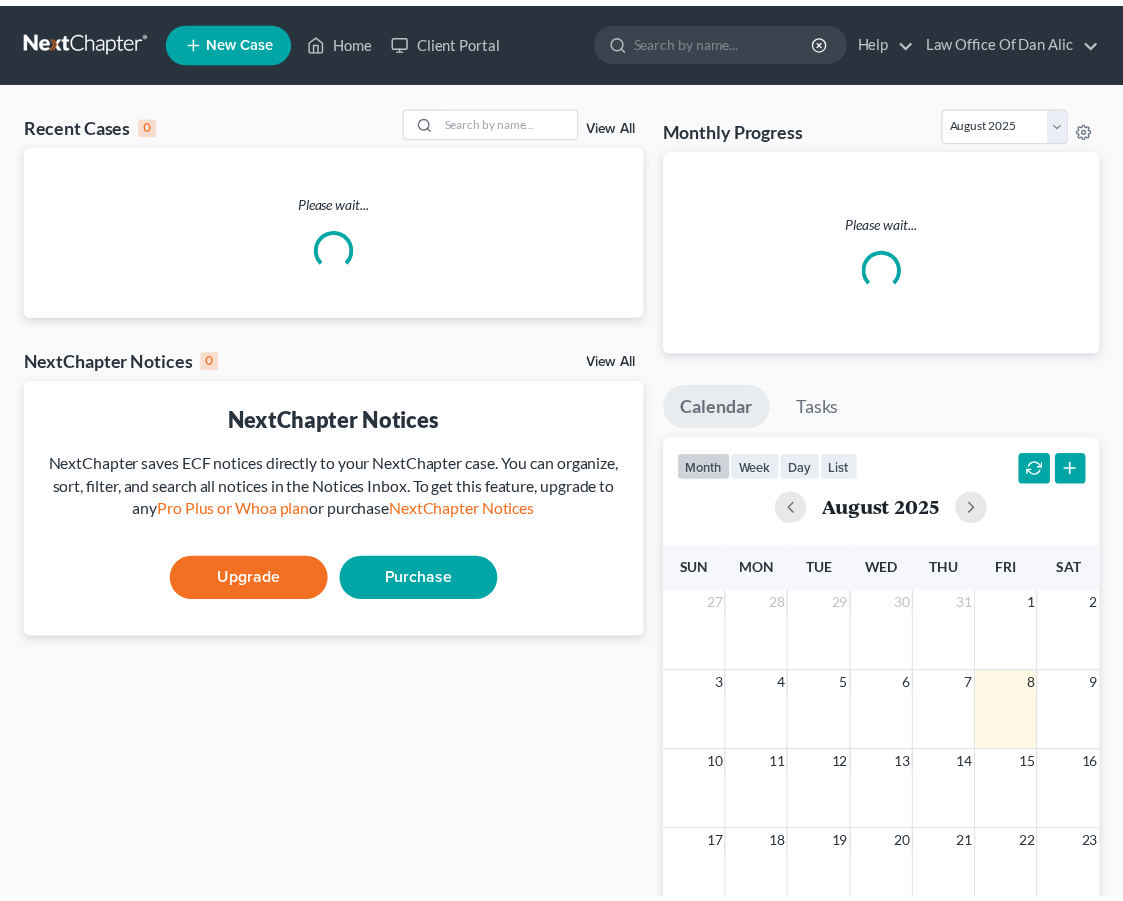 scroll, scrollTop: 0, scrollLeft: 0, axis: both 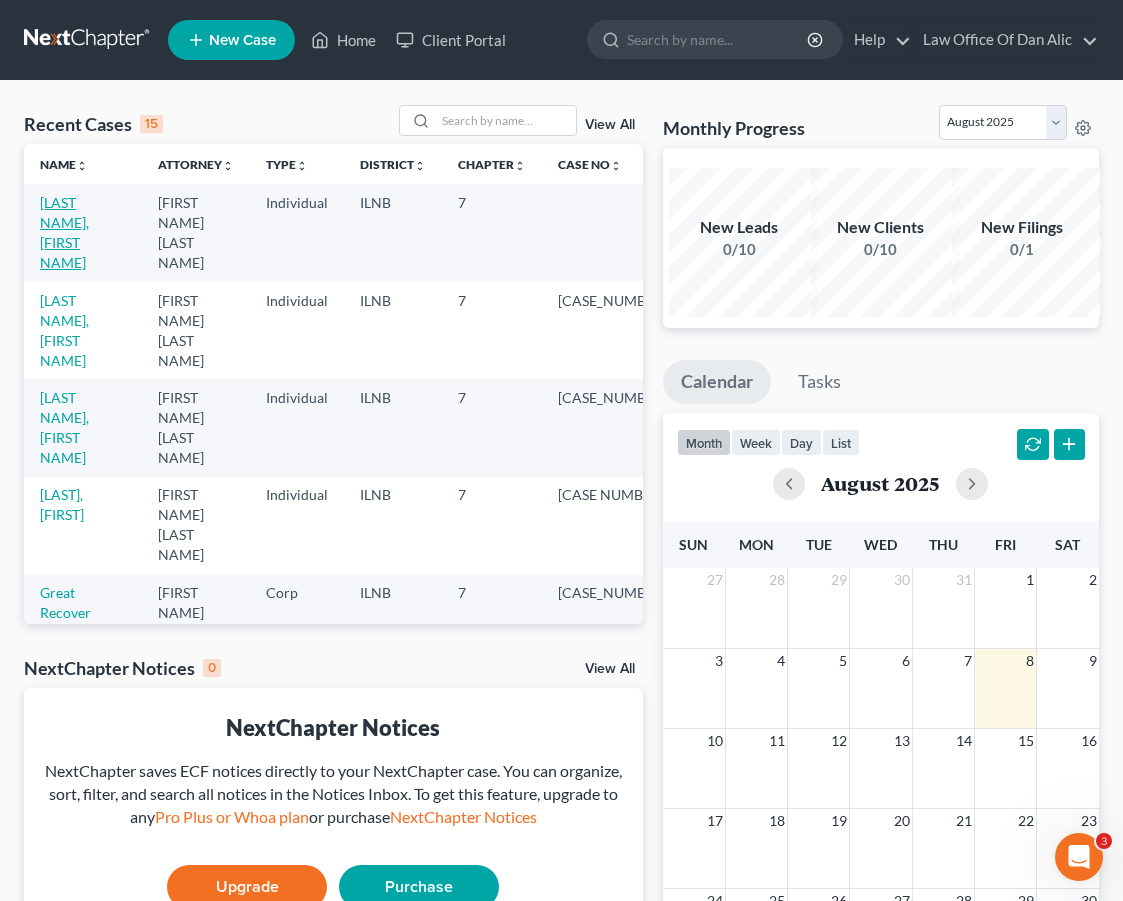 click on "[LAST NAME], [FIRST NAME]" at bounding box center [64, 232] 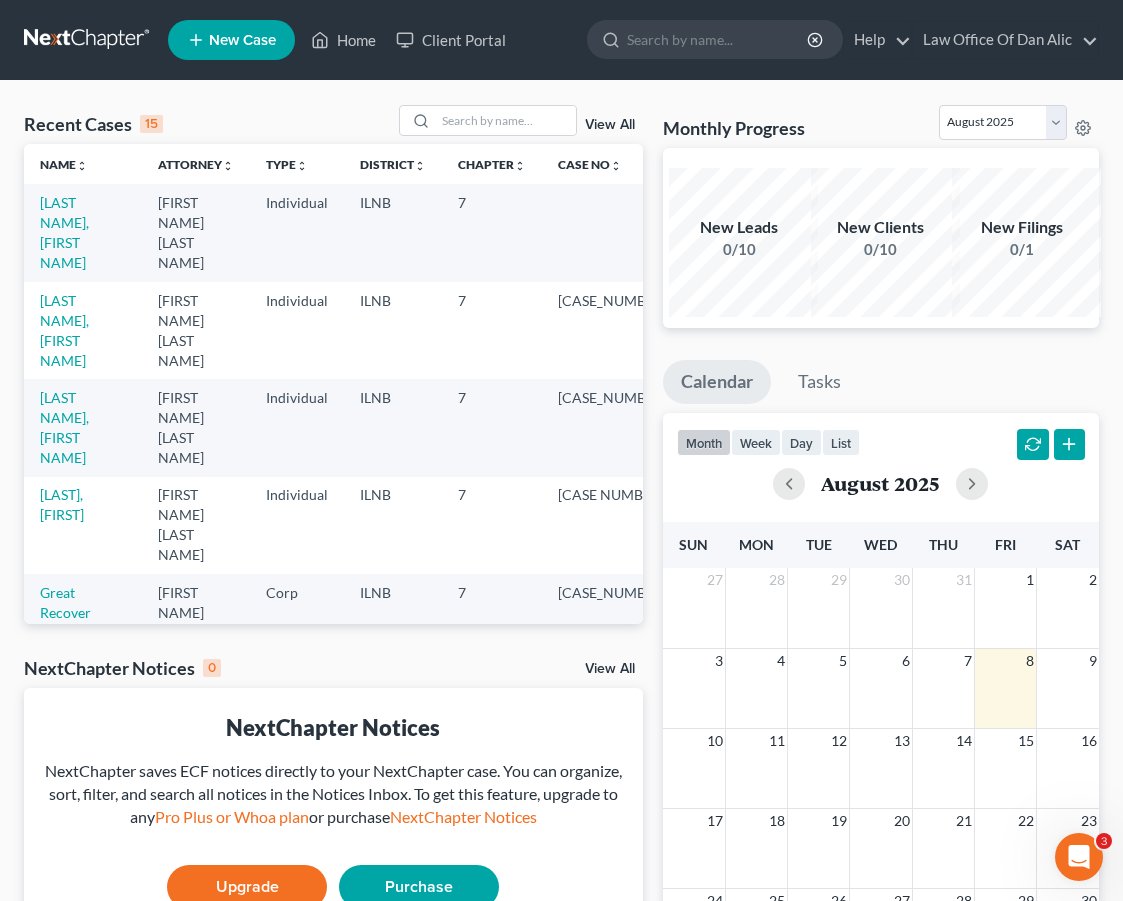 select on "4" 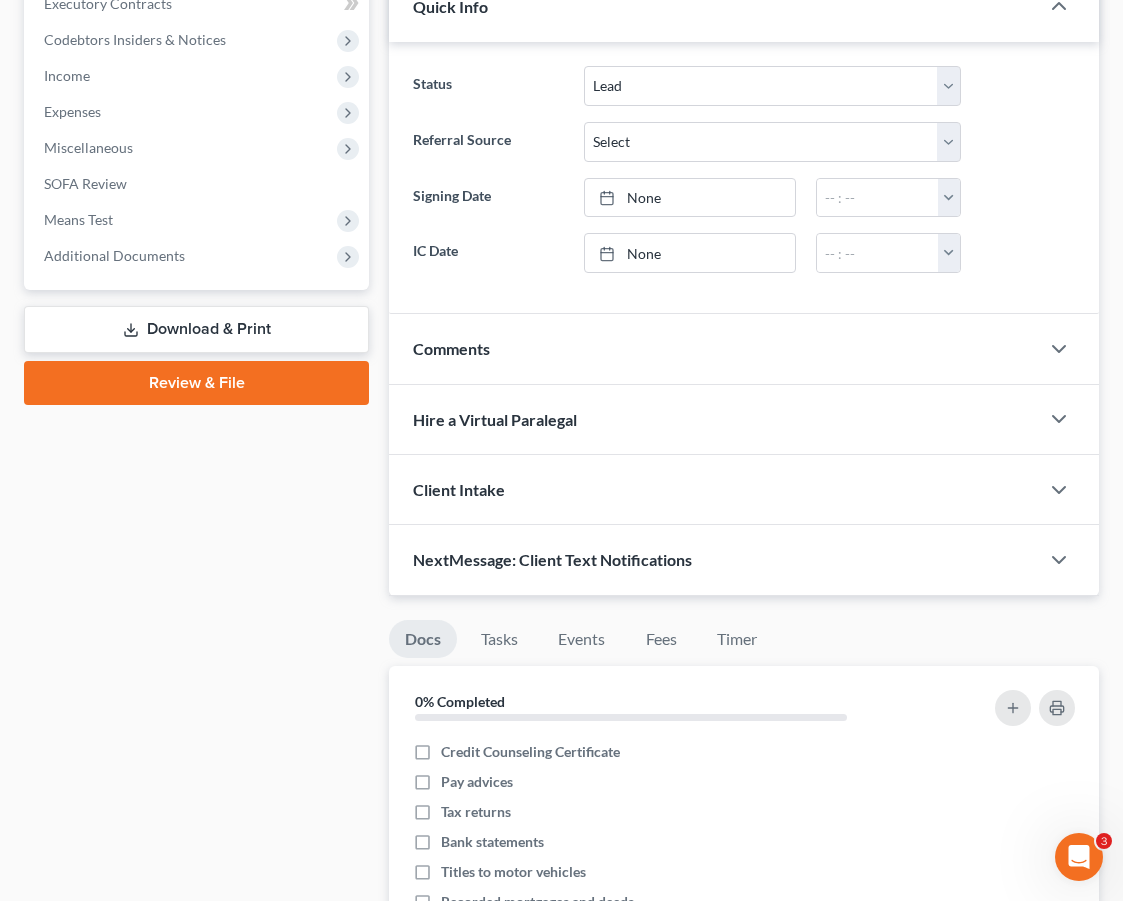 scroll, scrollTop: 578, scrollLeft: 0, axis: vertical 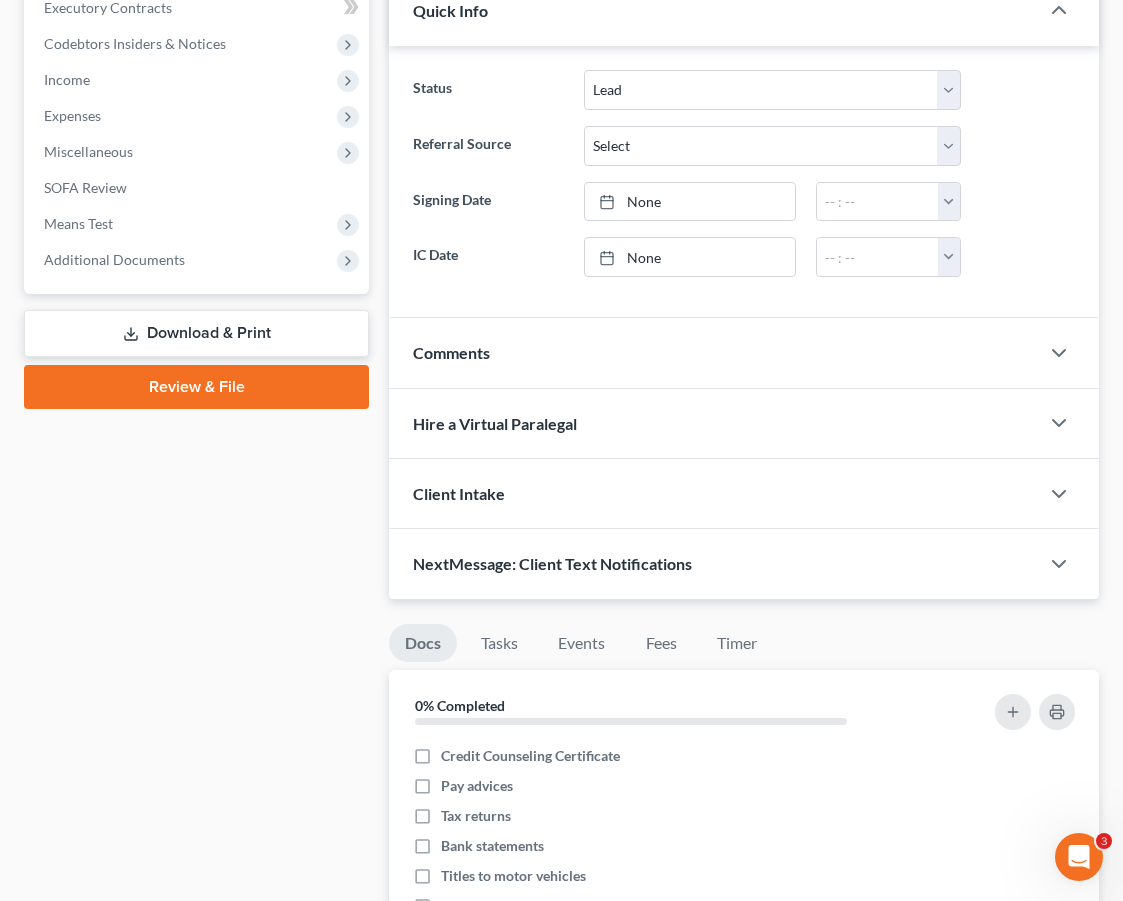 click on "Download & Print" at bounding box center [196, 333] 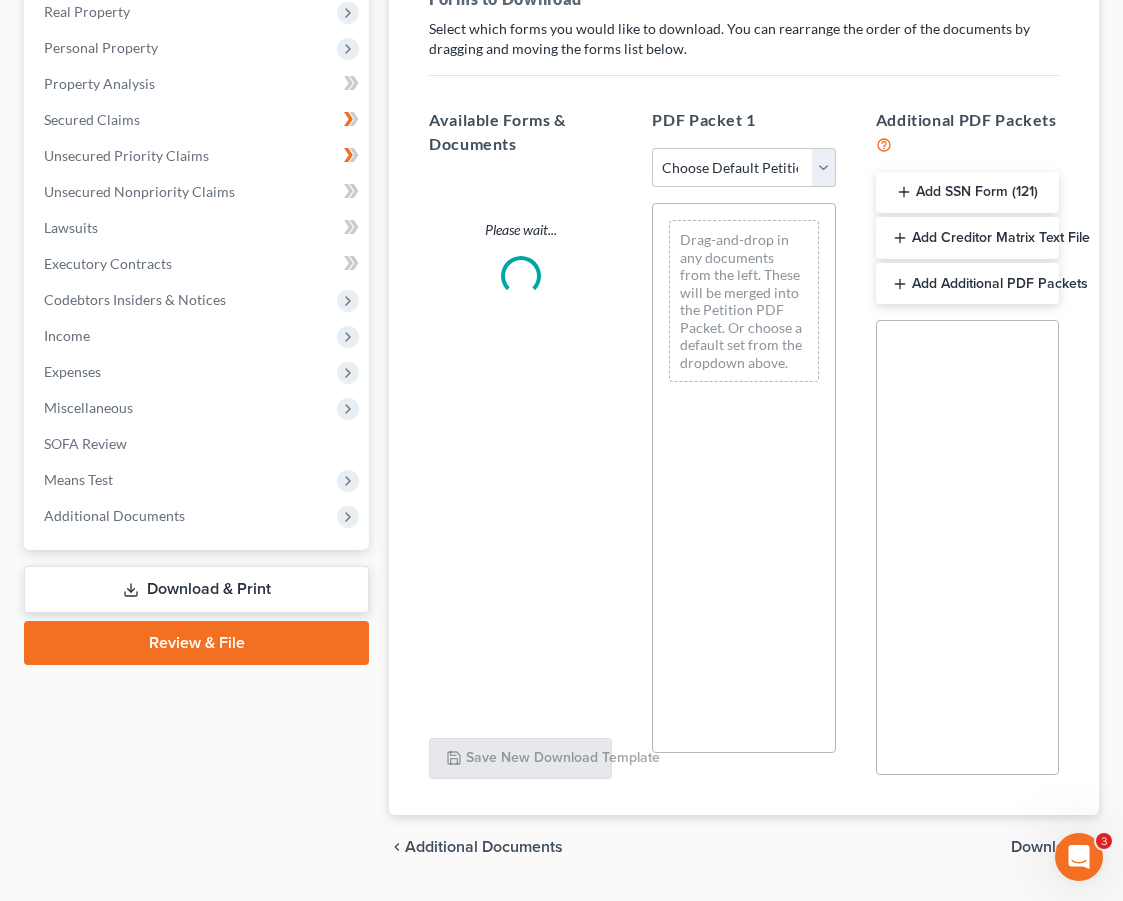 scroll, scrollTop: 0, scrollLeft: 0, axis: both 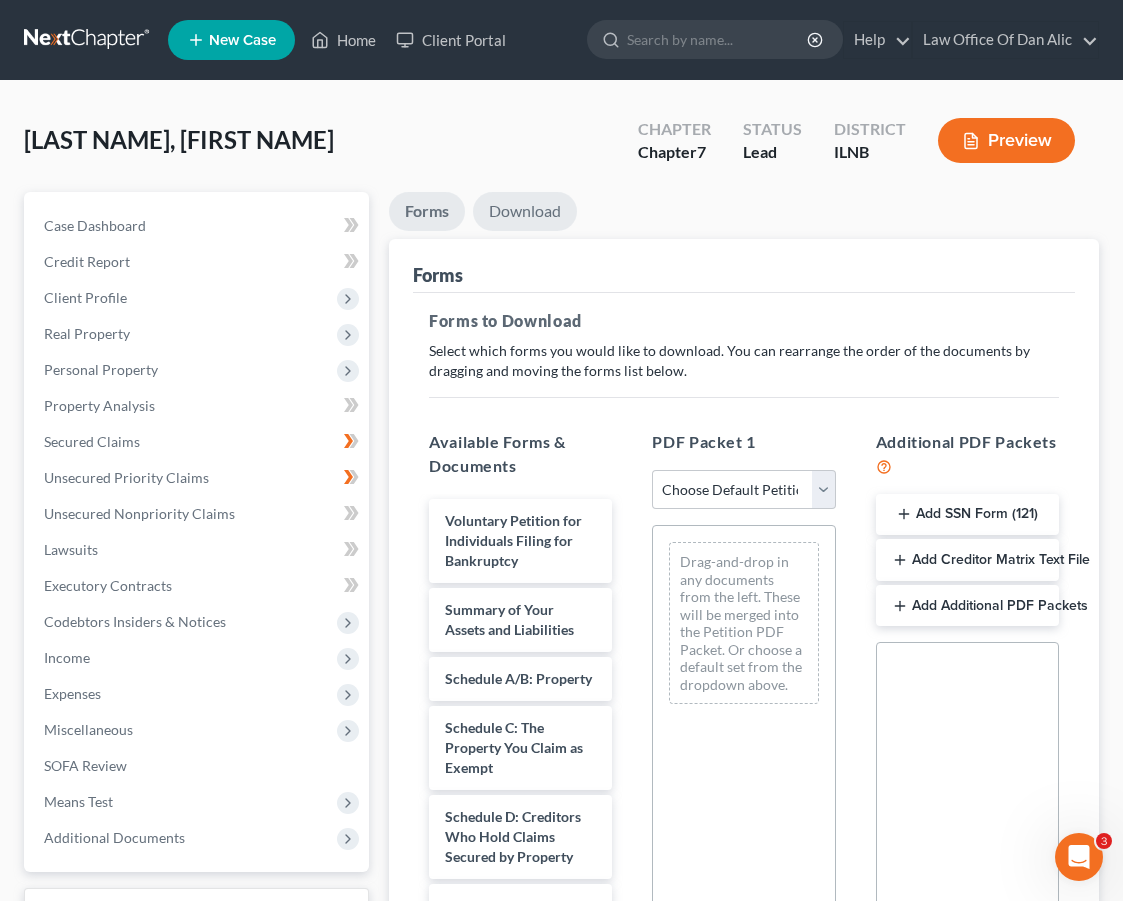 click on "Download" at bounding box center [525, 211] 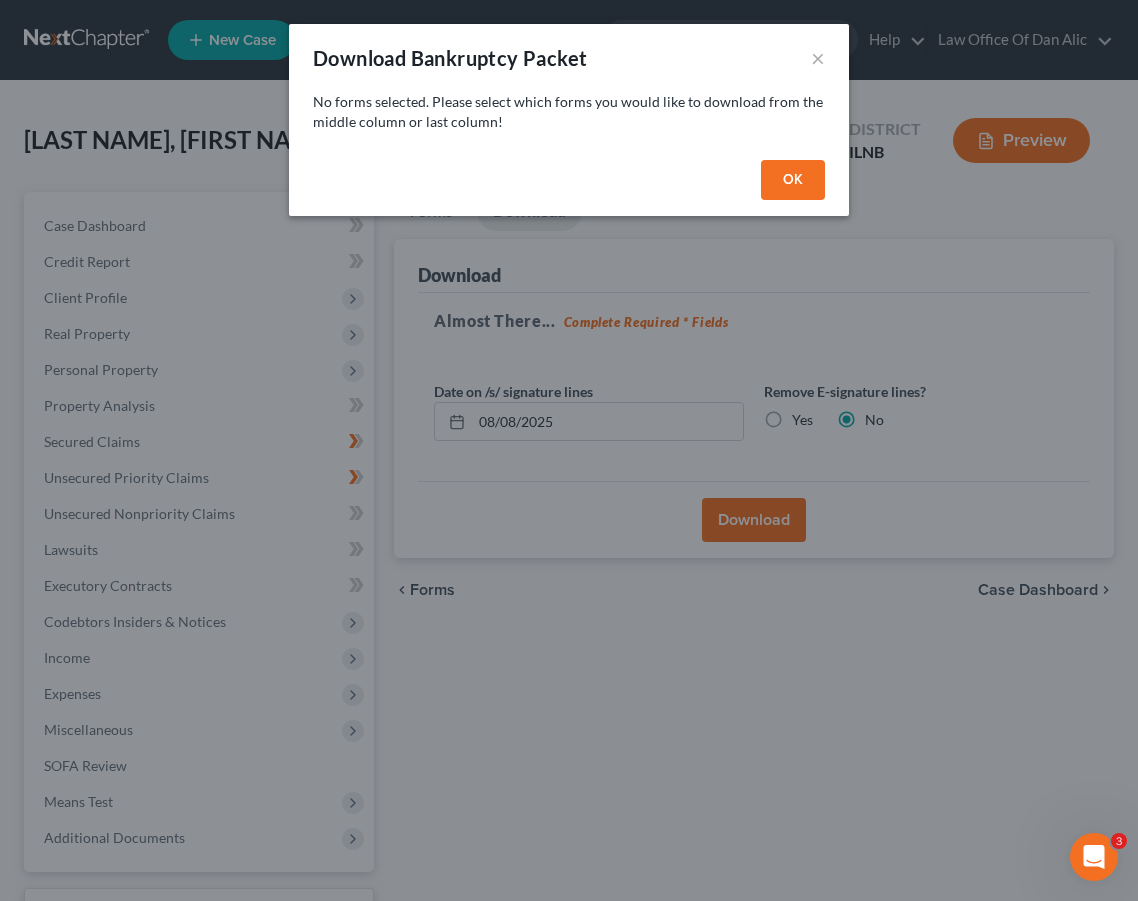 click on "OK" at bounding box center [793, 180] 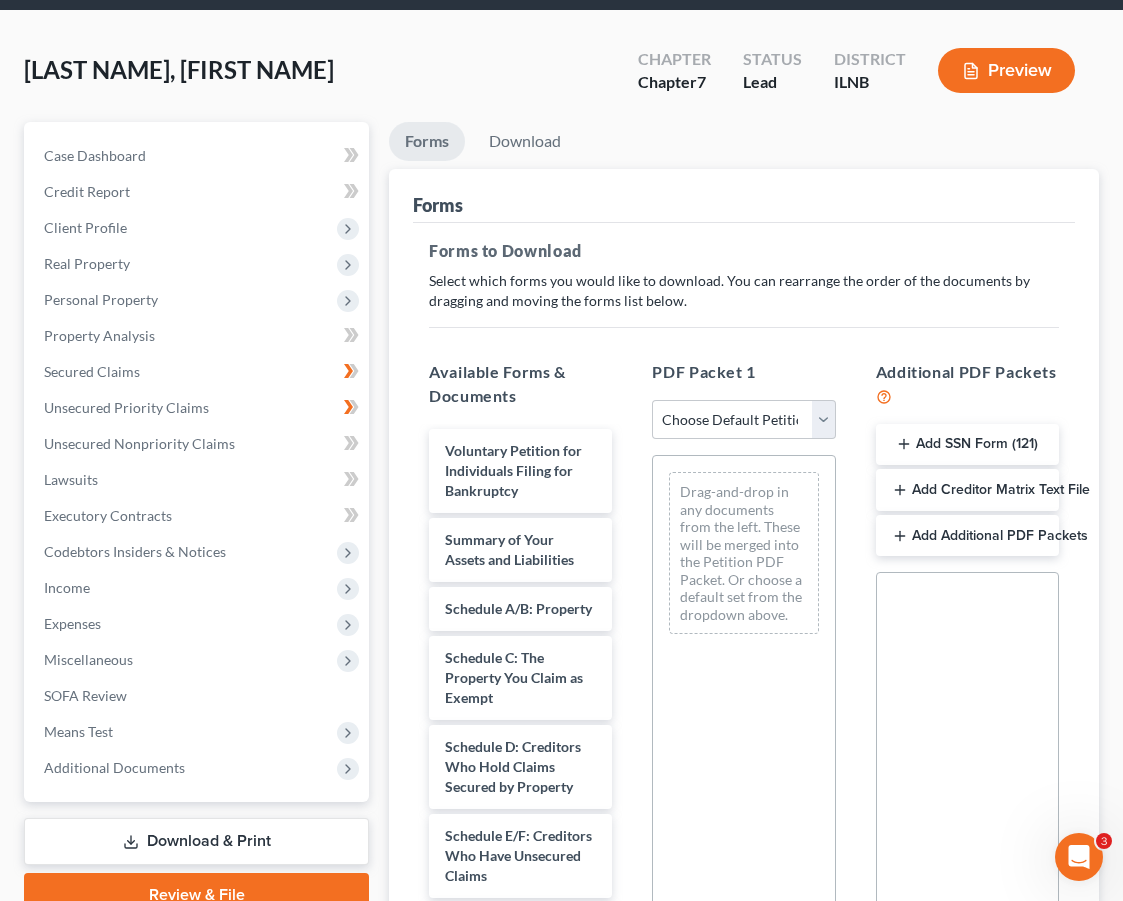 scroll, scrollTop: 173, scrollLeft: 0, axis: vertical 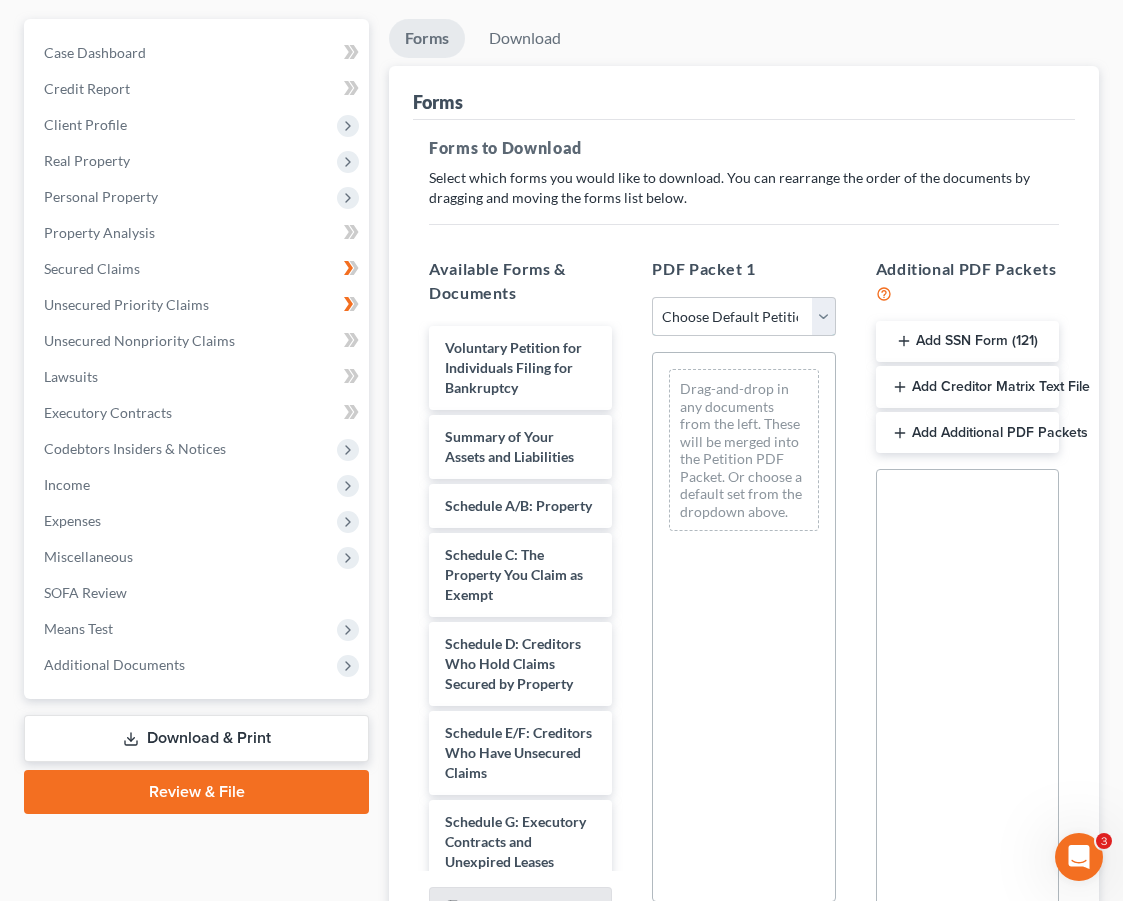 click on "Choose Default Petition PDF Packet Complete Bankruptcy Petition (all forms and schedules) Emergency Filing Forms (Petition and Creditor List Only) Amended Forms Signature Pages Only" at bounding box center (743, 317) 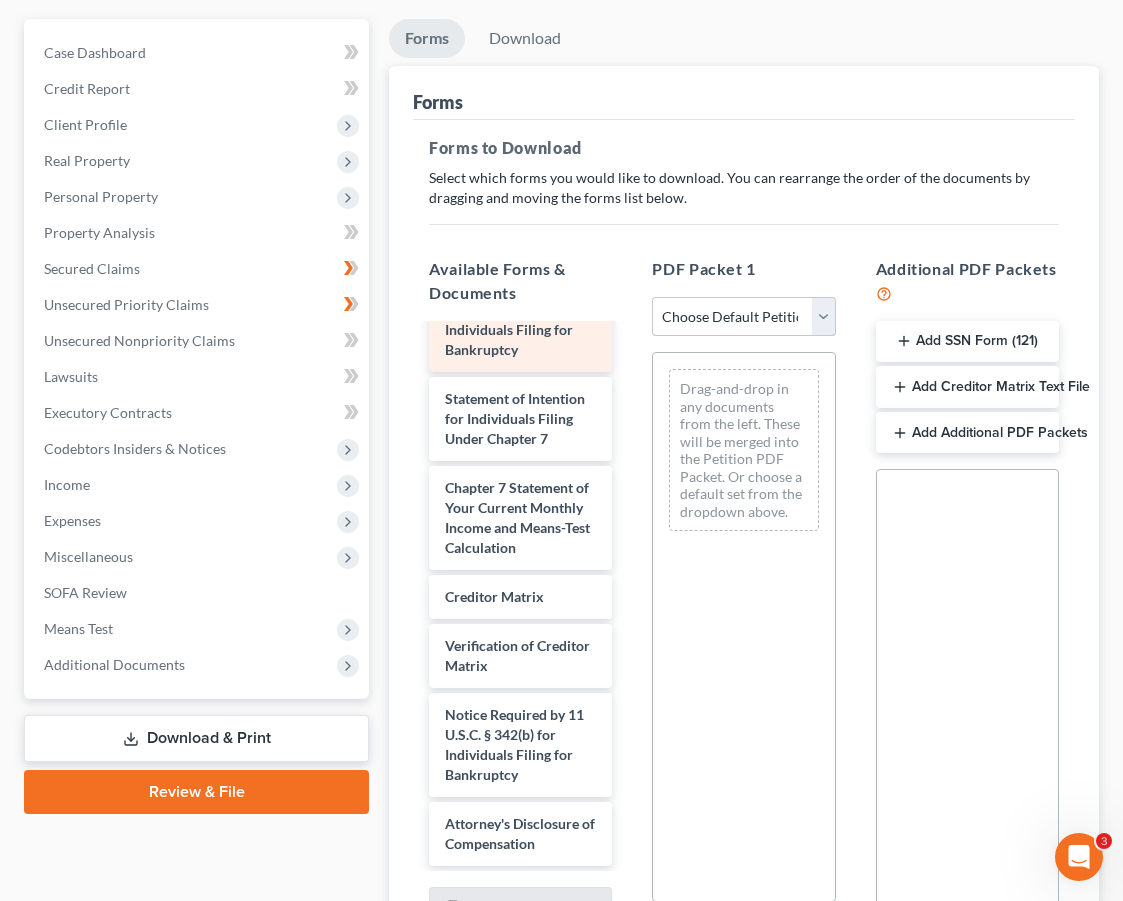 scroll, scrollTop: 1185, scrollLeft: 0, axis: vertical 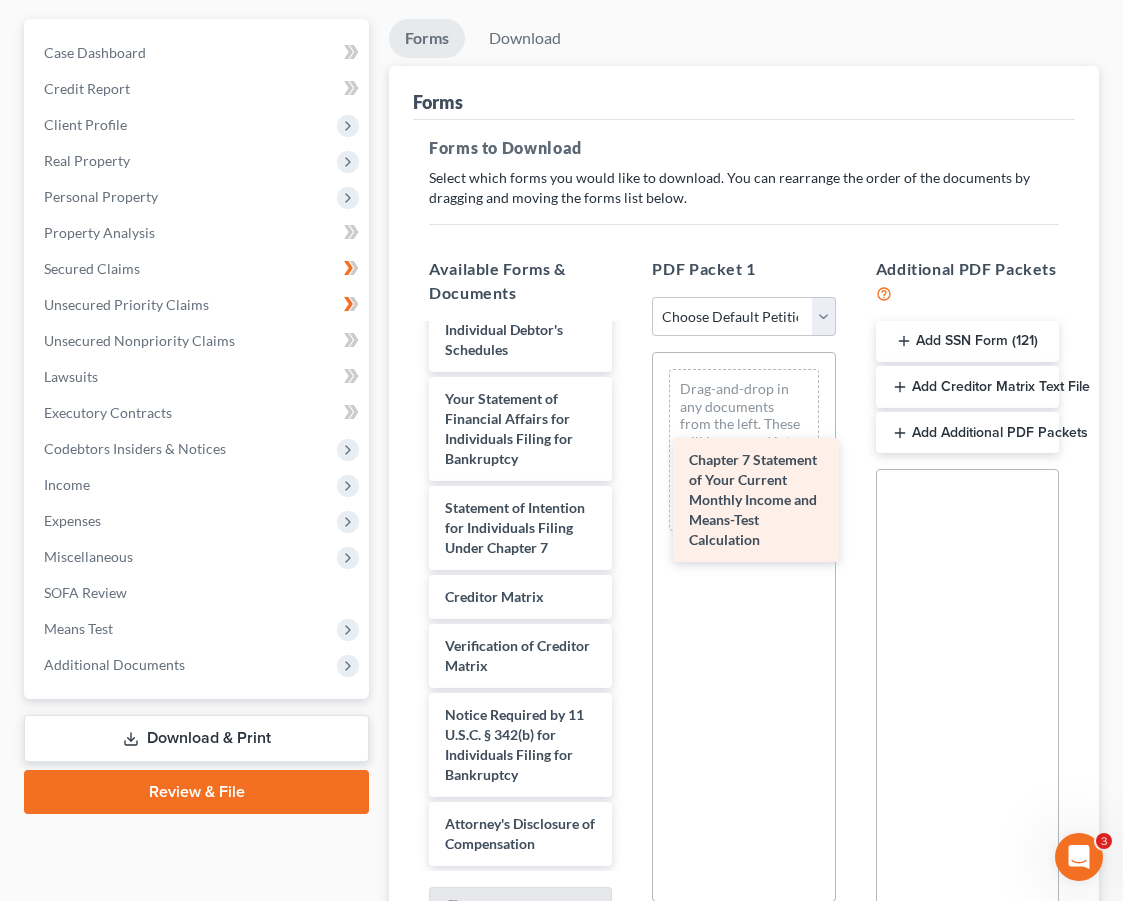 drag, startPoint x: 504, startPoint y: 528, endPoint x: 745, endPoint y: 507, distance: 241.91321 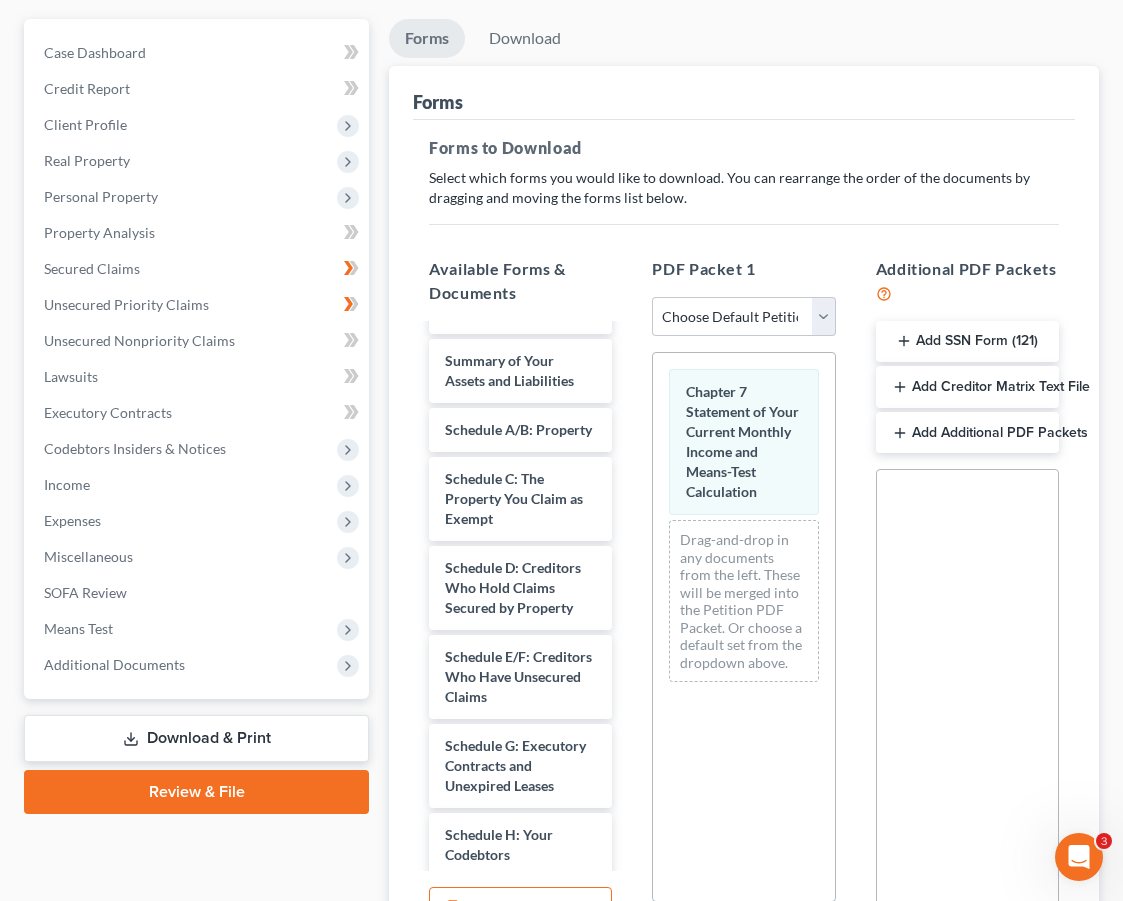 scroll, scrollTop: 0, scrollLeft: 0, axis: both 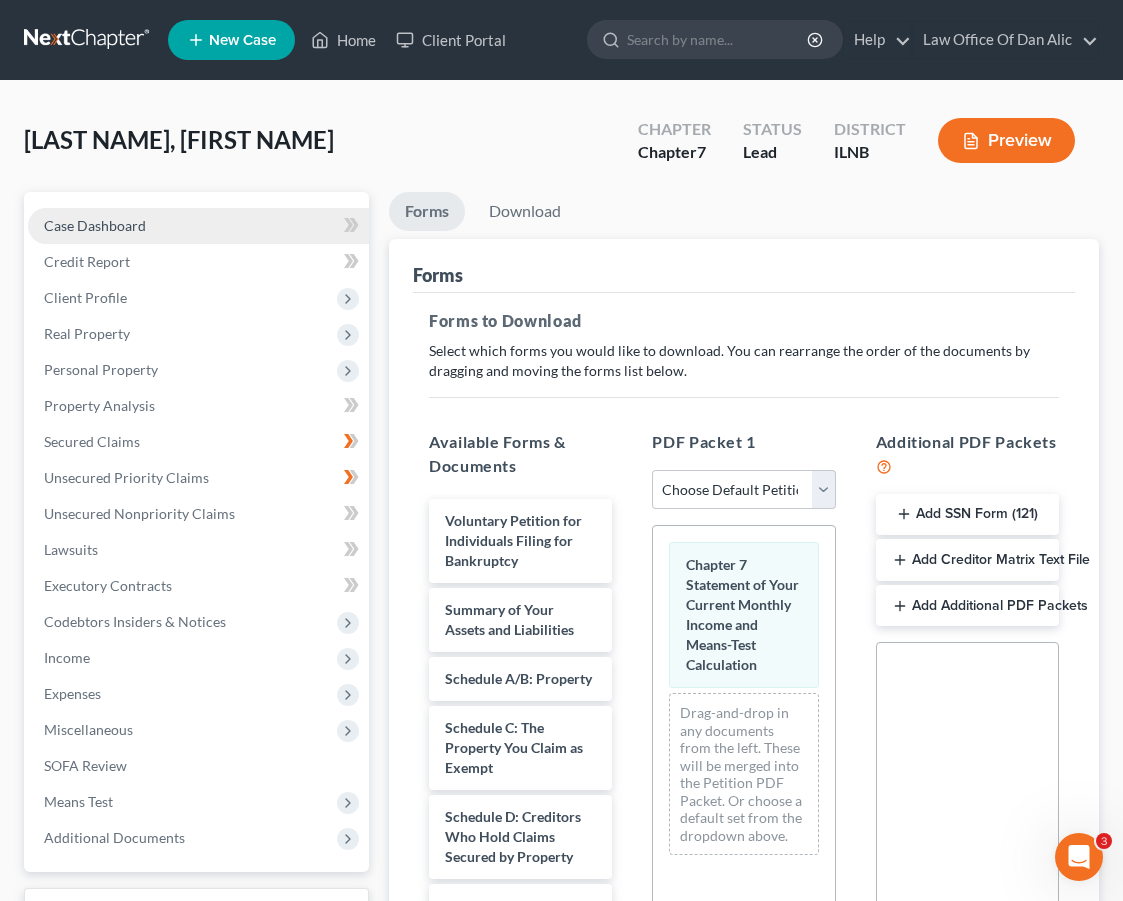 click on "Case Dashboard" at bounding box center (198, 226) 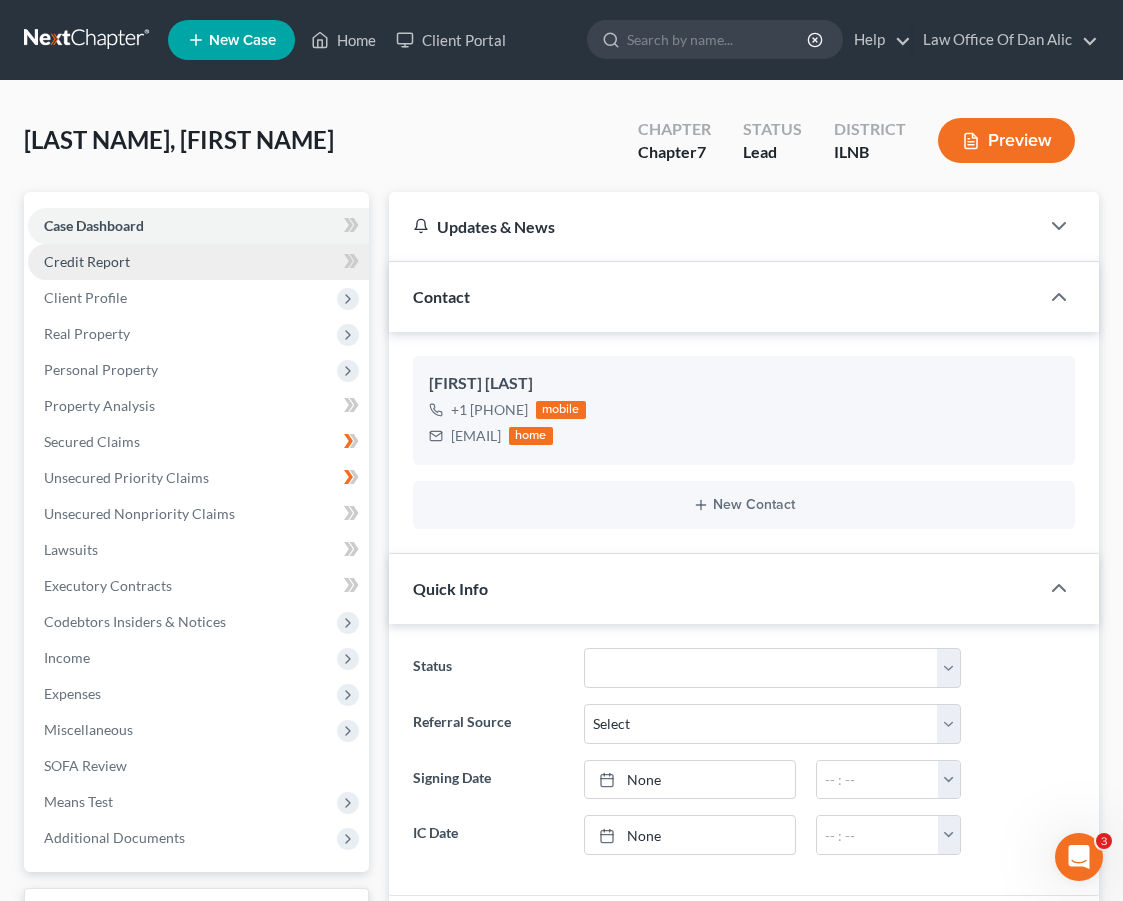 click on "Credit Report" at bounding box center (198, 262) 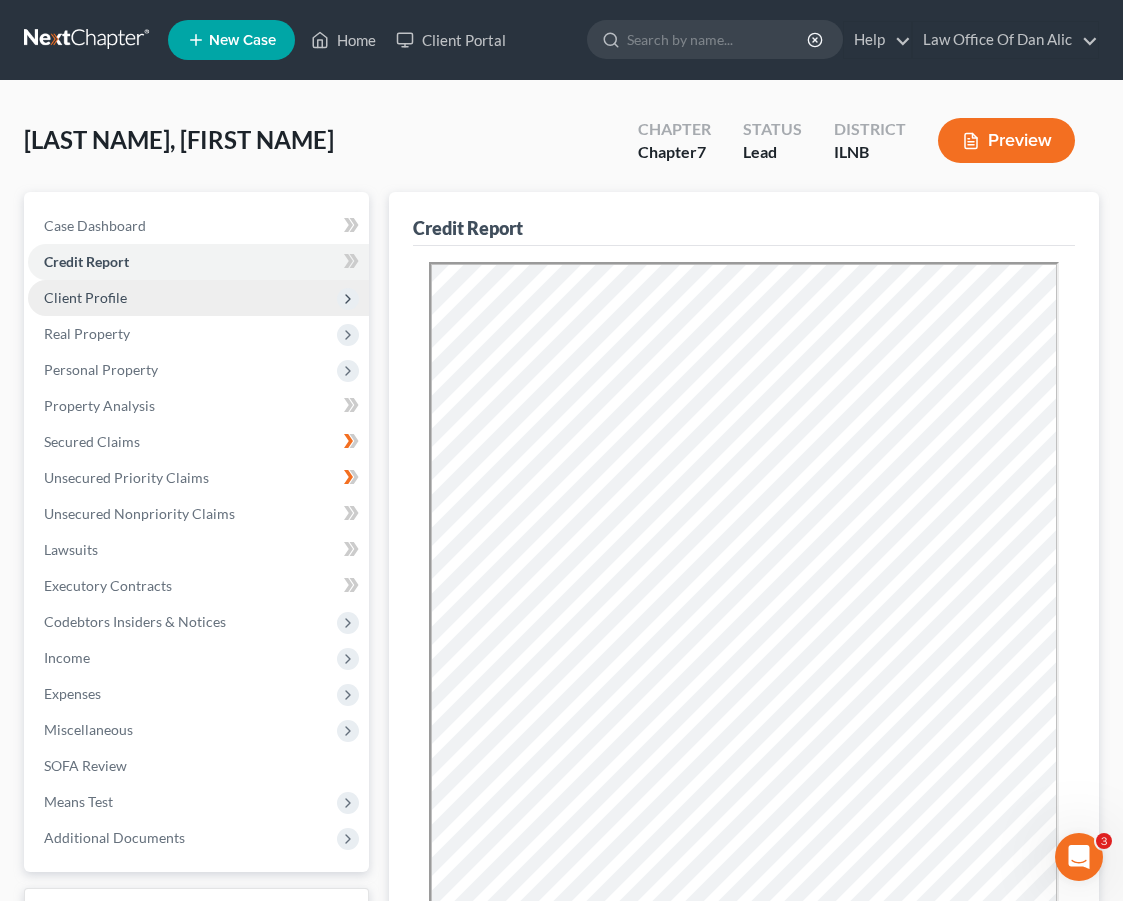 scroll, scrollTop: 0, scrollLeft: 0, axis: both 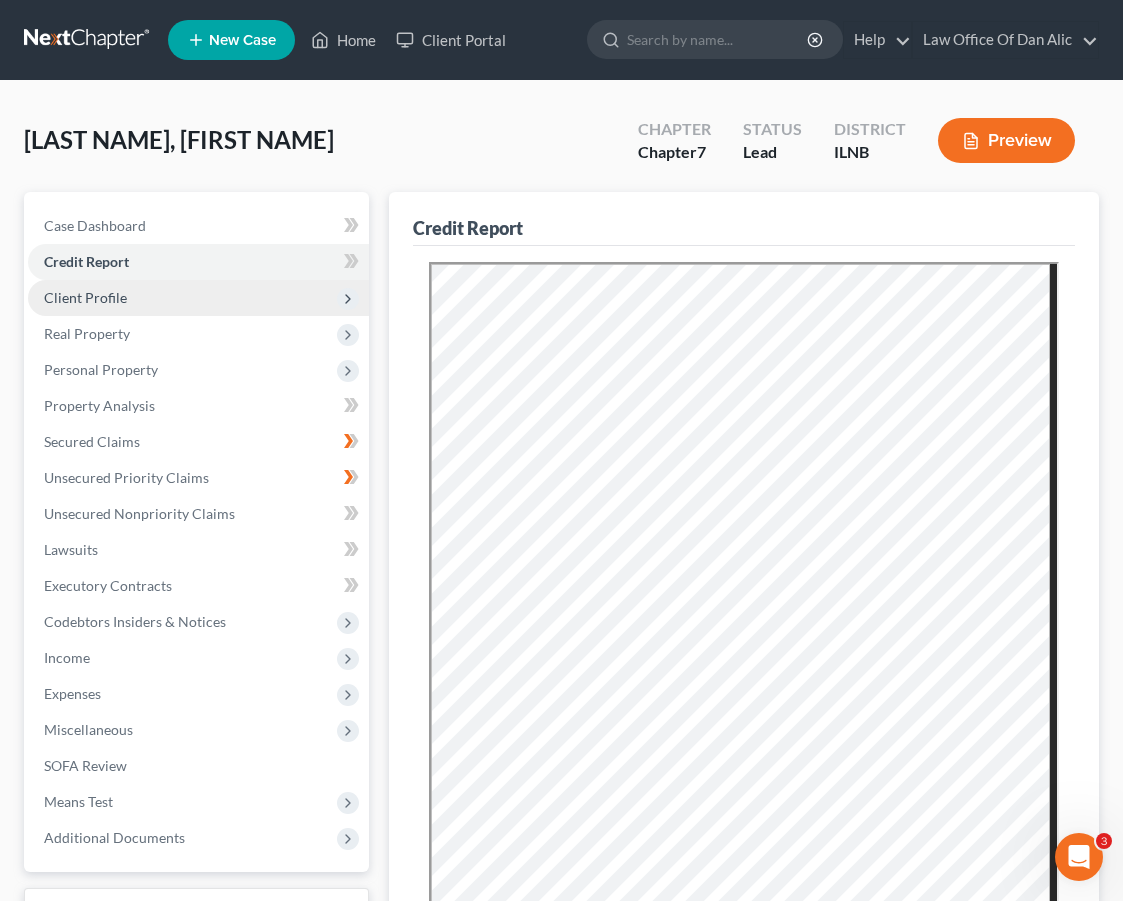 click on "Client Profile" at bounding box center (198, 298) 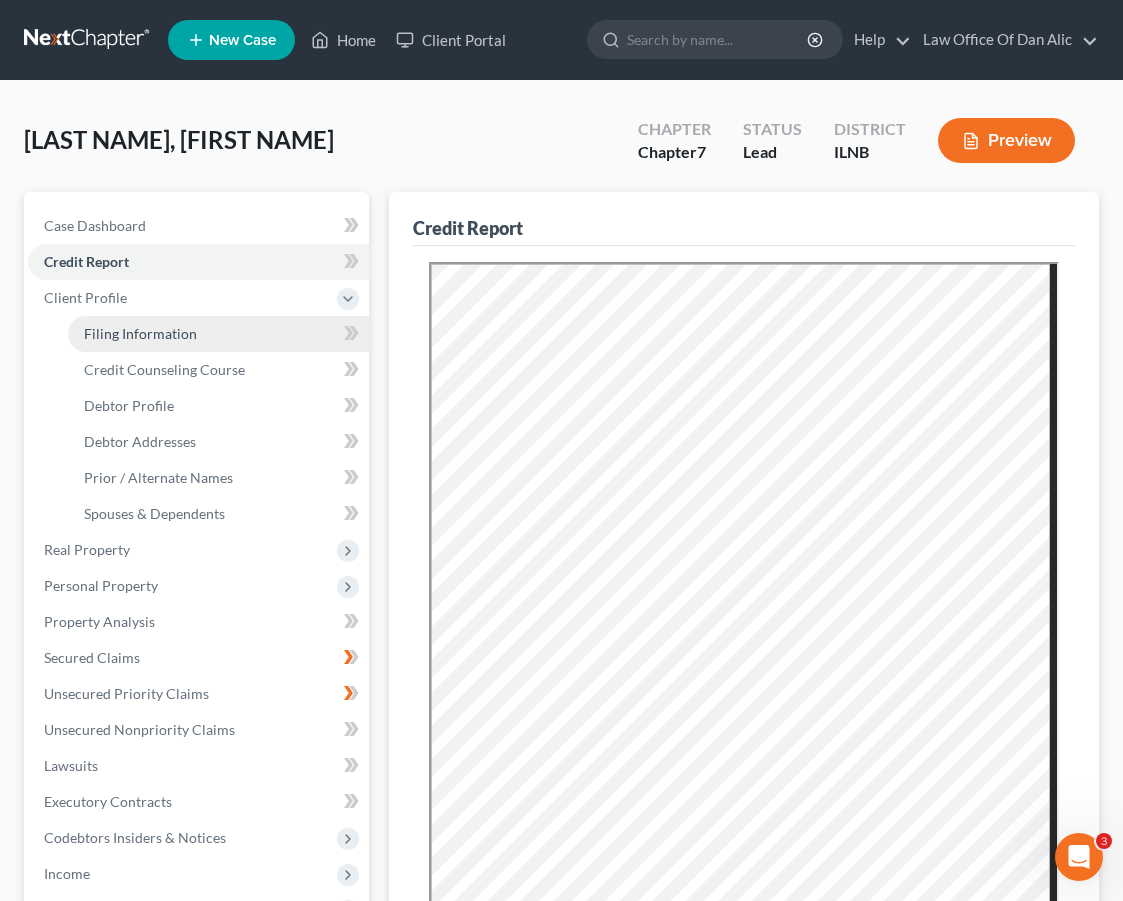 click on "Filing Information" at bounding box center (140, 333) 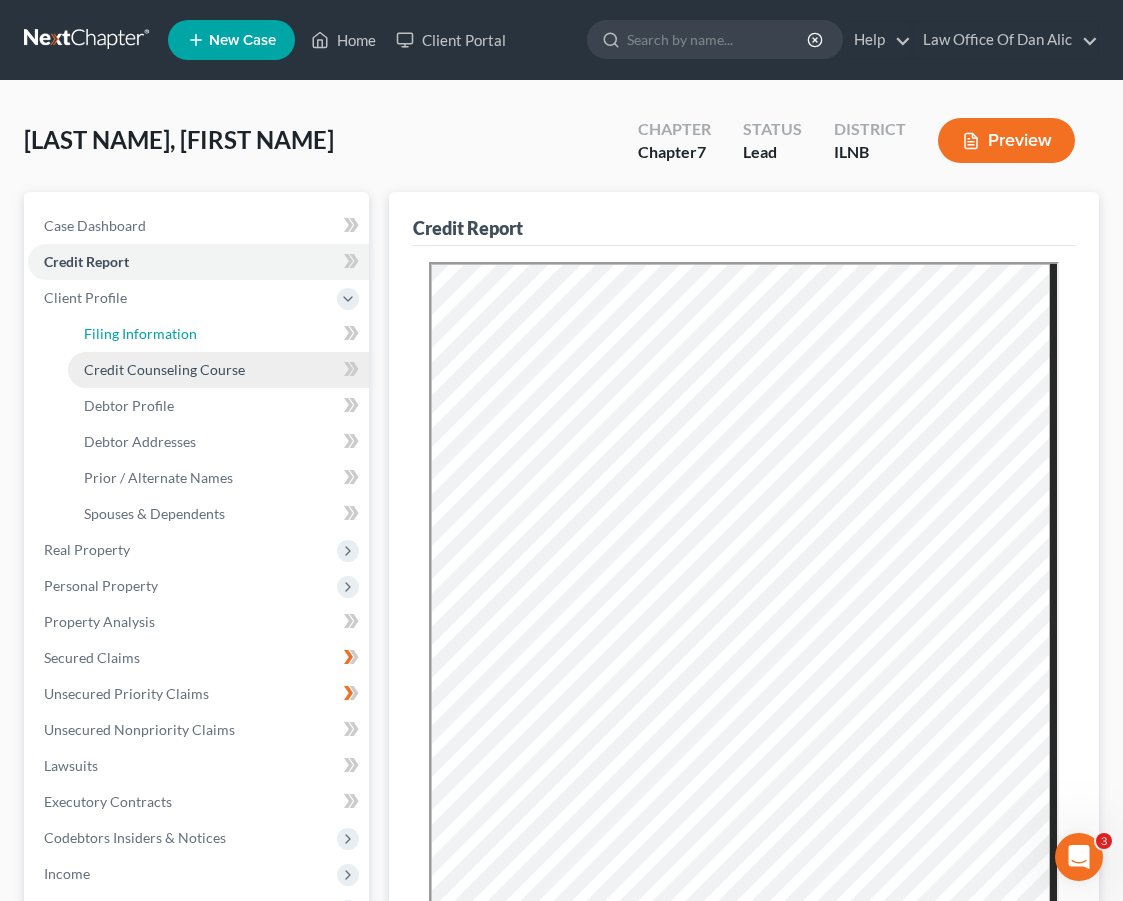 select on "1" 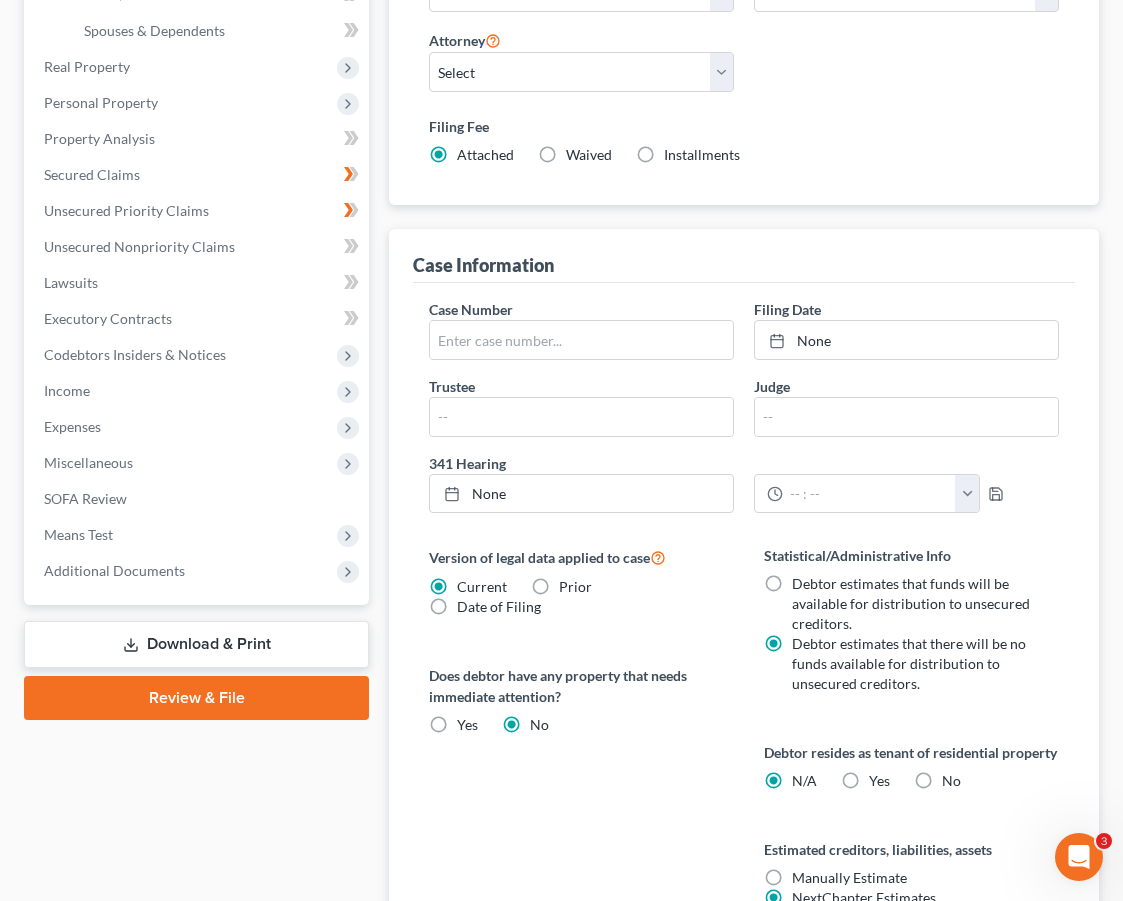 scroll, scrollTop: 100, scrollLeft: 0, axis: vertical 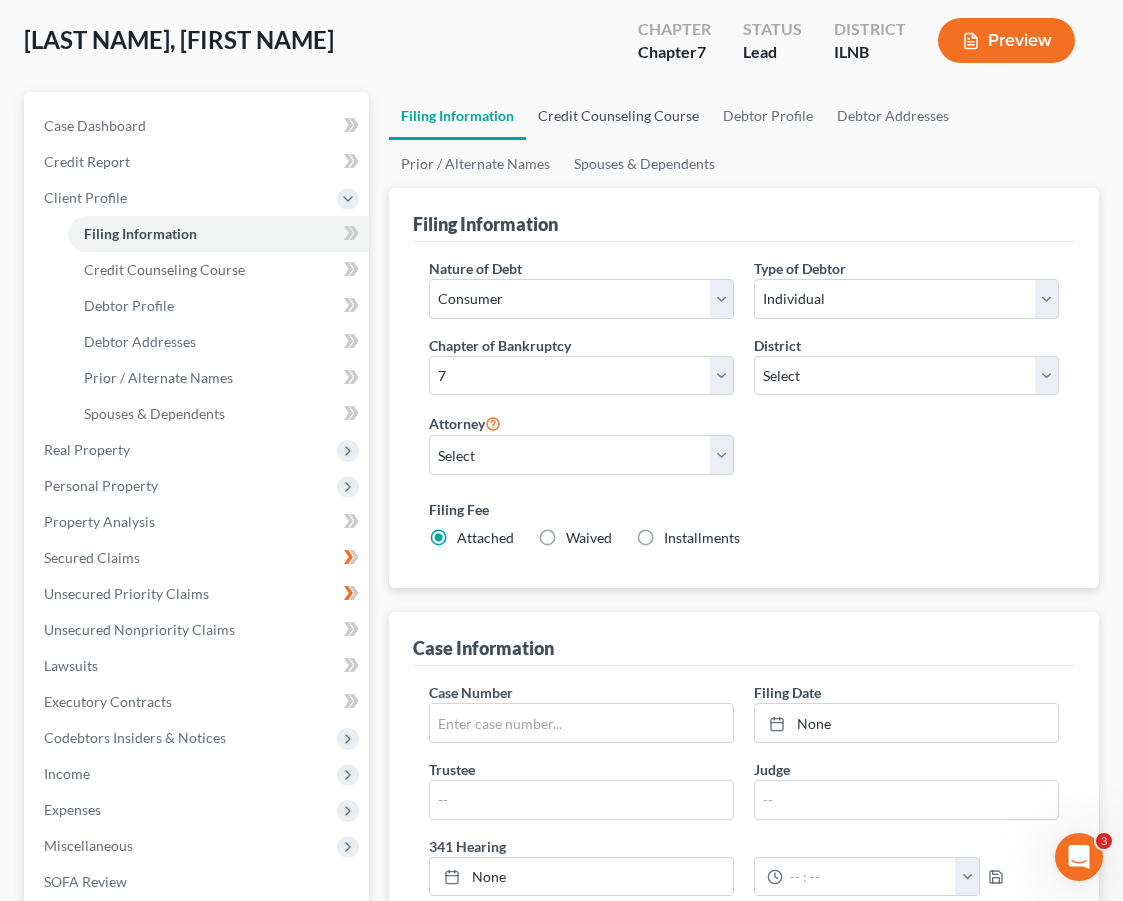 click on "Credit Counseling Course" at bounding box center [618, 116] 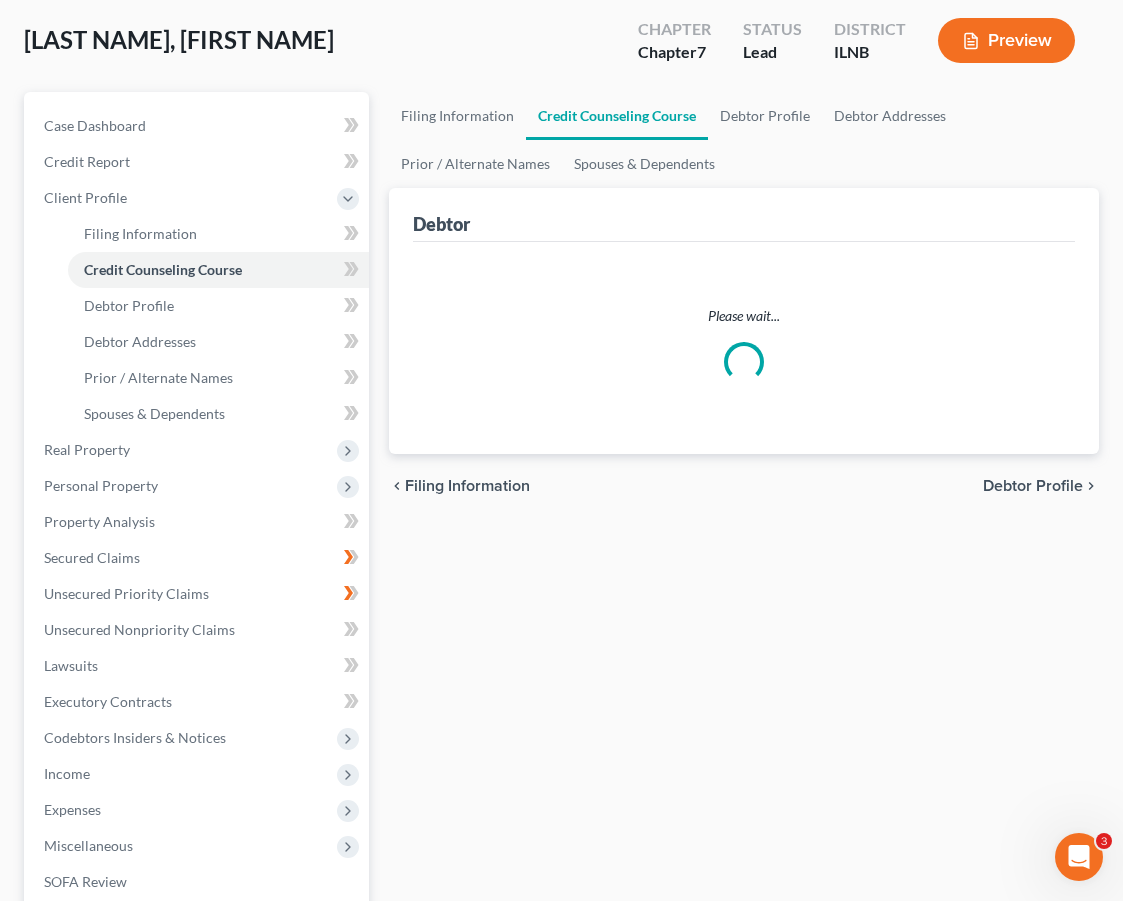 scroll, scrollTop: 0, scrollLeft: 0, axis: both 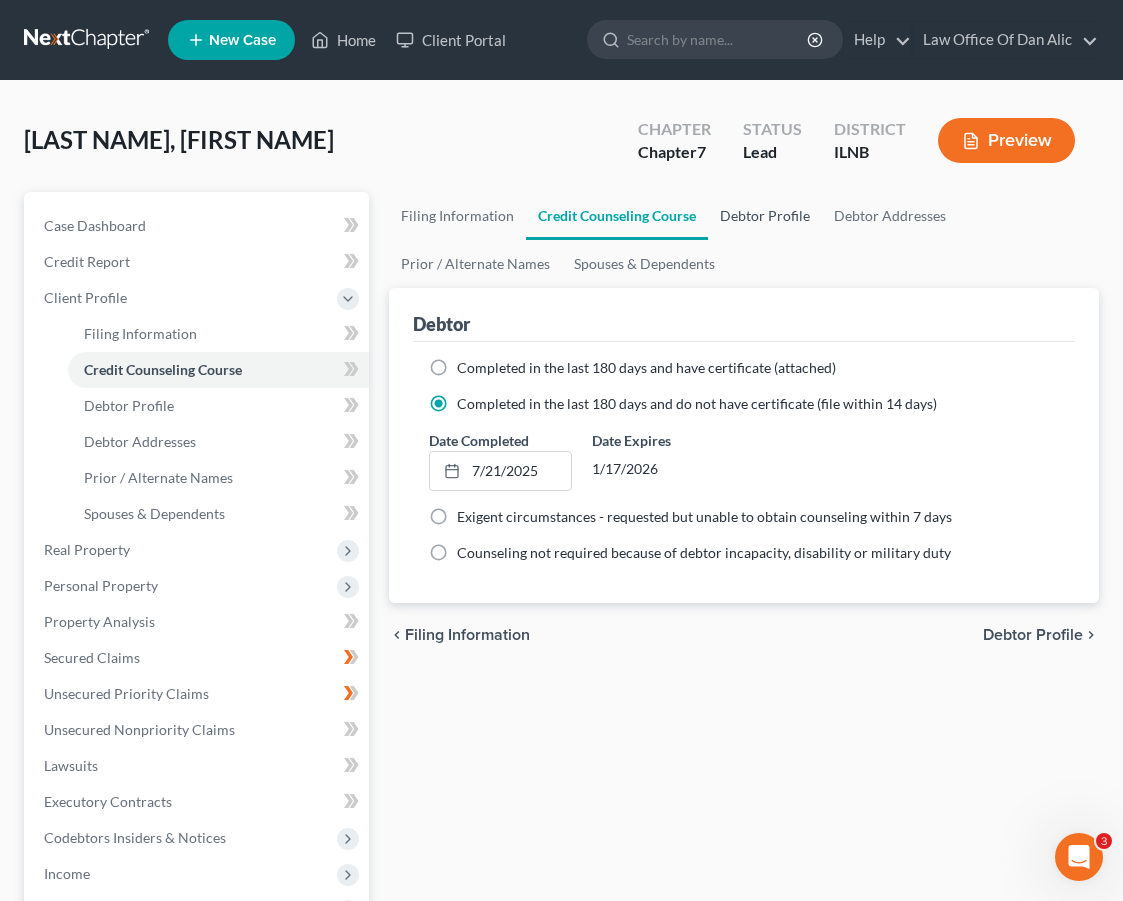 click on "Debtor Profile" at bounding box center [765, 216] 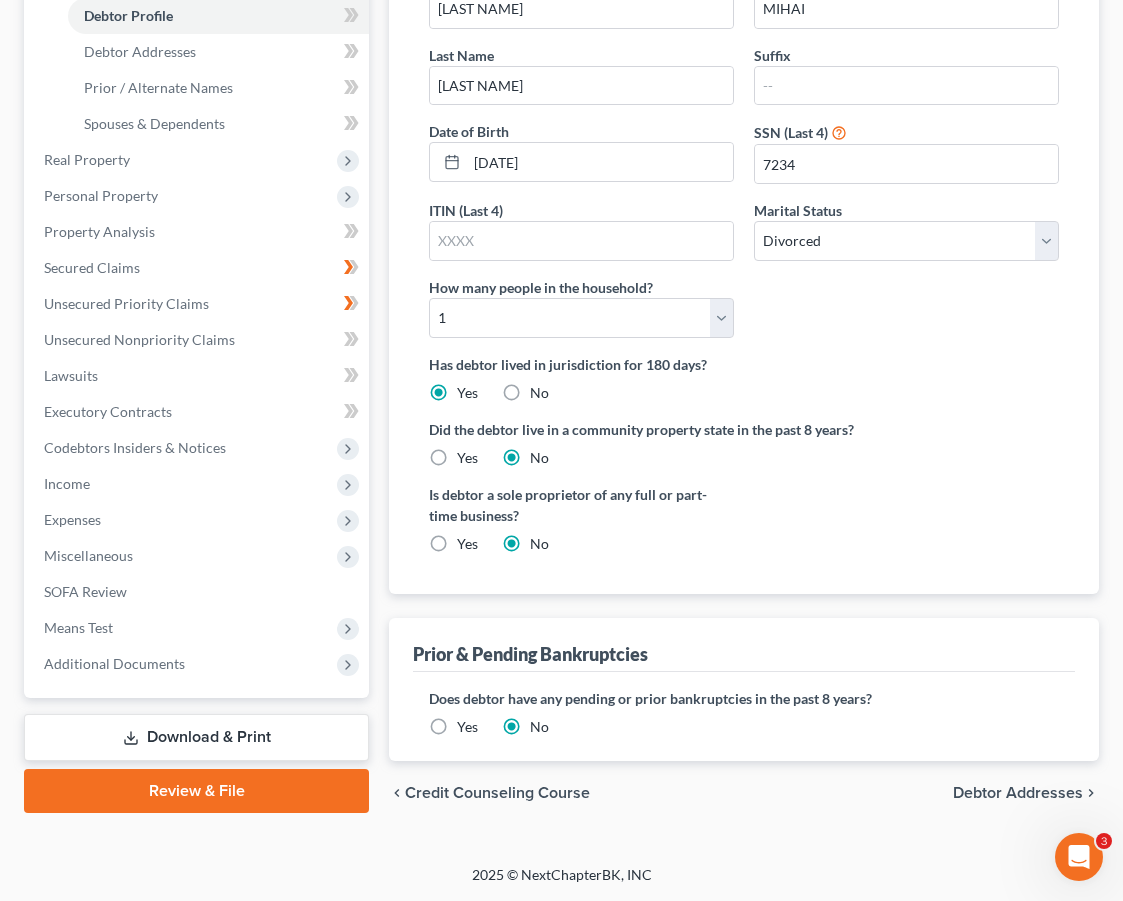 scroll, scrollTop: 468, scrollLeft: 0, axis: vertical 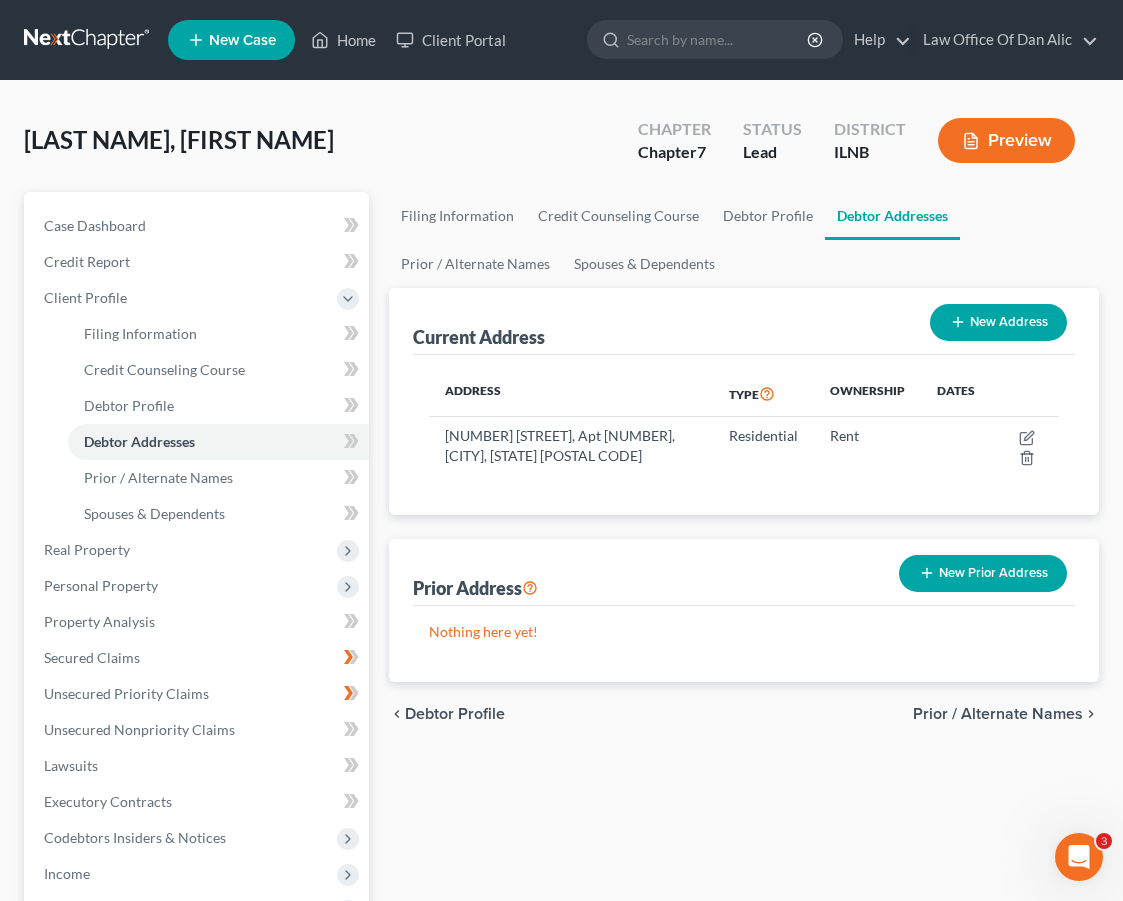 click on "Prior / Alternate Names" at bounding box center [998, 714] 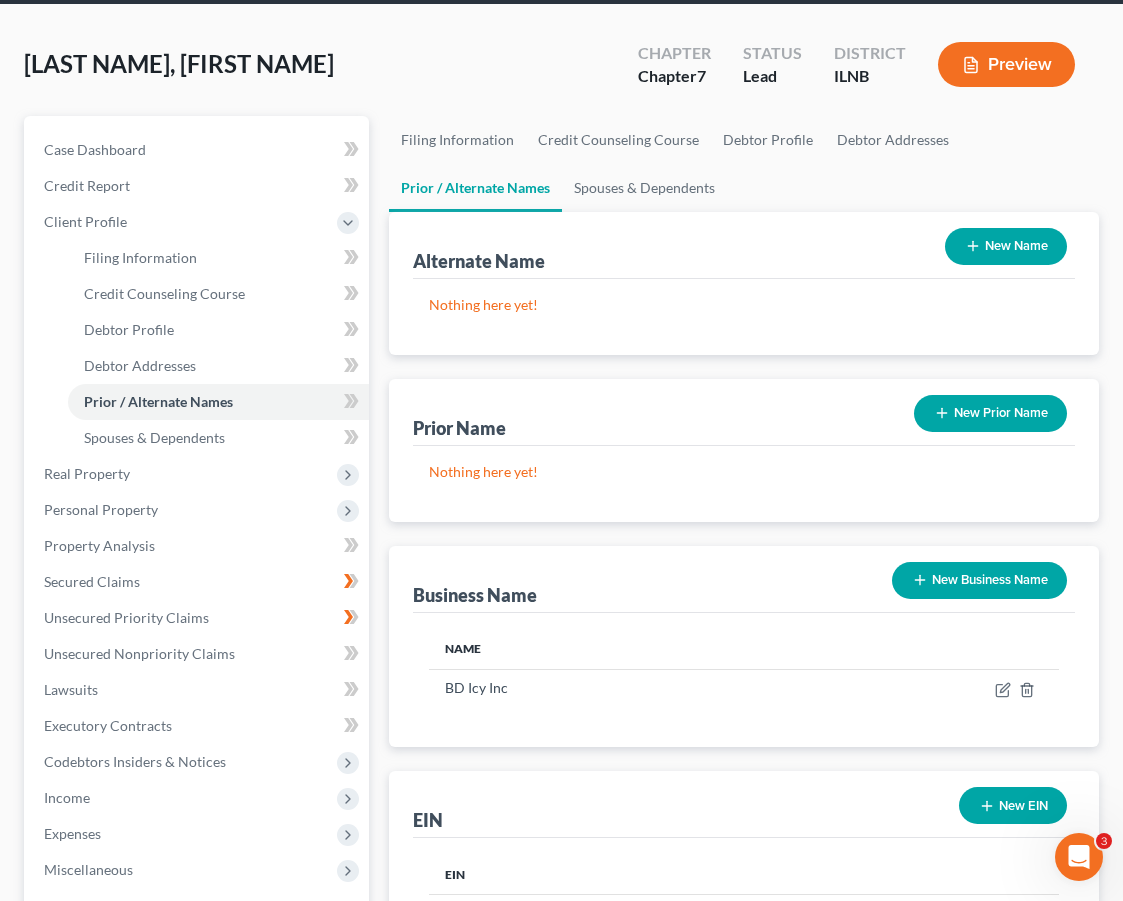 scroll, scrollTop: 416, scrollLeft: 0, axis: vertical 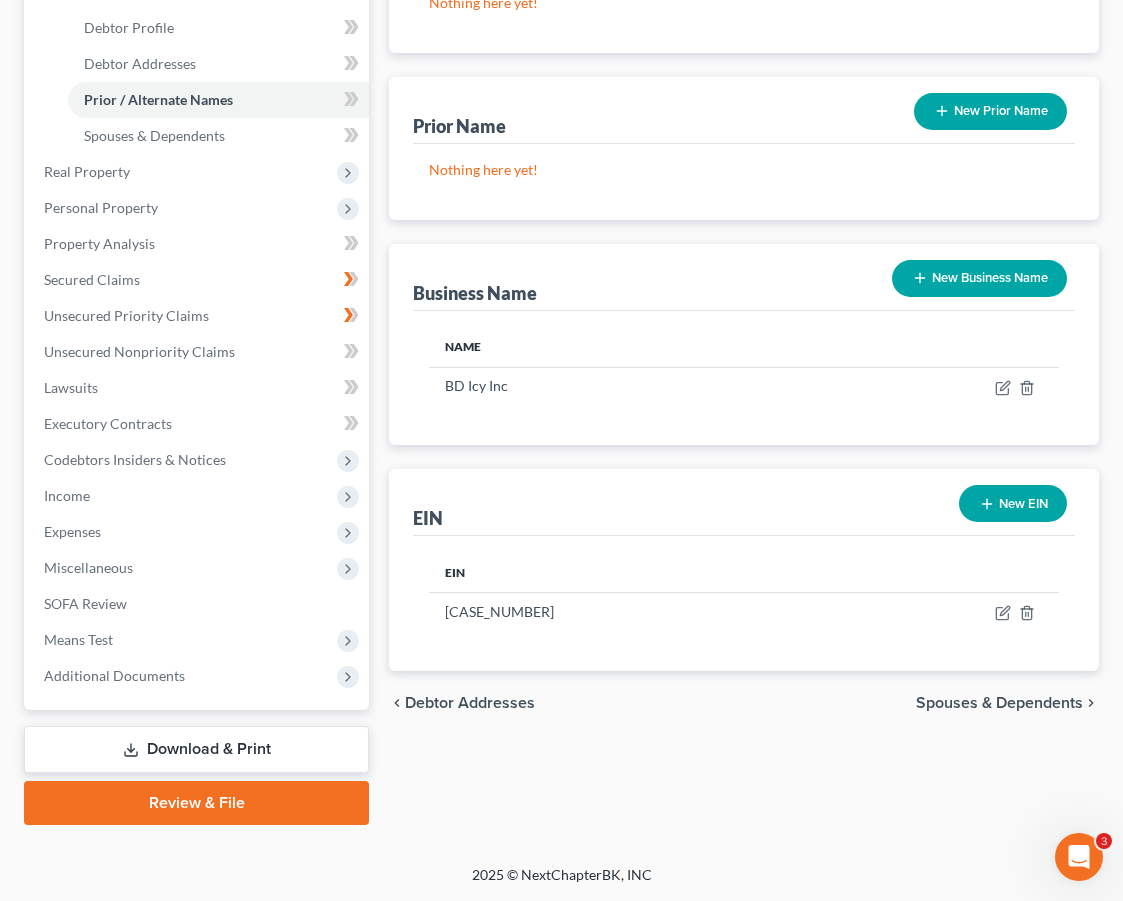click on "Spouses & Dependents" at bounding box center (999, 703) 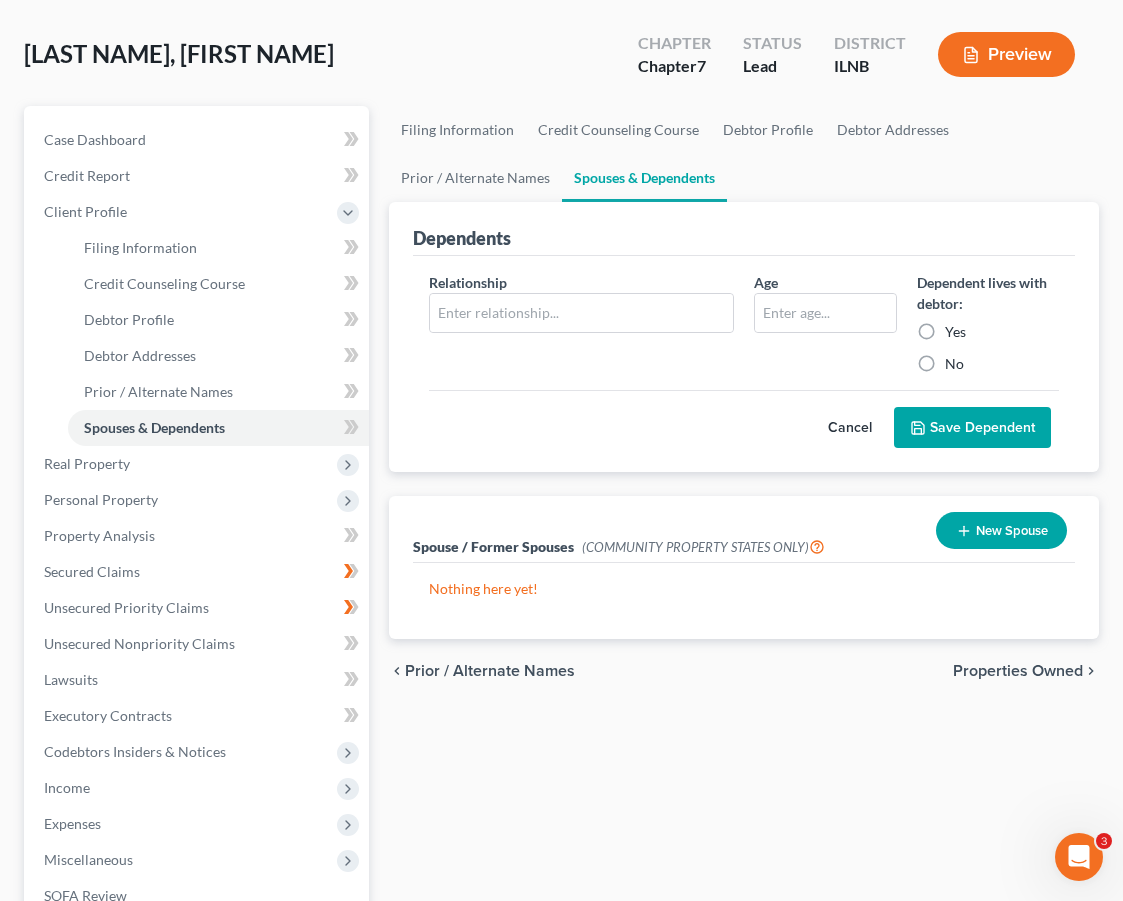 scroll, scrollTop: 0, scrollLeft: 0, axis: both 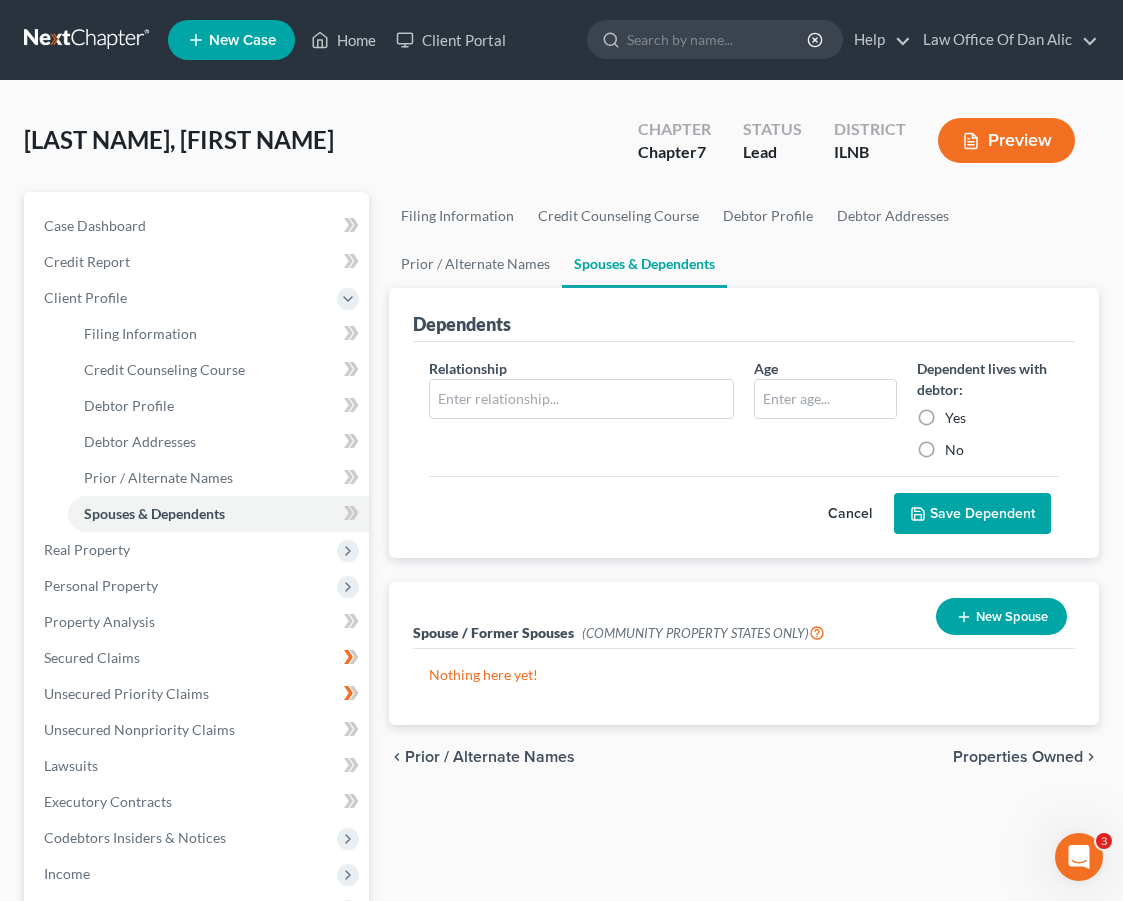 click on "Properties Owned" at bounding box center (1018, 757) 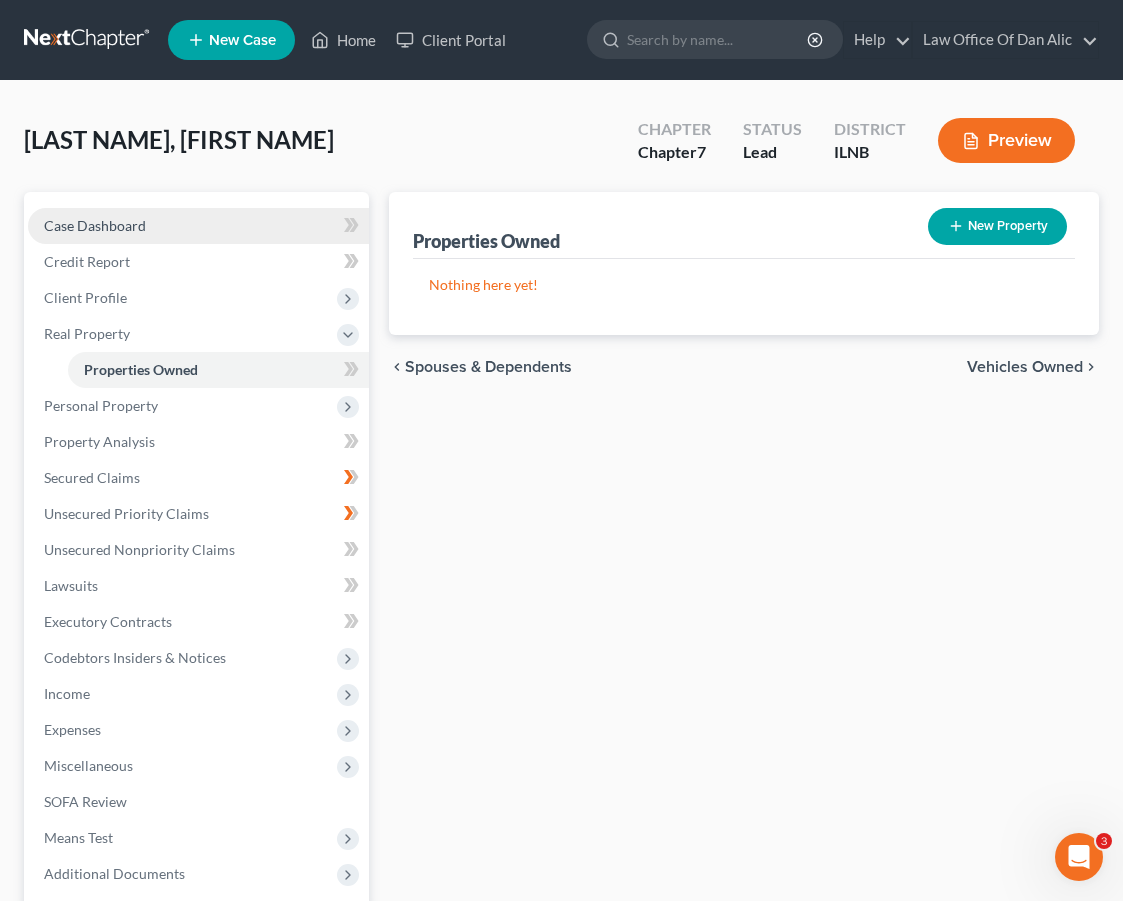click on "Case Dashboard" at bounding box center (198, 226) 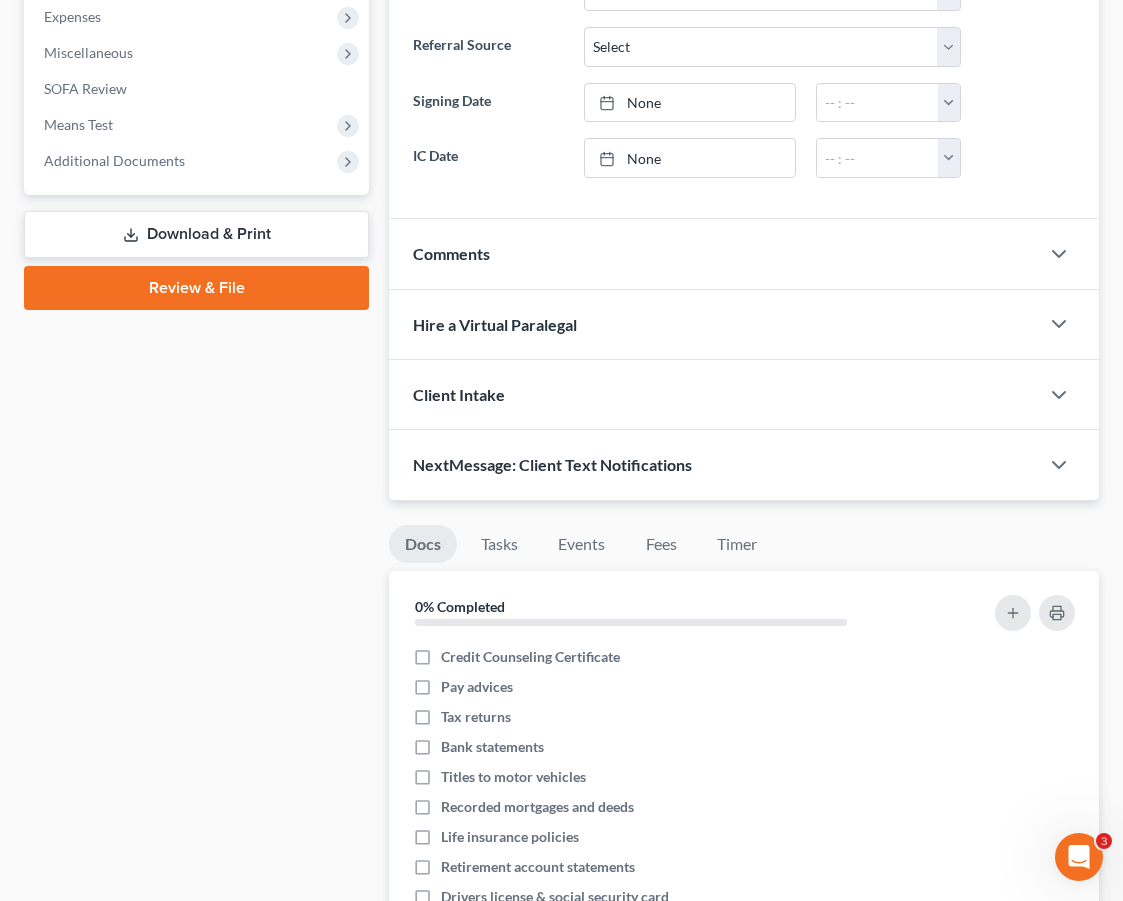 scroll, scrollTop: 24, scrollLeft: 0, axis: vertical 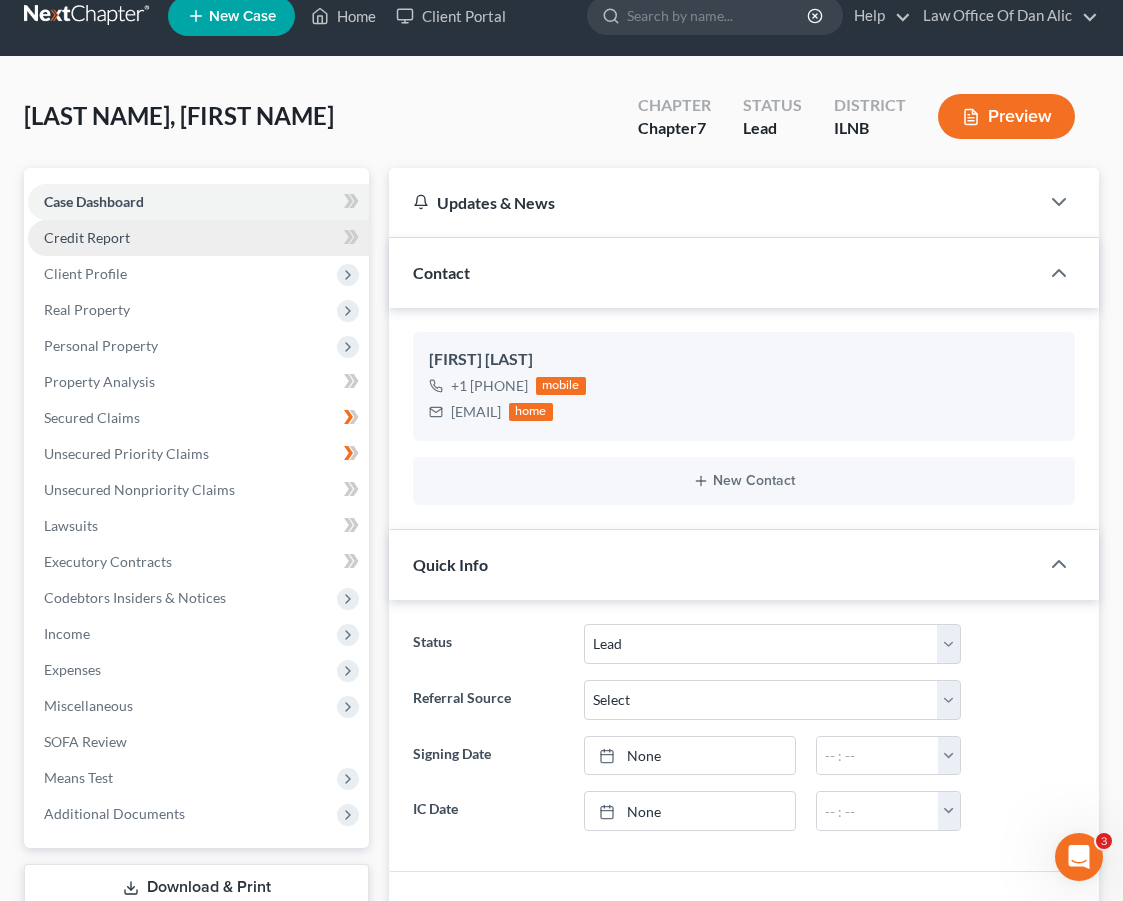 click on "Credit Report" at bounding box center (87, 237) 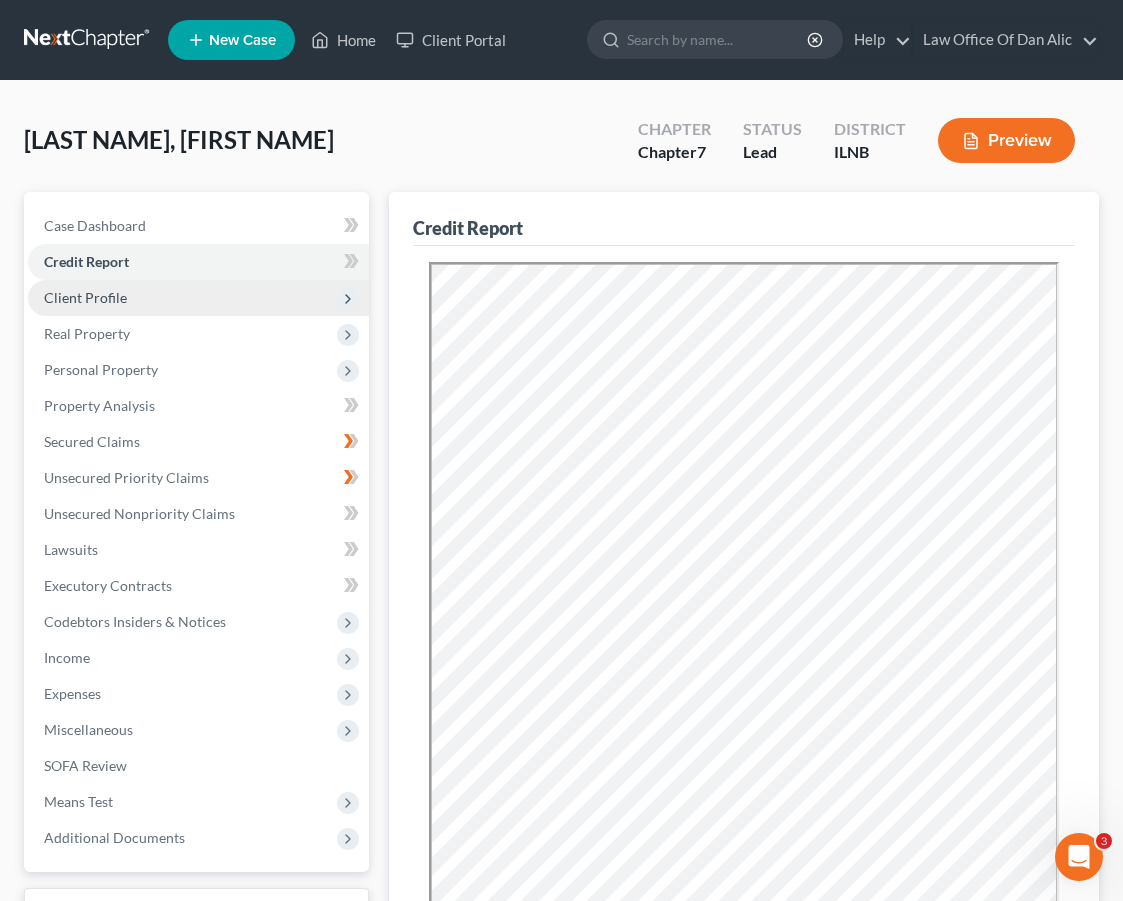 scroll, scrollTop: 0, scrollLeft: 0, axis: both 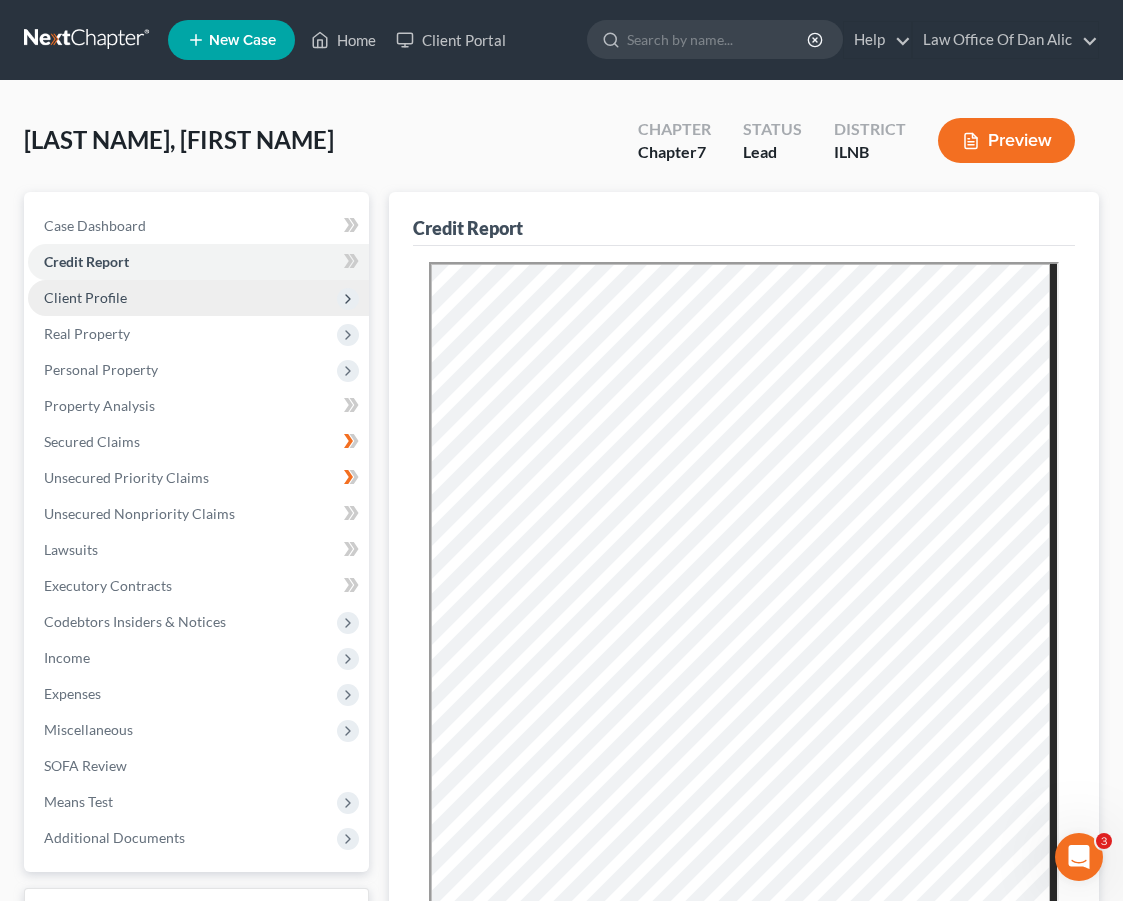 click on "Client Profile" at bounding box center (198, 298) 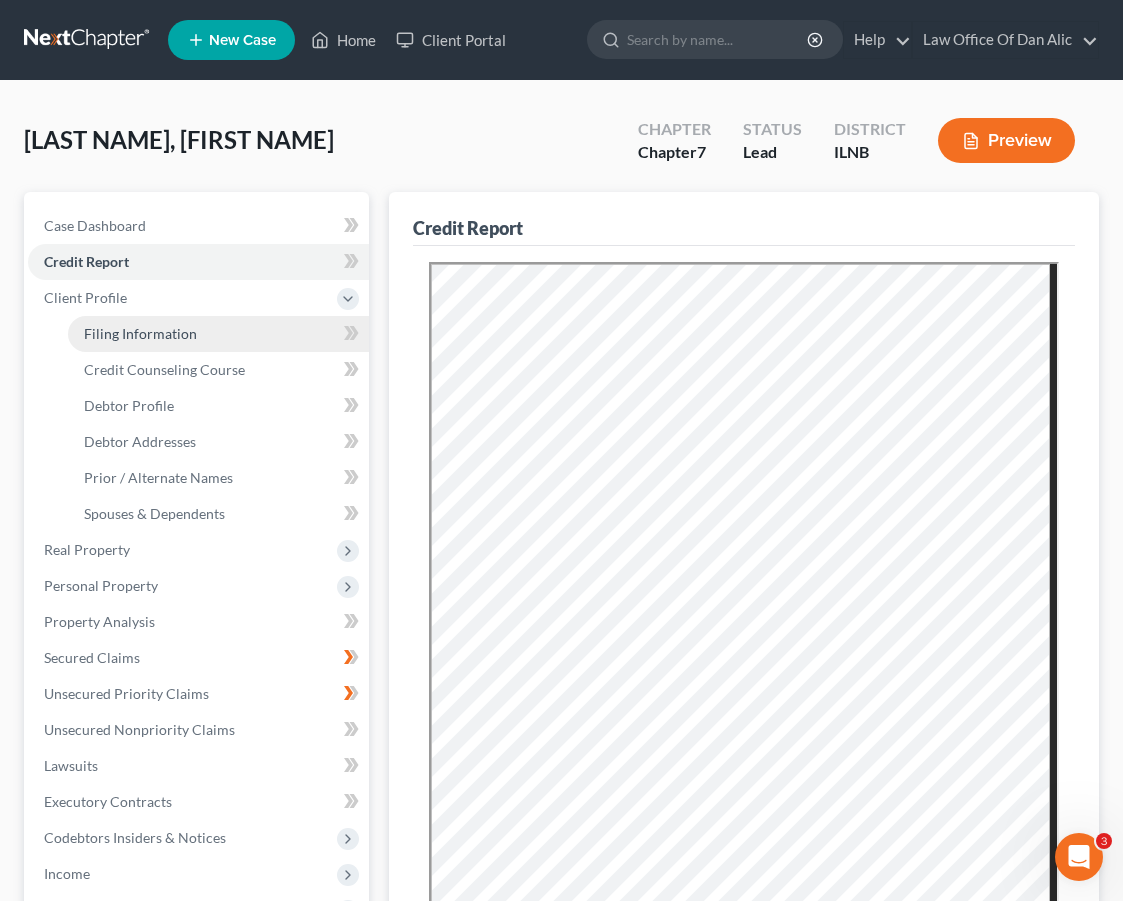 click on "Filing Information" at bounding box center [218, 334] 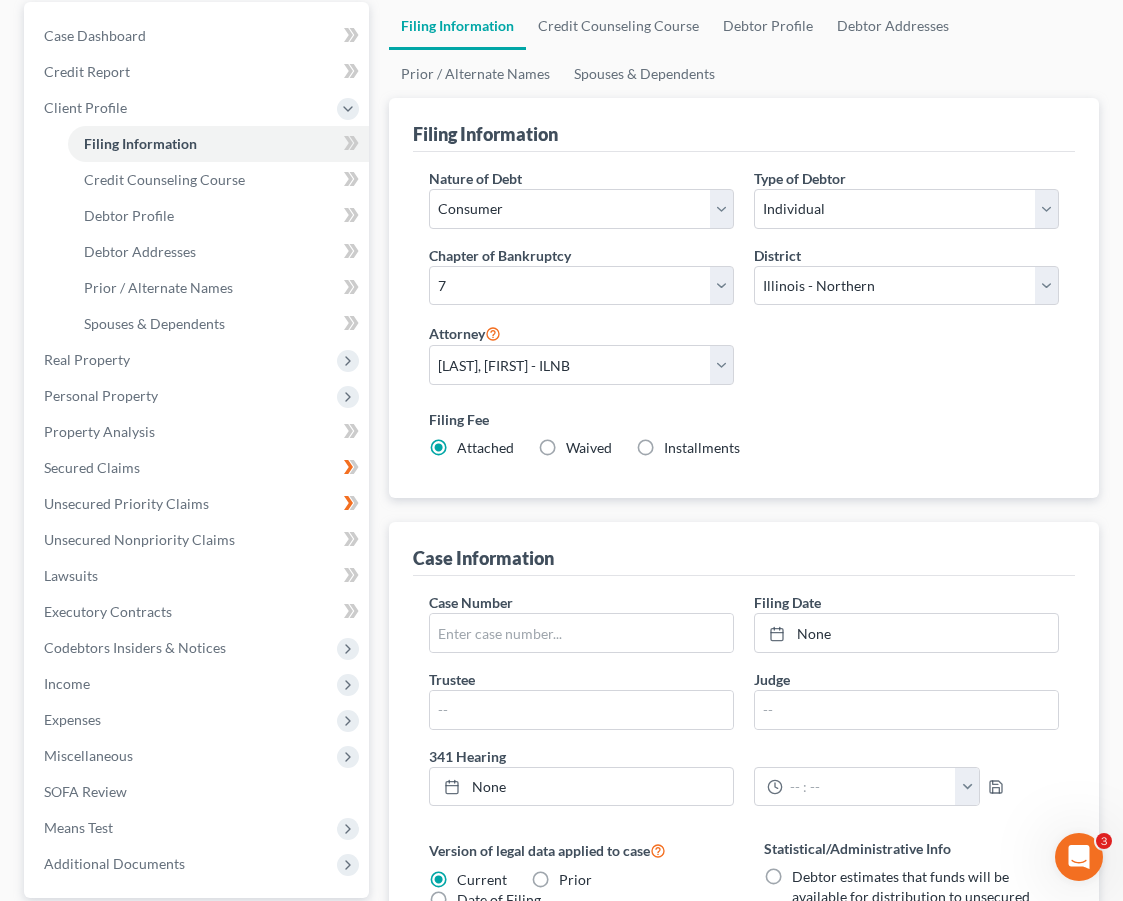 scroll, scrollTop: 609, scrollLeft: 0, axis: vertical 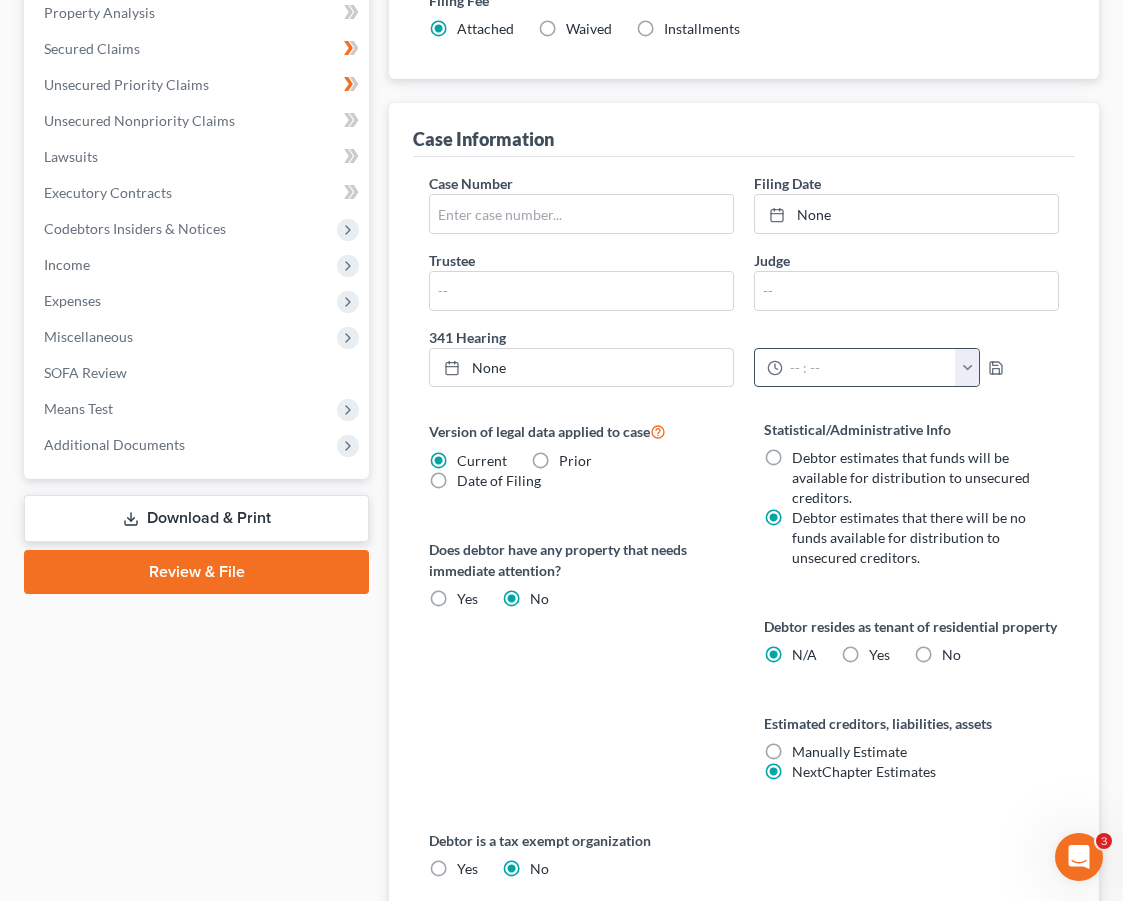 click at bounding box center [967, 368] 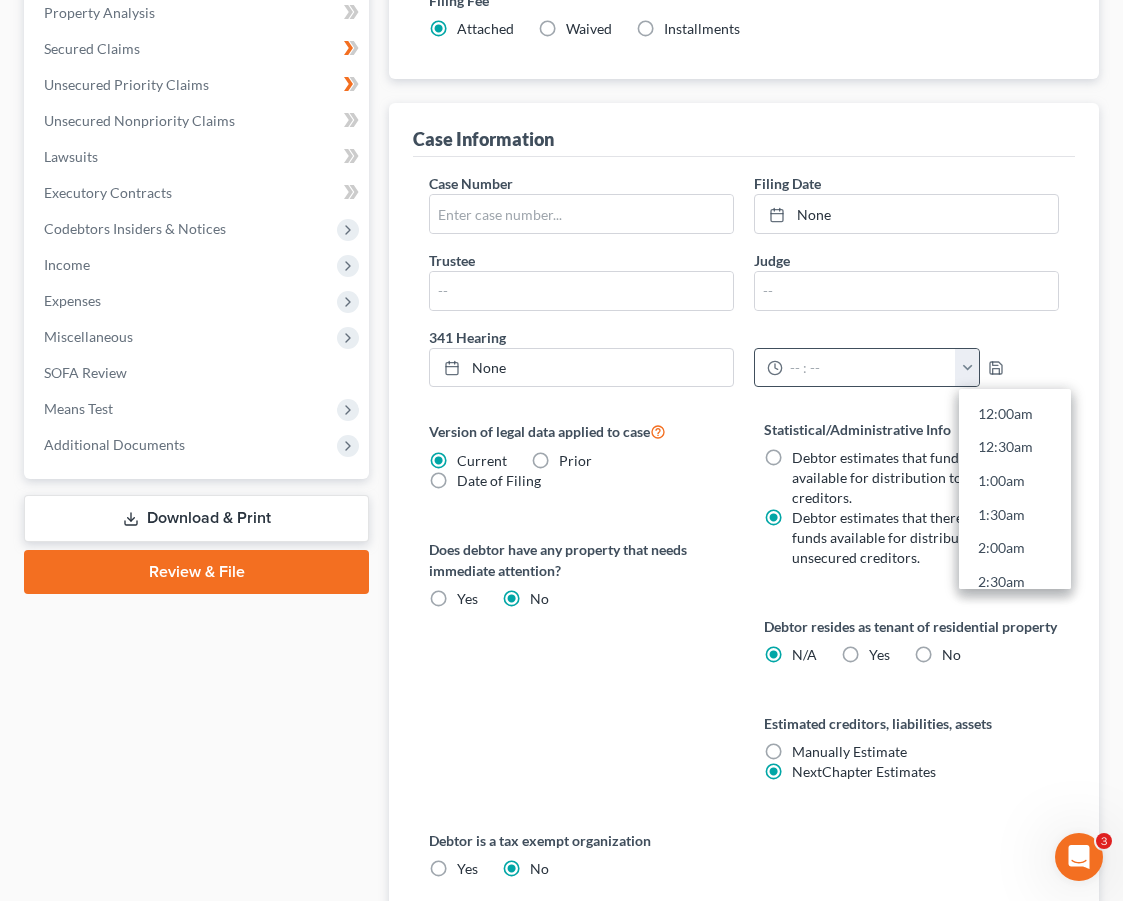 click at bounding box center (967, 368) 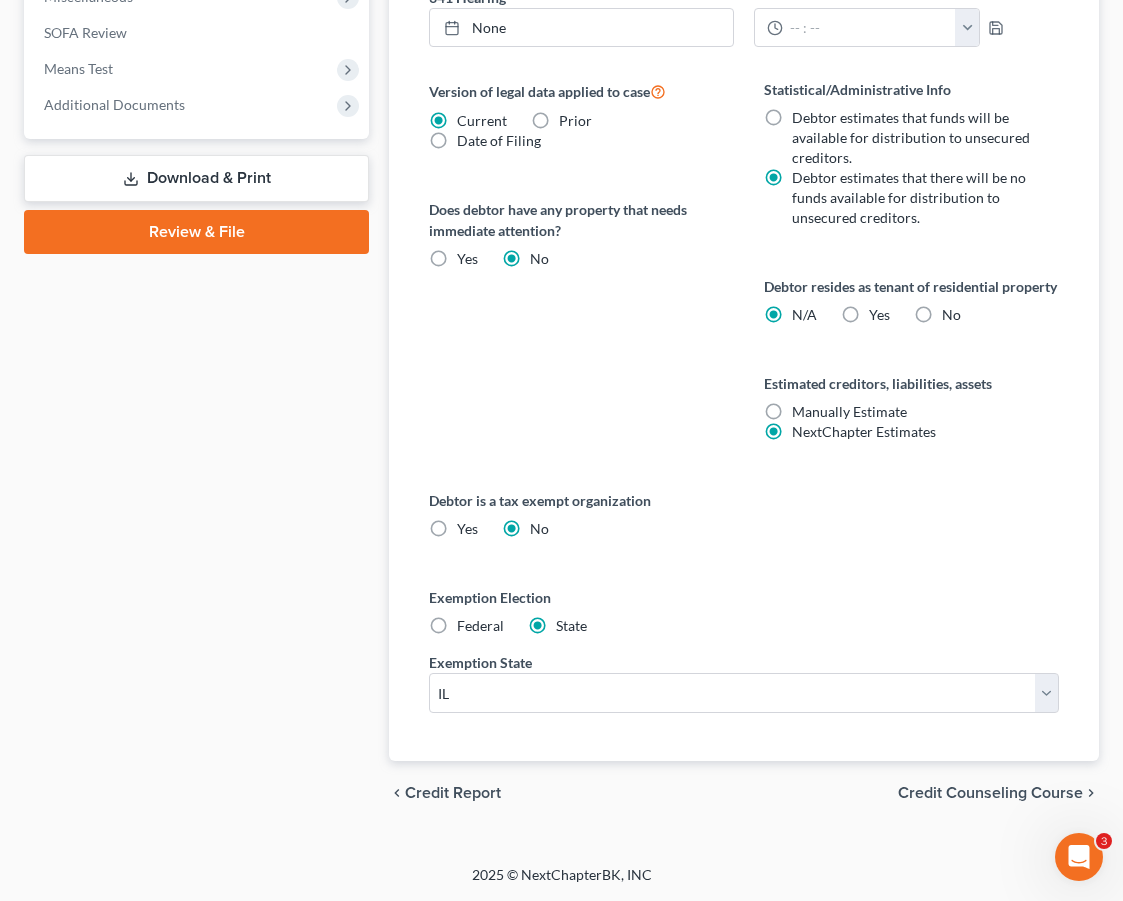 scroll, scrollTop: 1038, scrollLeft: 0, axis: vertical 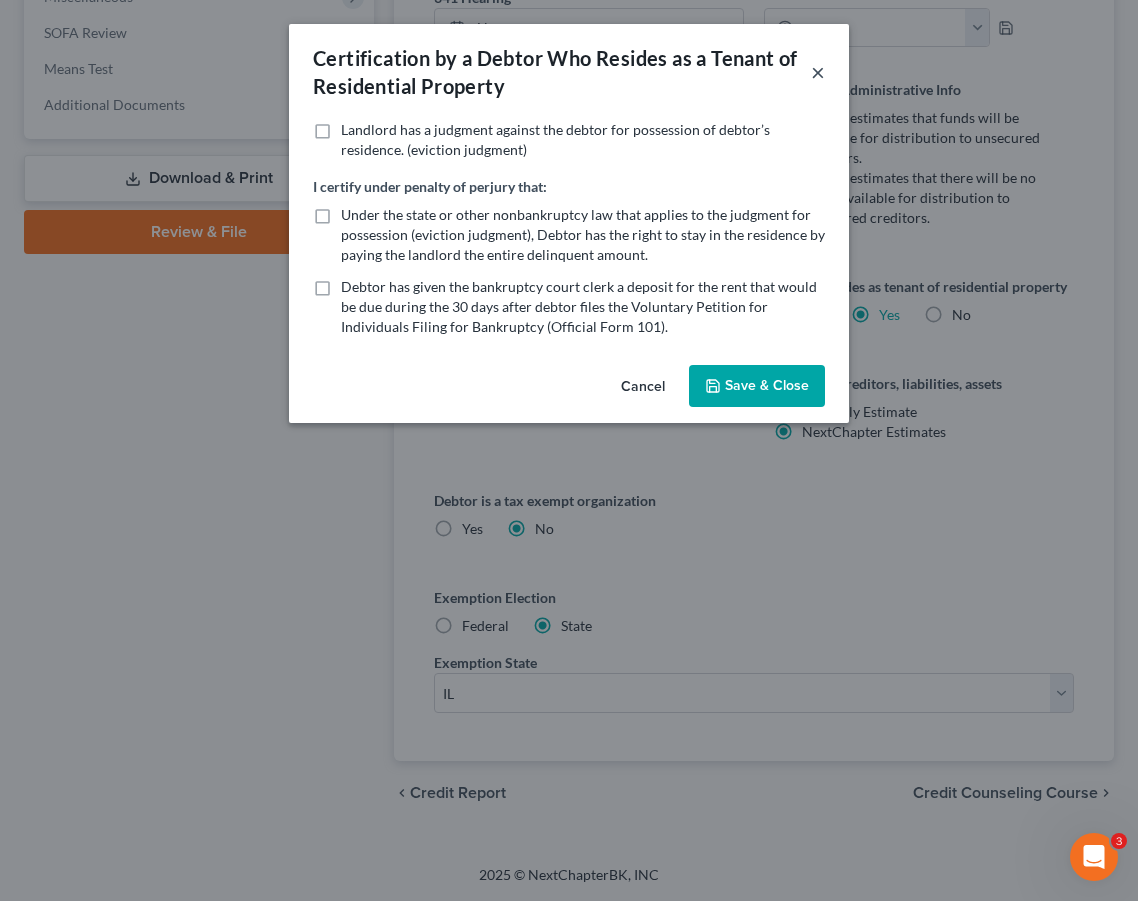 click on "×" at bounding box center (818, 72) 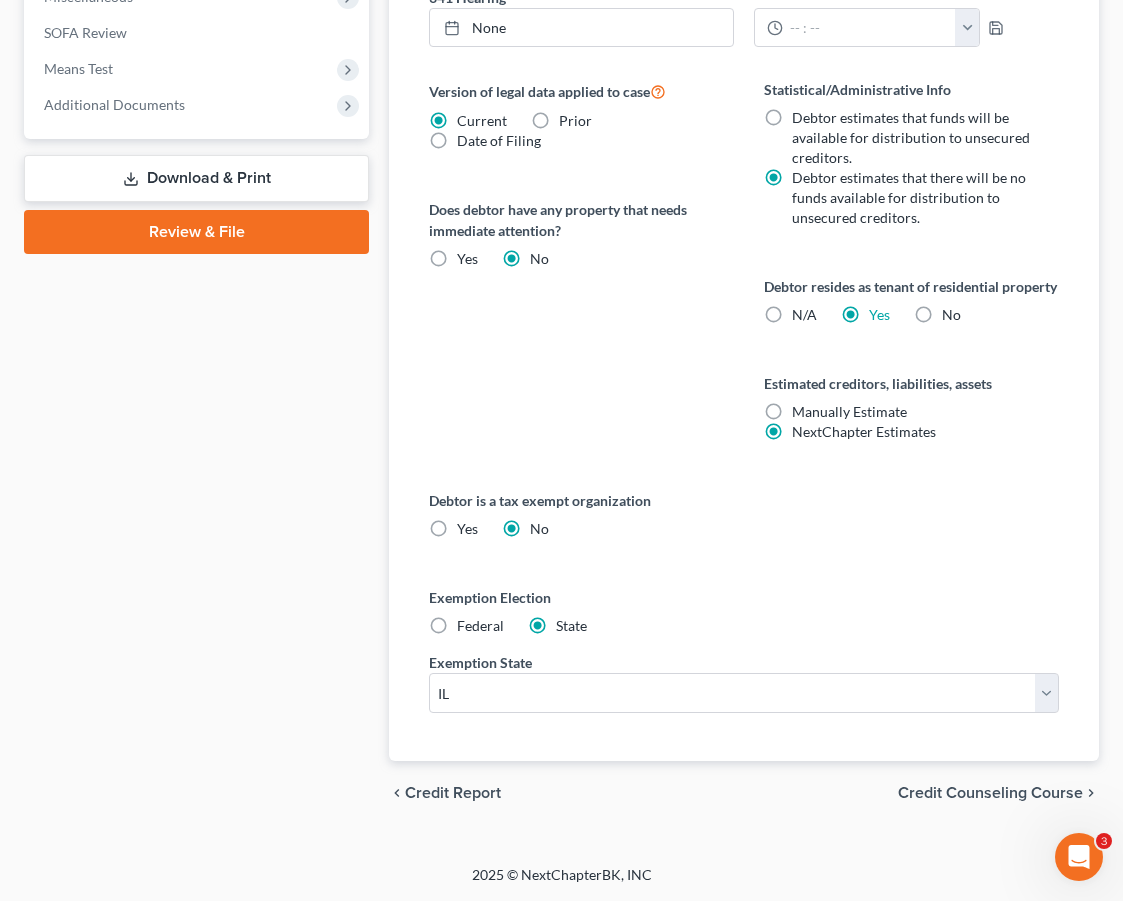 click on "N/A" at bounding box center (804, 315) 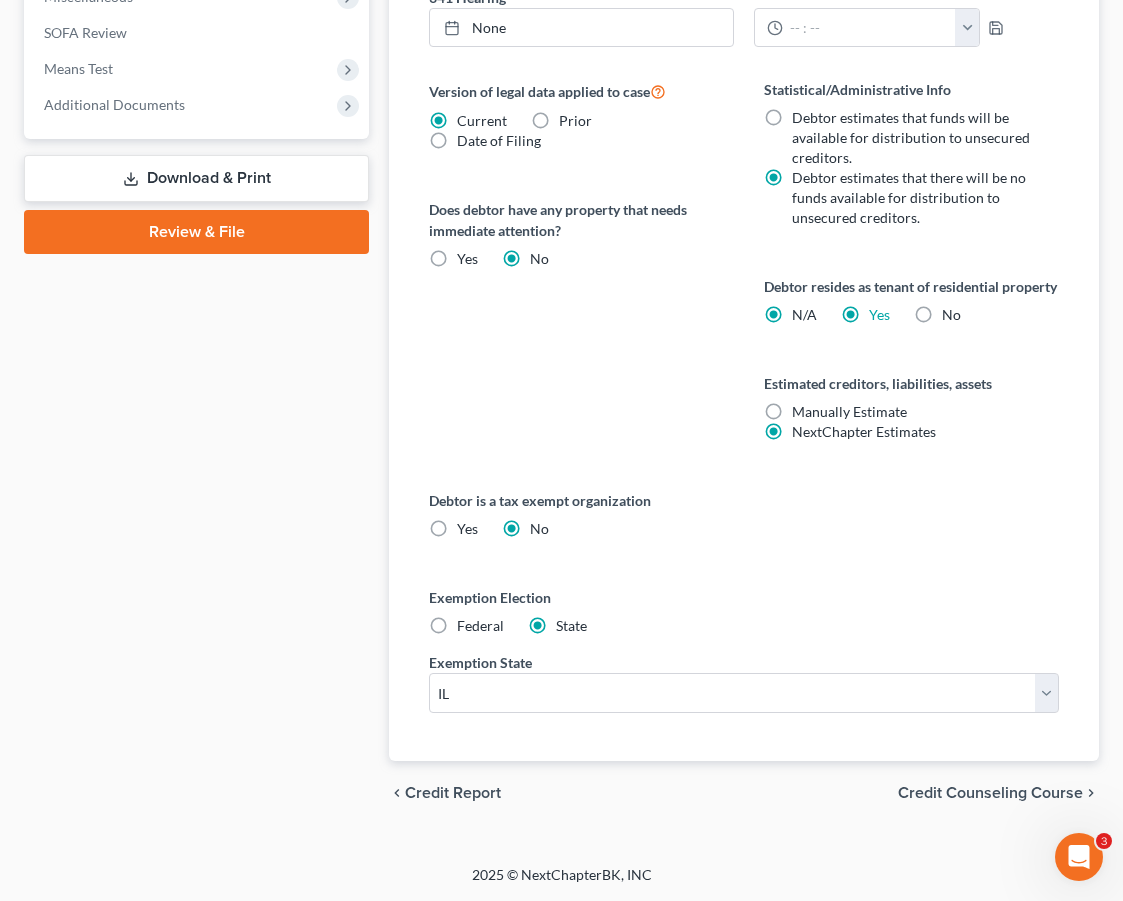 radio on "false" 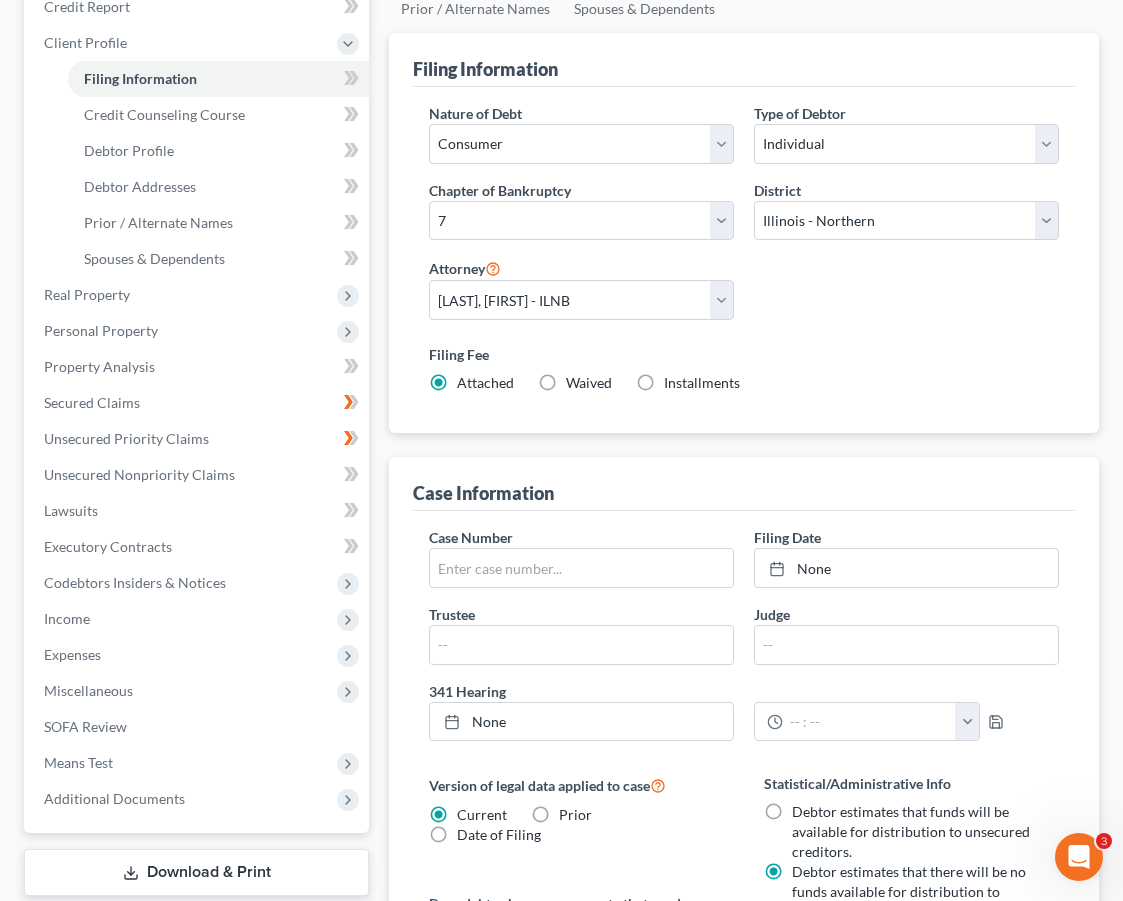 scroll, scrollTop: 170, scrollLeft: 0, axis: vertical 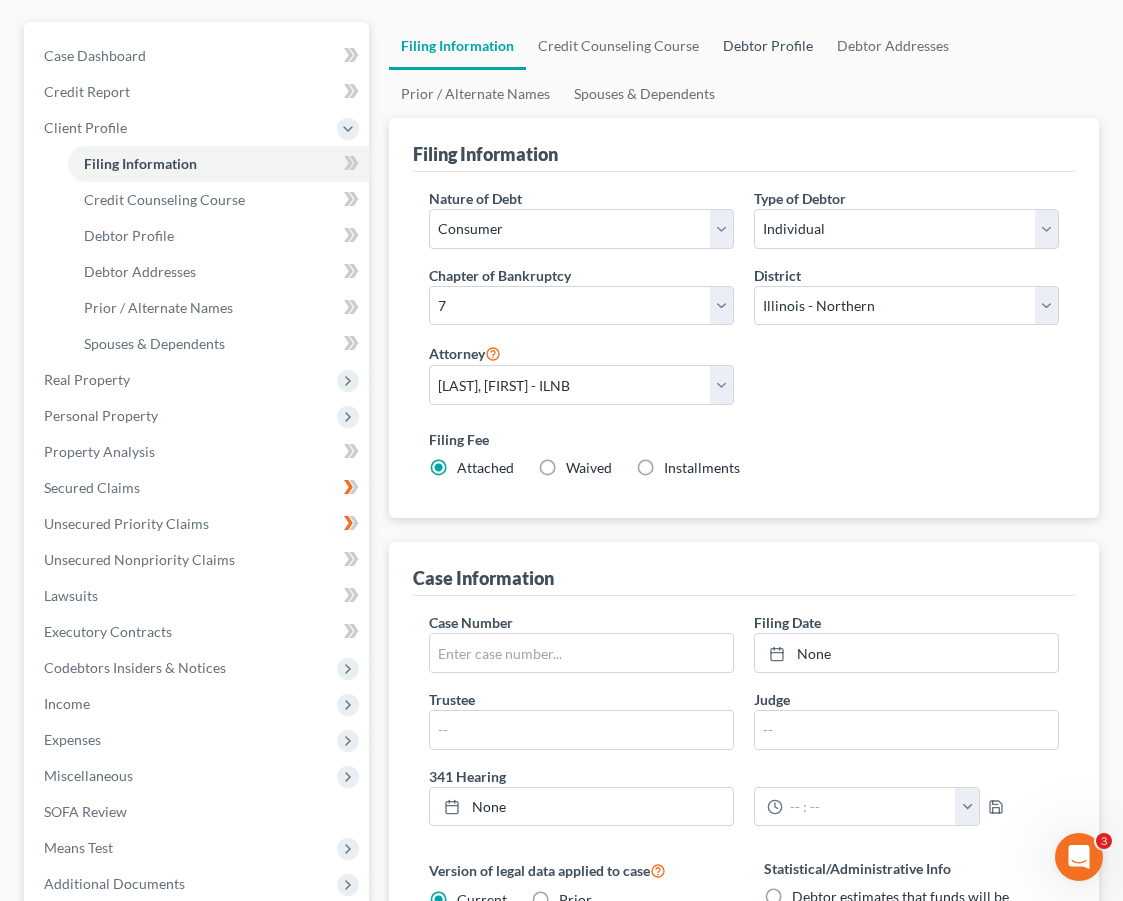 click on "Debtor Profile" at bounding box center (768, 46) 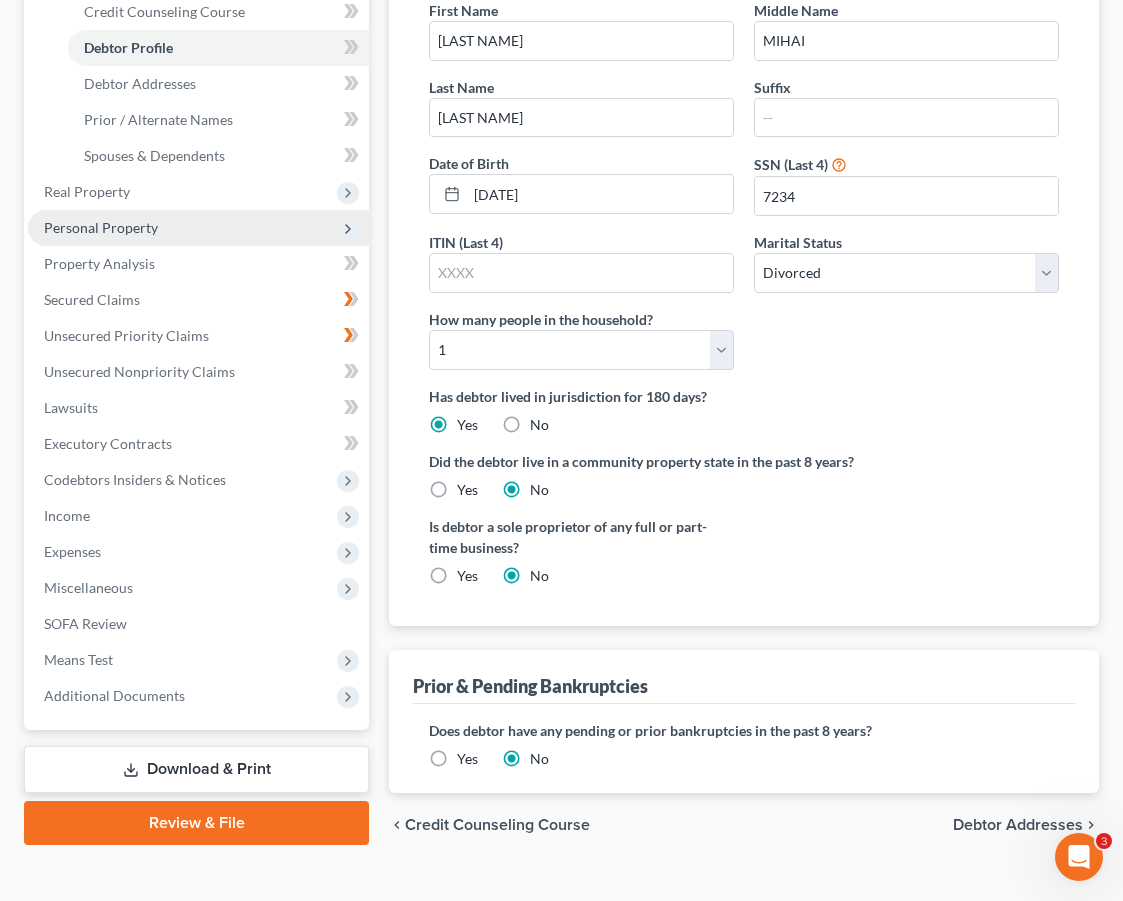 scroll, scrollTop: 413, scrollLeft: 0, axis: vertical 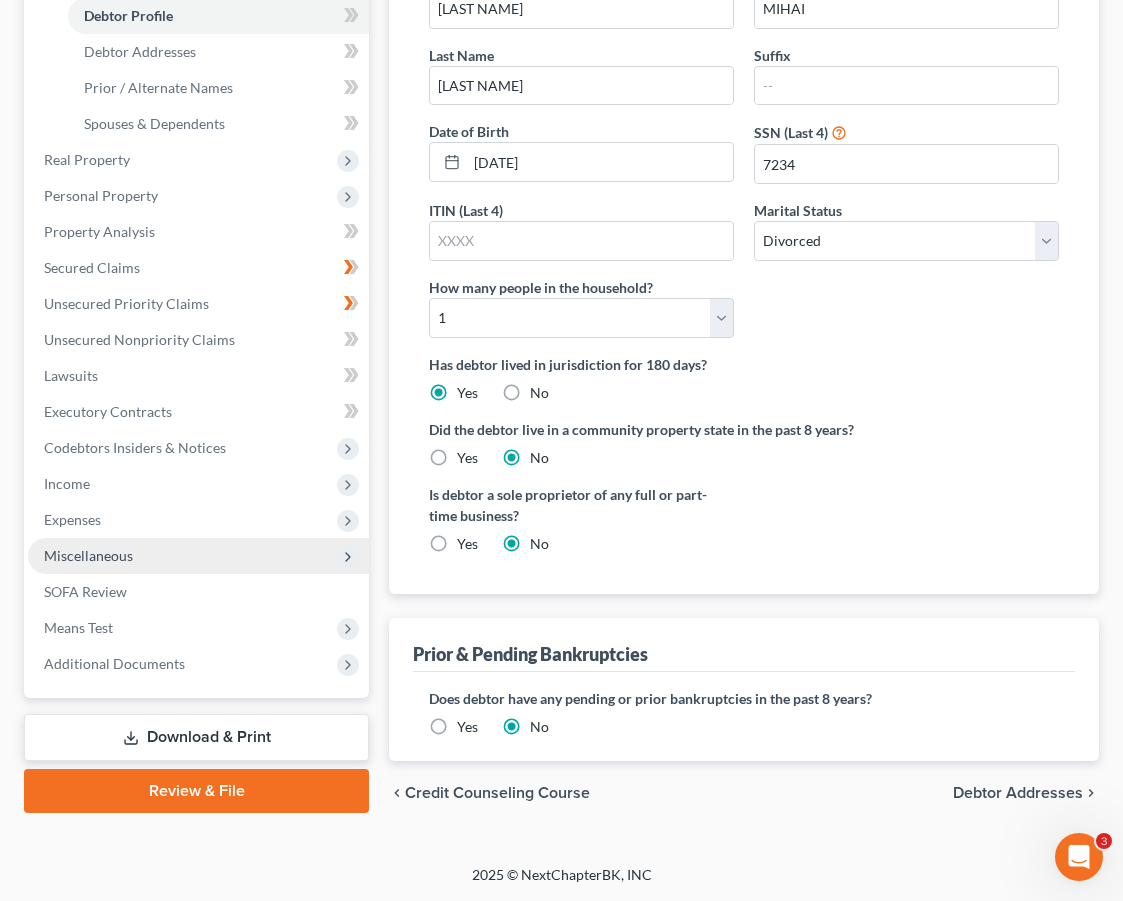 click on "Miscellaneous" at bounding box center (198, 556) 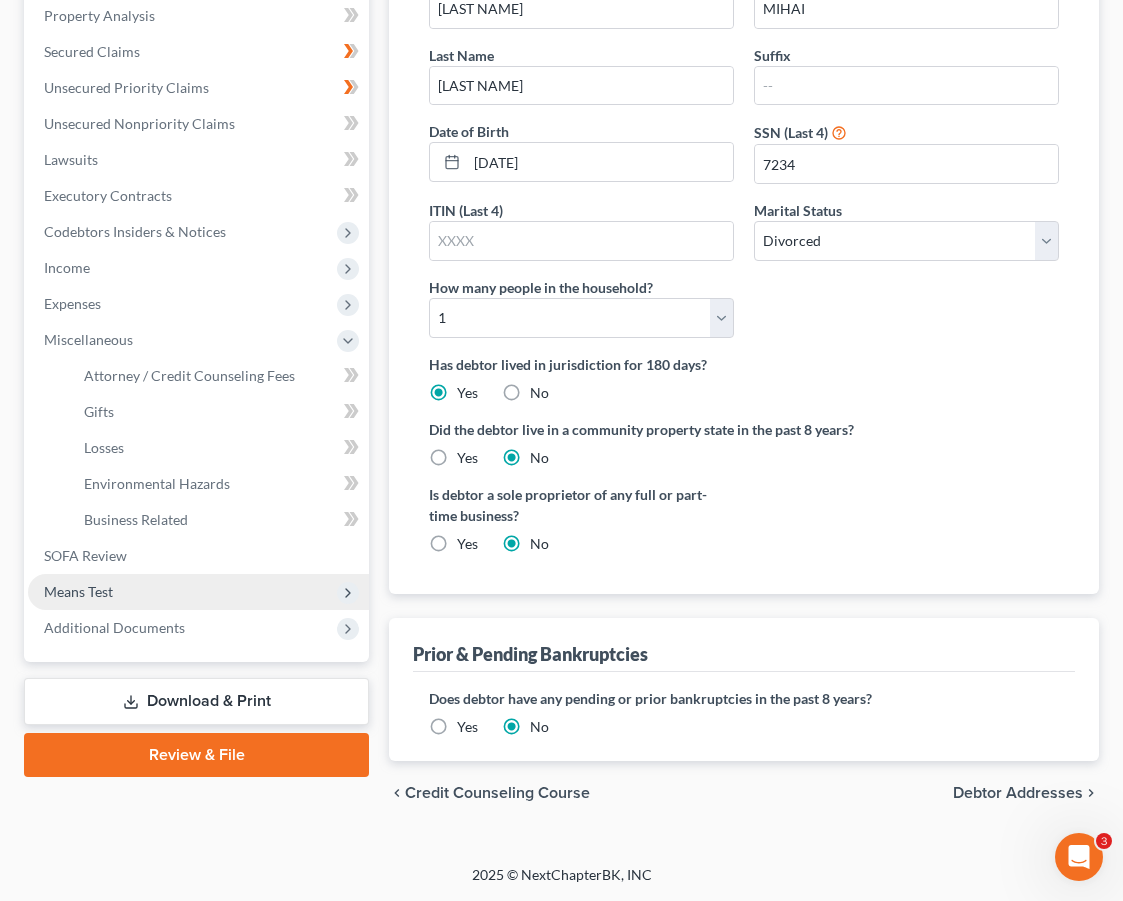 click on "Means Test" at bounding box center (198, 592) 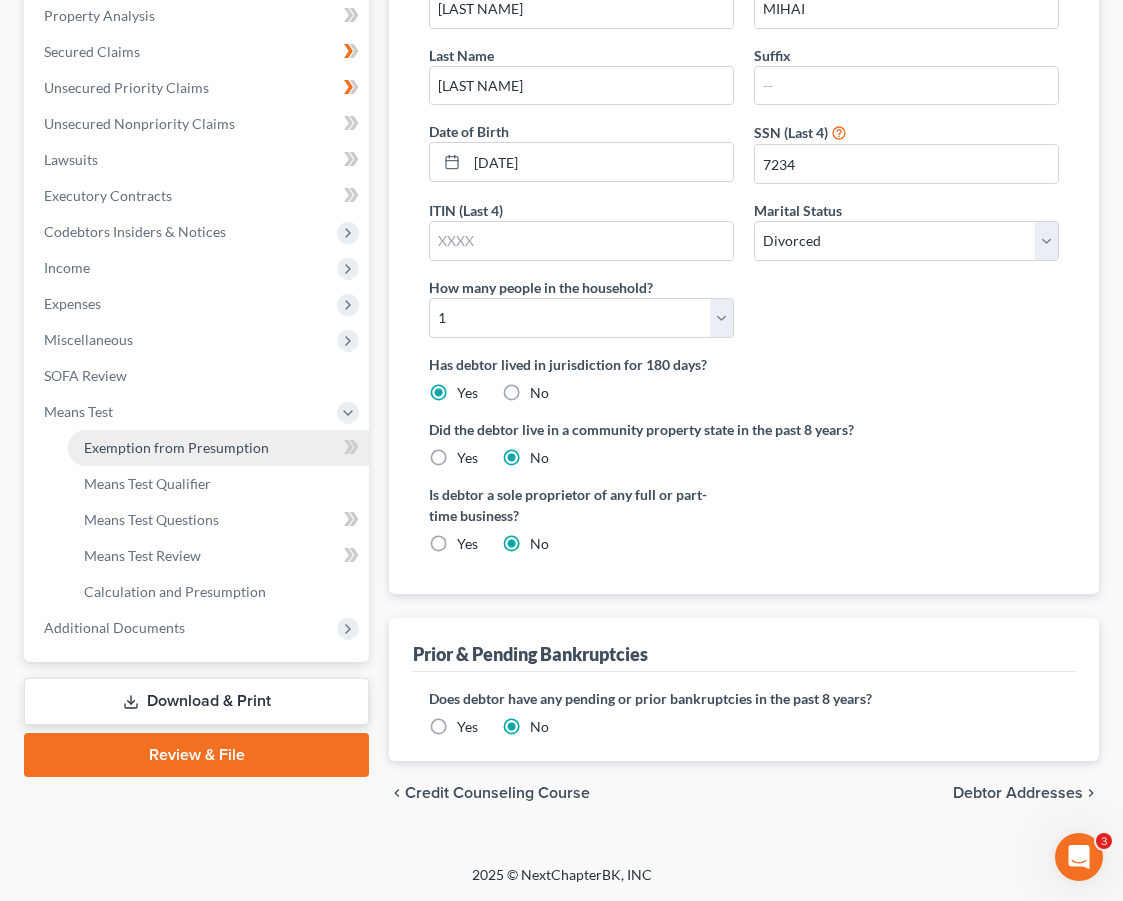 click on "Exemption from Presumption" at bounding box center [176, 447] 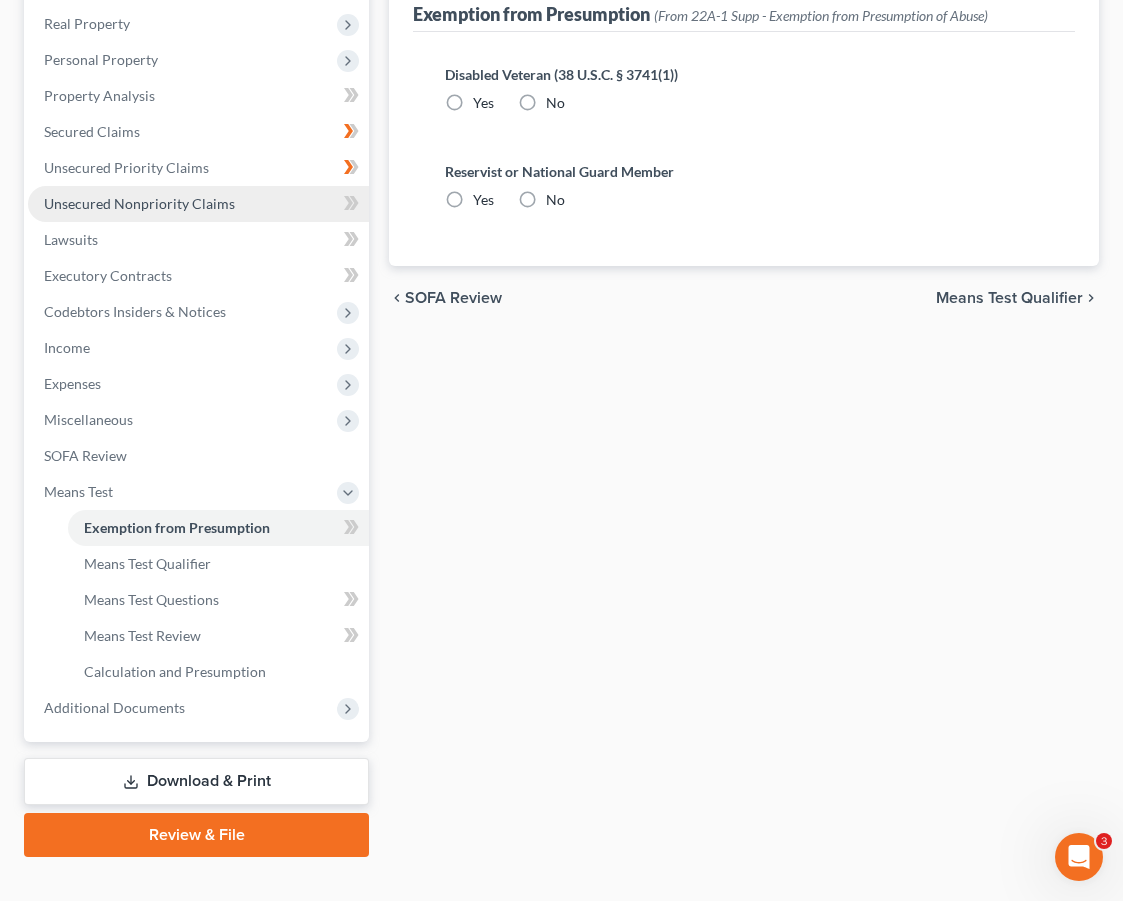 scroll, scrollTop: 82, scrollLeft: 0, axis: vertical 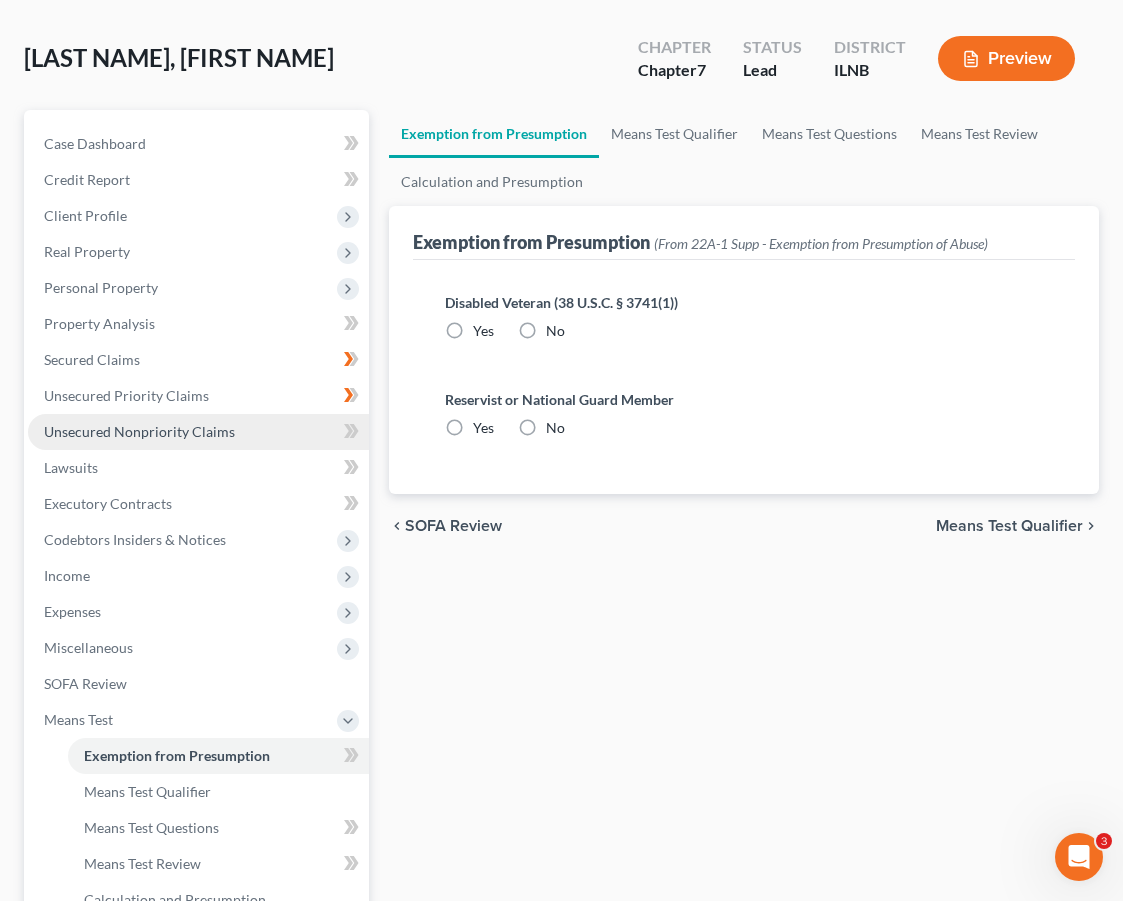 radio on "true" 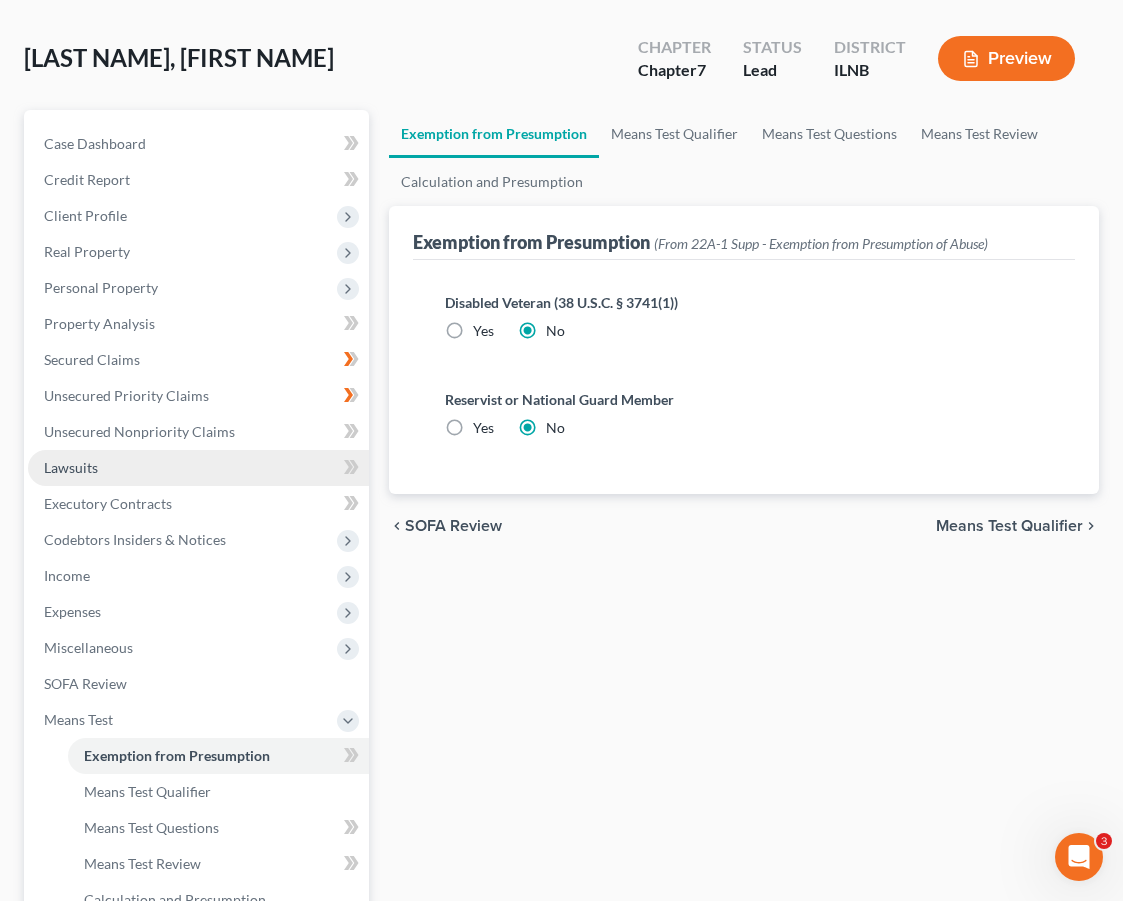 scroll, scrollTop: 0, scrollLeft: 0, axis: both 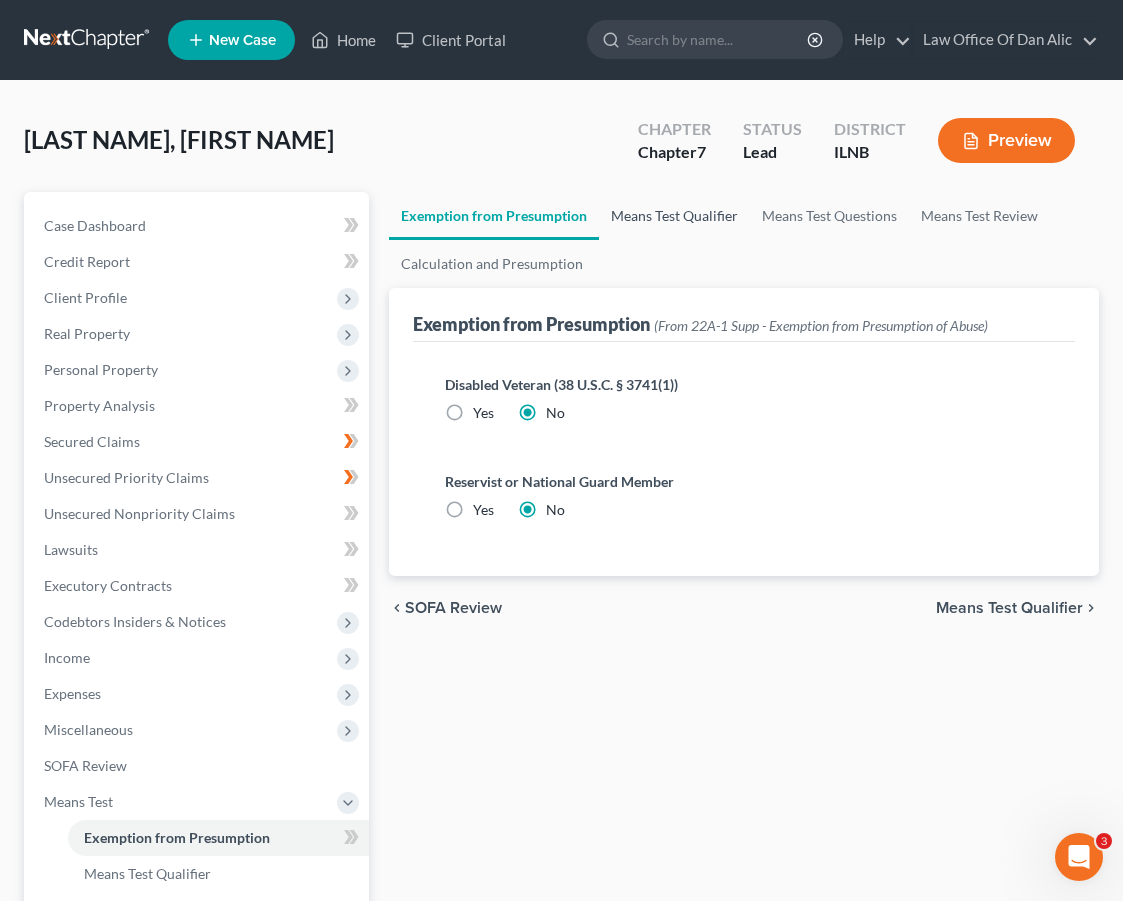 click on "Means Test Qualifier" at bounding box center (674, 216) 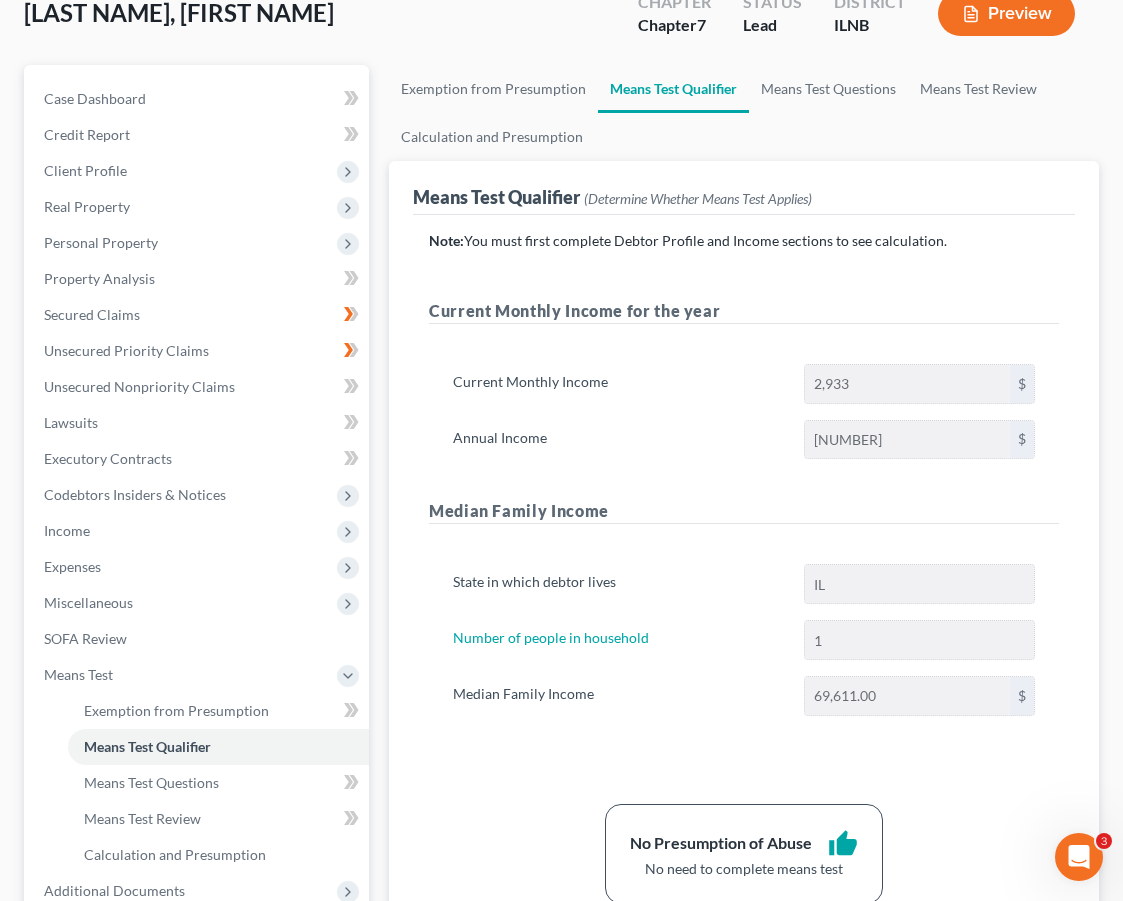 scroll, scrollTop: 0, scrollLeft: 0, axis: both 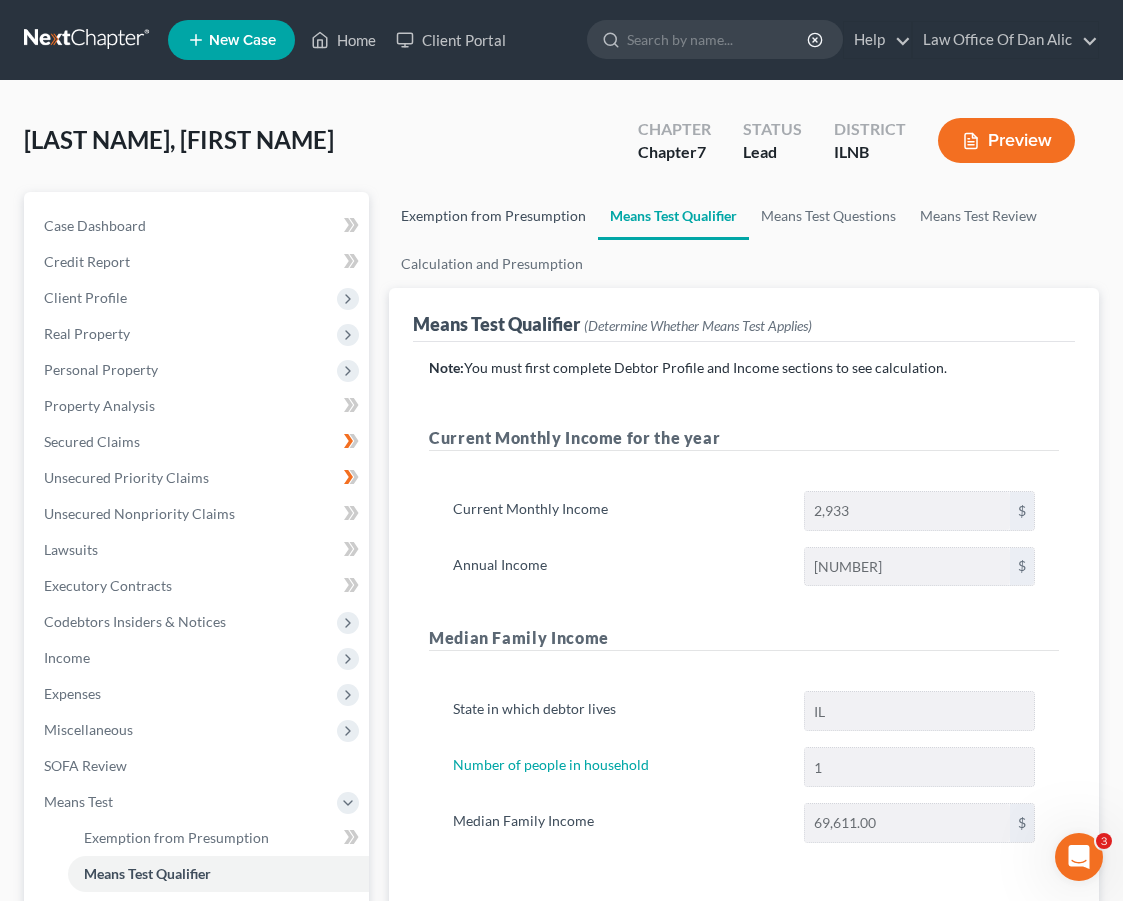 click on "Exemption from Presumption" at bounding box center (493, 216) 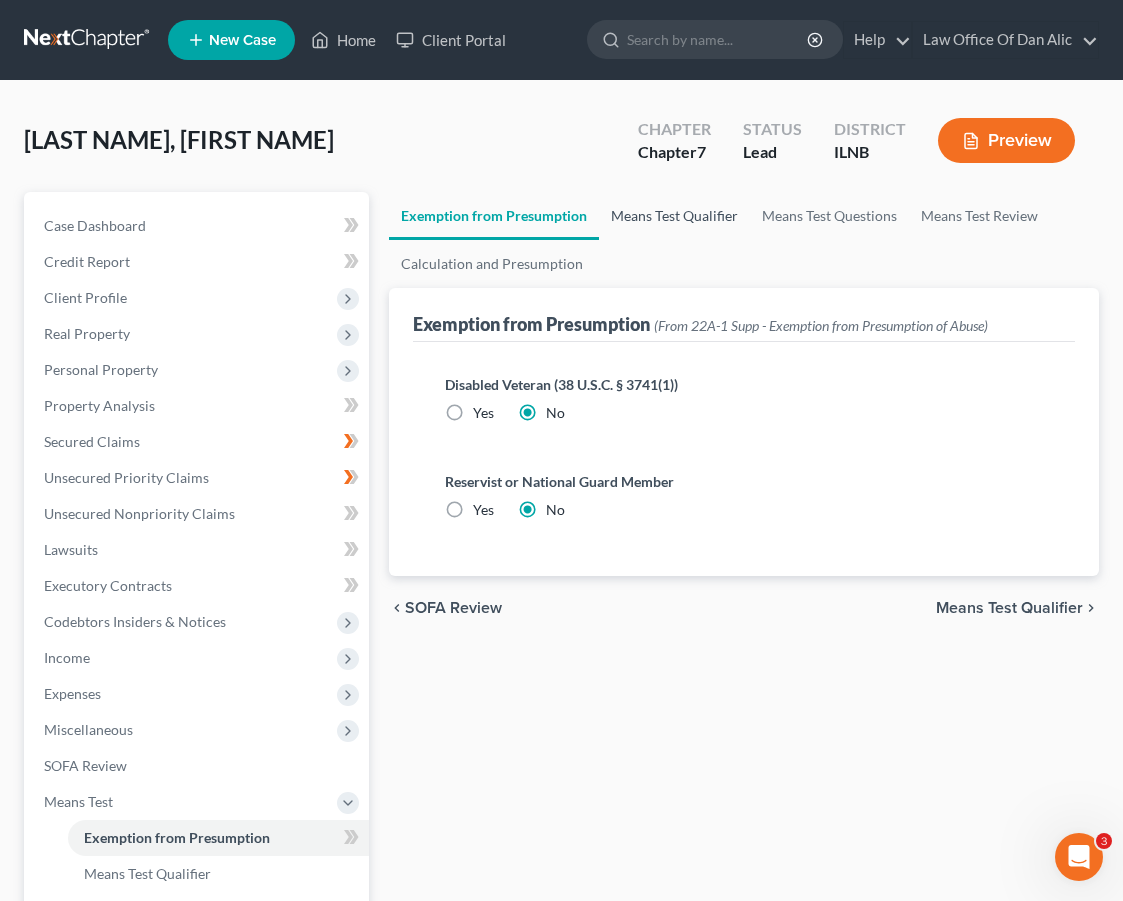 click on "Means Test Qualifier" at bounding box center [674, 216] 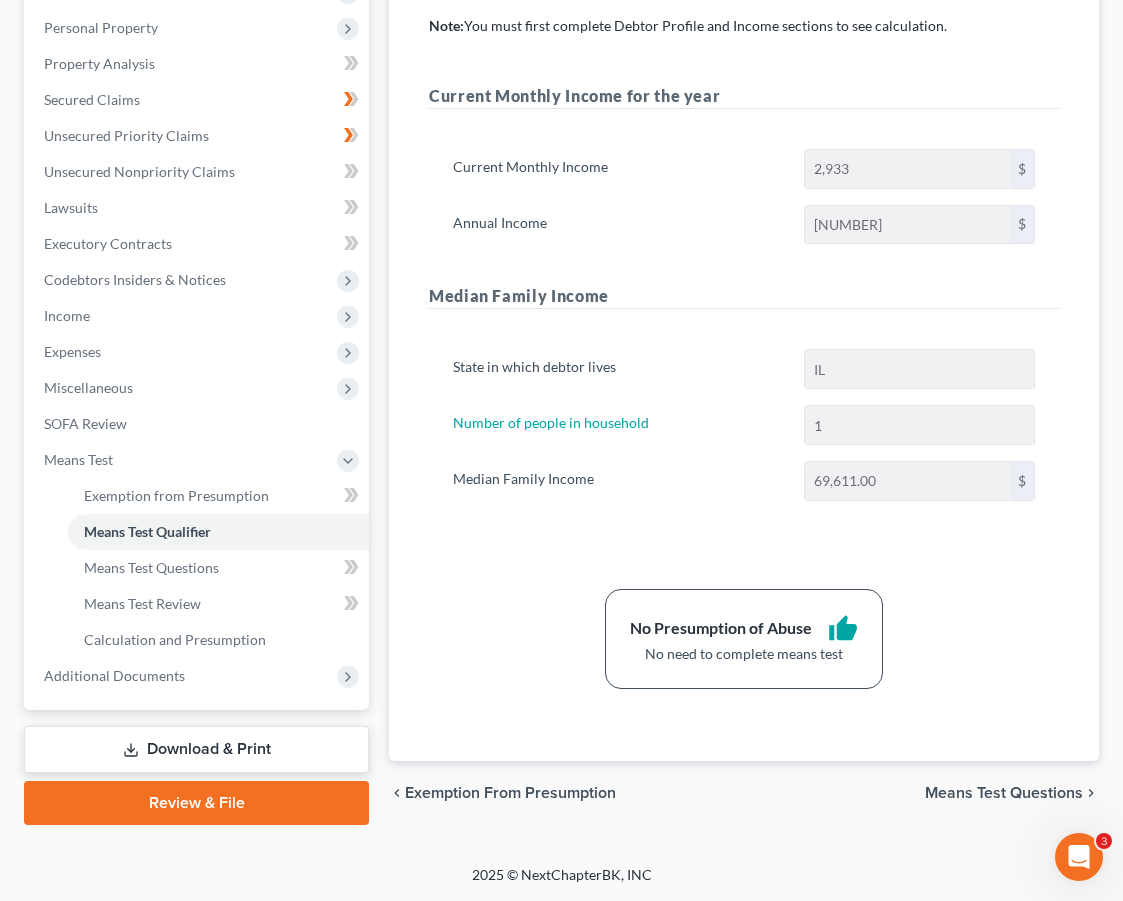 scroll, scrollTop: 0, scrollLeft: 0, axis: both 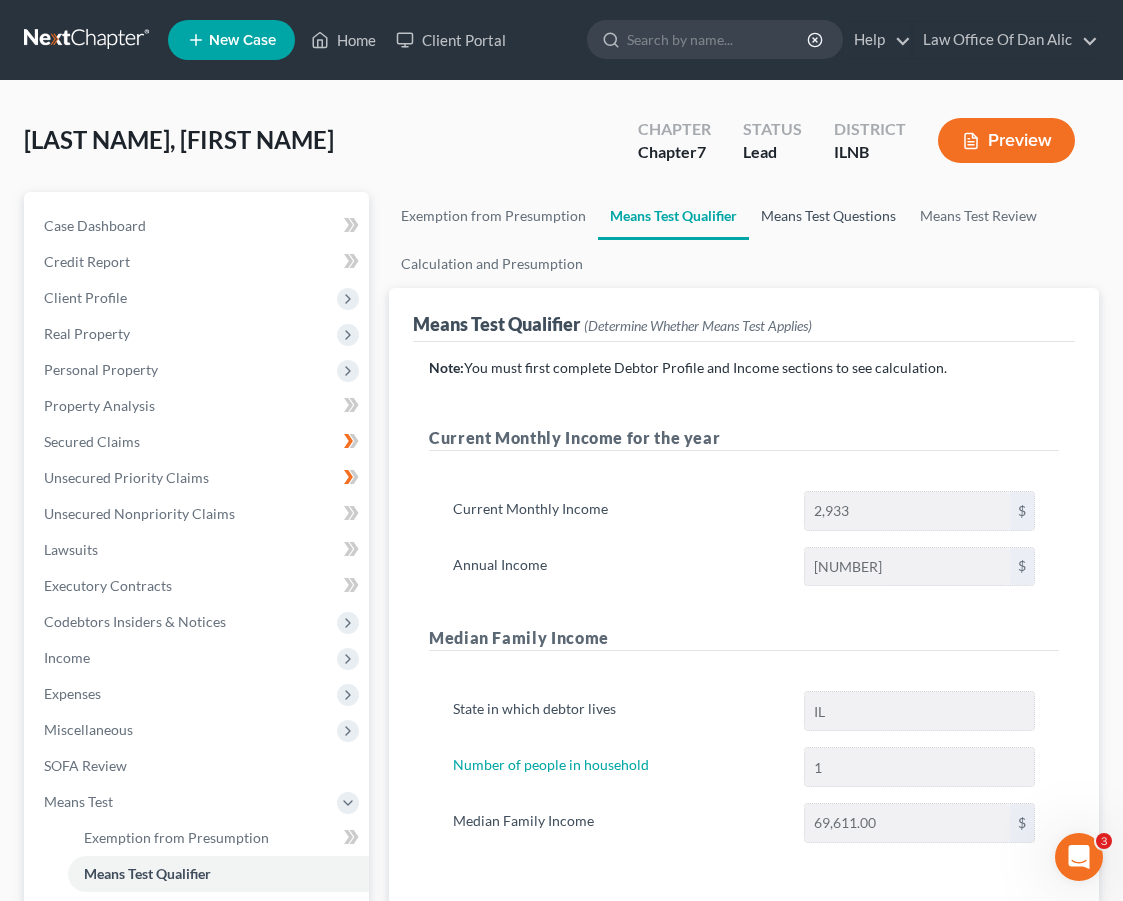click on "Means Test Questions" at bounding box center (828, 216) 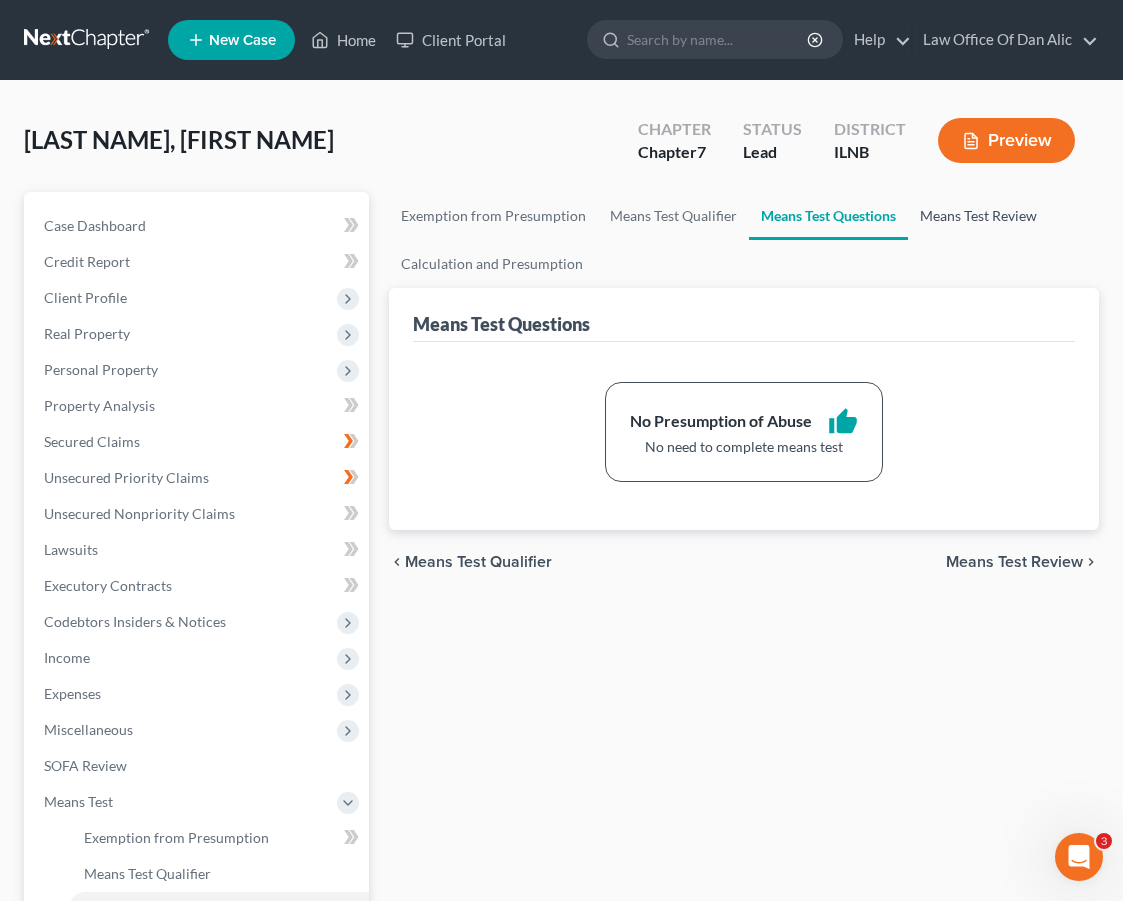 click on "Means Test Review" at bounding box center [978, 216] 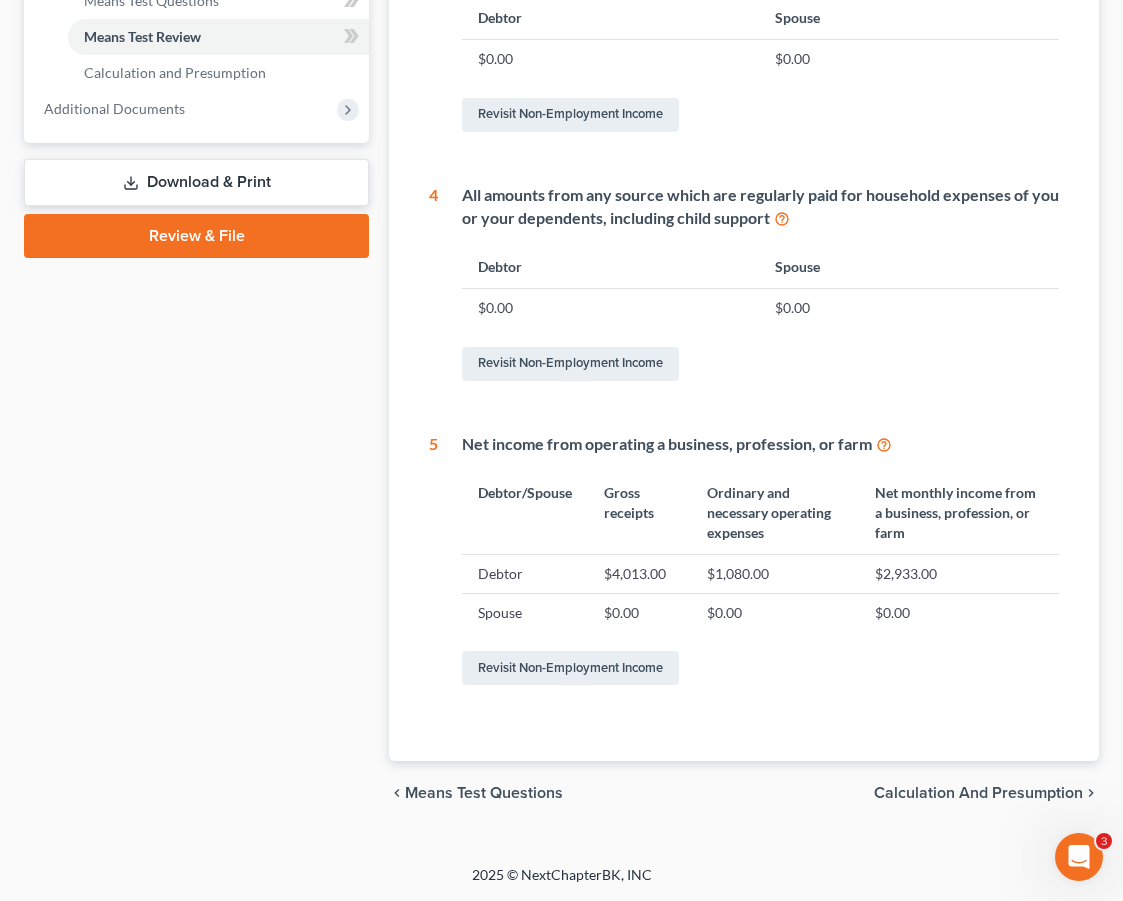 scroll, scrollTop: 0, scrollLeft: 0, axis: both 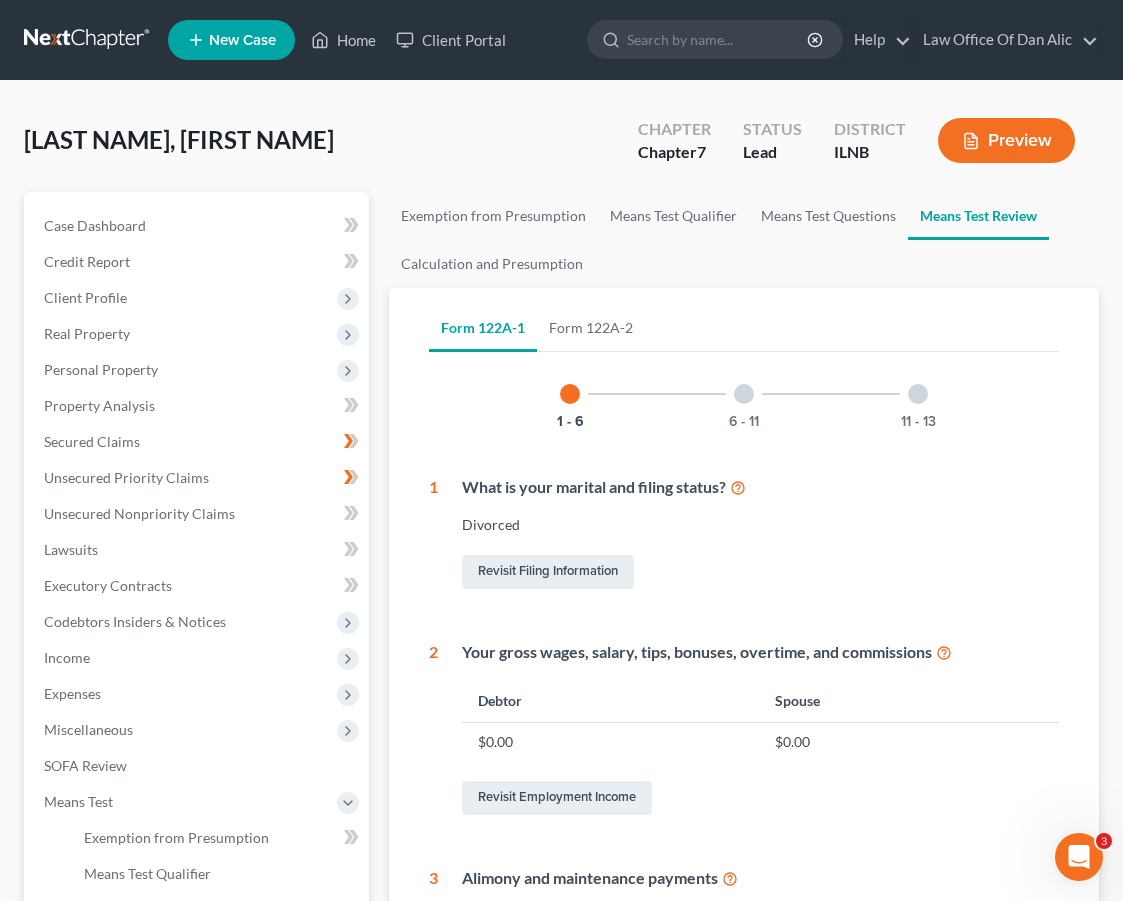 click 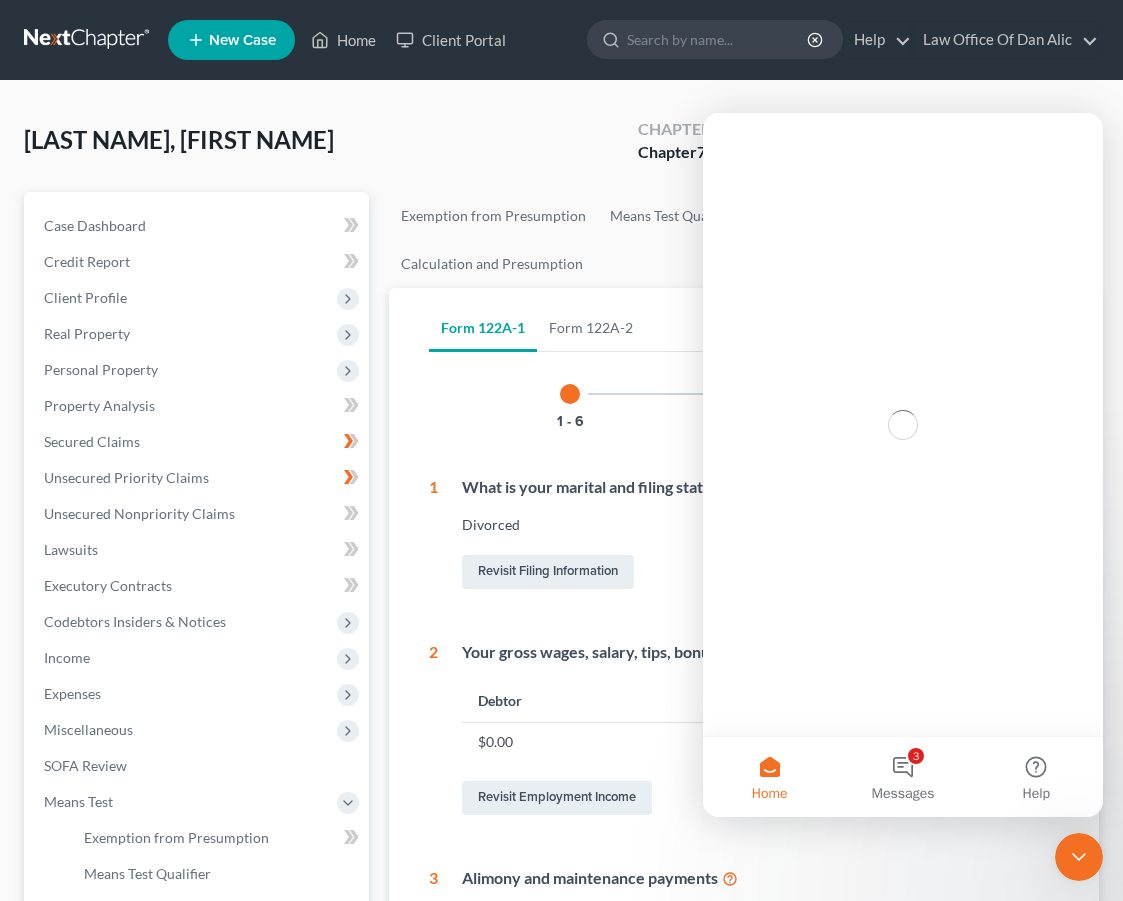 scroll, scrollTop: 0, scrollLeft: 0, axis: both 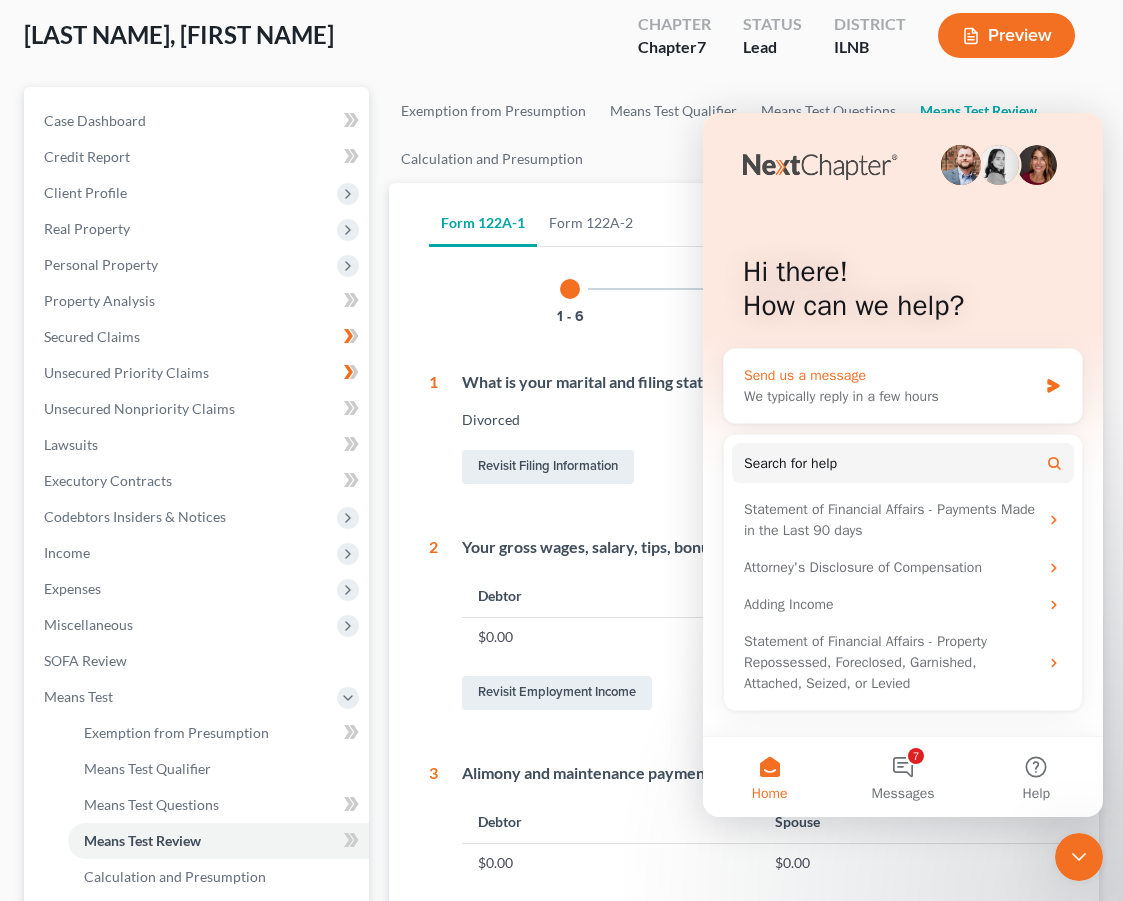 click on "We typically reply in a few hours" at bounding box center (890, 396) 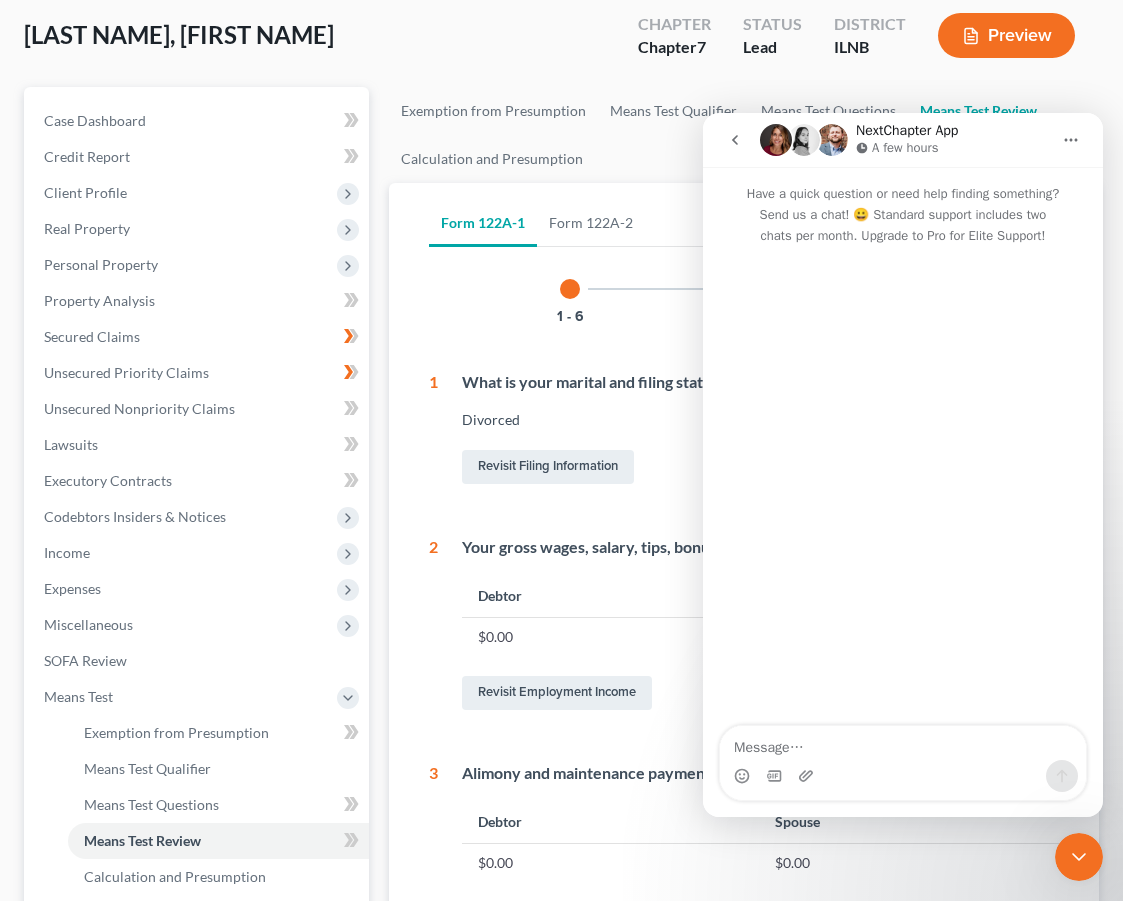 click at bounding box center [903, 743] 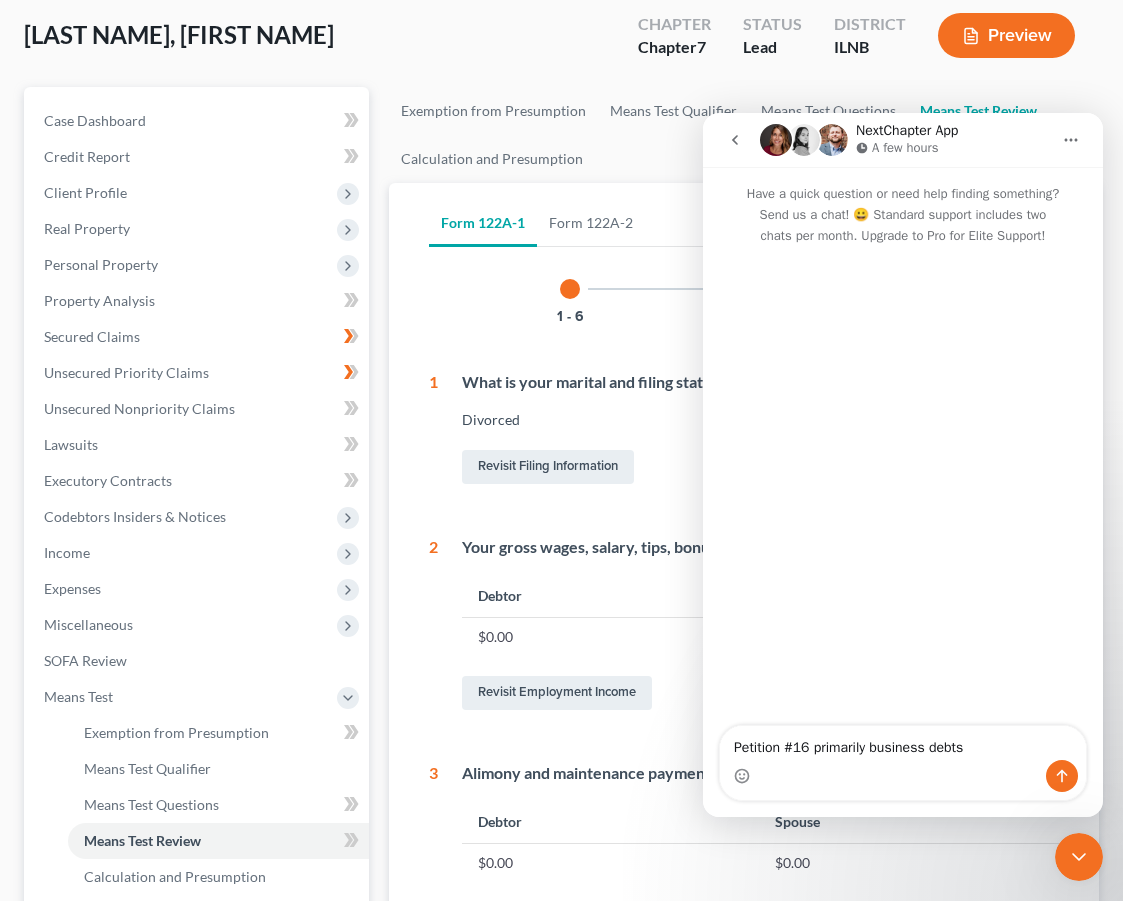 click on "Petition #16 primarily business debts" at bounding box center (903, 743) 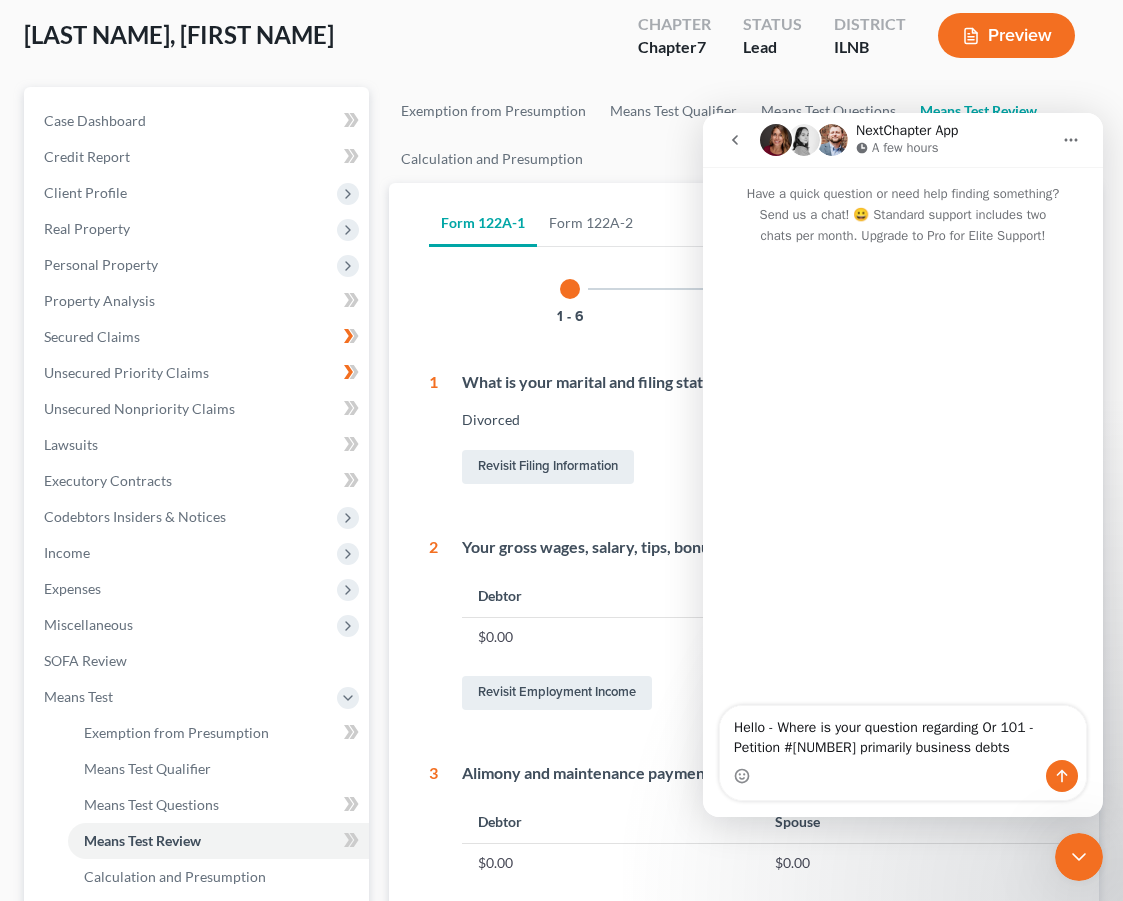 type on "Hello - Where is your question regarding Or 101 -Petition #[NUMBER] primarily business debts" 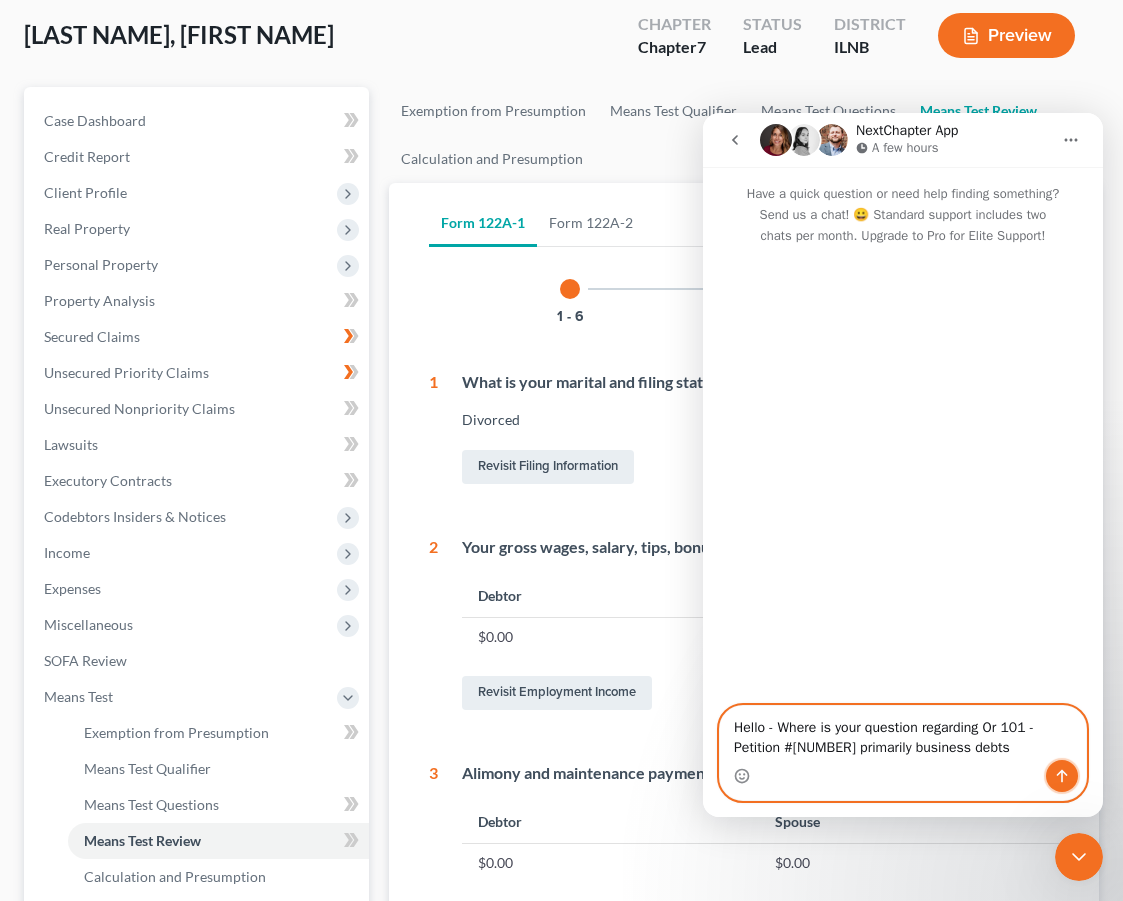 click 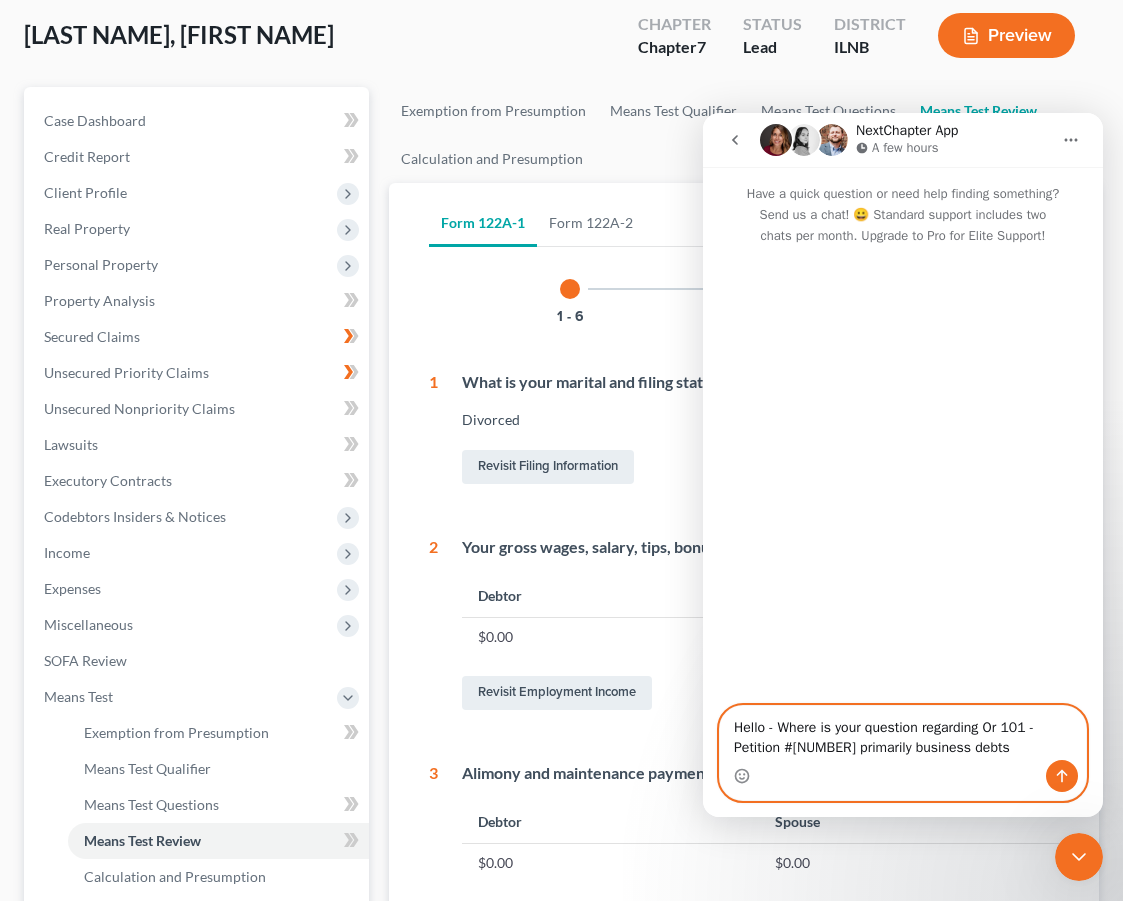 type 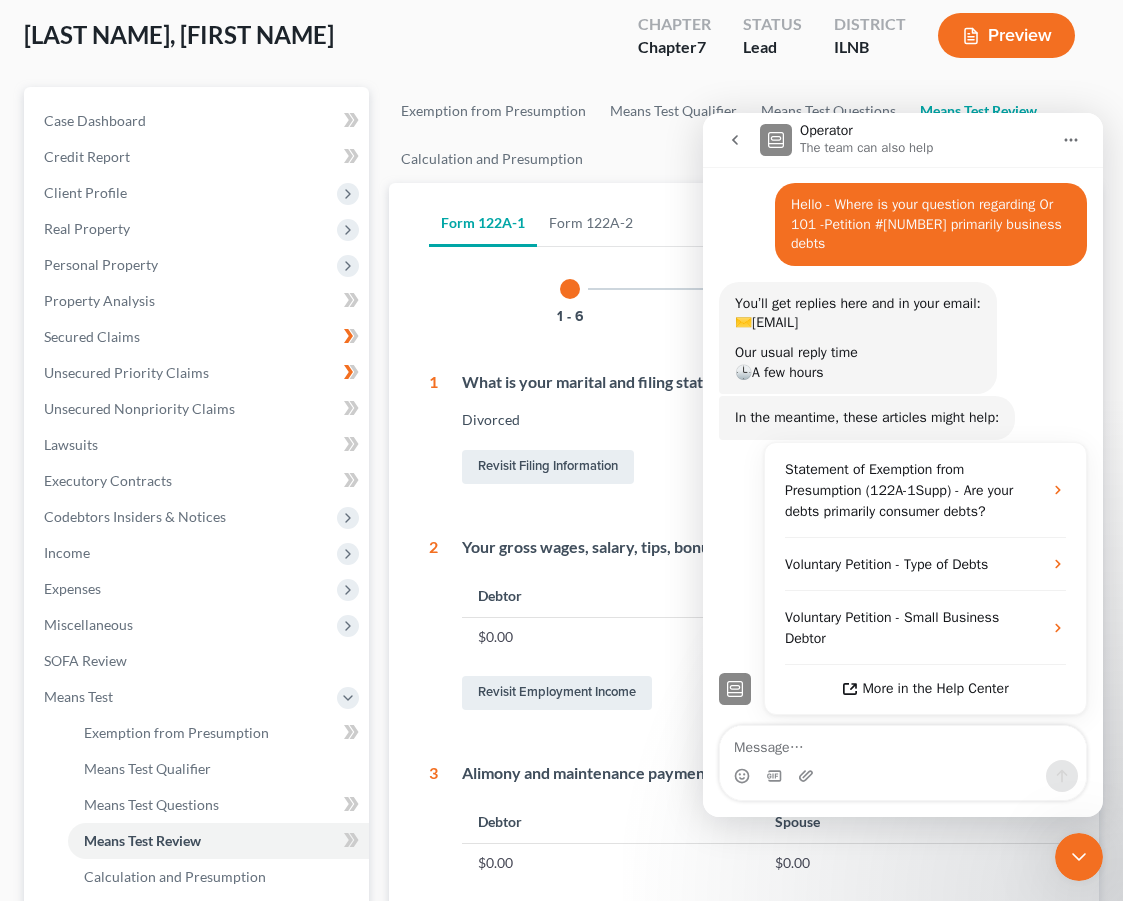 scroll, scrollTop: 119, scrollLeft: 0, axis: vertical 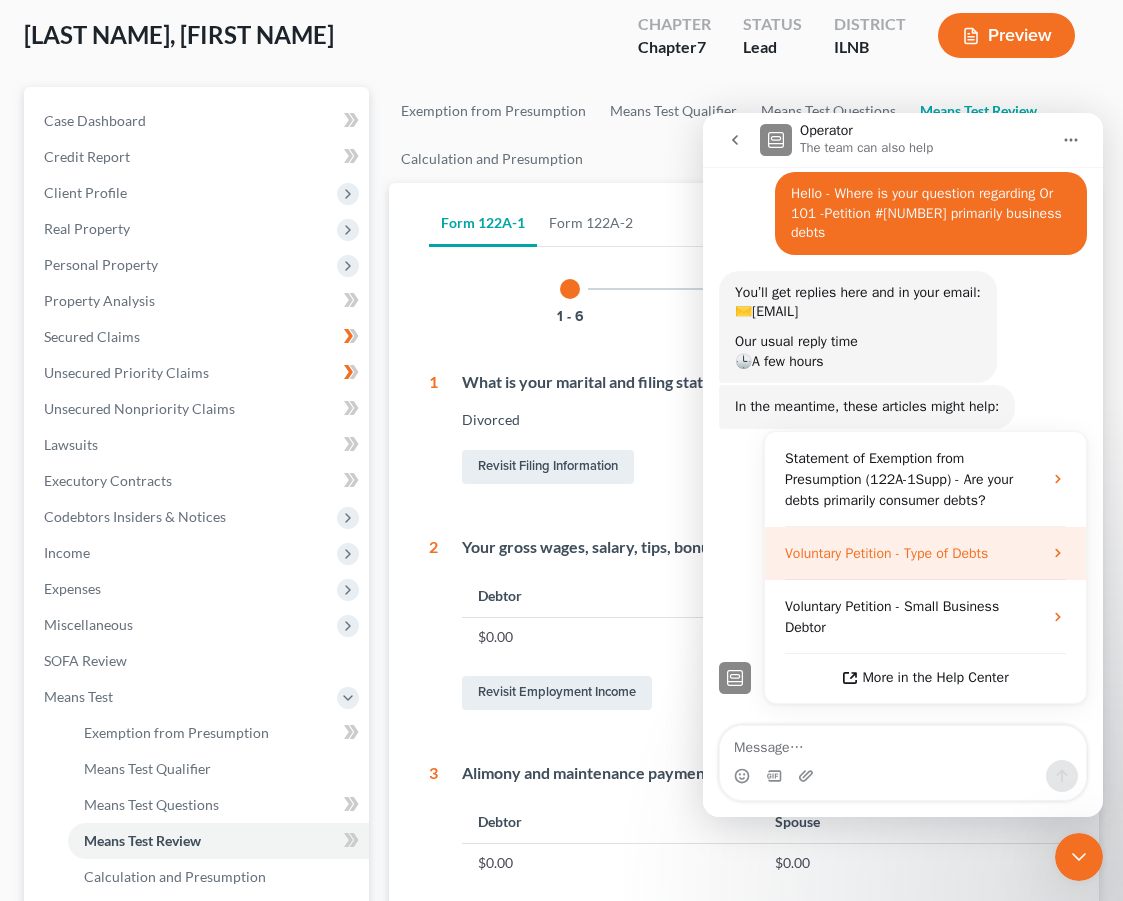 click on "Voluntary Petition - Type of Debts" at bounding box center [886, 553] 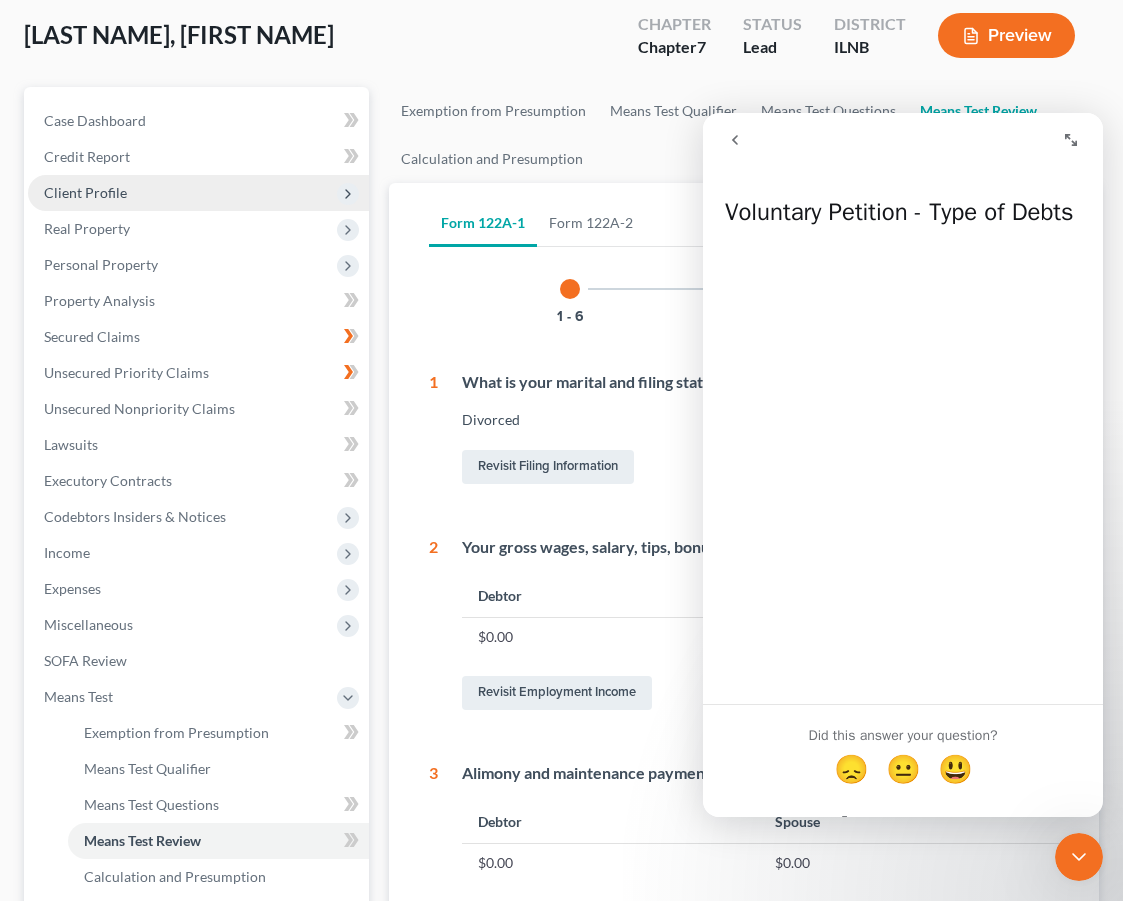 click on "Client Profile" at bounding box center [198, 193] 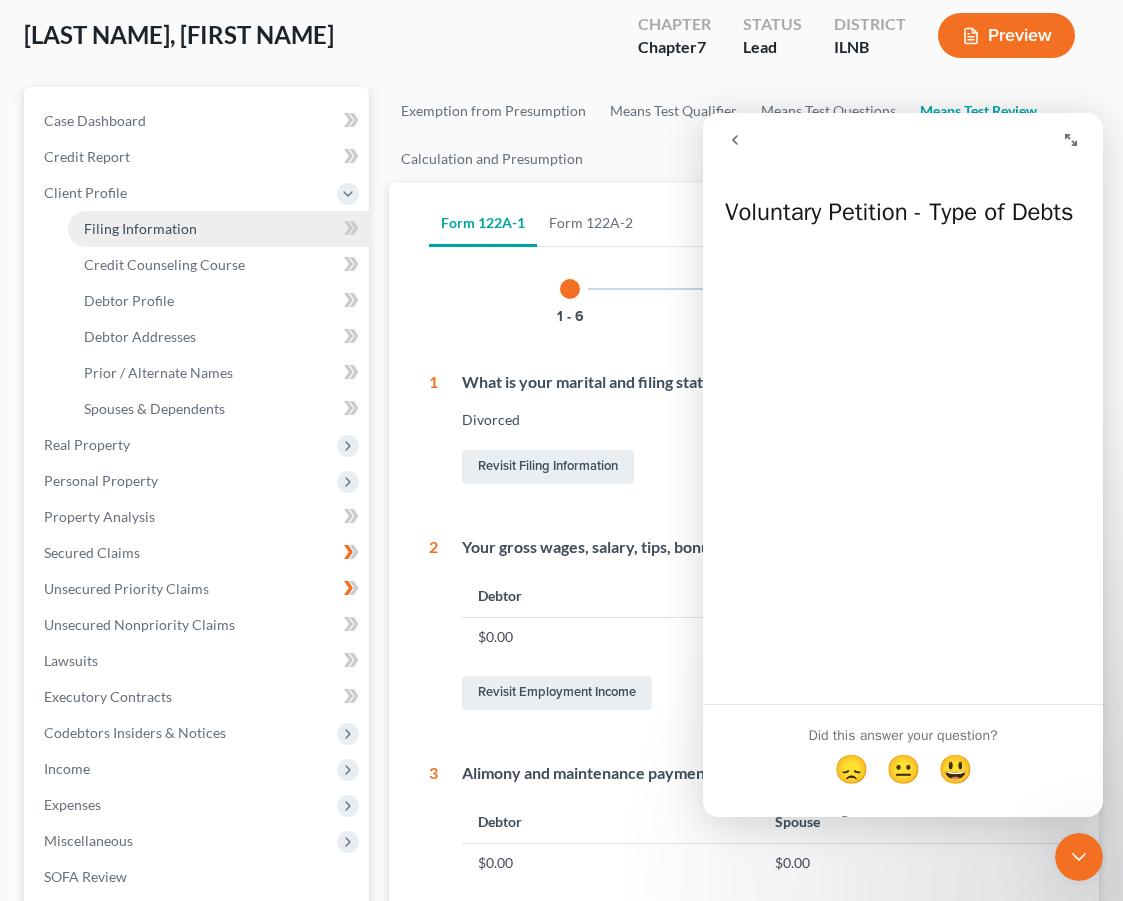 click on "Filing Information" at bounding box center [218, 229] 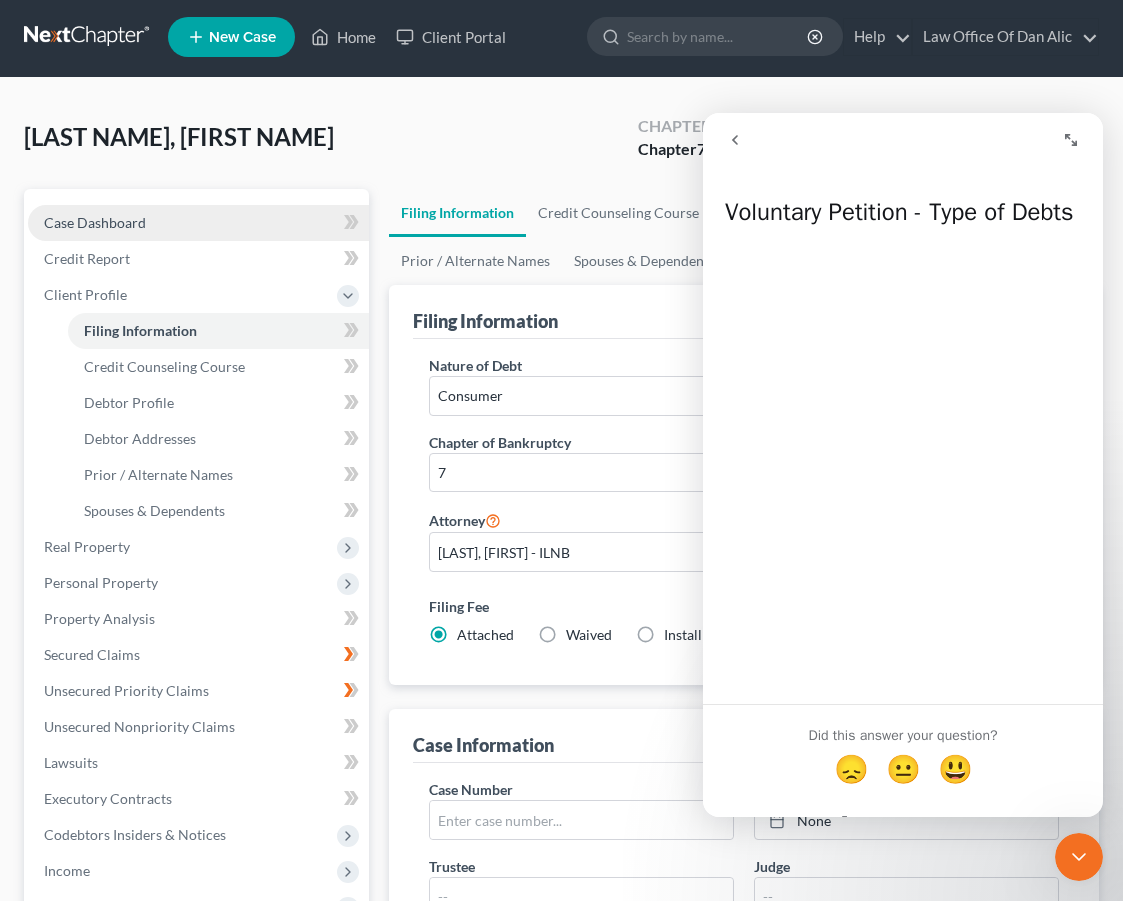 scroll, scrollTop: 0, scrollLeft: 0, axis: both 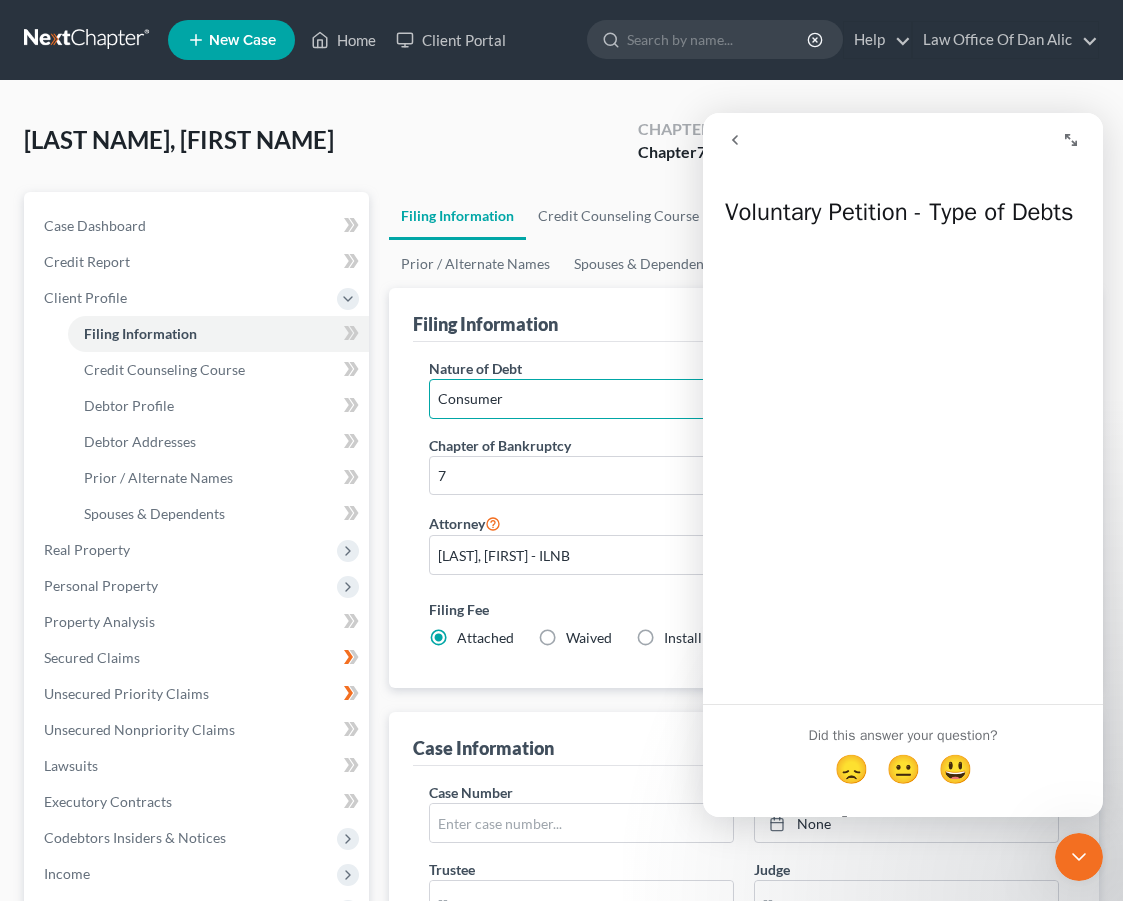 click on "Select Business Consumer Other" at bounding box center (581, 399) 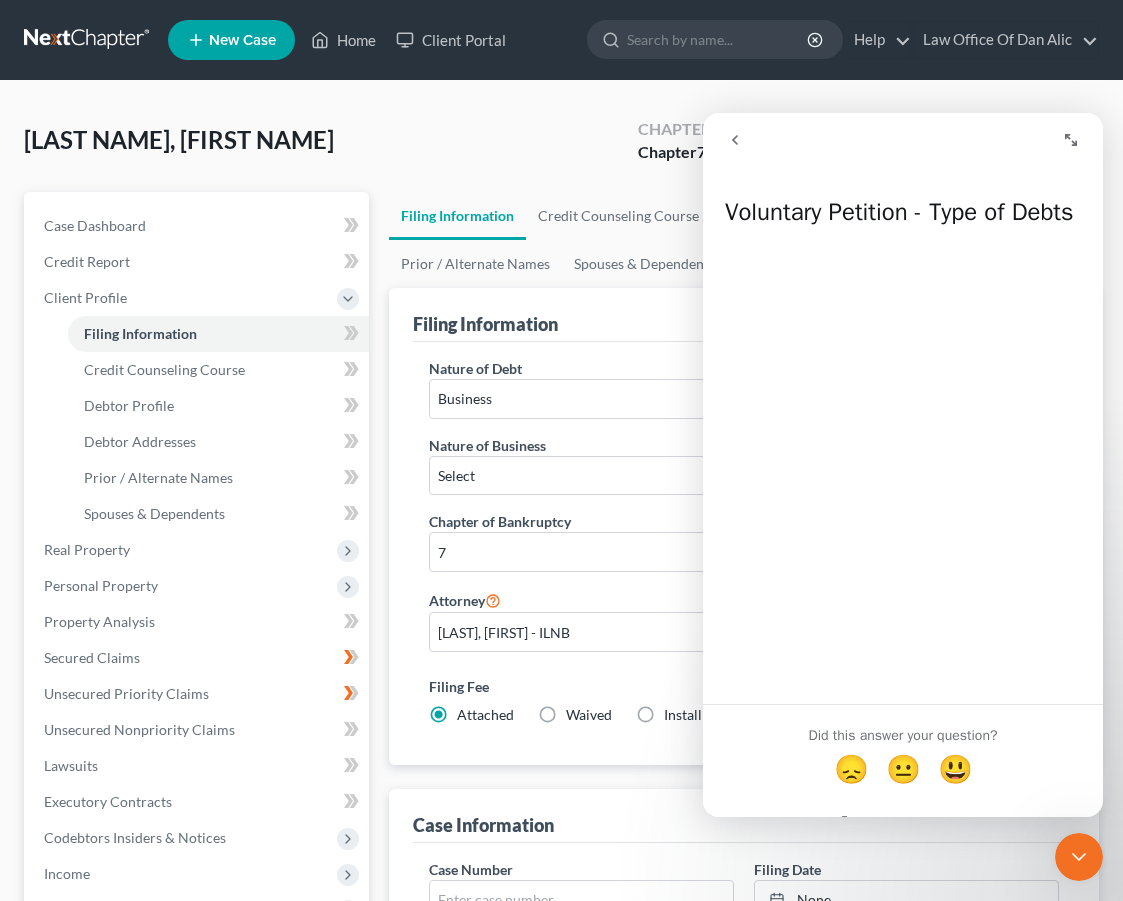 click on "[LAST] [FIRST] Upgraded Chapter Chapter 7 Status Lead District ILNB Preview" at bounding box center [561, 148] 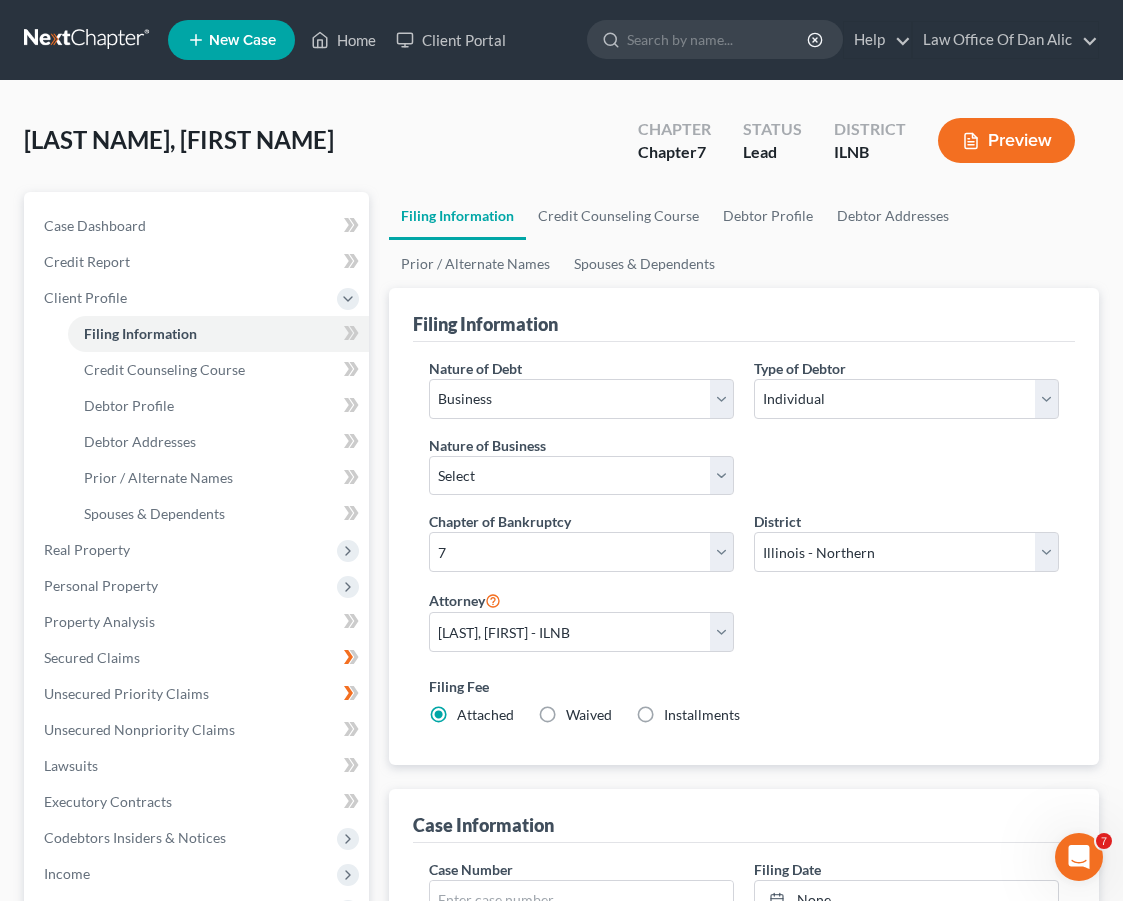 scroll, scrollTop: 0, scrollLeft: 0, axis: both 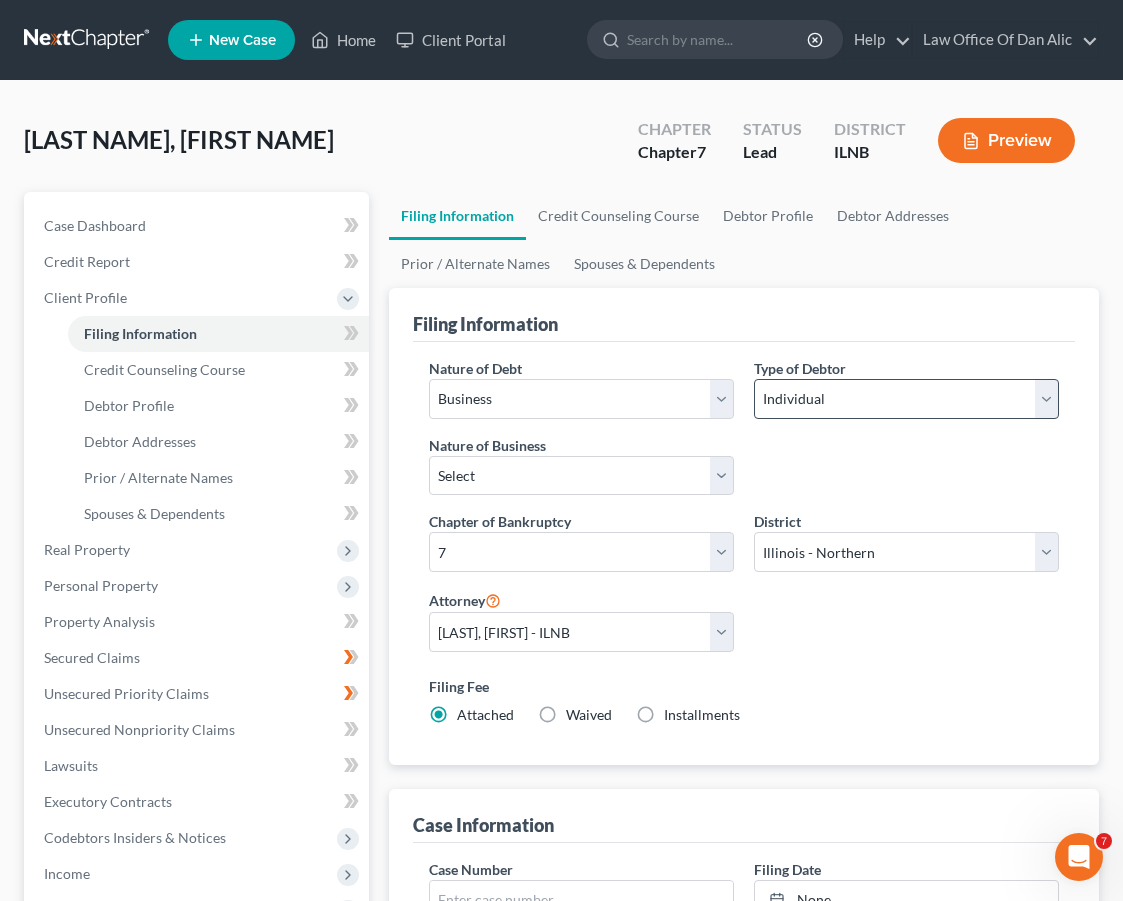 click on "Select Individual Joint" at bounding box center [906, 399] 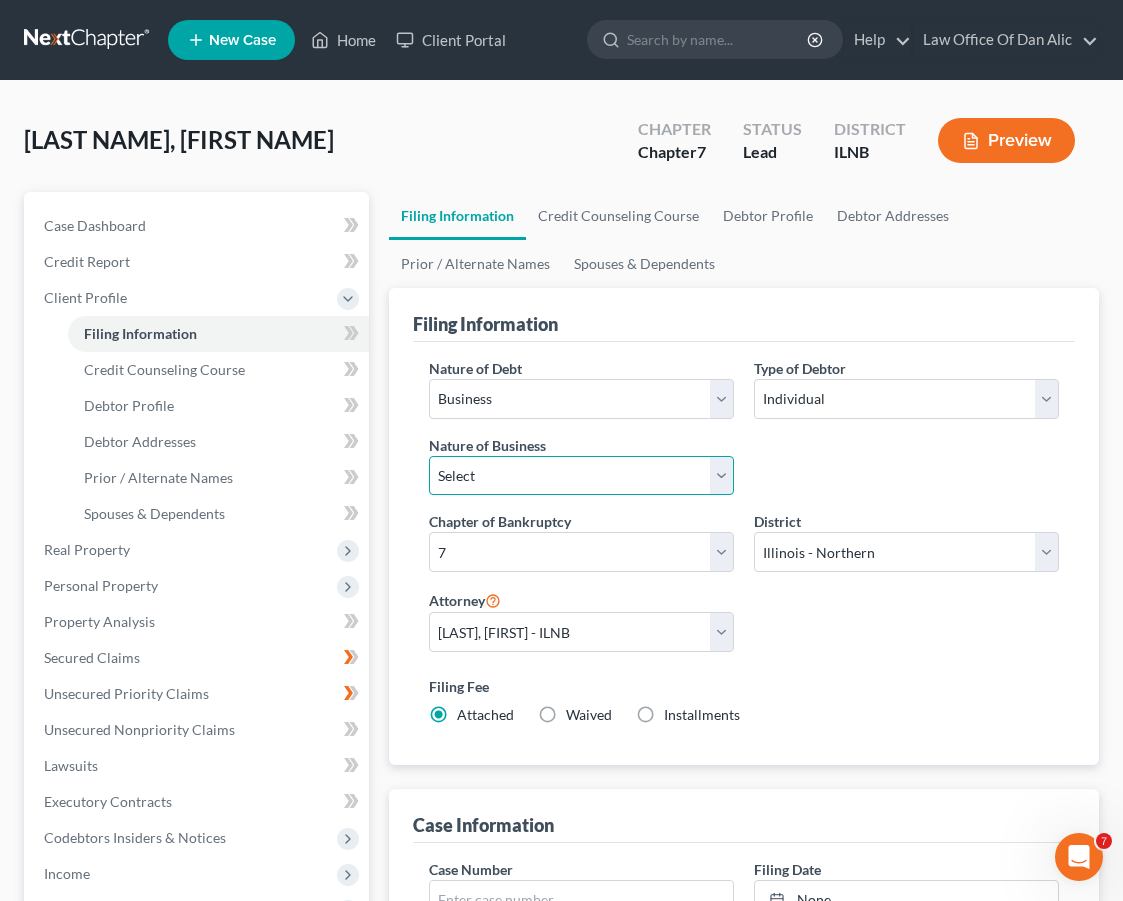 click on "Select Clearing Bank Commodity Broker Health Care Business Other Railroad Single Asset Real Estate As Defined In 11 USC § 101(51B) Stockbroker" at bounding box center (581, 476) 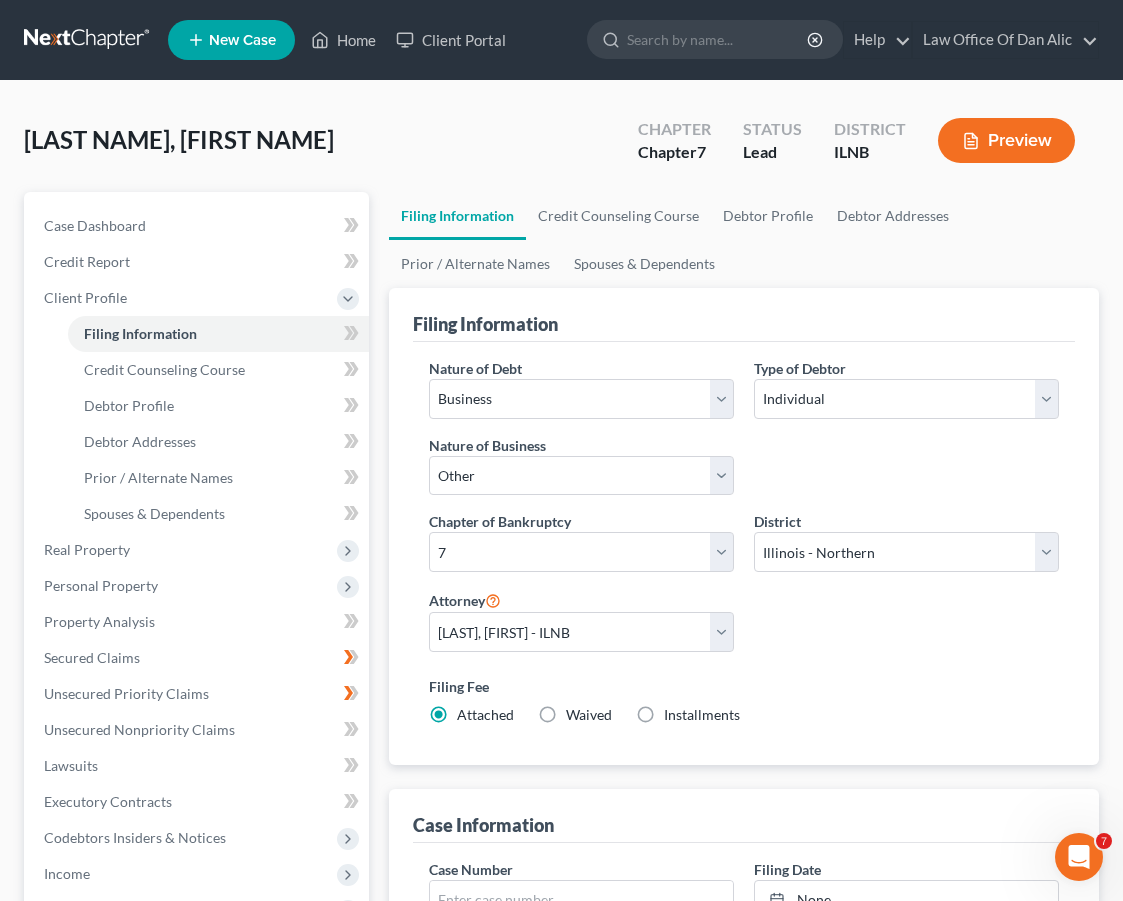 click on "Type of Debtor Select Individual Joint" at bounding box center [906, 435] 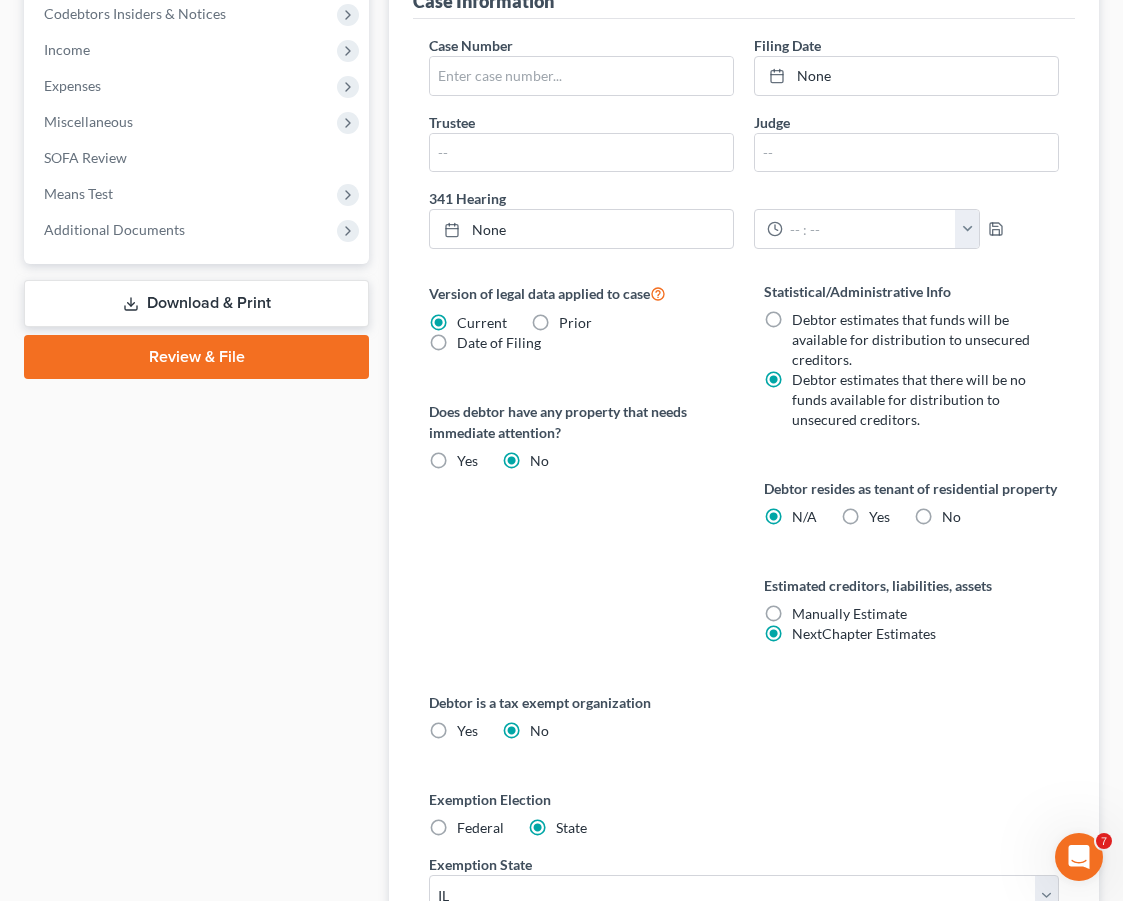 scroll, scrollTop: 1166, scrollLeft: 0, axis: vertical 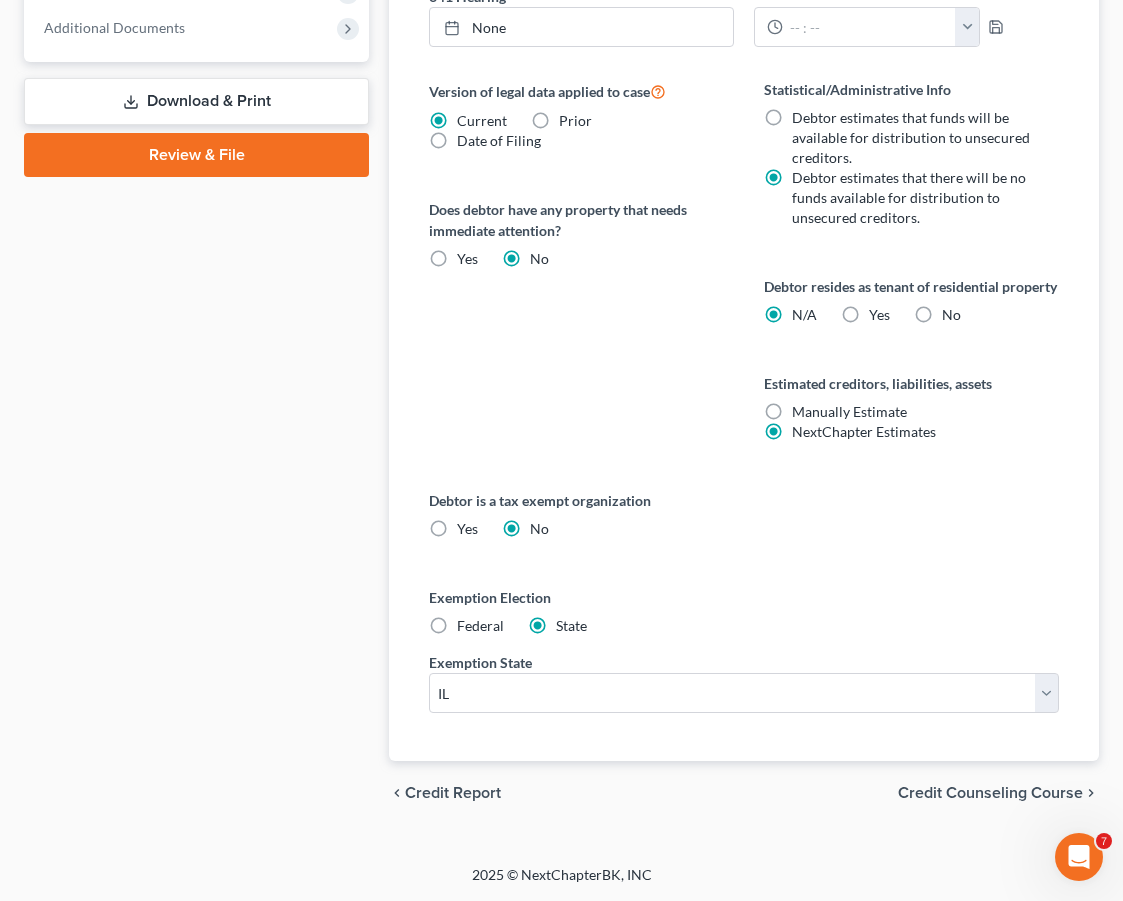 click on "Credit Counseling Course" at bounding box center (990, 793) 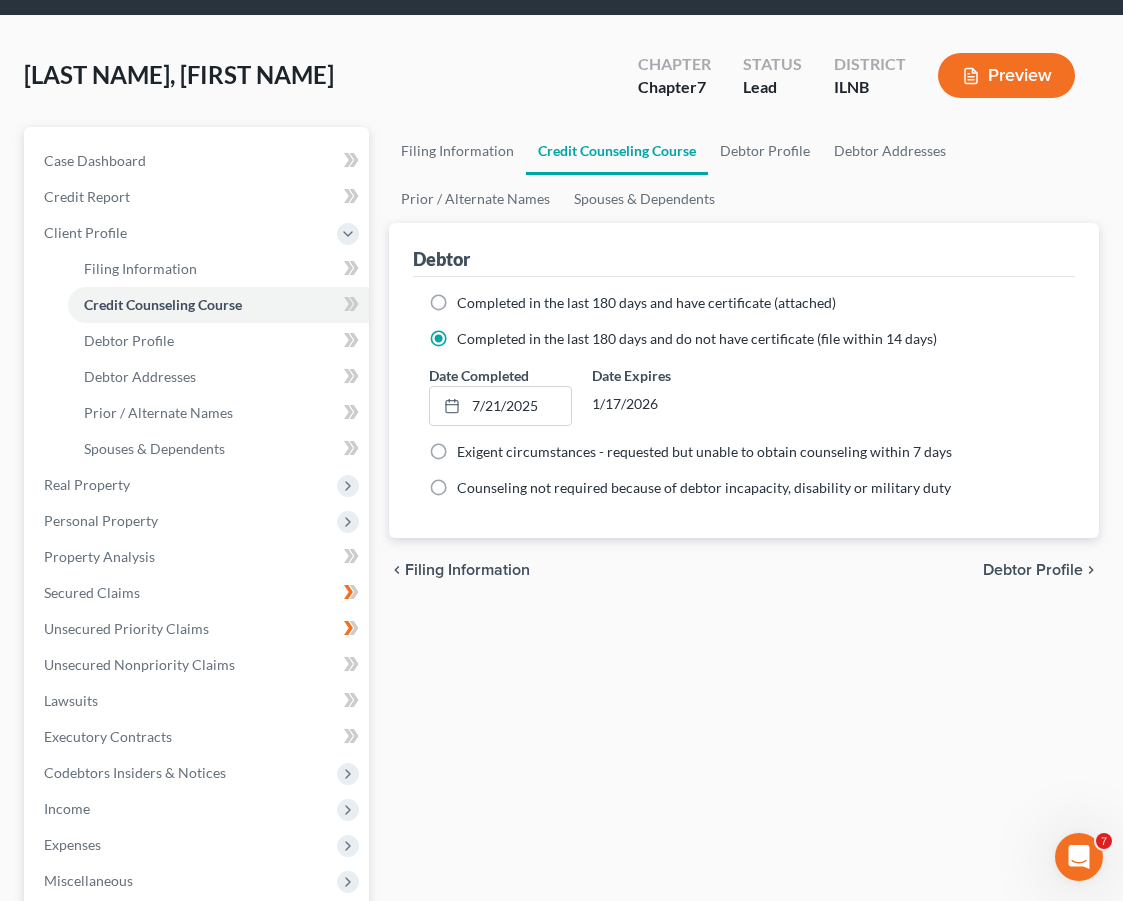 scroll, scrollTop: 102, scrollLeft: 0, axis: vertical 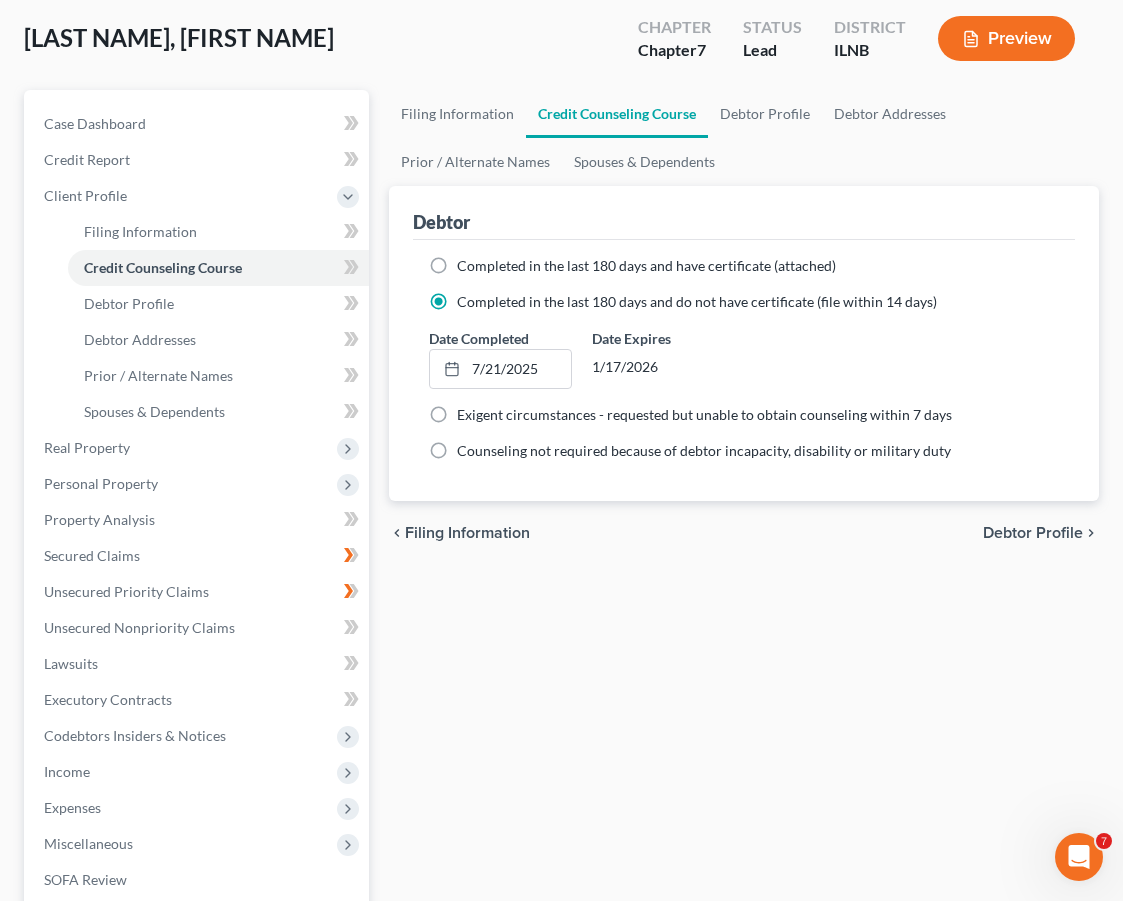 click on "Debtor Profile" at bounding box center (1033, 533) 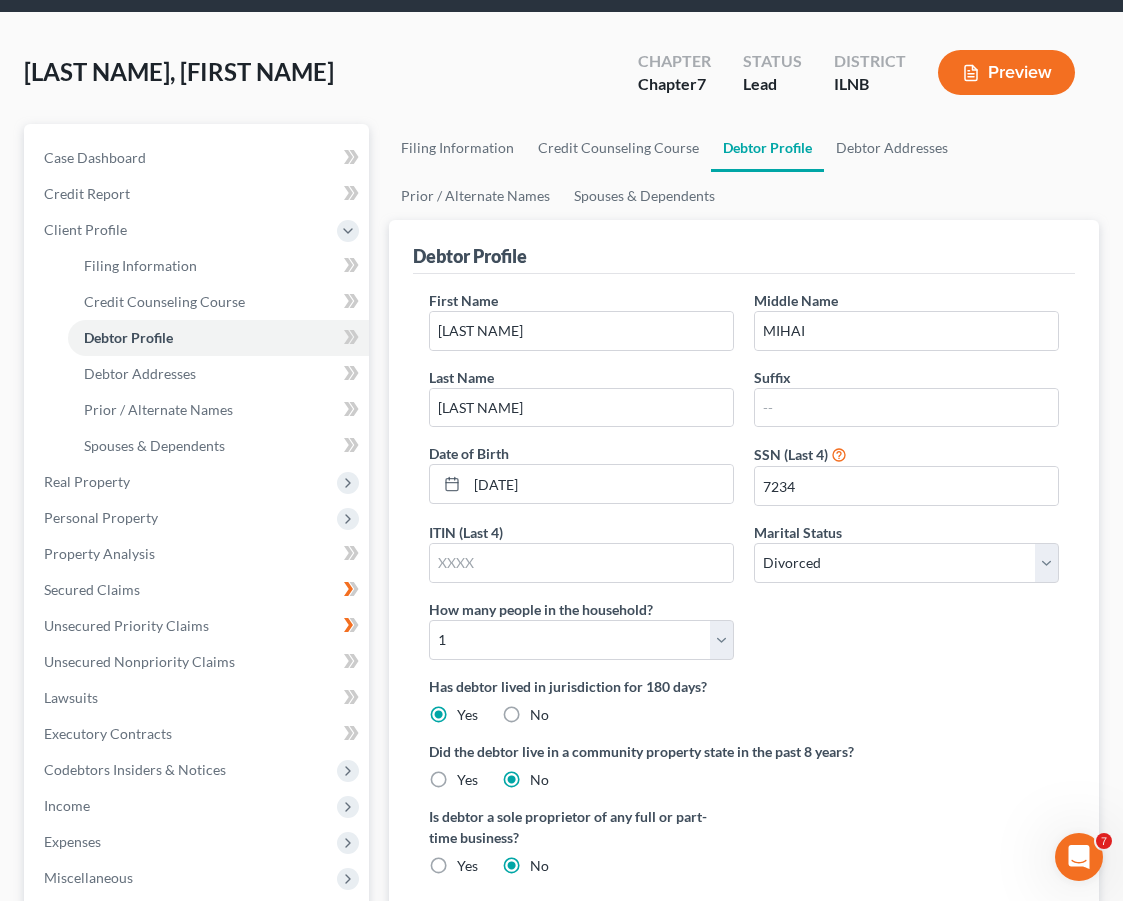 scroll, scrollTop: 21, scrollLeft: 0, axis: vertical 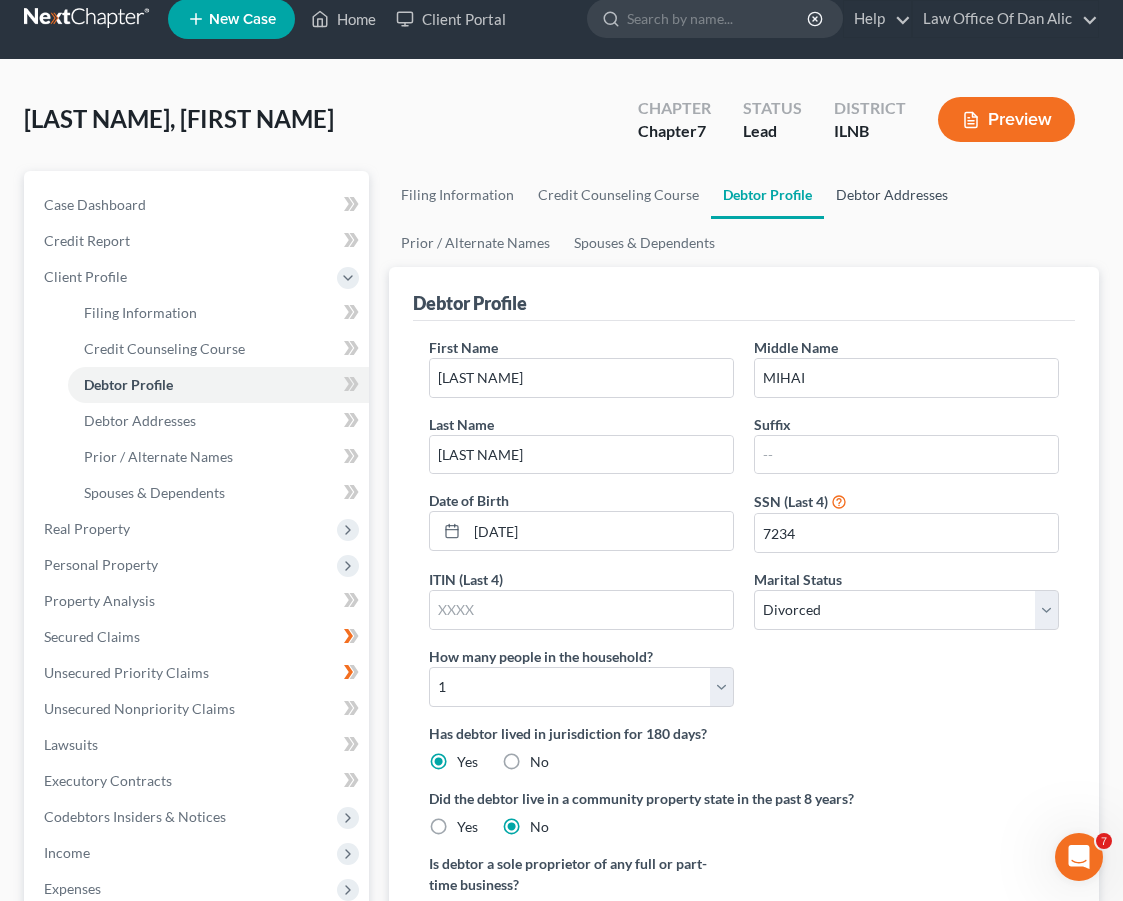 click on "Debtor Addresses" at bounding box center [892, 195] 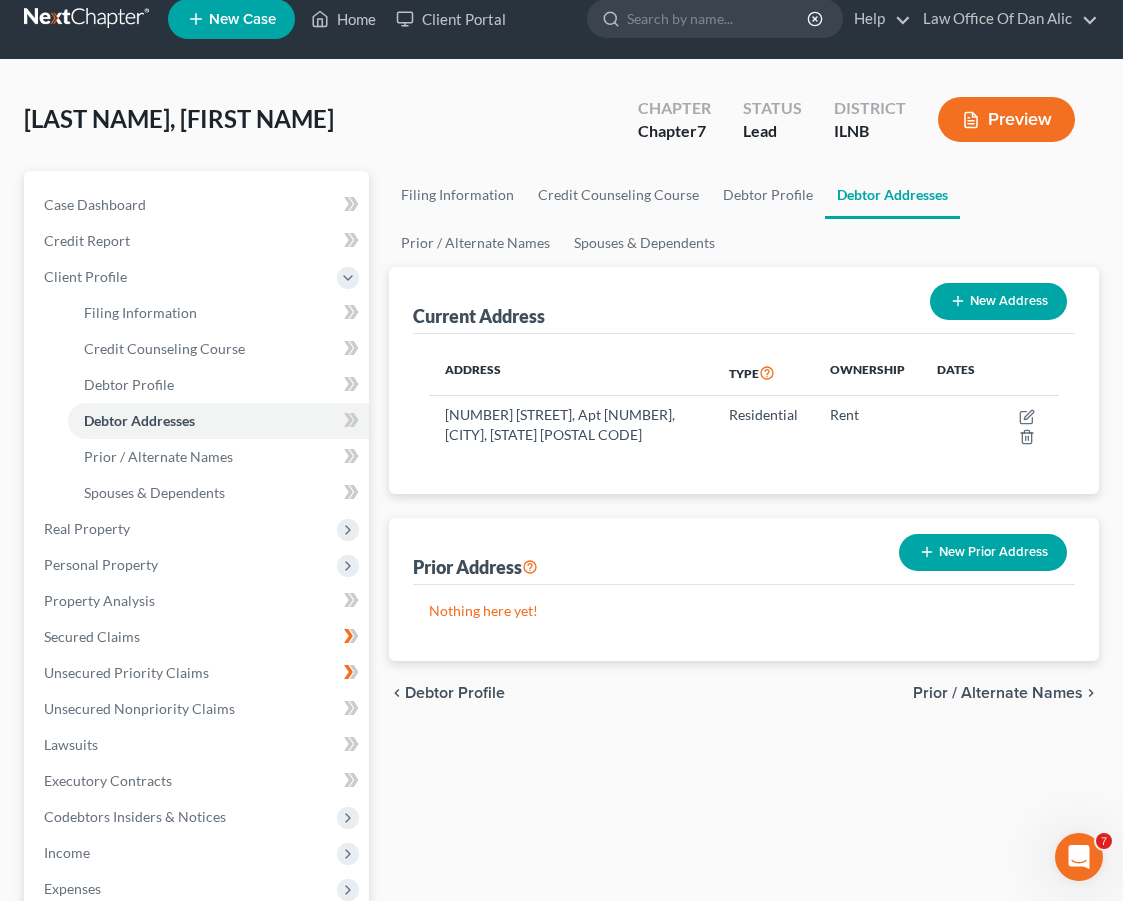 scroll, scrollTop: 0, scrollLeft: 0, axis: both 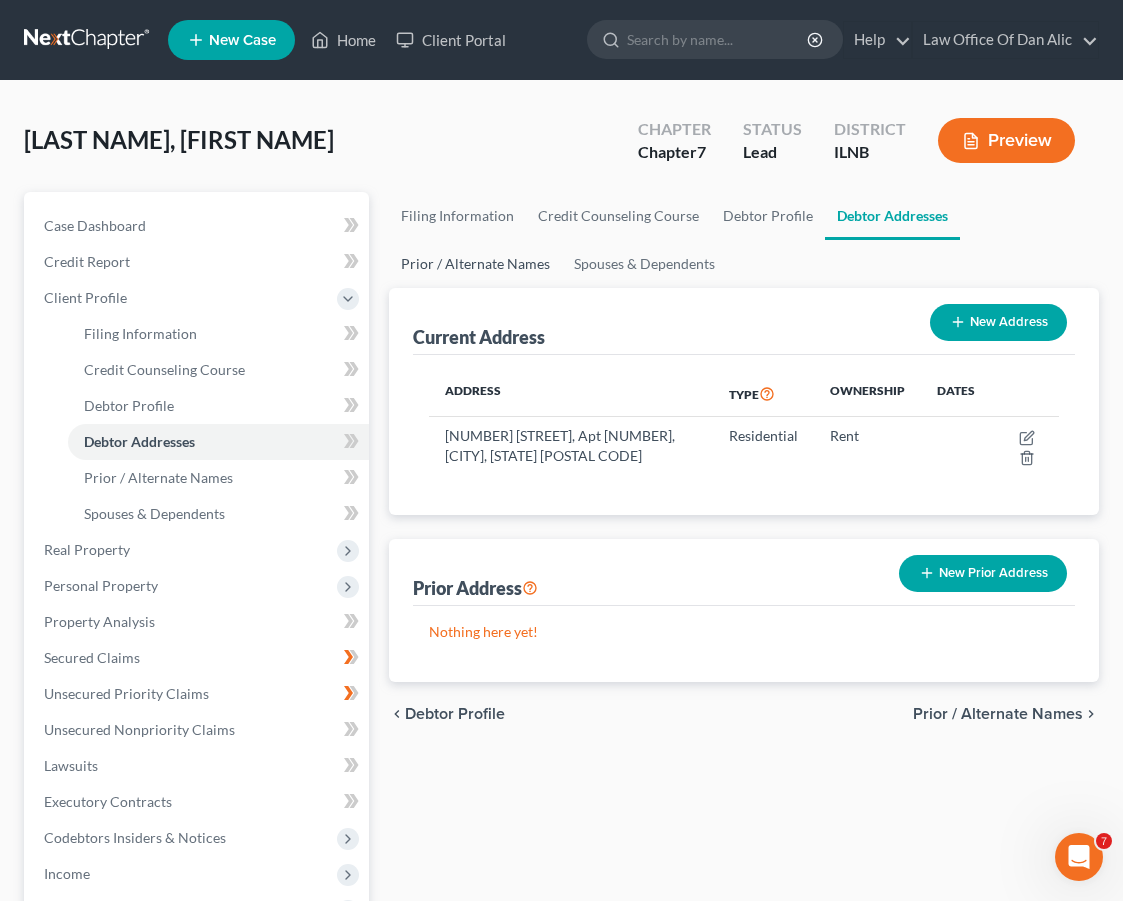 click on "Prior / Alternate Names" at bounding box center (475, 264) 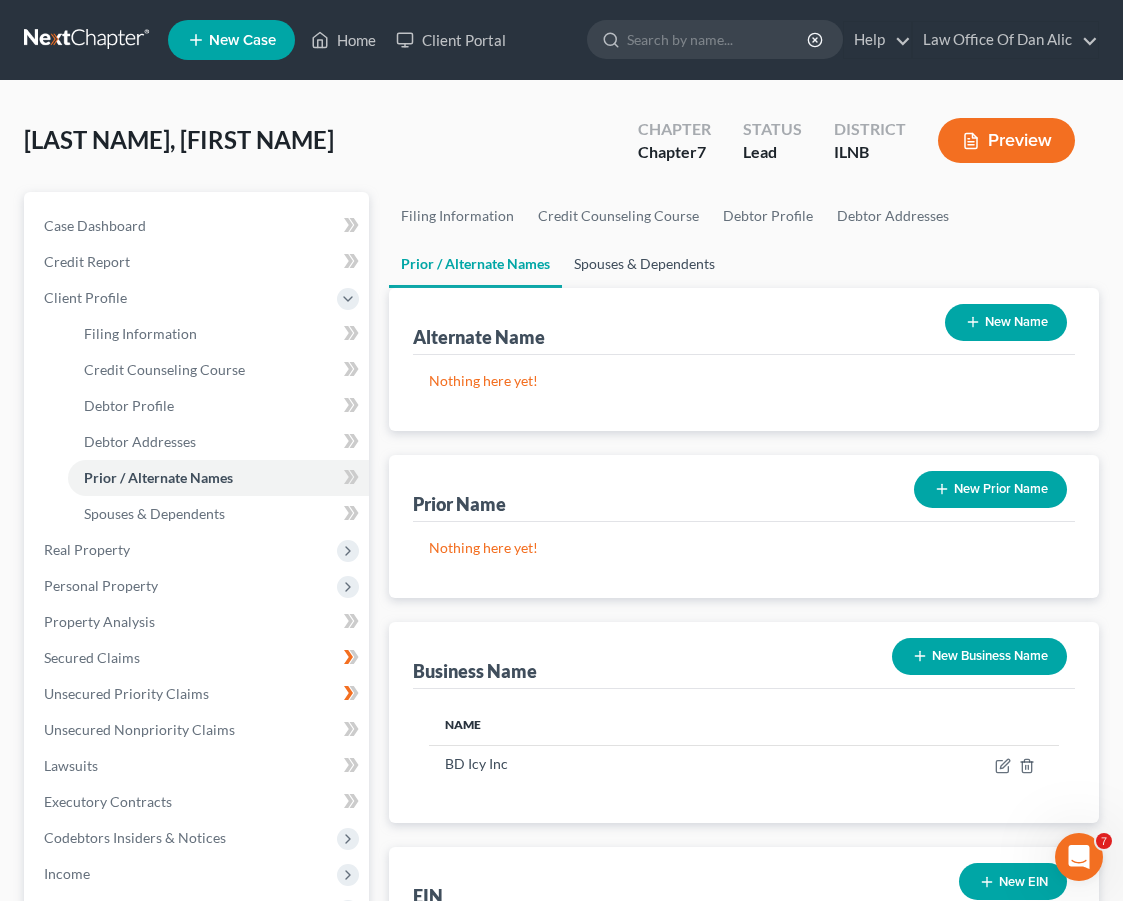 click on "Spouses & Dependents" at bounding box center [644, 264] 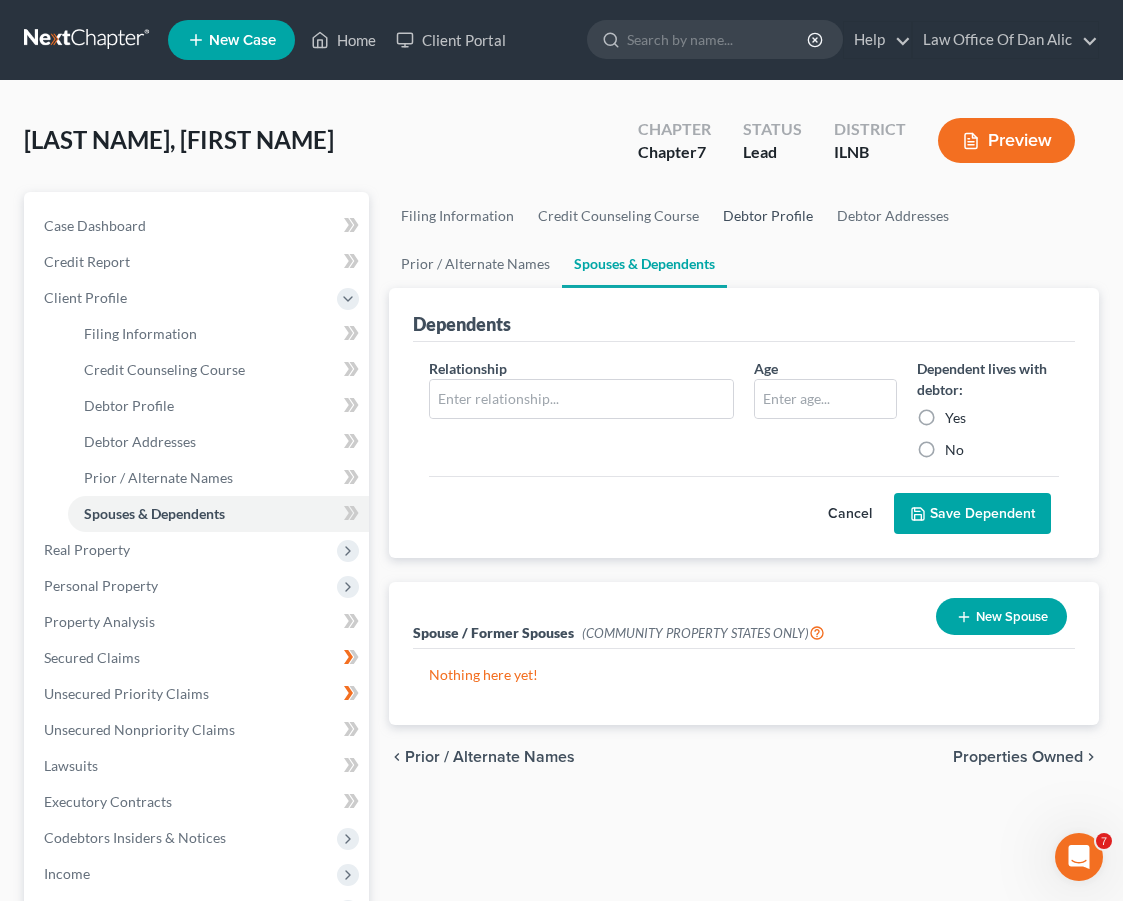 click on "Debtor Profile" at bounding box center (768, 216) 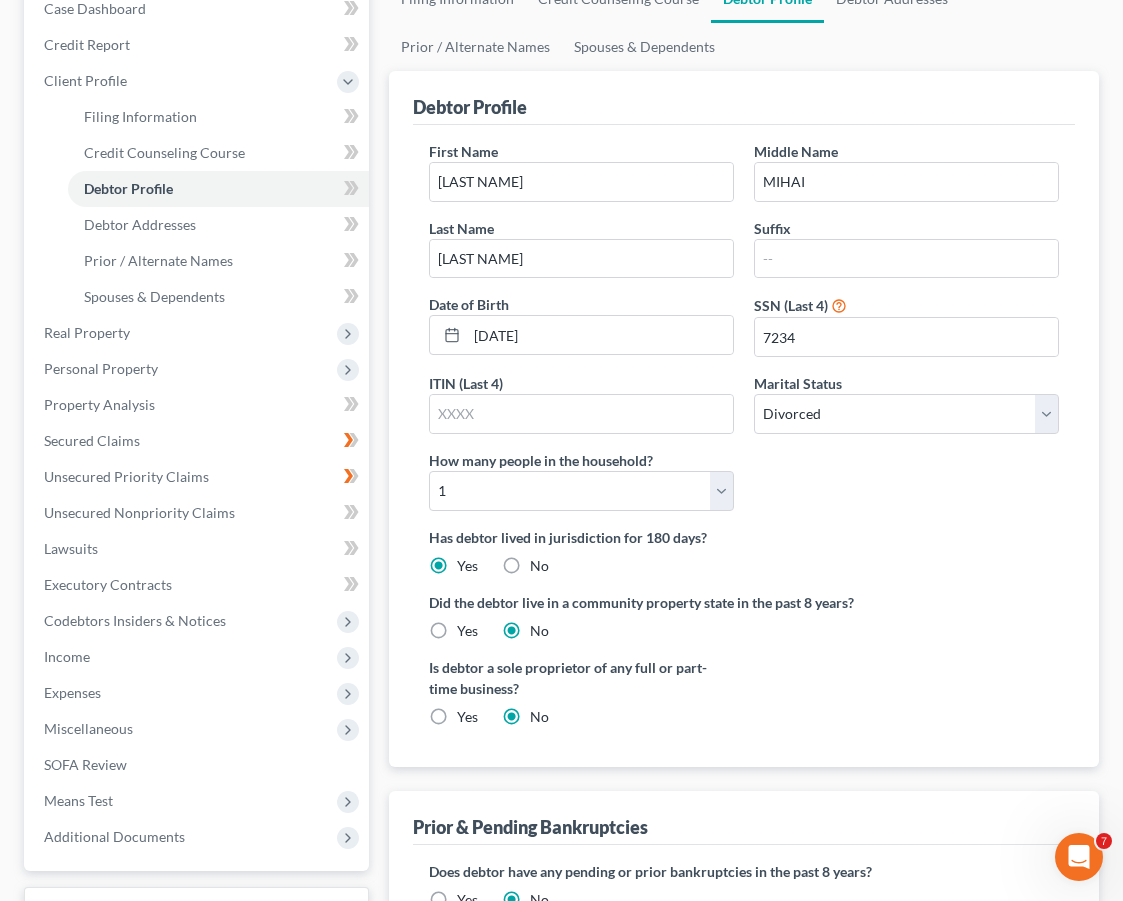 scroll, scrollTop: 0, scrollLeft: 0, axis: both 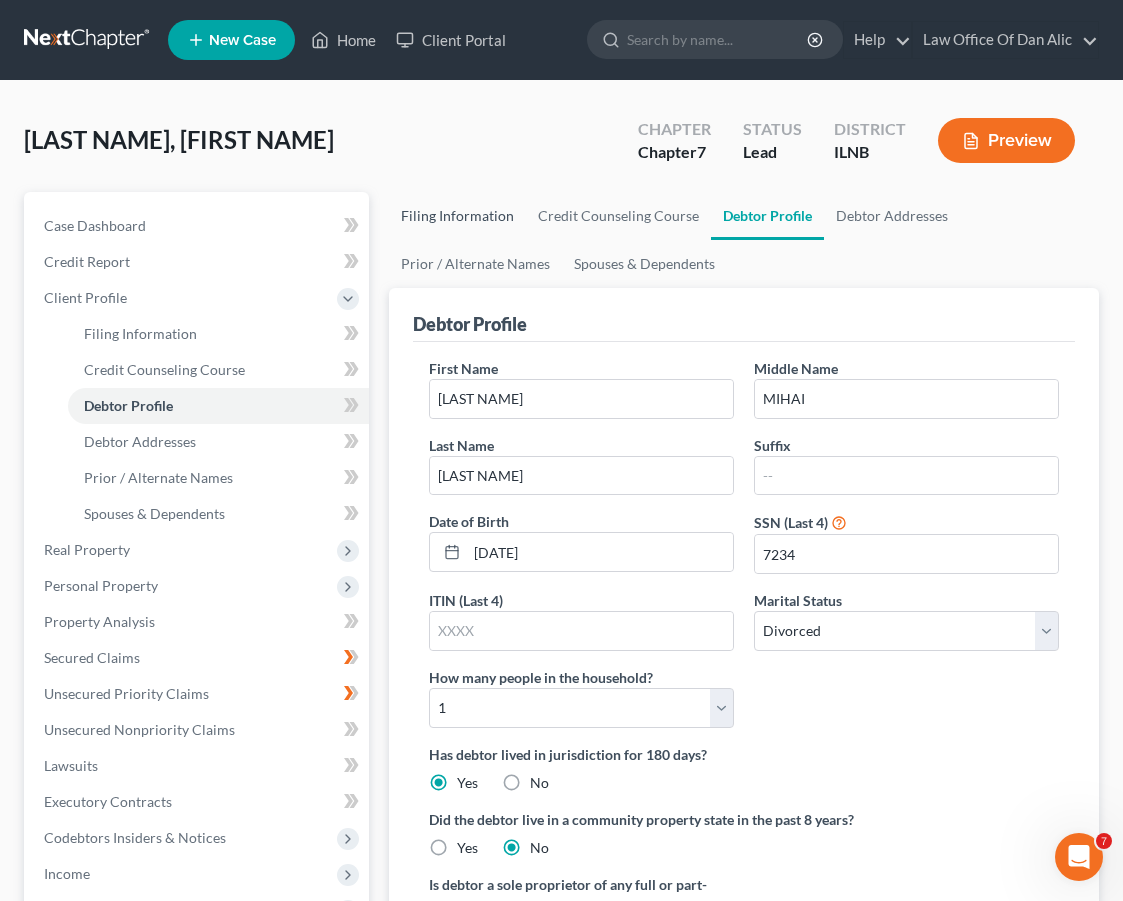 click on "Filing Information" at bounding box center (457, 216) 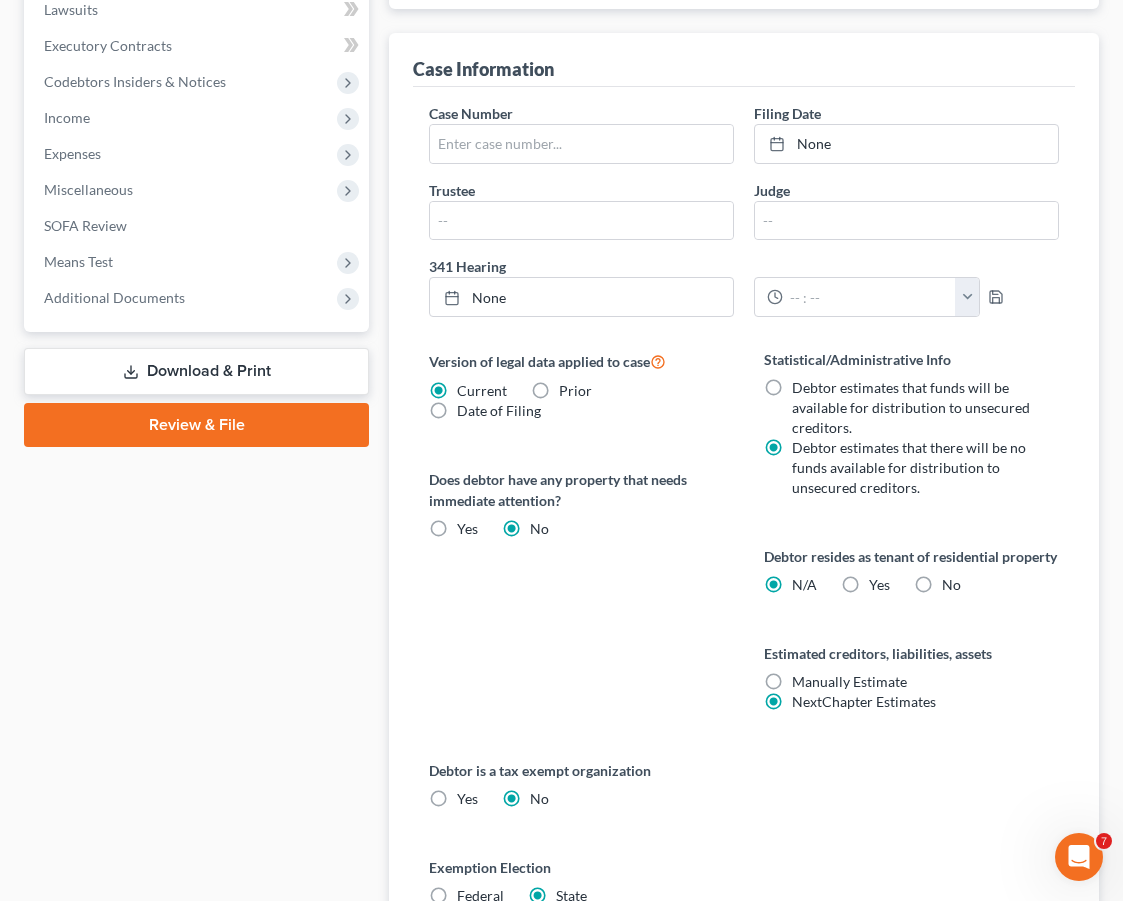 scroll, scrollTop: 1166, scrollLeft: 0, axis: vertical 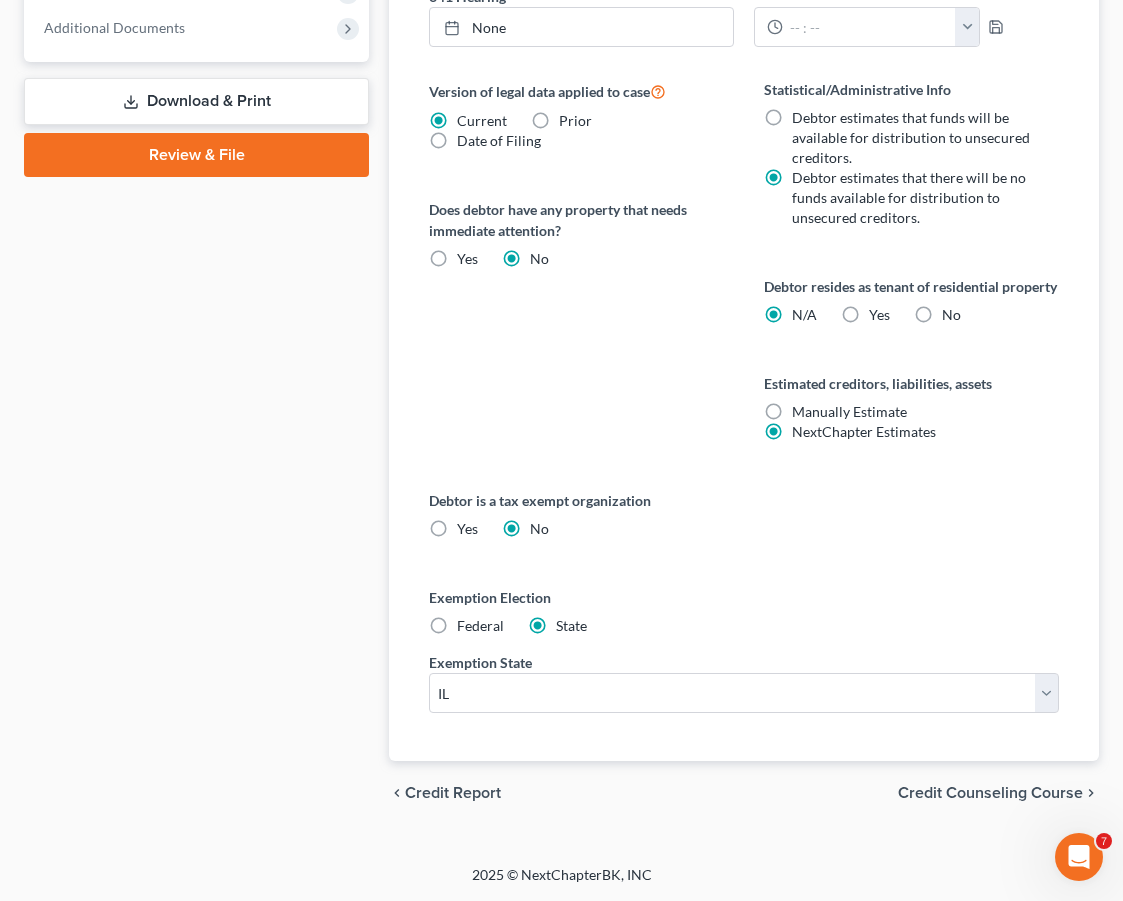 click on "Yes Yes" at bounding box center [879, 315] 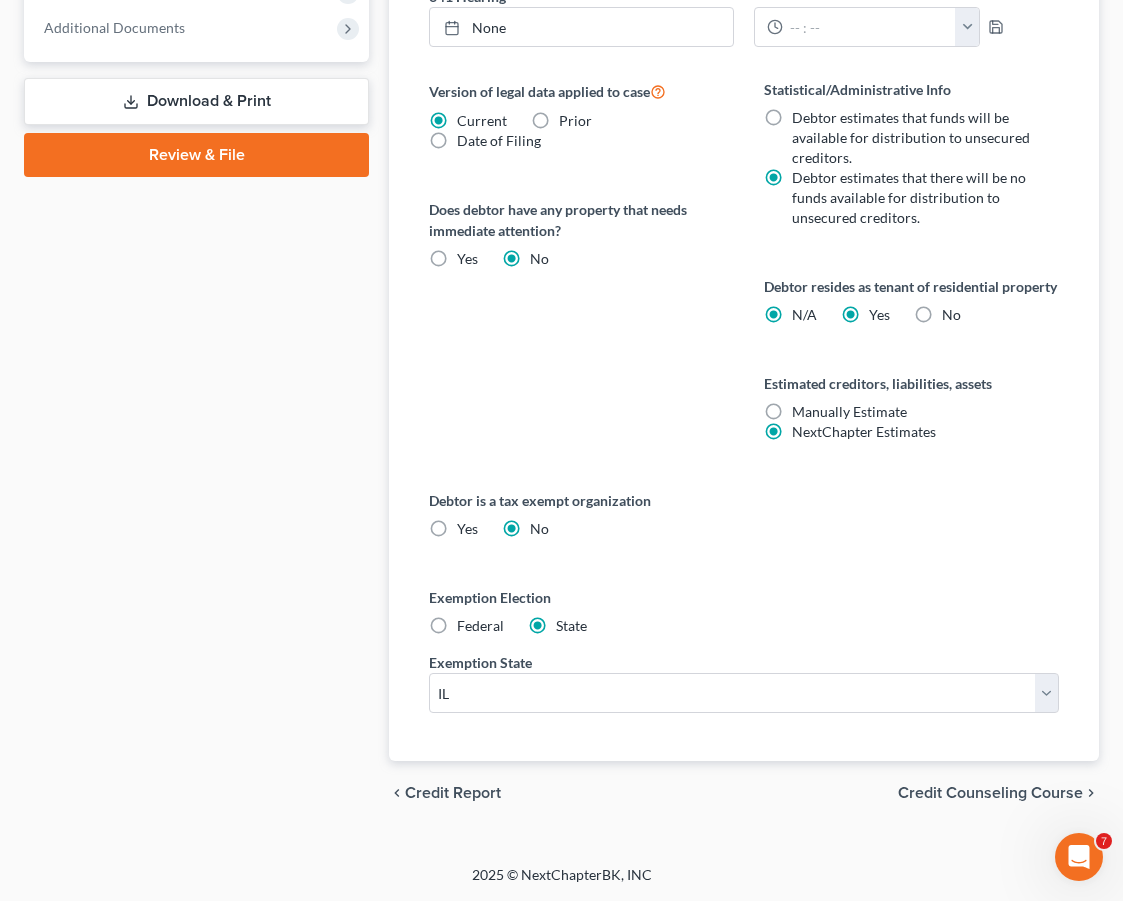 radio on "false" 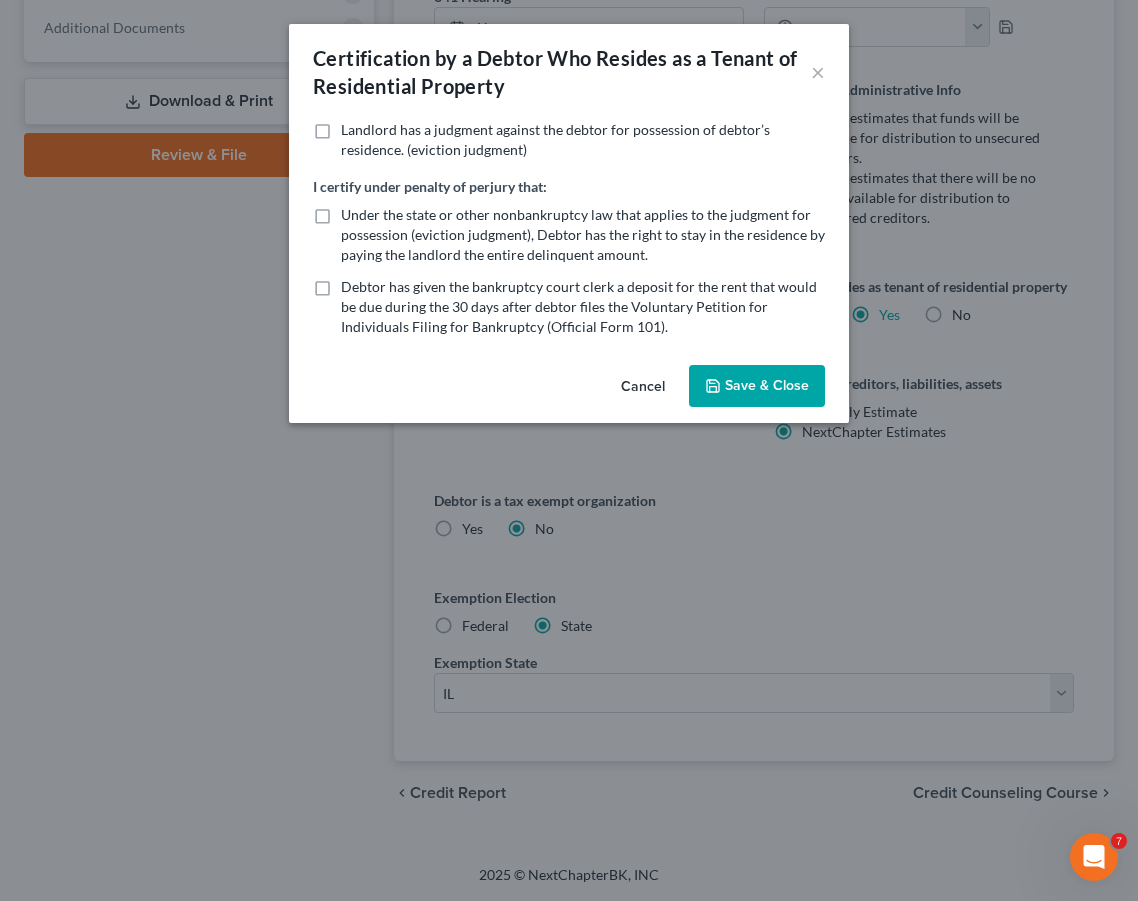 click on "Save & Close" at bounding box center [757, 386] 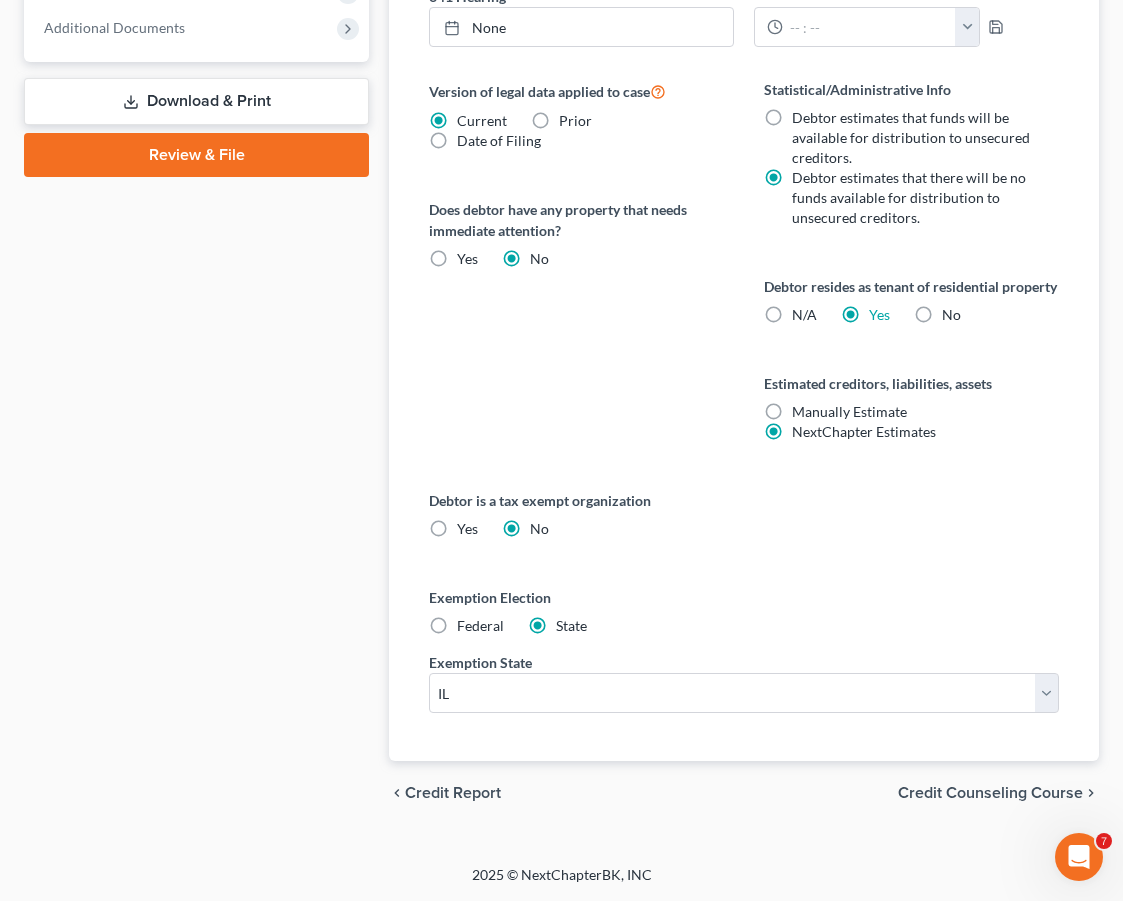 click on "Exemption Election" at bounding box center [744, 597] 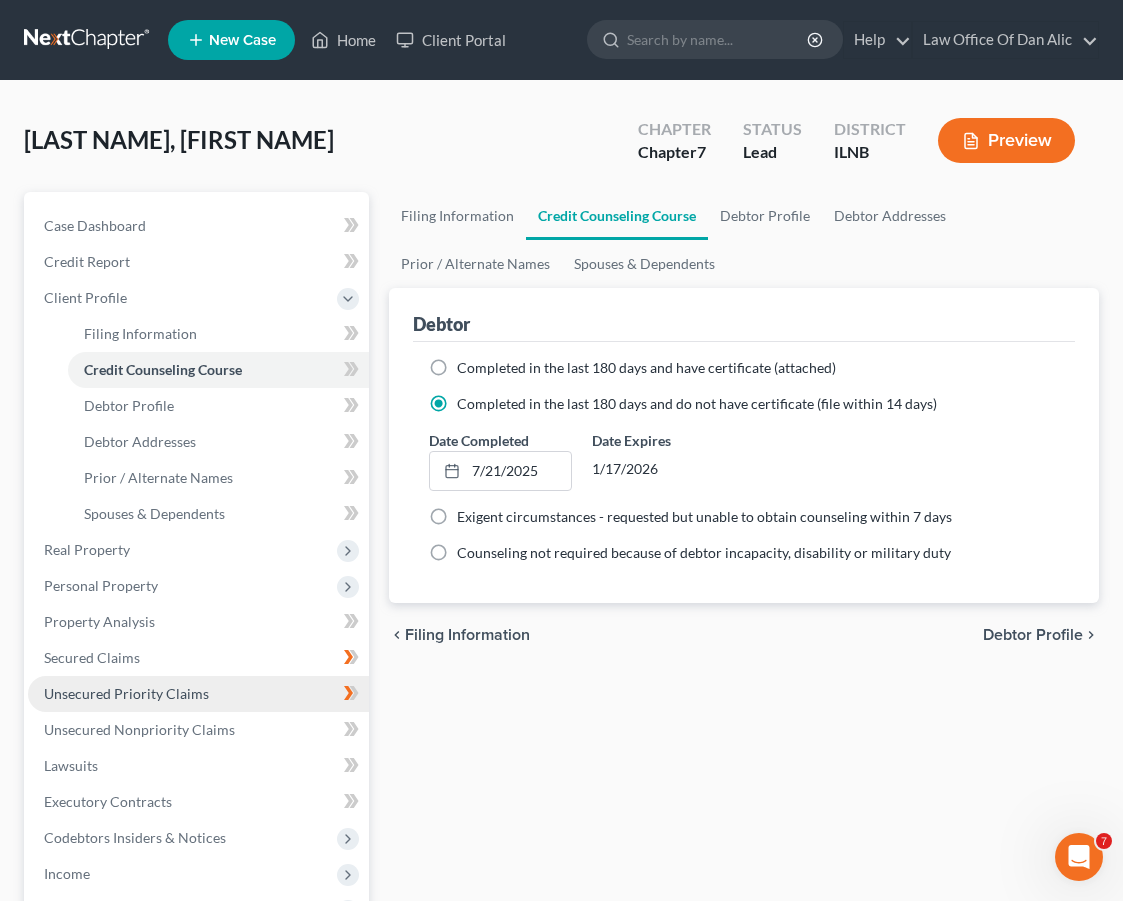 scroll, scrollTop: 457, scrollLeft: 0, axis: vertical 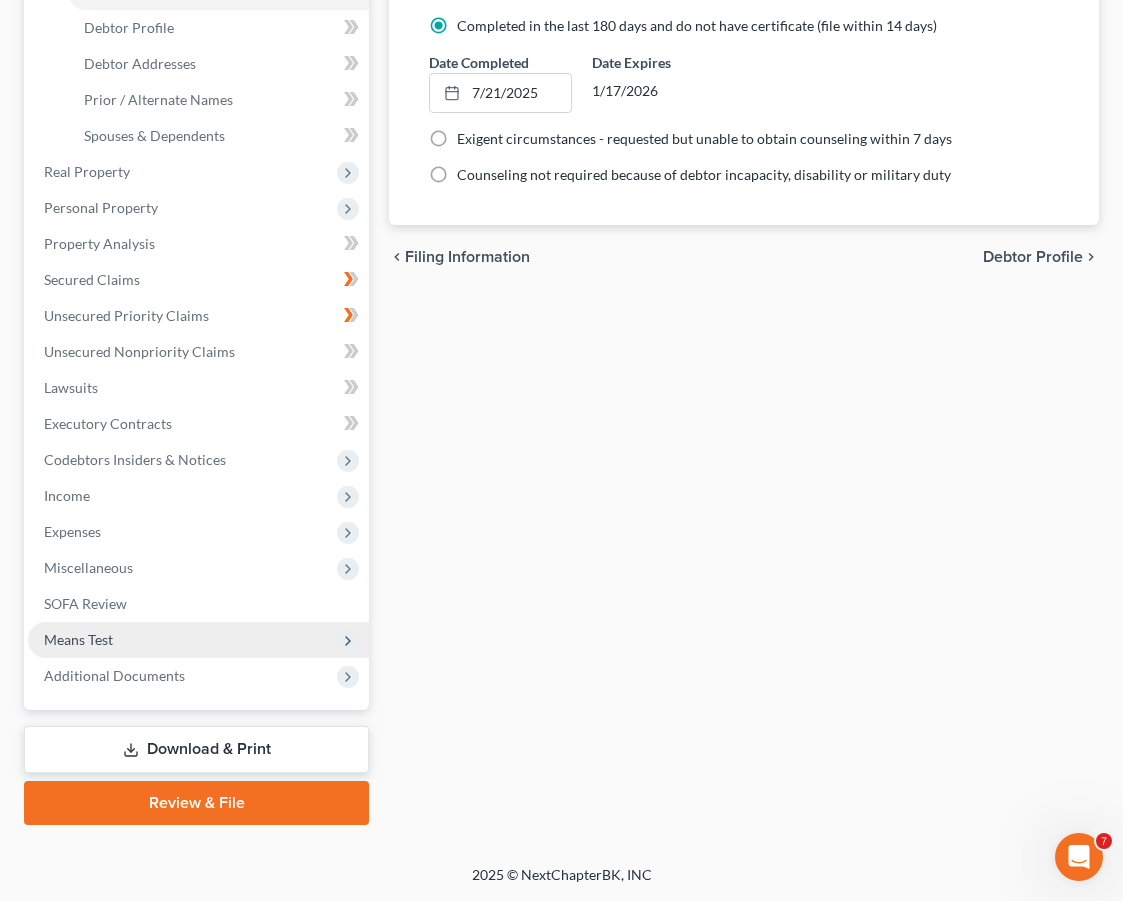 click on "Means Test" at bounding box center (198, 640) 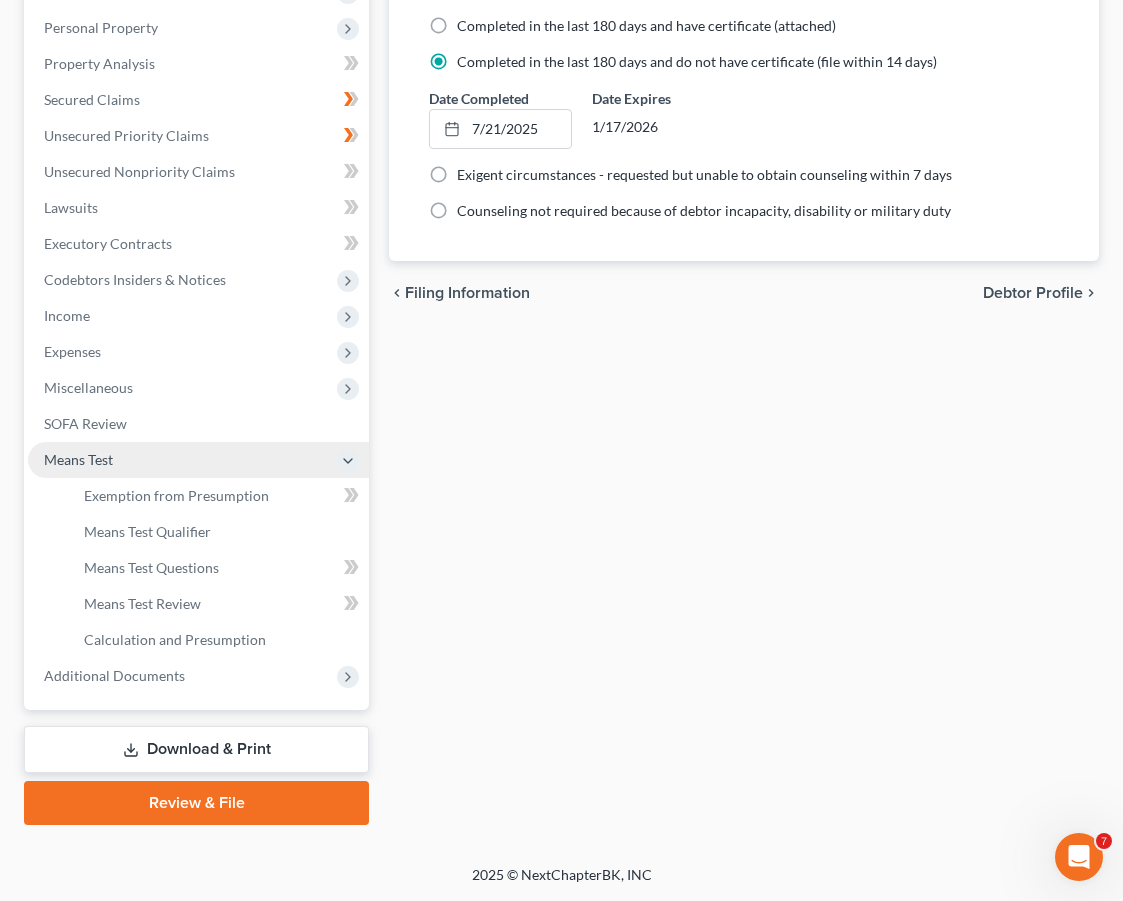 scroll, scrollTop: 419, scrollLeft: 0, axis: vertical 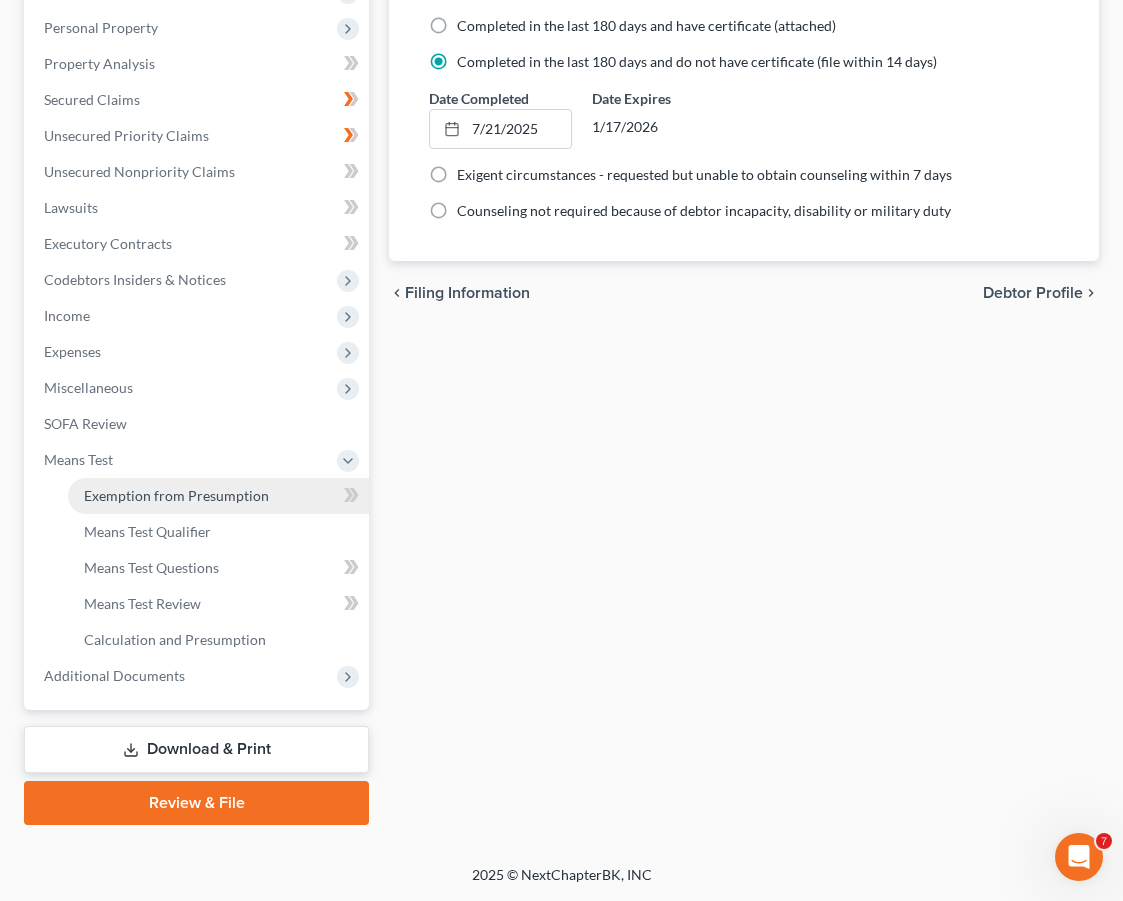 click on "Exemption from Presumption" at bounding box center [176, 495] 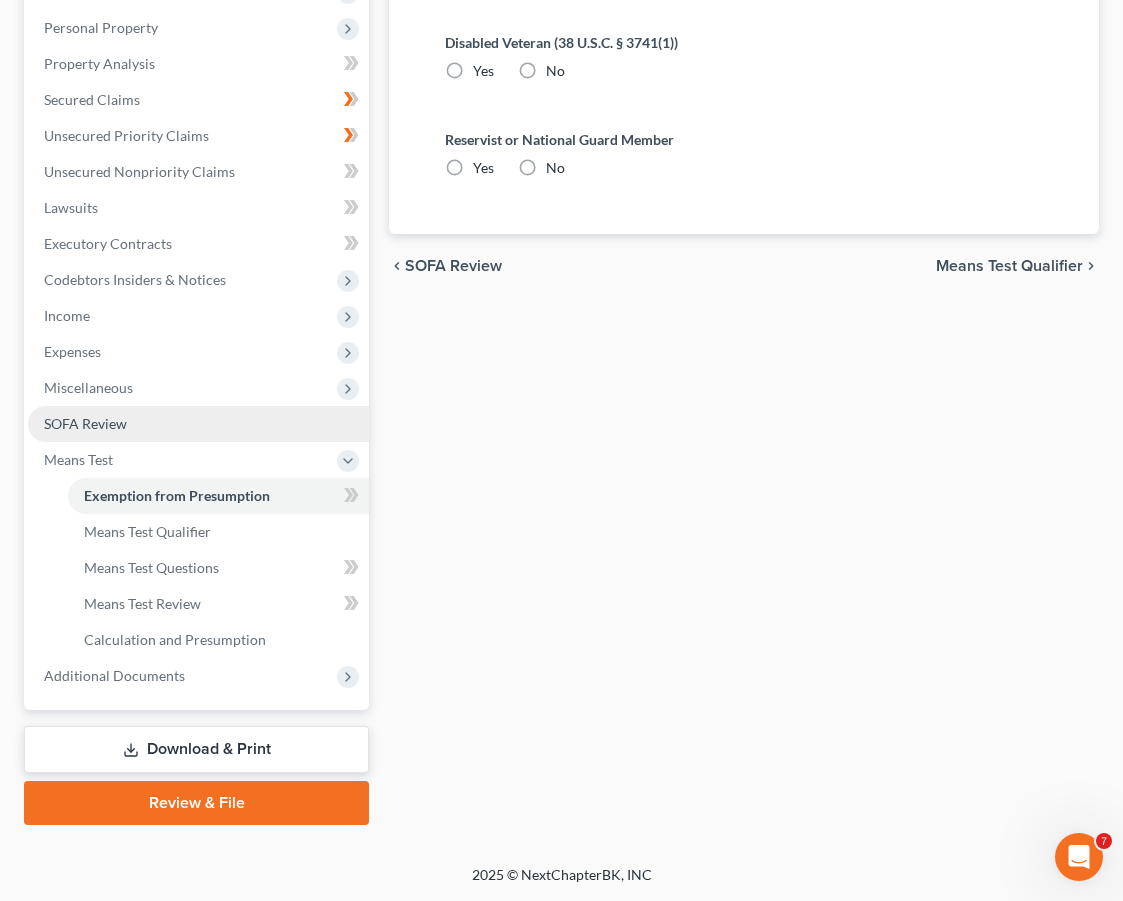 radio on "true" 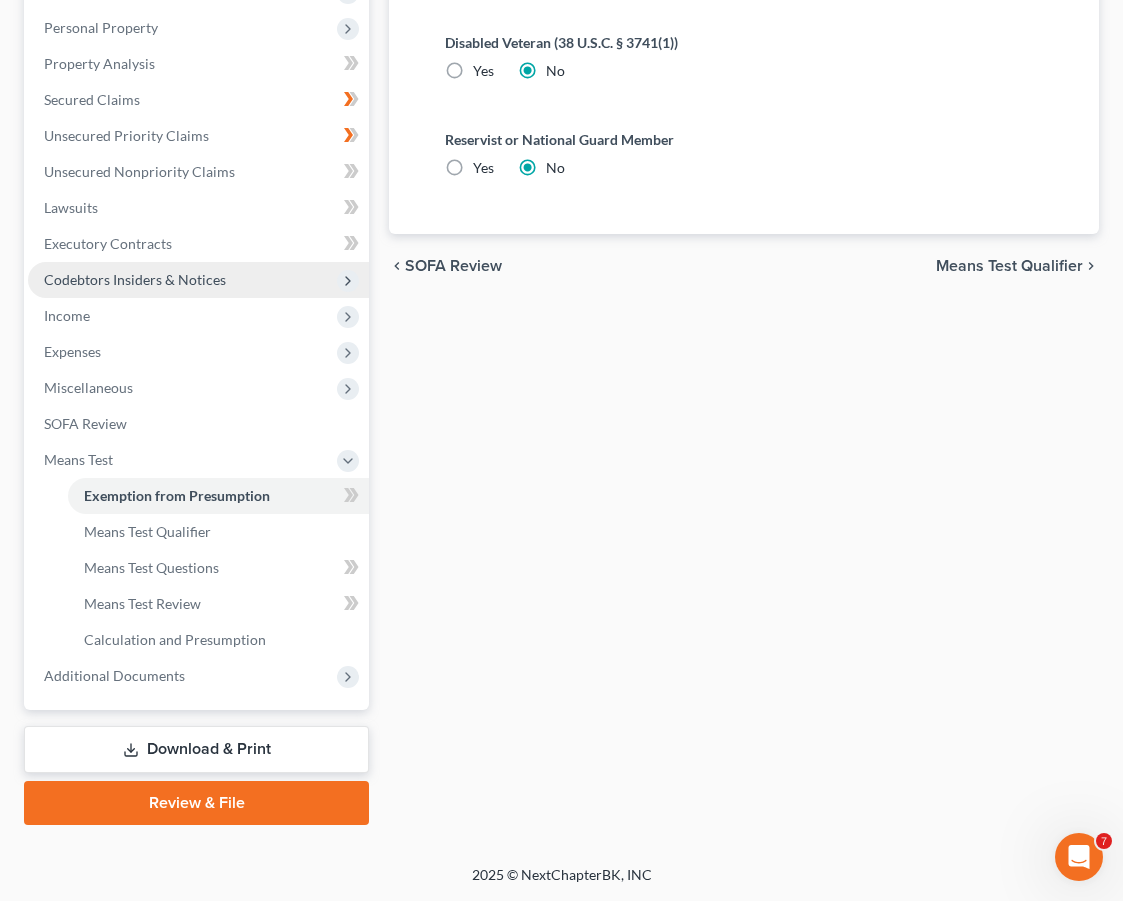 scroll, scrollTop: 419, scrollLeft: 0, axis: vertical 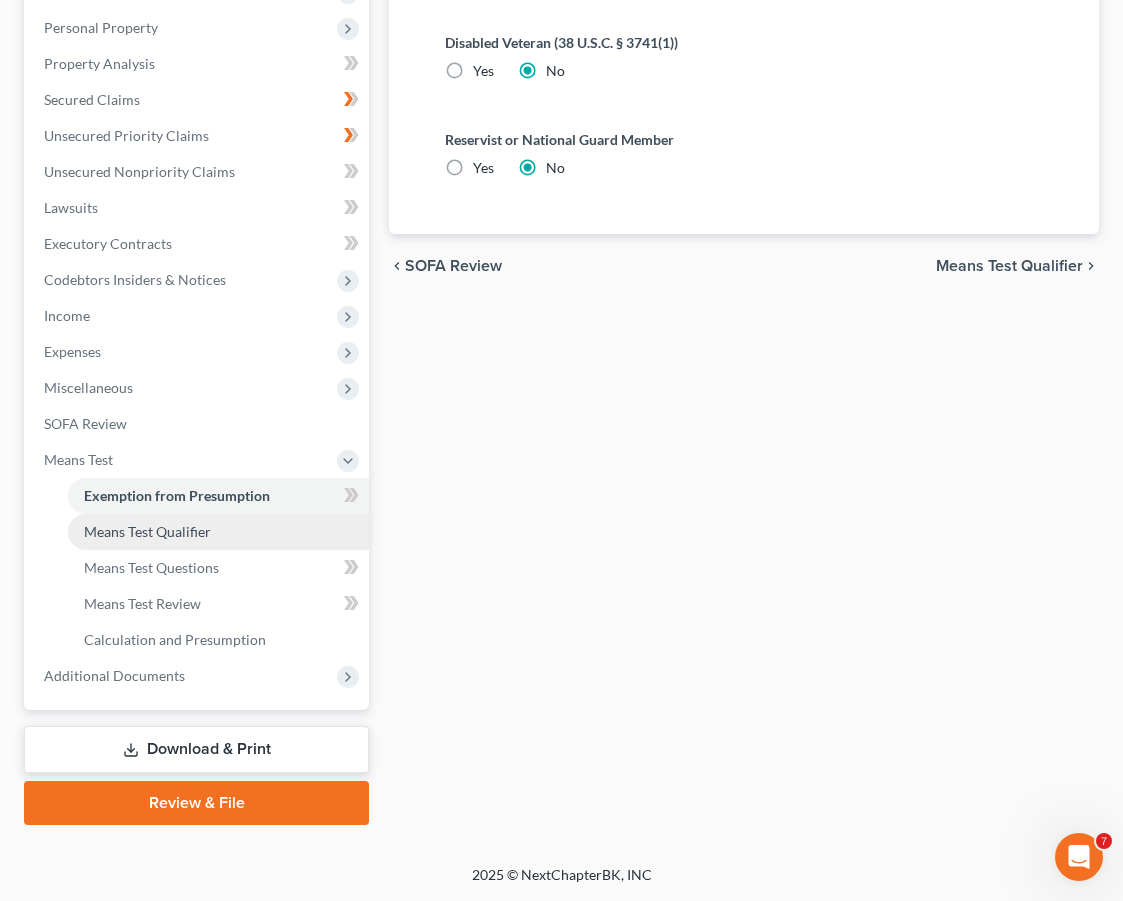 click on "Means Test Qualifier" at bounding box center [147, 531] 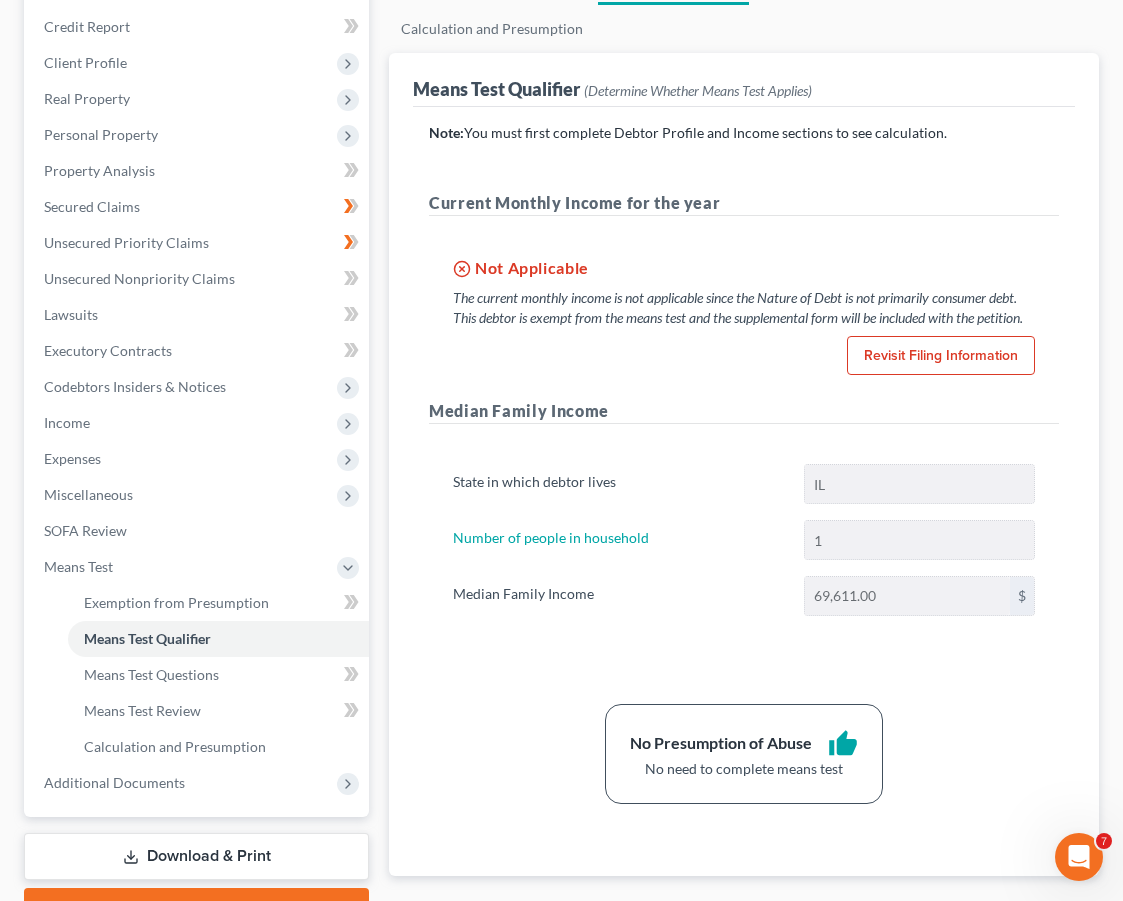 scroll, scrollTop: 237, scrollLeft: 0, axis: vertical 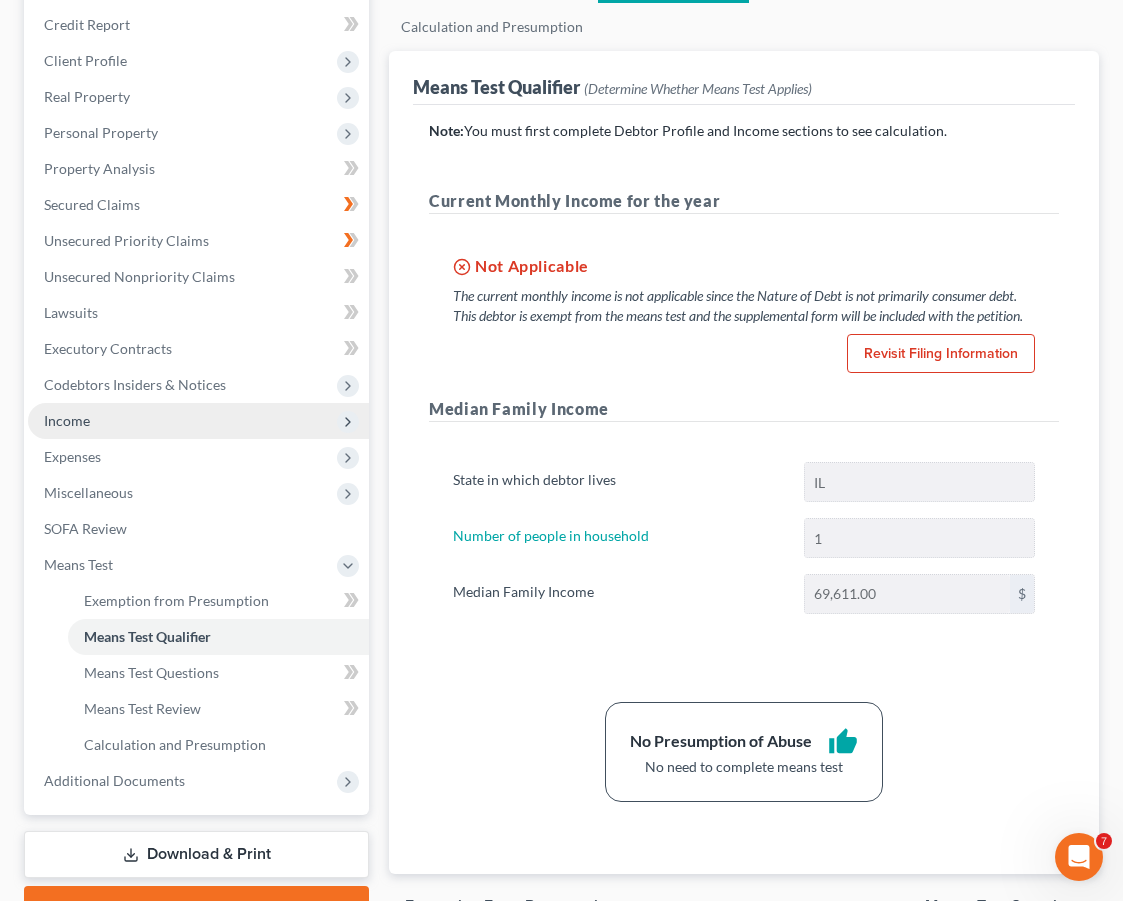 click on "Income" at bounding box center [198, 421] 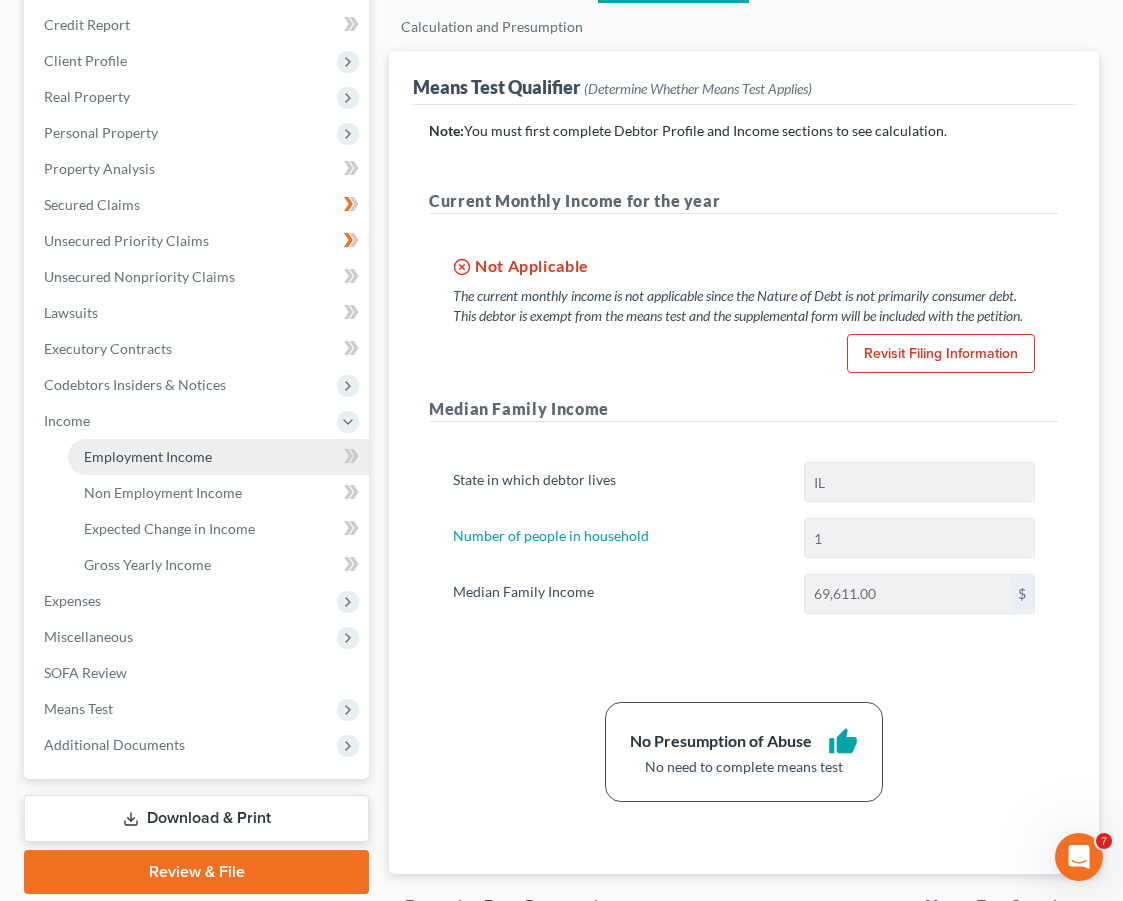 click on "Employment Income" at bounding box center [218, 457] 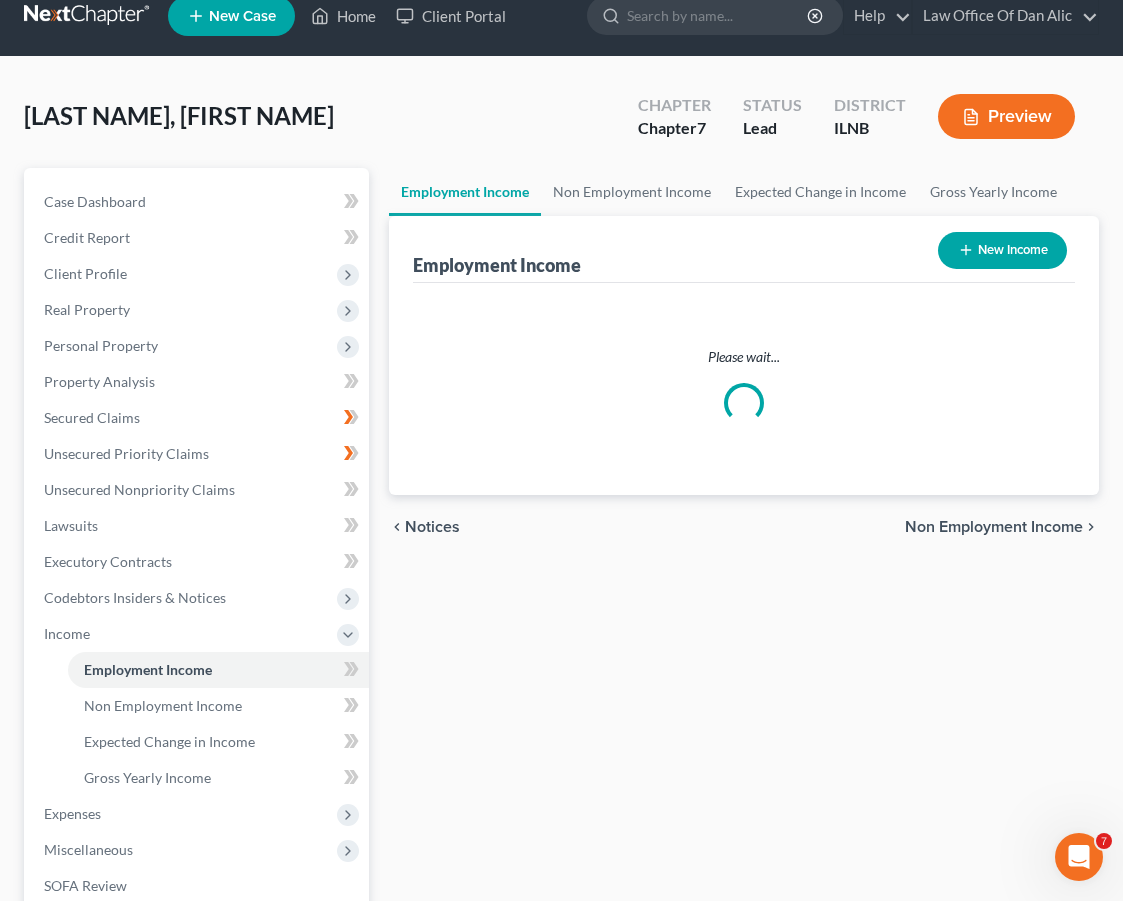 scroll, scrollTop: 0, scrollLeft: 0, axis: both 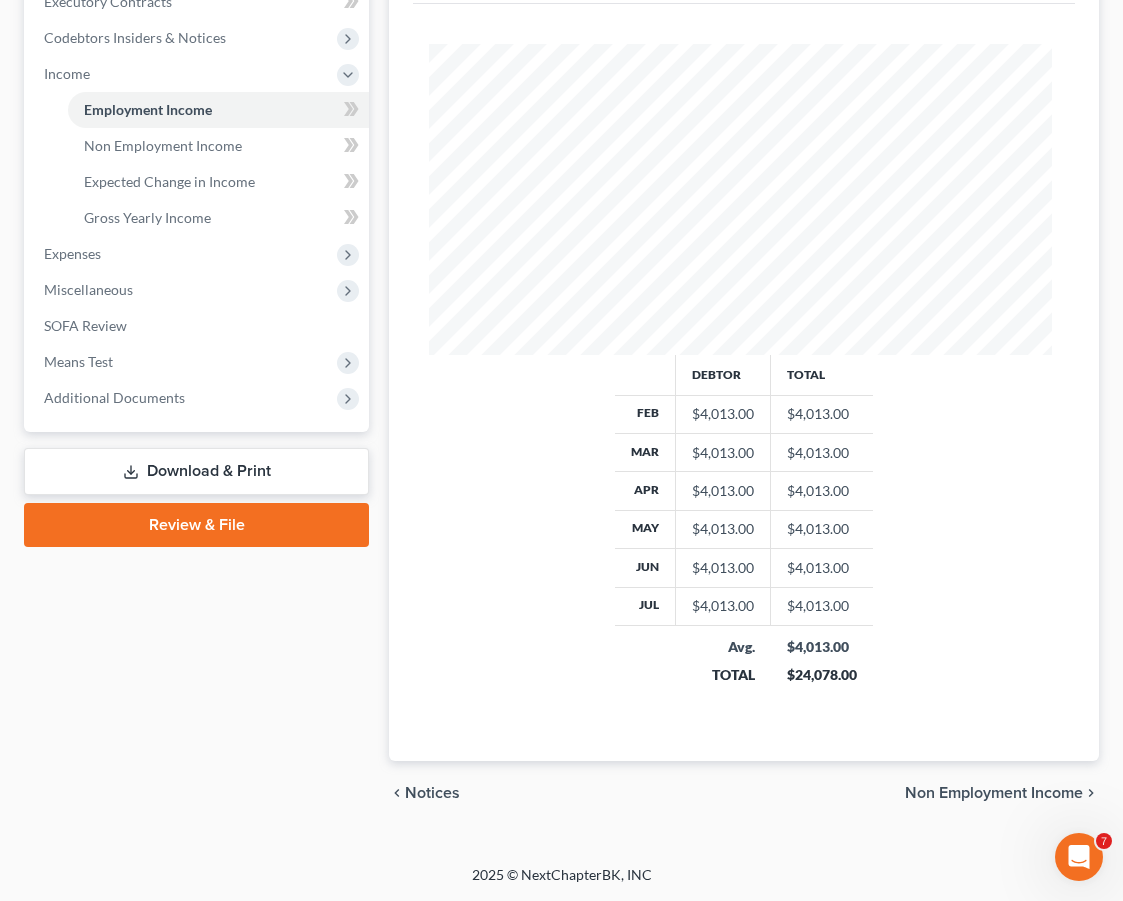 click on "Download & Print" at bounding box center [196, 471] 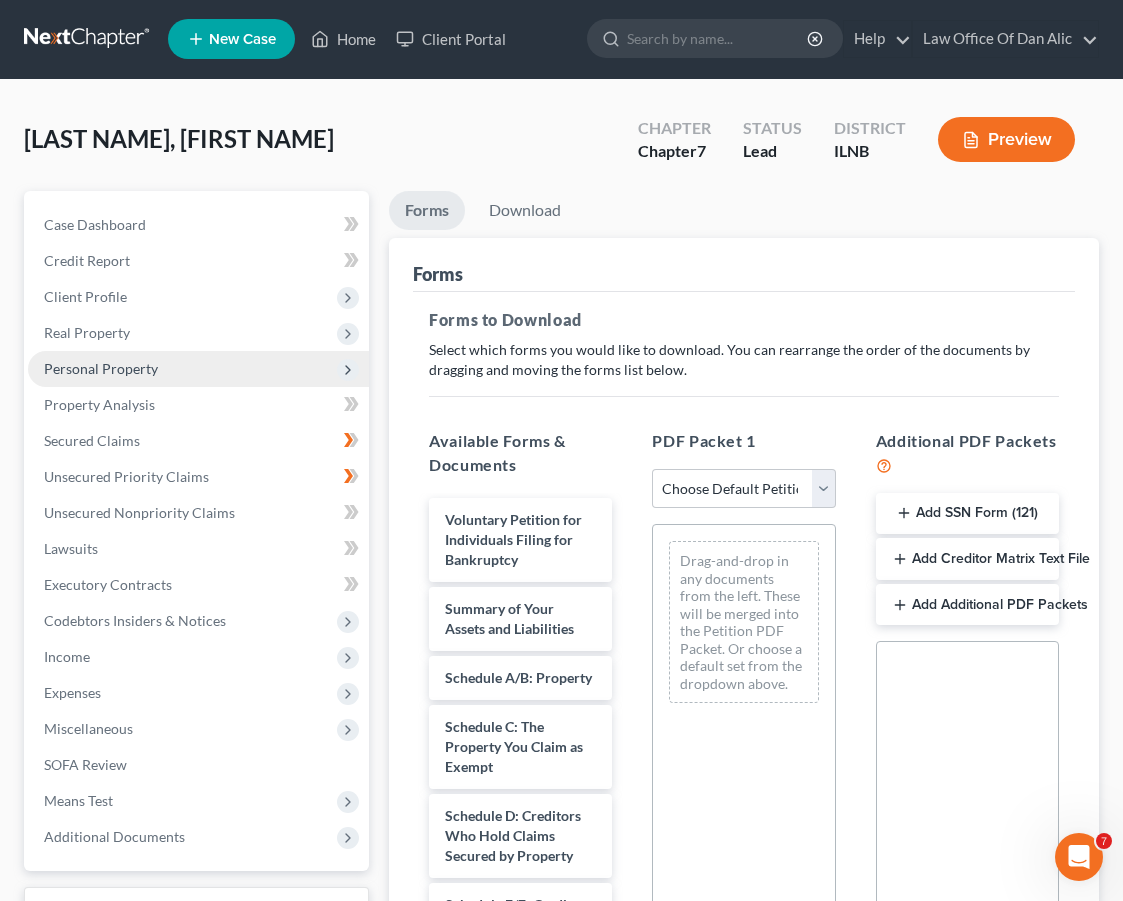 scroll, scrollTop: 0, scrollLeft: 0, axis: both 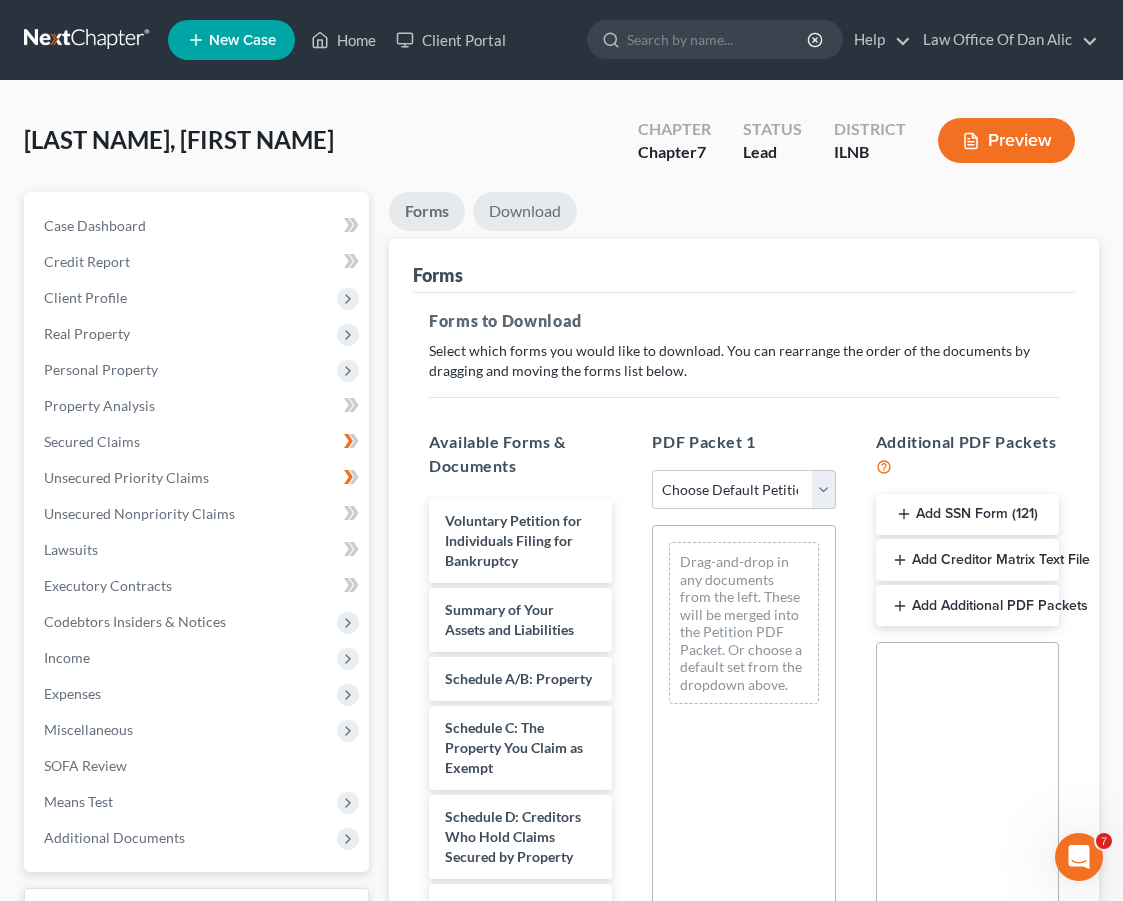 click on "Download" at bounding box center (525, 211) 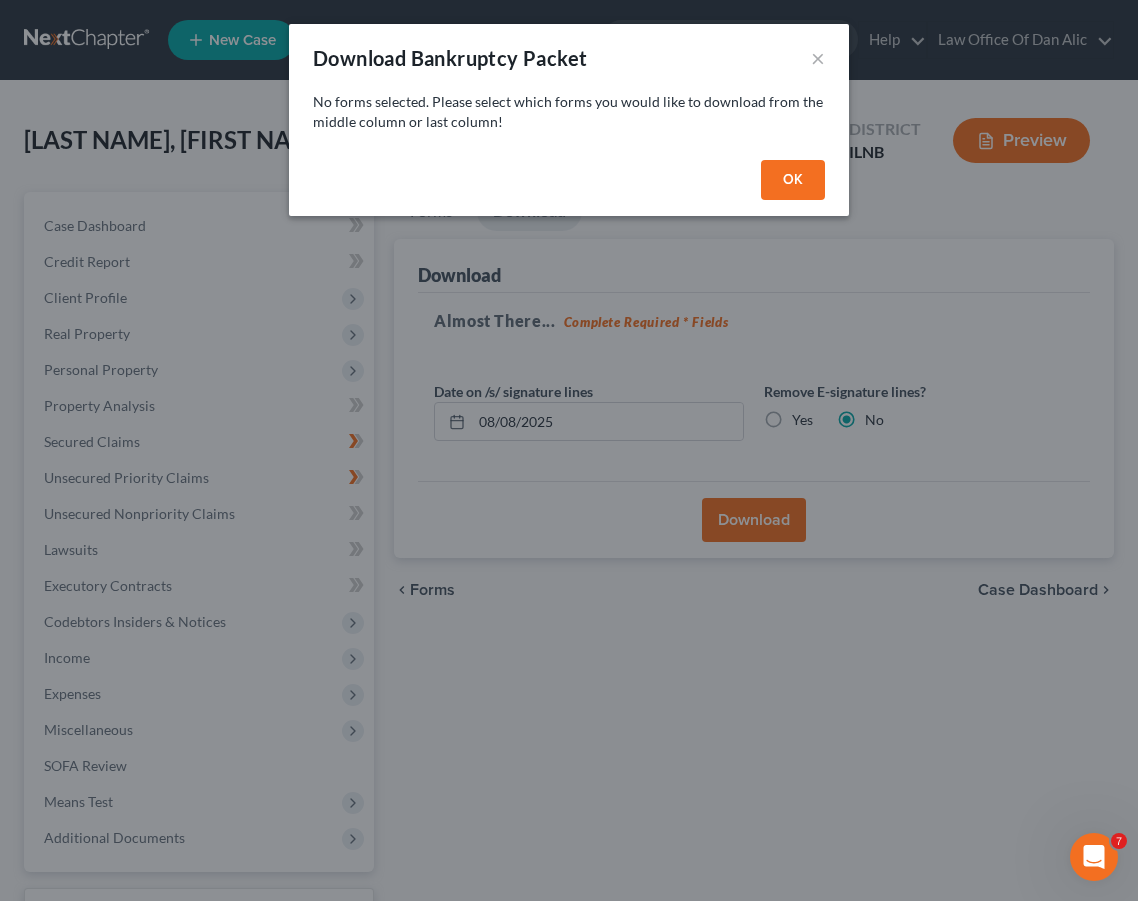 click on "OK" at bounding box center (793, 180) 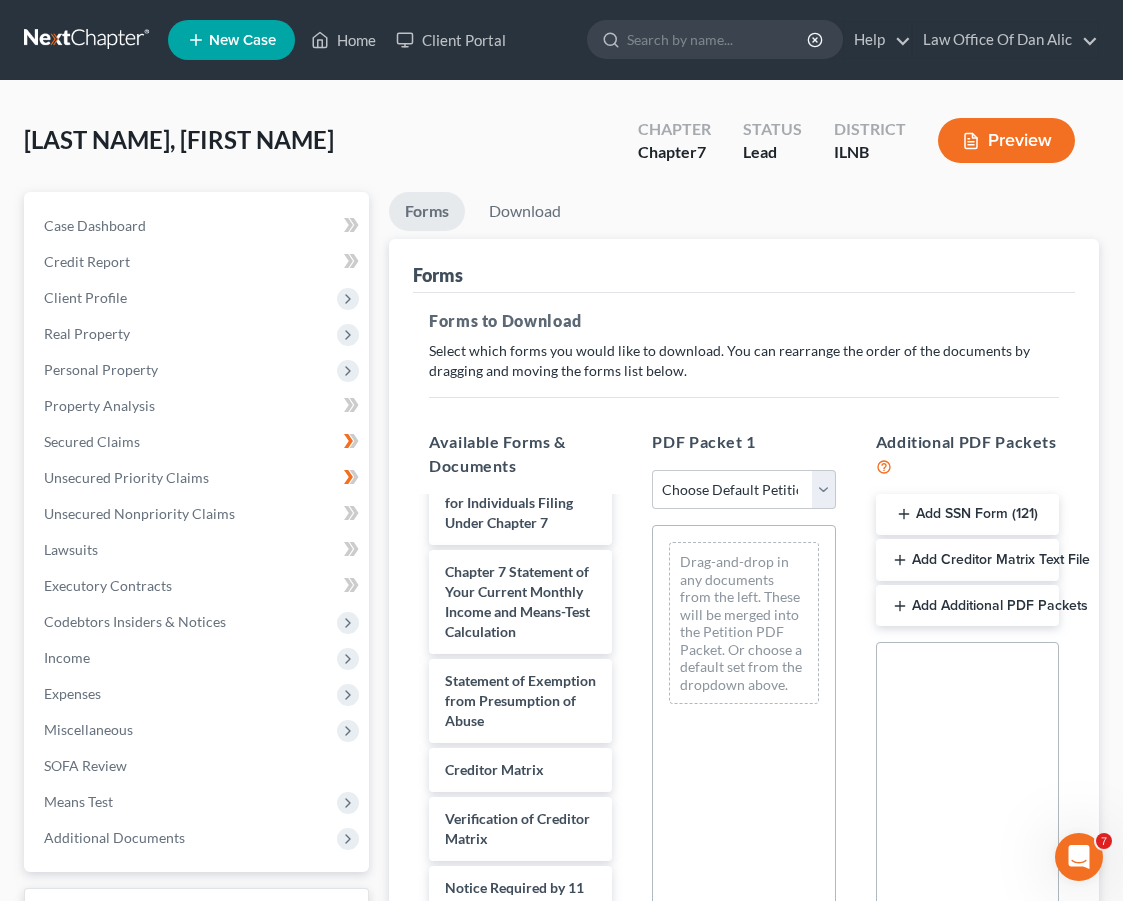 scroll, scrollTop: 1049, scrollLeft: 0, axis: vertical 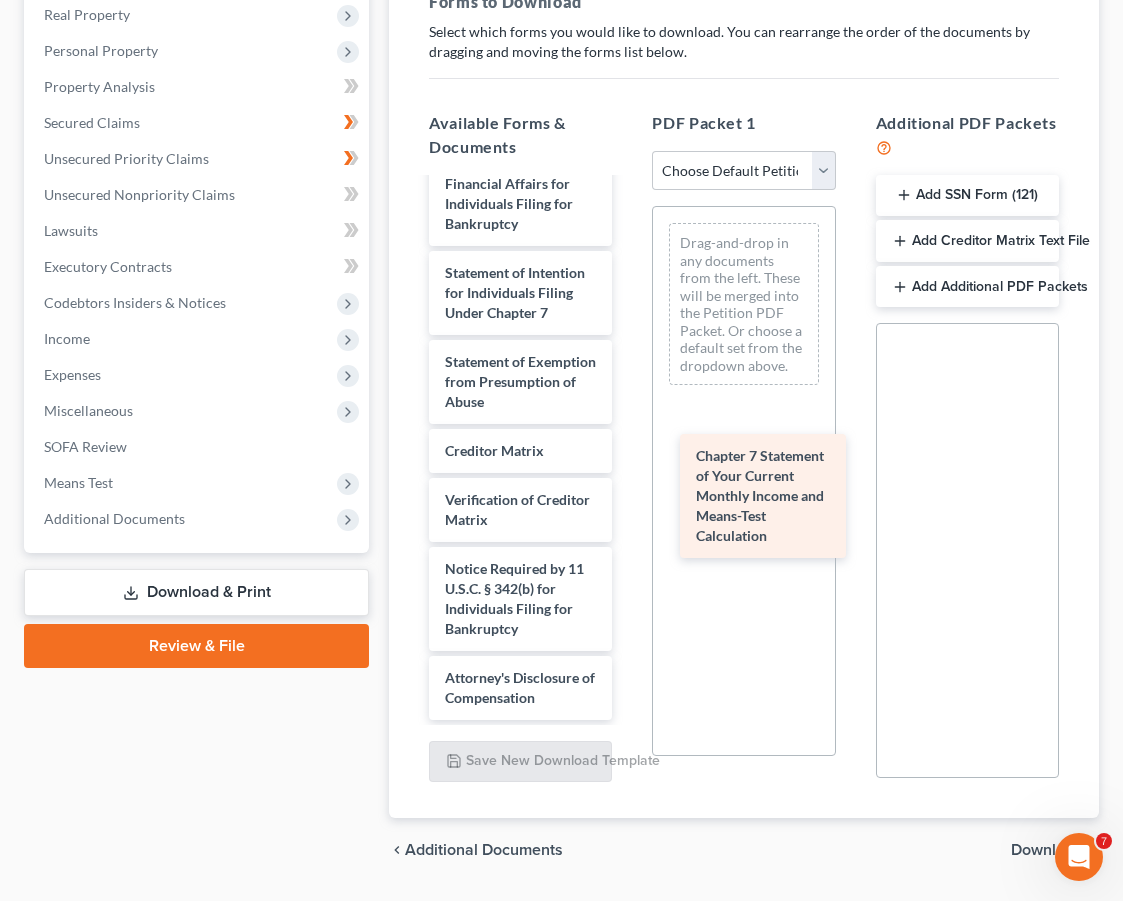 drag, startPoint x: 506, startPoint y: 508, endPoint x: 752, endPoint y: 494, distance: 246.39806 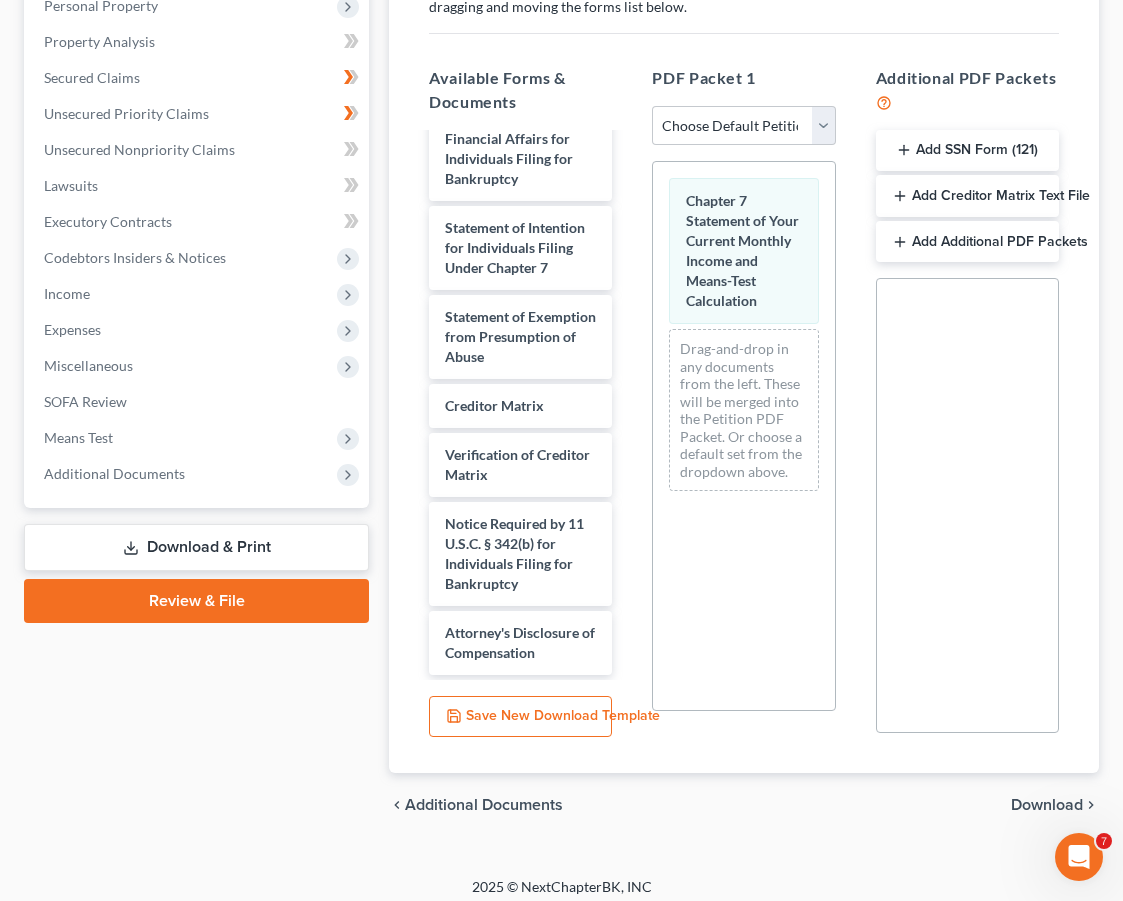 scroll, scrollTop: 363, scrollLeft: 0, axis: vertical 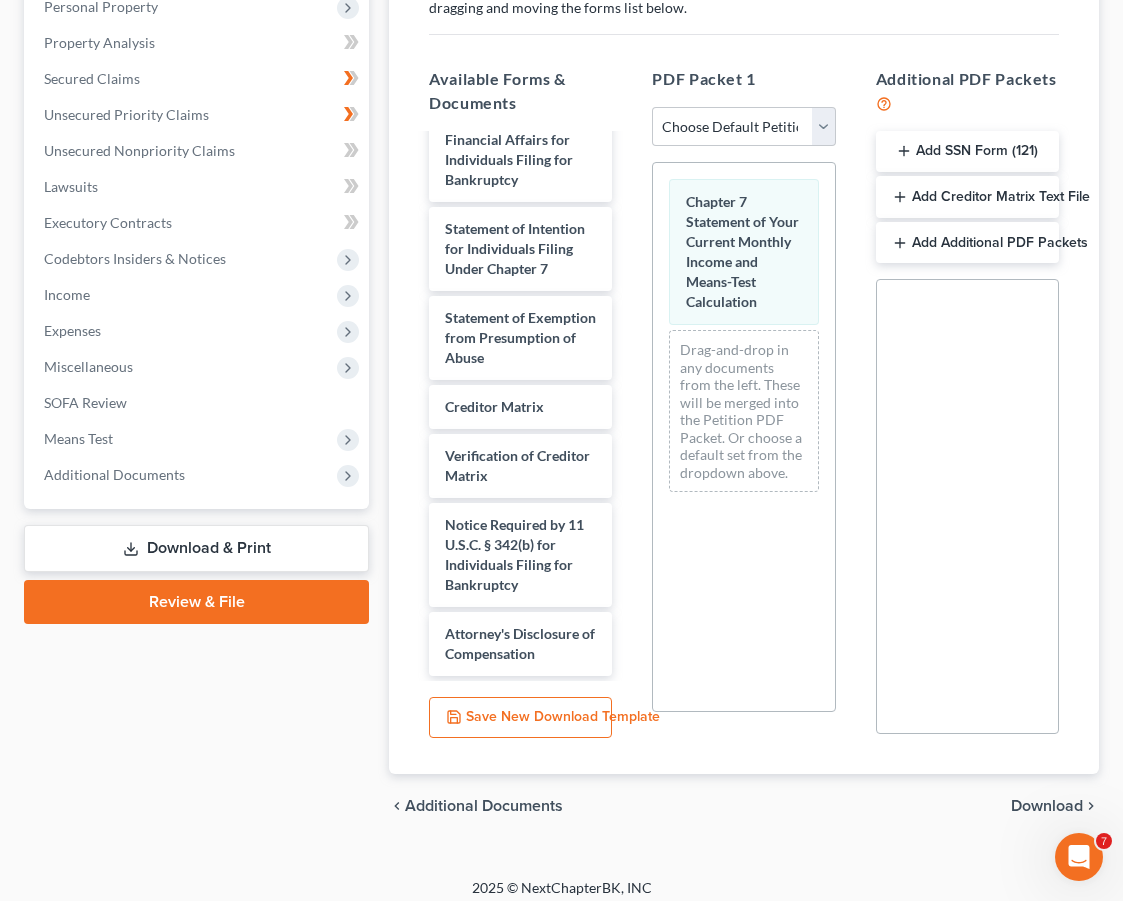 click on "Chapter 7 Statement of Your Current Monthly Income and Means-Test Calculation Drag-and-drop in any documents from the left. These will be merged into the Petition PDF Packet. Or choose a default set from the dropdown above." at bounding box center [743, 437] 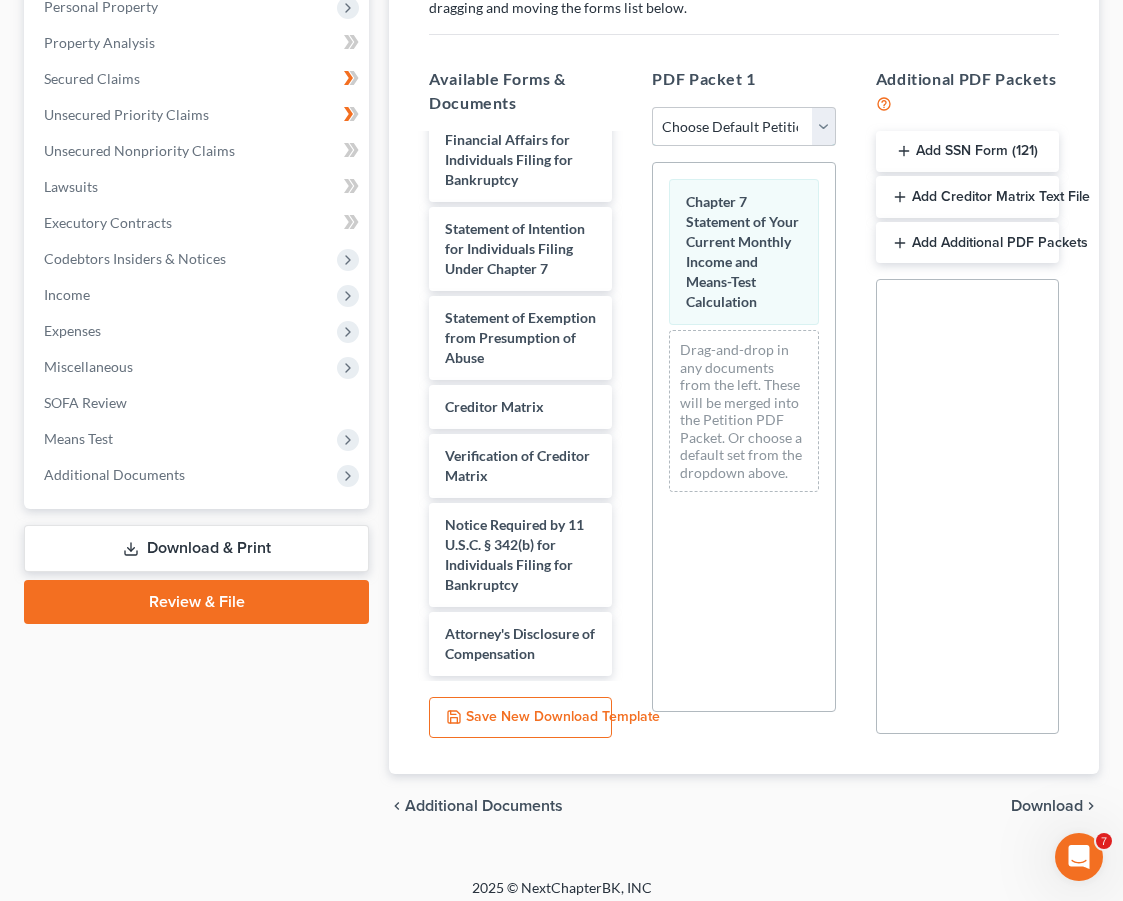 click on "Choose Default Petition PDF Packet Complete Bankruptcy Petition (all forms and schedules) Emergency Filing Forms (Petition and Creditor List Only) Amended Forms Signature Pages Only" at bounding box center [743, 127] 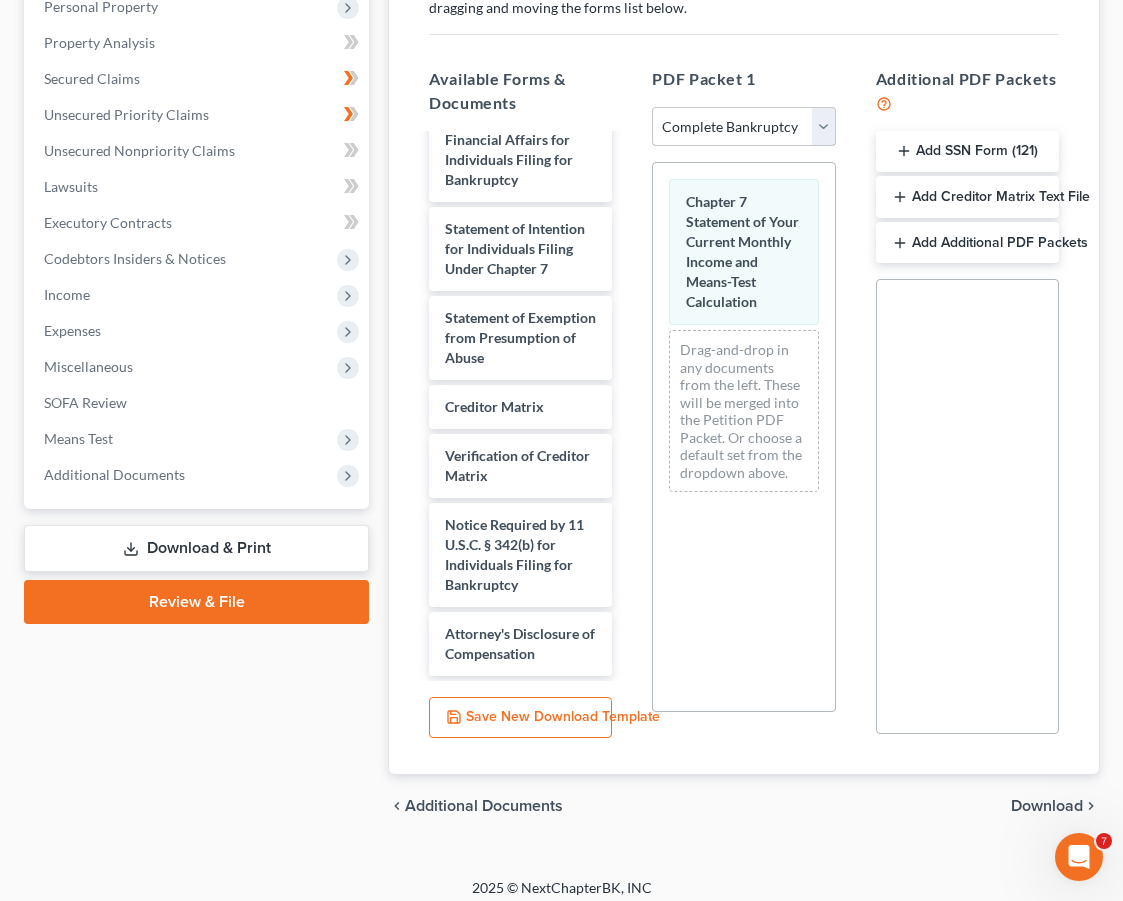 scroll, scrollTop: 0, scrollLeft: 0, axis: both 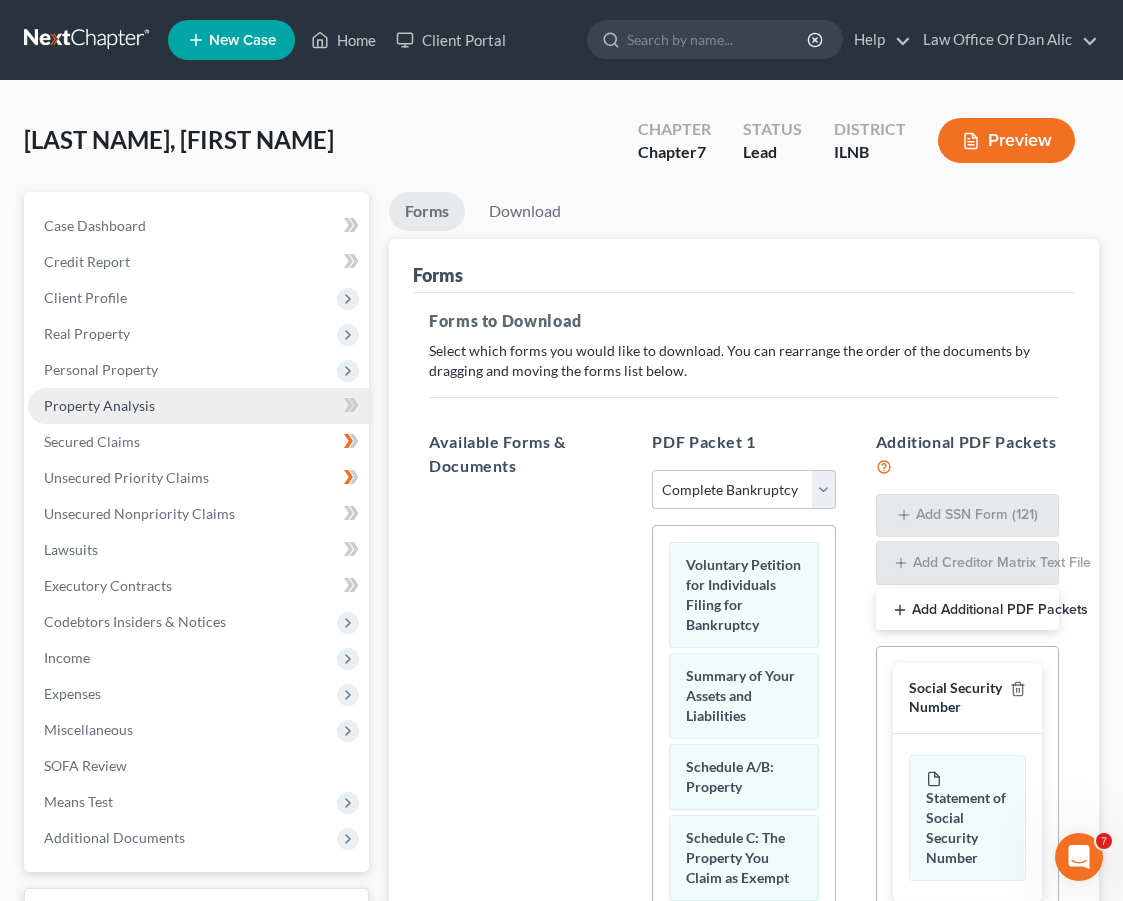 click on "Property Analysis" at bounding box center [198, 406] 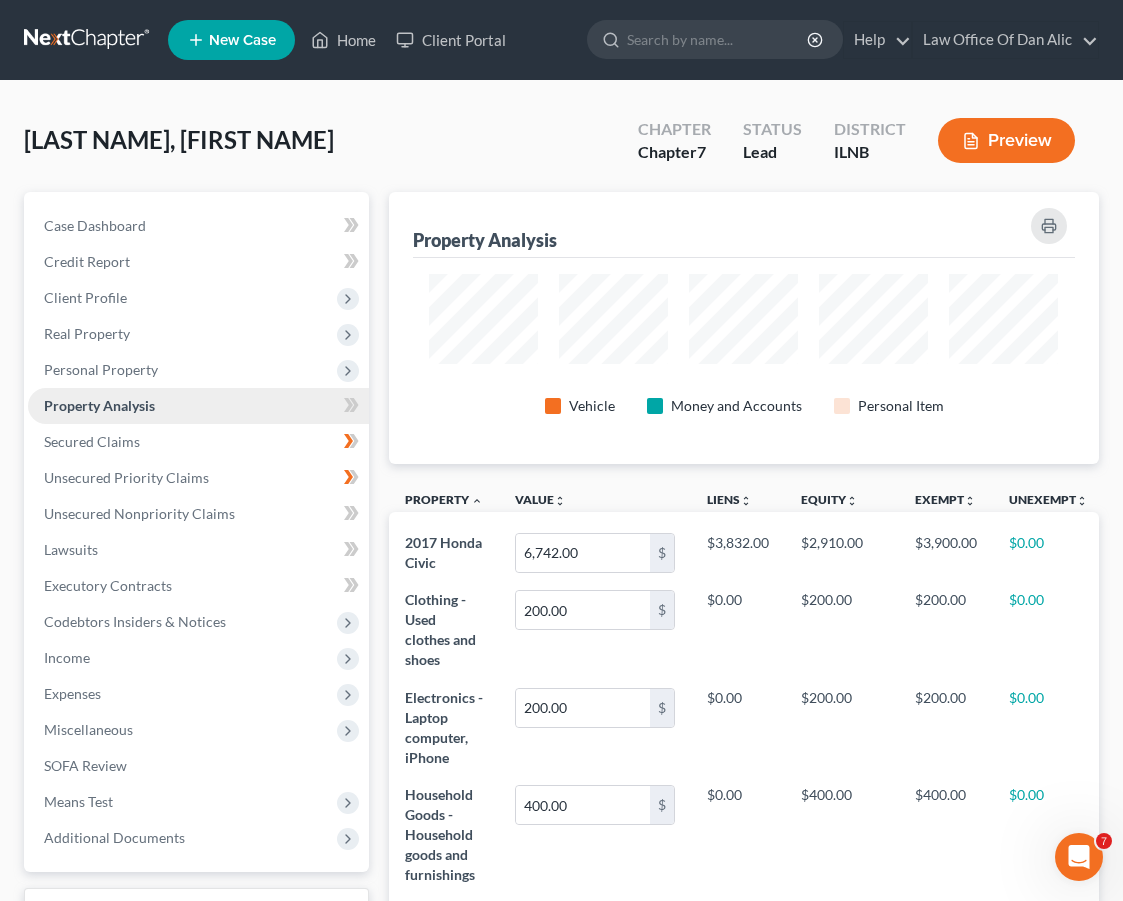 scroll, scrollTop: 999717, scrollLeft: 999292, axis: both 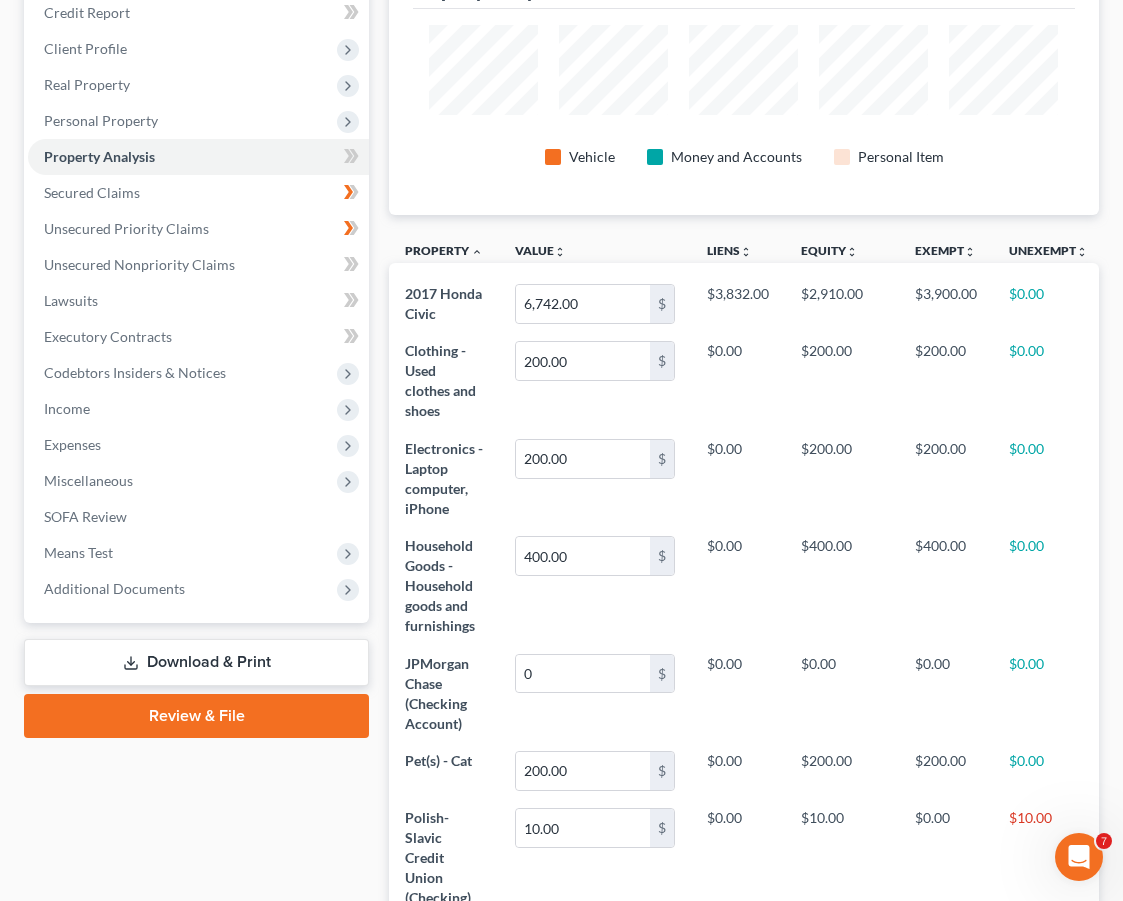 click on "Download & Print" at bounding box center (196, 662) 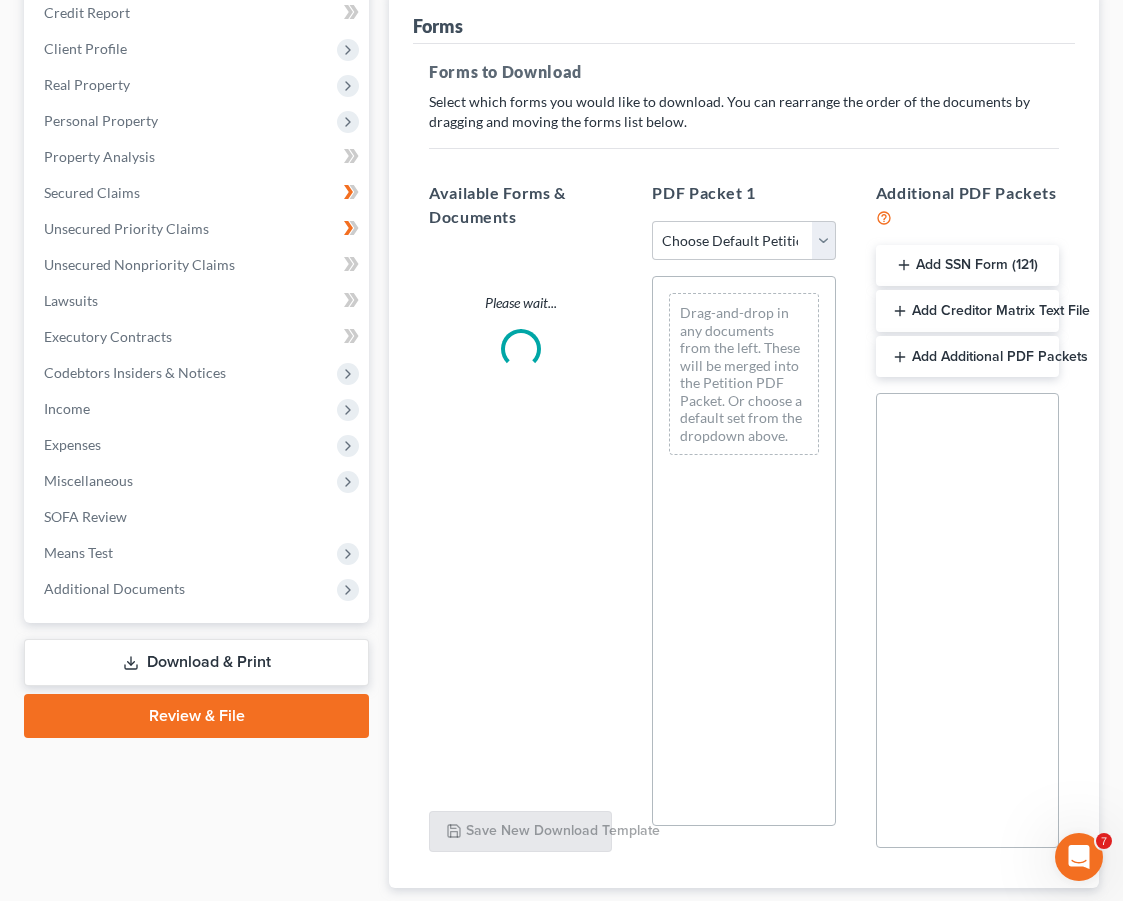 scroll, scrollTop: 123, scrollLeft: 0, axis: vertical 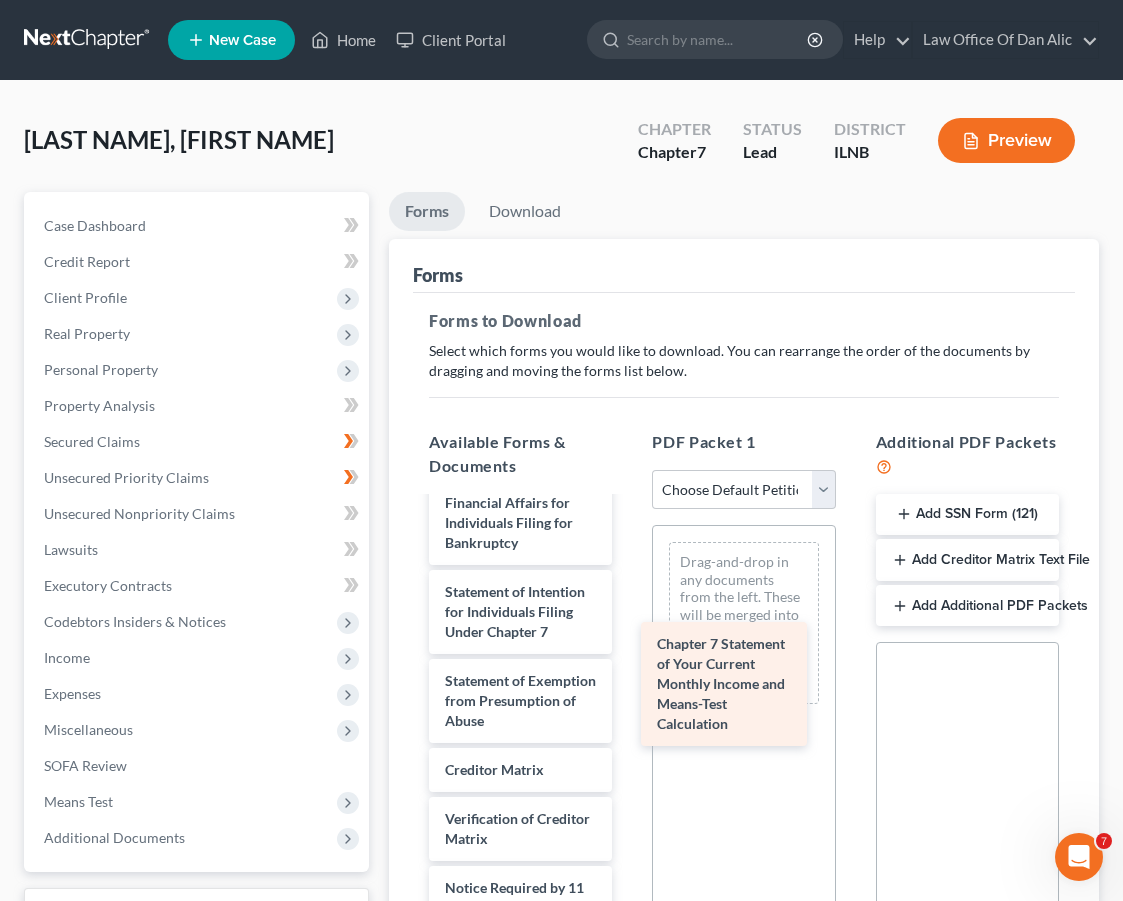 drag, startPoint x: 503, startPoint y: 718, endPoint x: 712, endPoint y: 681, distance: 212.24985 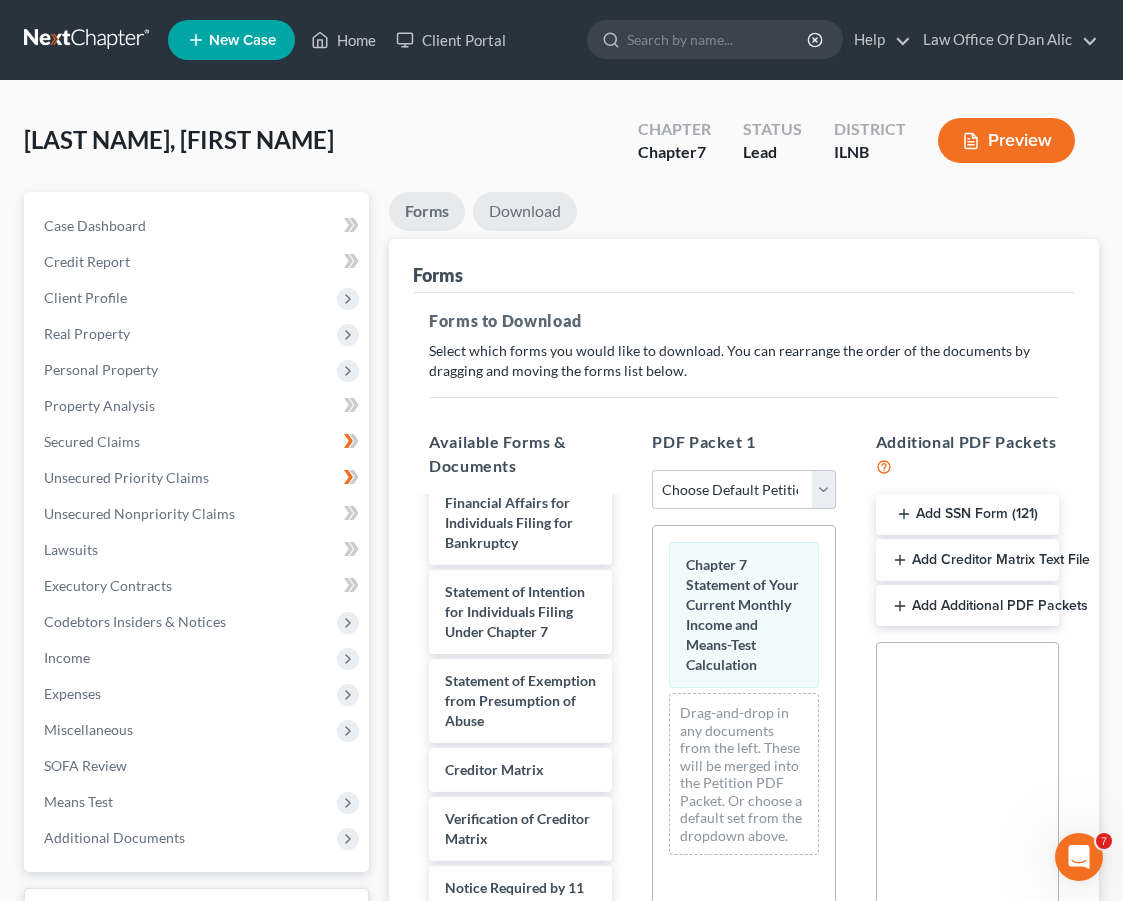 click on "Download" at bounding box center (525, 211) 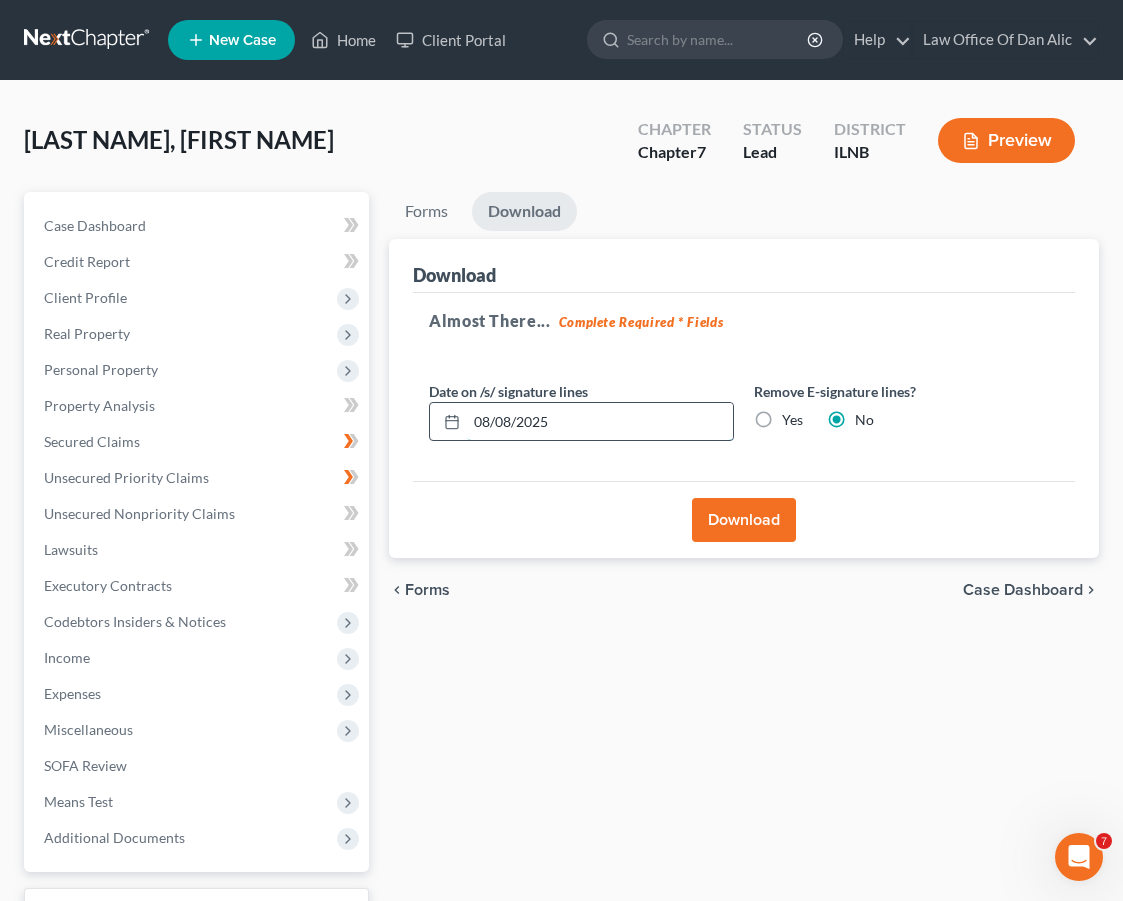 click on "08/08/2025" at bounding box center (600, 422) 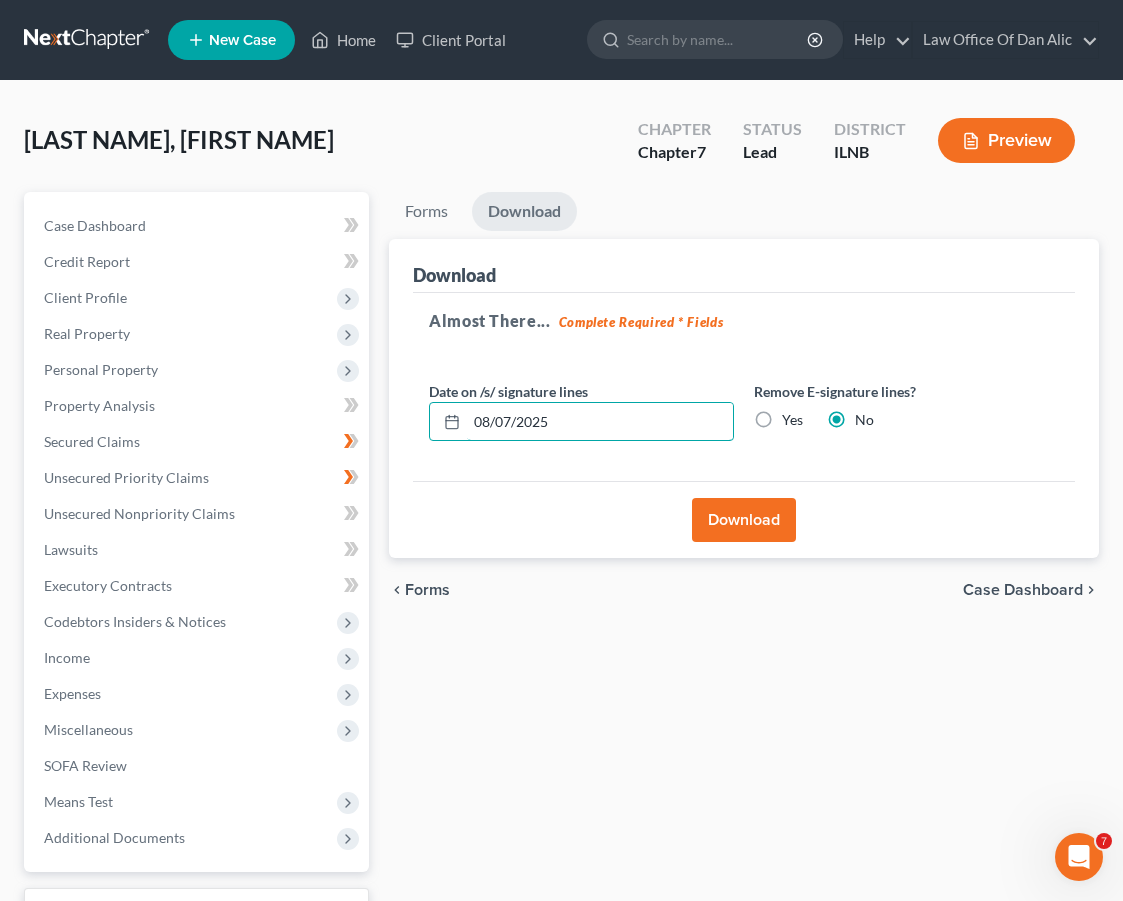 type on "08/07/2025" 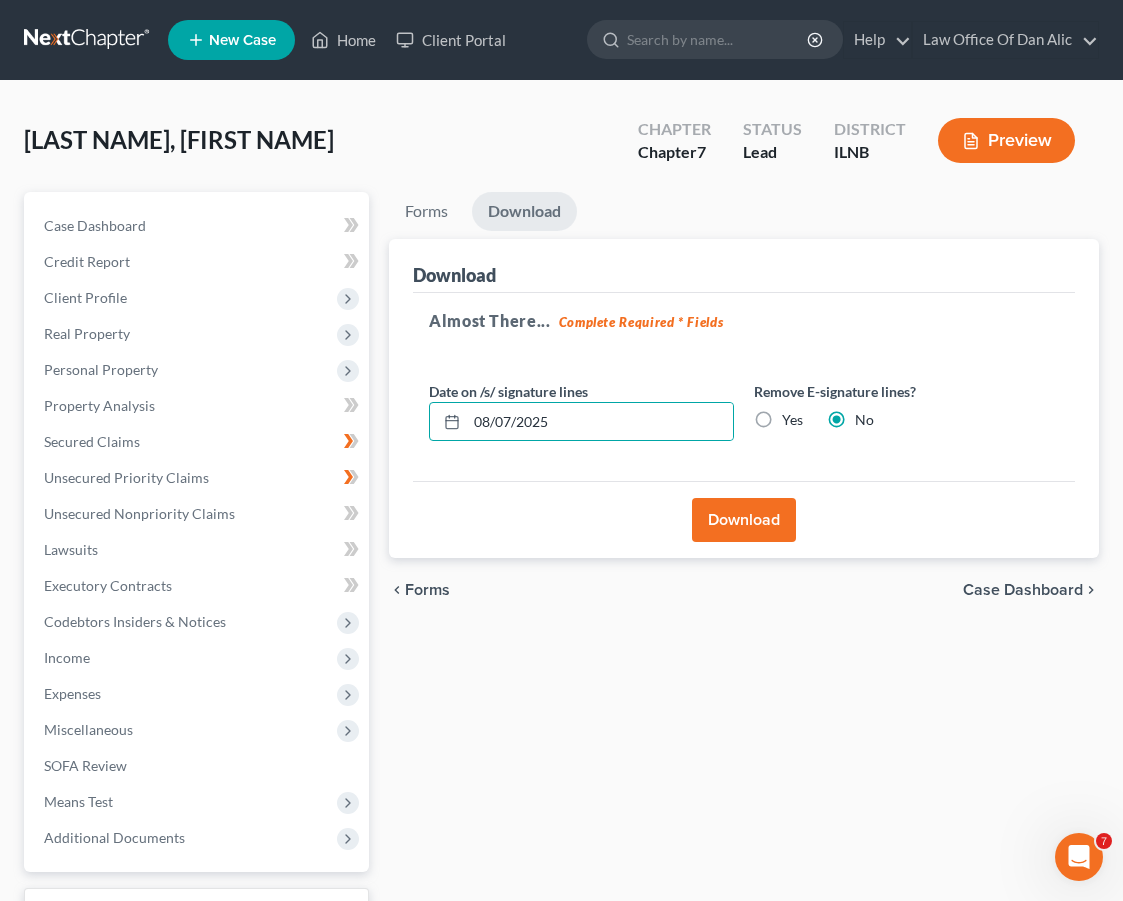 click on "Download" at bounding box center (744, 520) 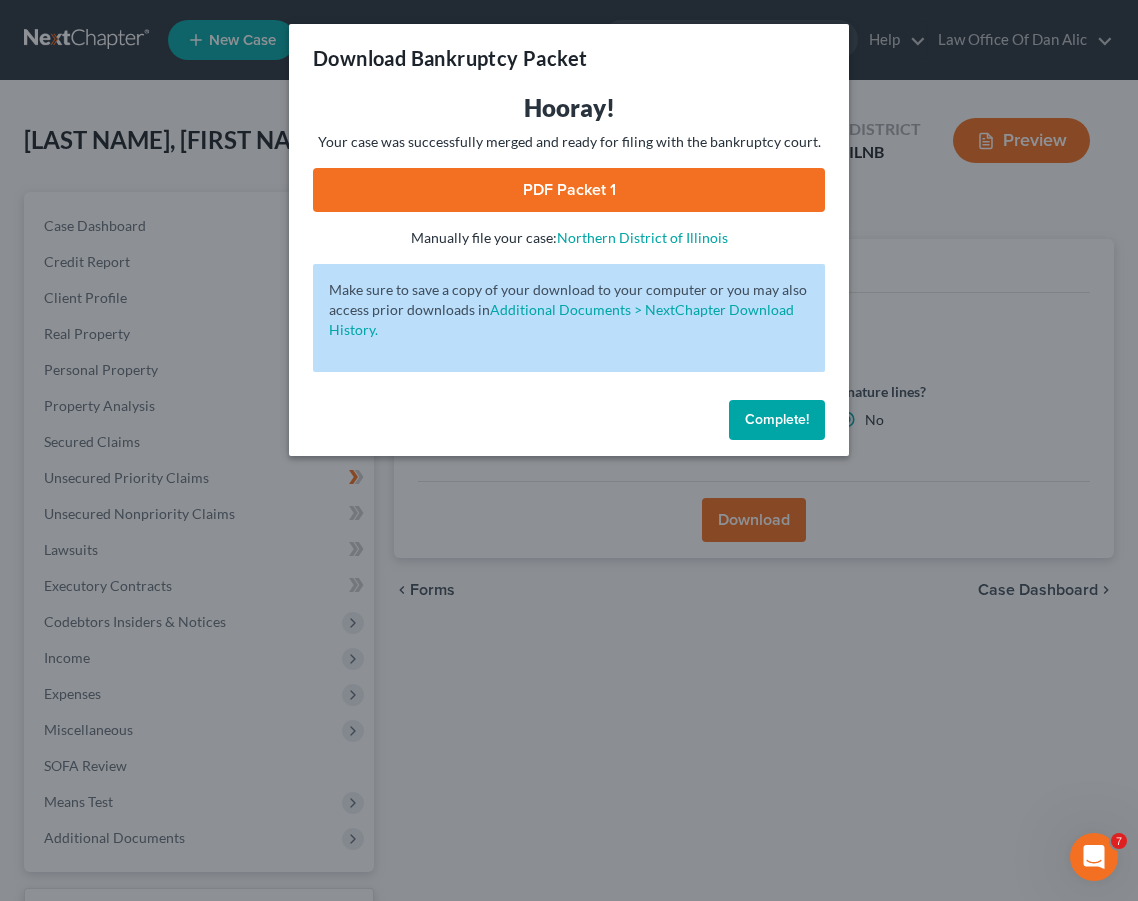 click on "PDF Packet 1" at bounding box center (569, 190) 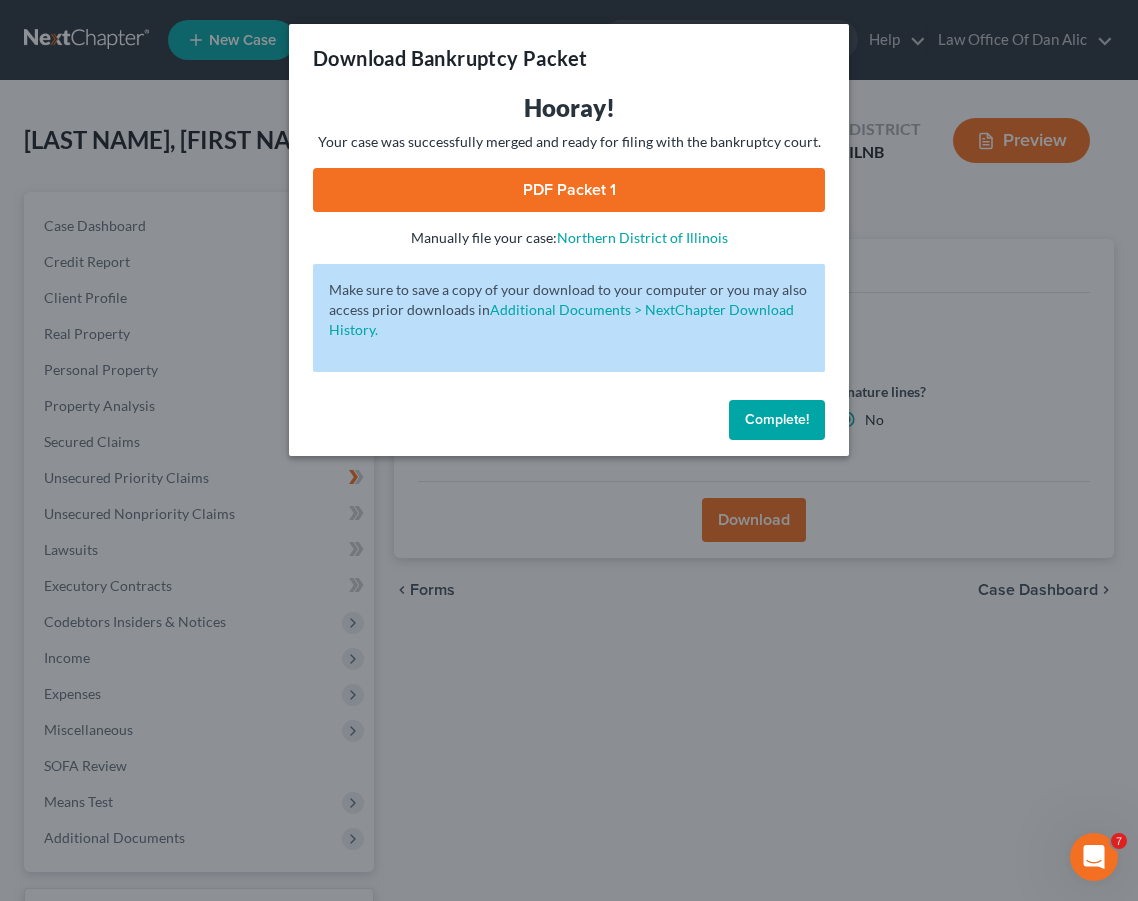 click on "Complete!" at bounding box center (777, 419) 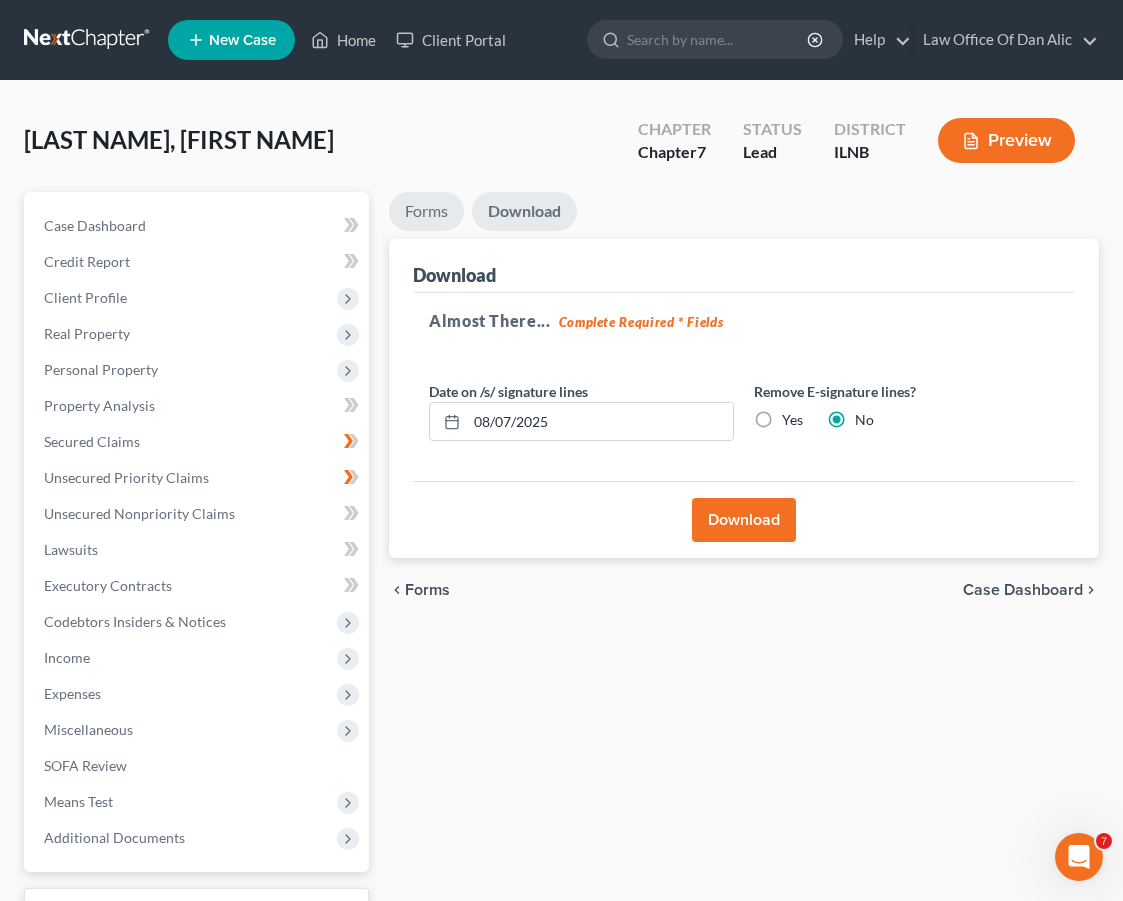click on "Forms" at bounding box center (426, 211) 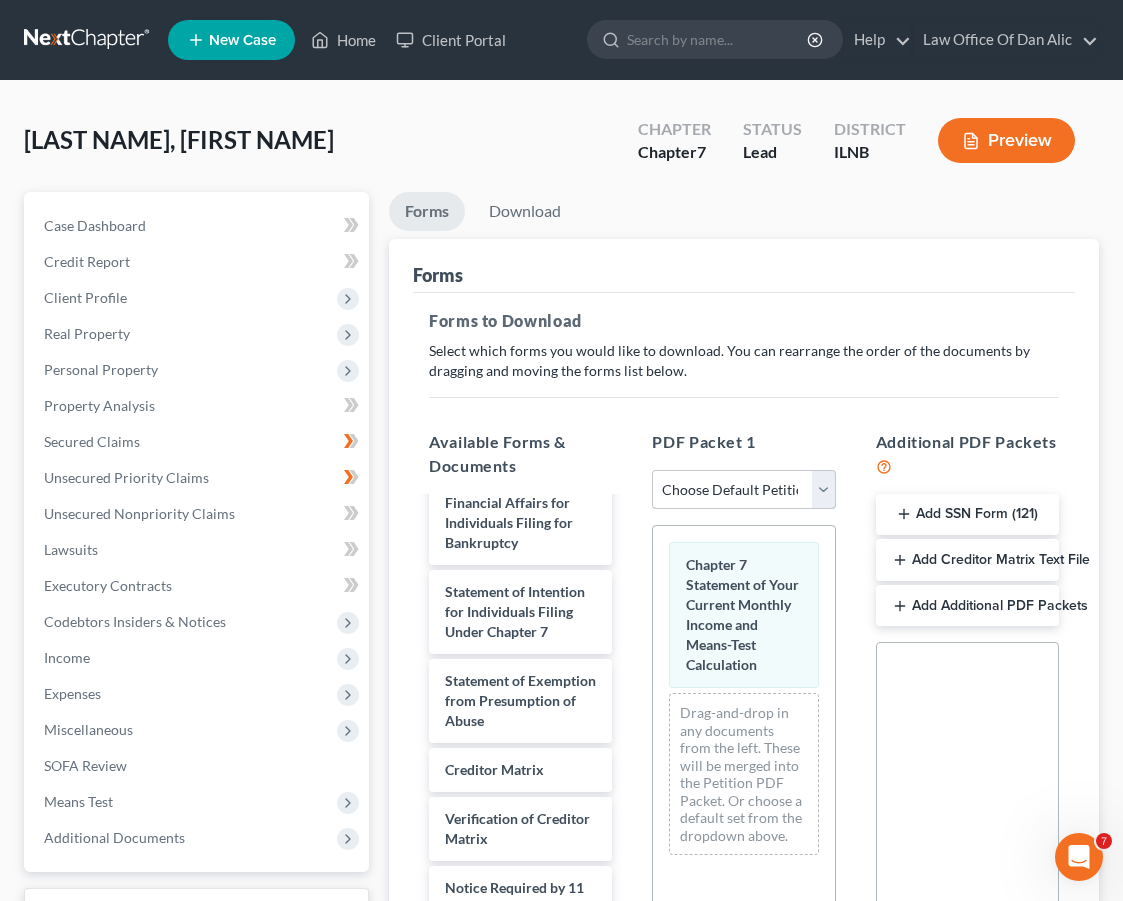 click on "Choose Default Petition PDF Packet Complete Bankruptcy Petition (all forms and schedules) Emergency Filing Forms (Petition and Creditor List Only) Amended Forms Signature Pages Only" at bounding box center [743, 490] 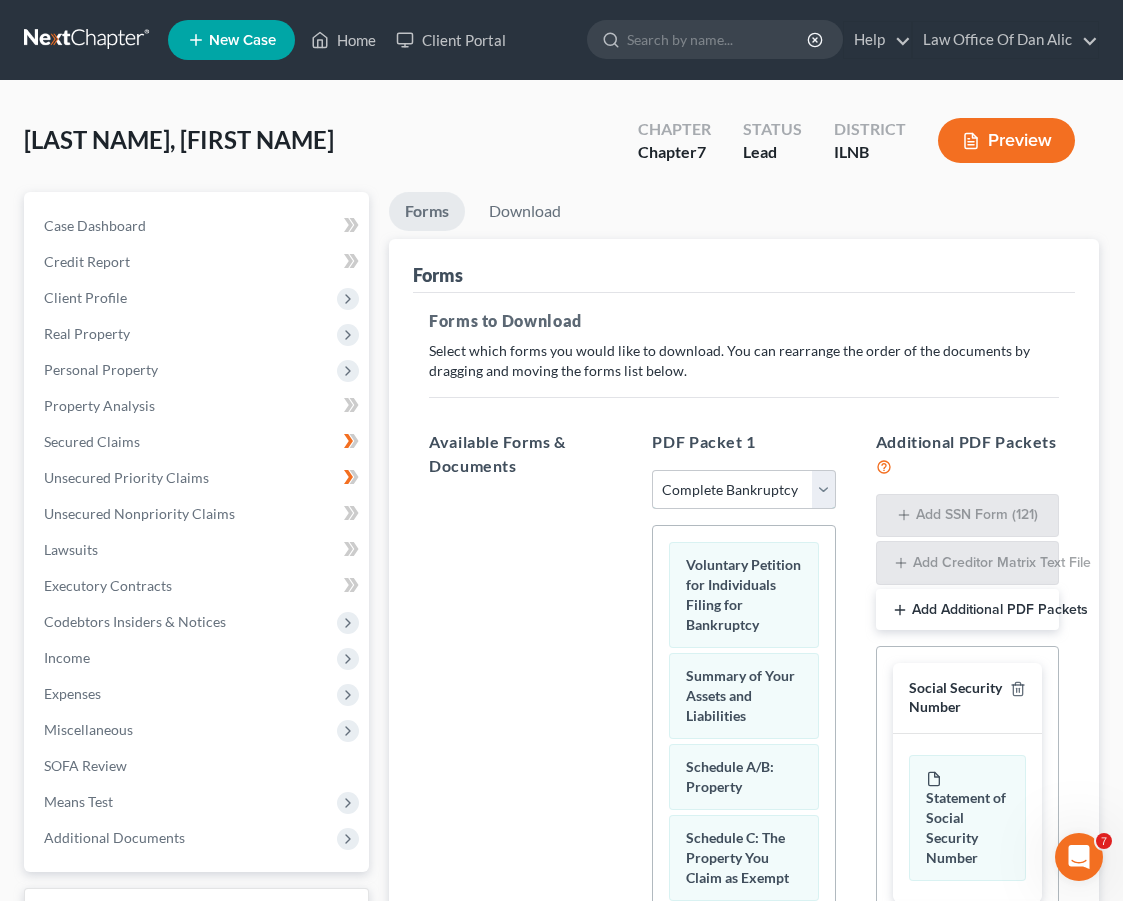 scroll, scrollTop: 0, scrollLeft: 0, axis: both 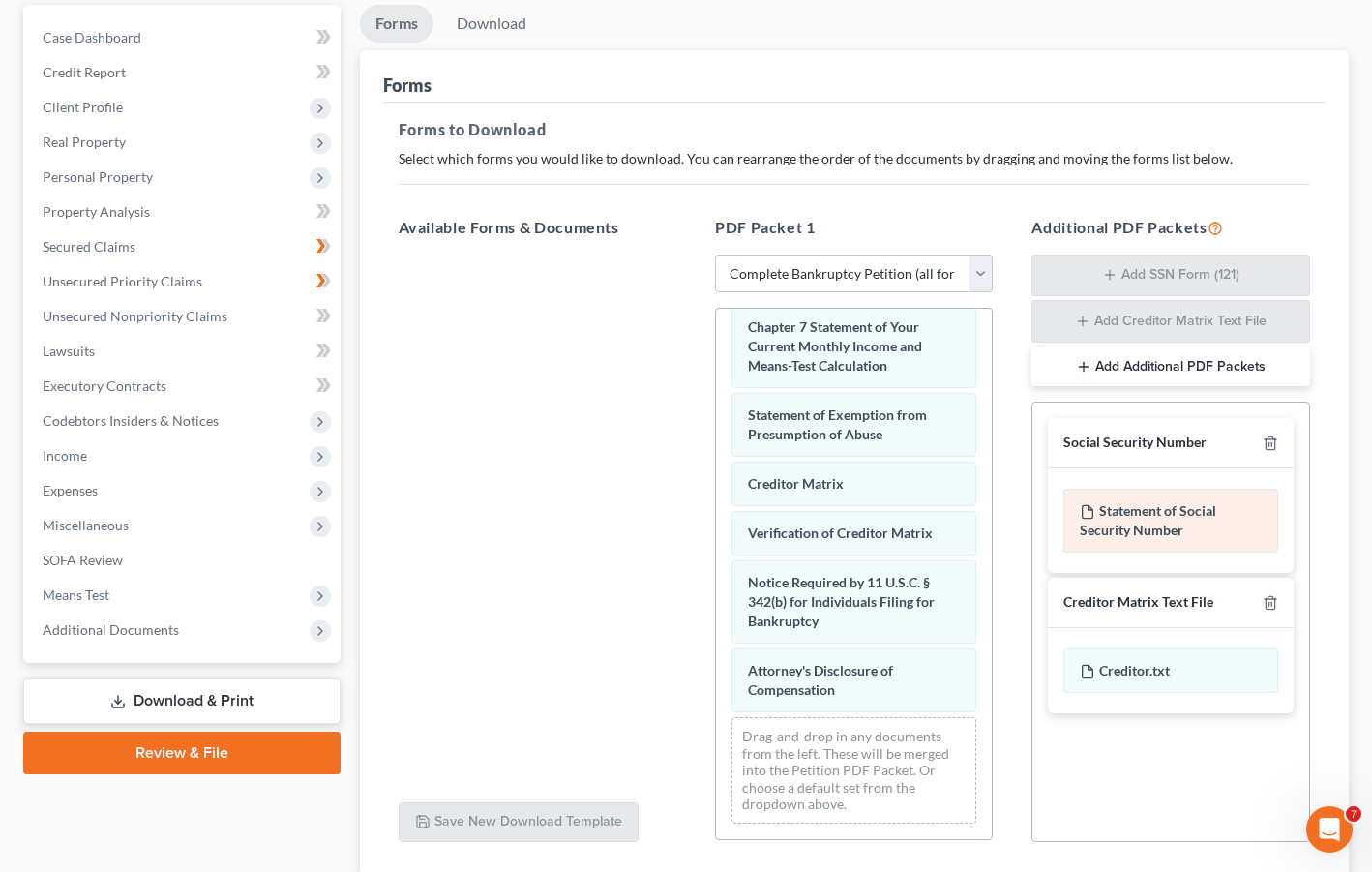 click on "Statement of Social Security Number" at bounding box center (1170, 521) 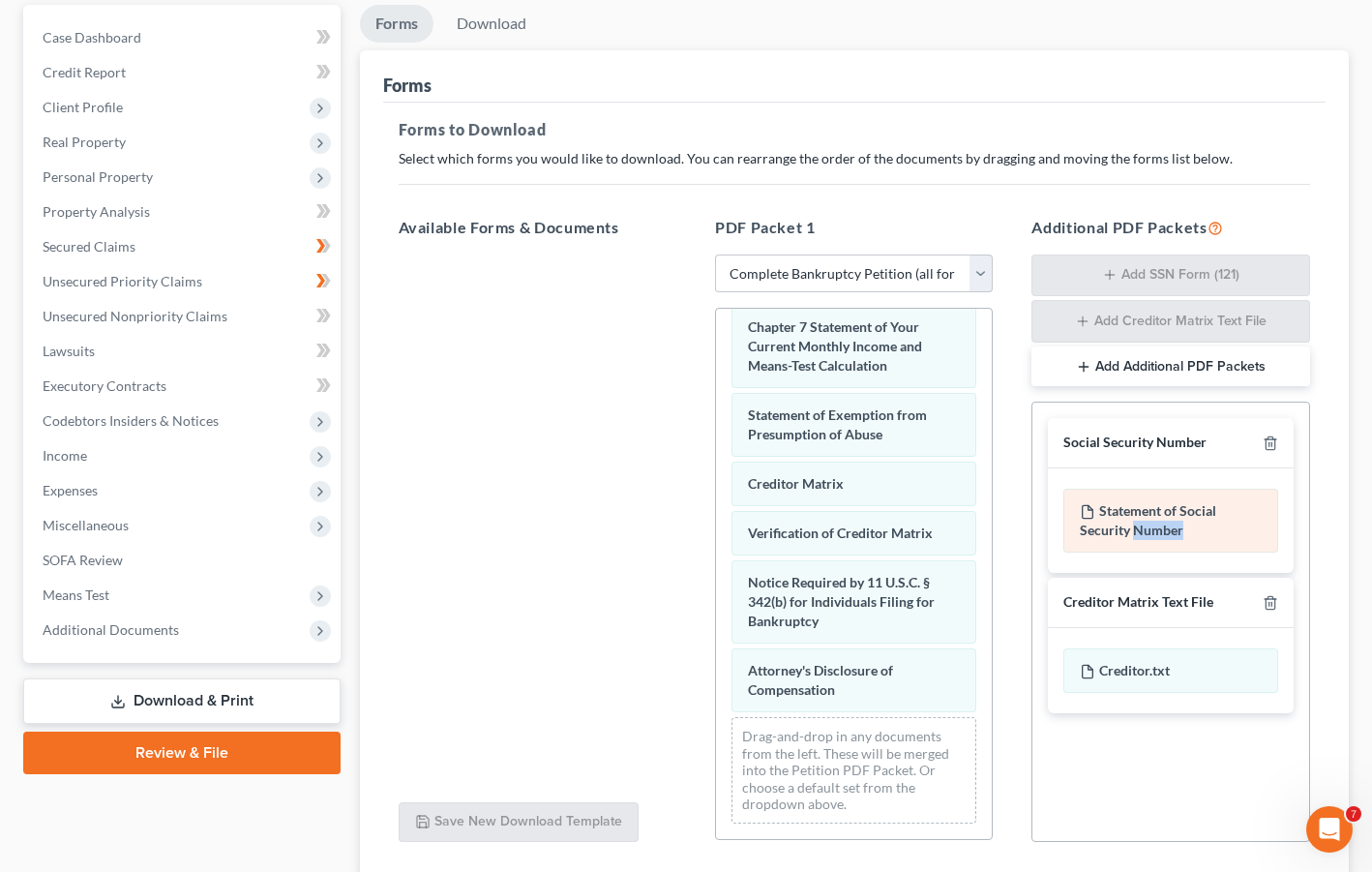 click on "Statement of Social Security Number" at bounding box center [1170, 521] 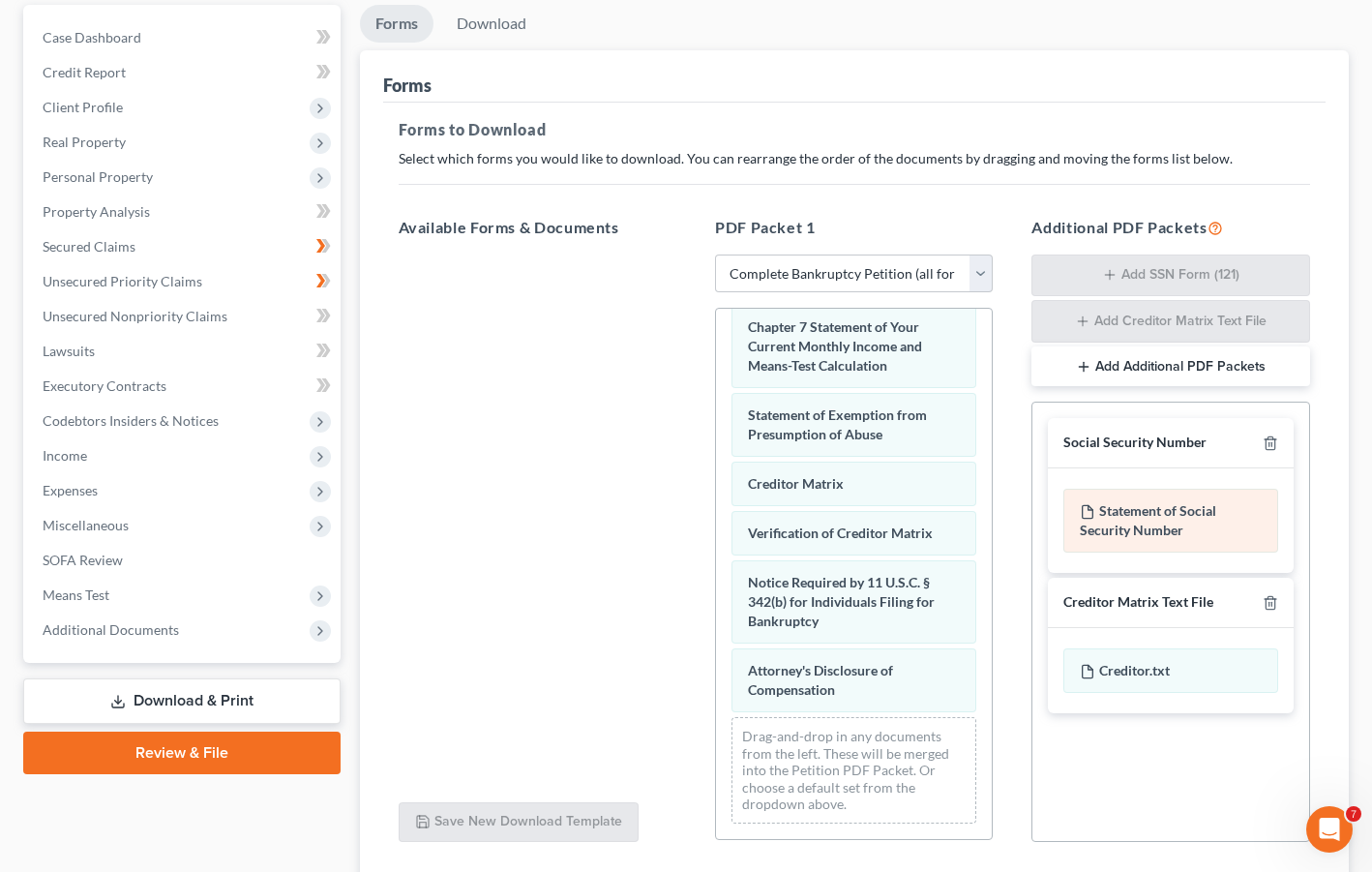 click on "Statement of Social Security Number" at bounding box center (1170, 521) 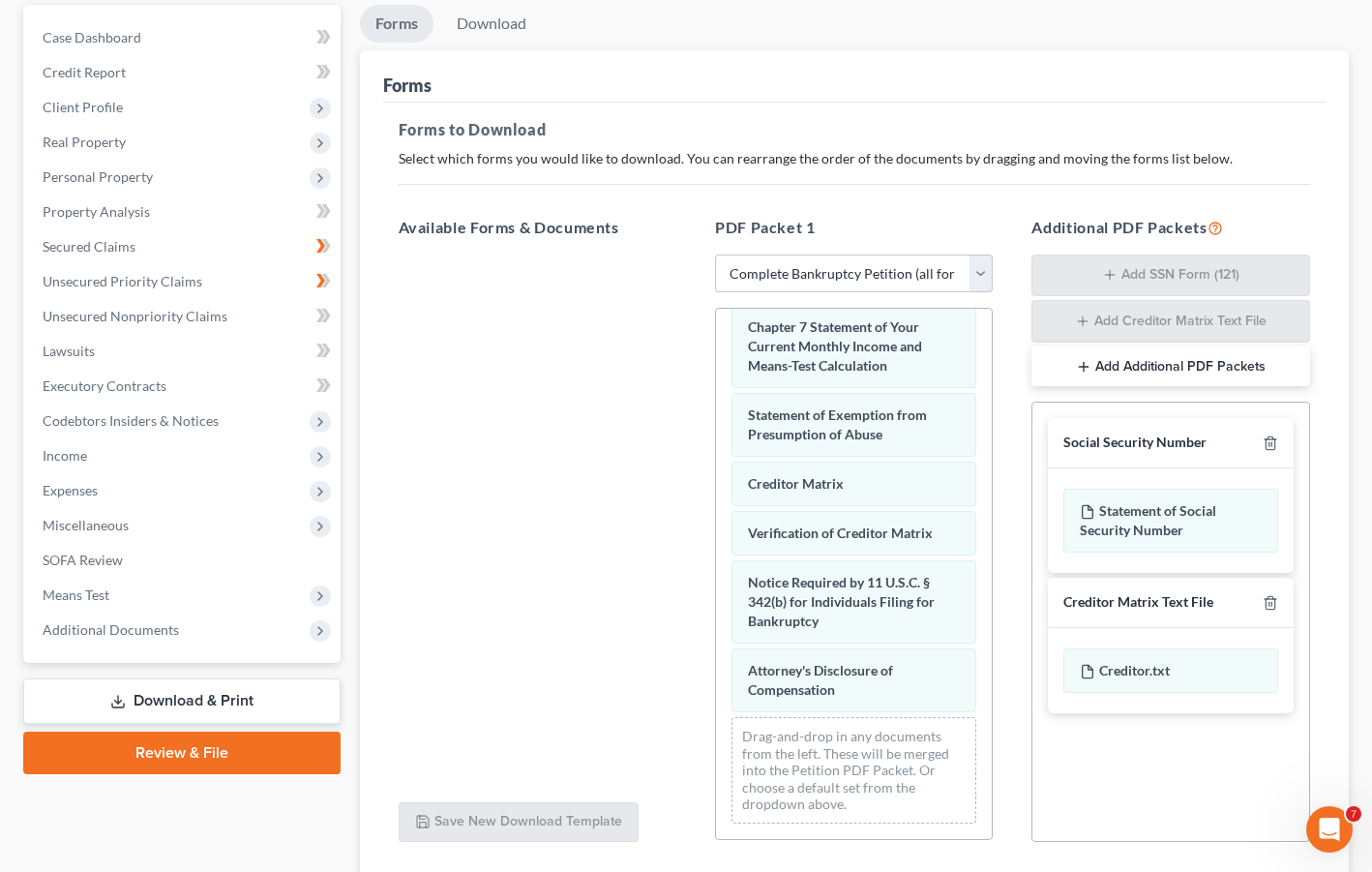 click on "Social Security Number" at bounding box center (1135, 442) 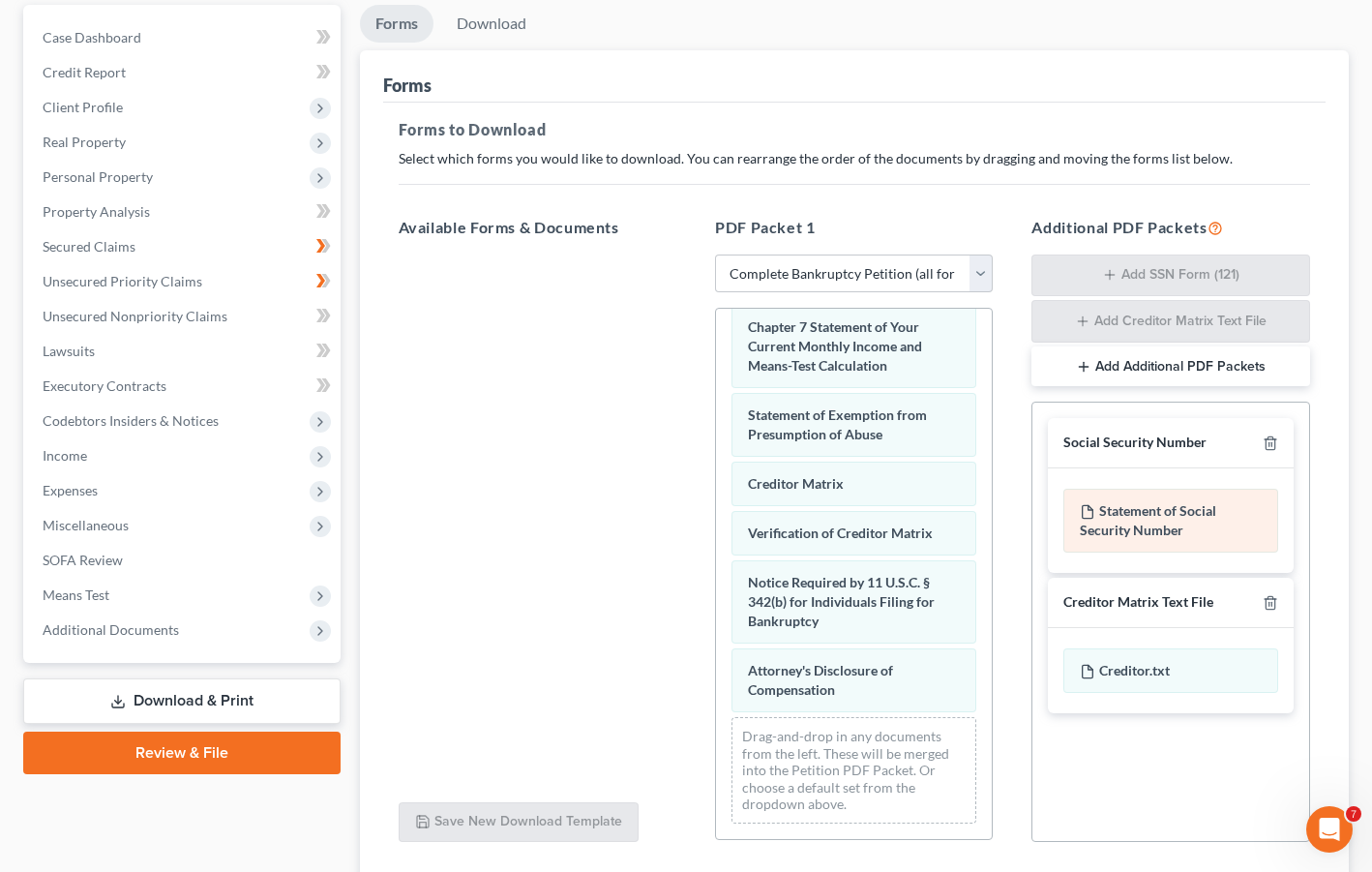 click on "Statement of Social Security Number" at bounding box center [1170, 521] 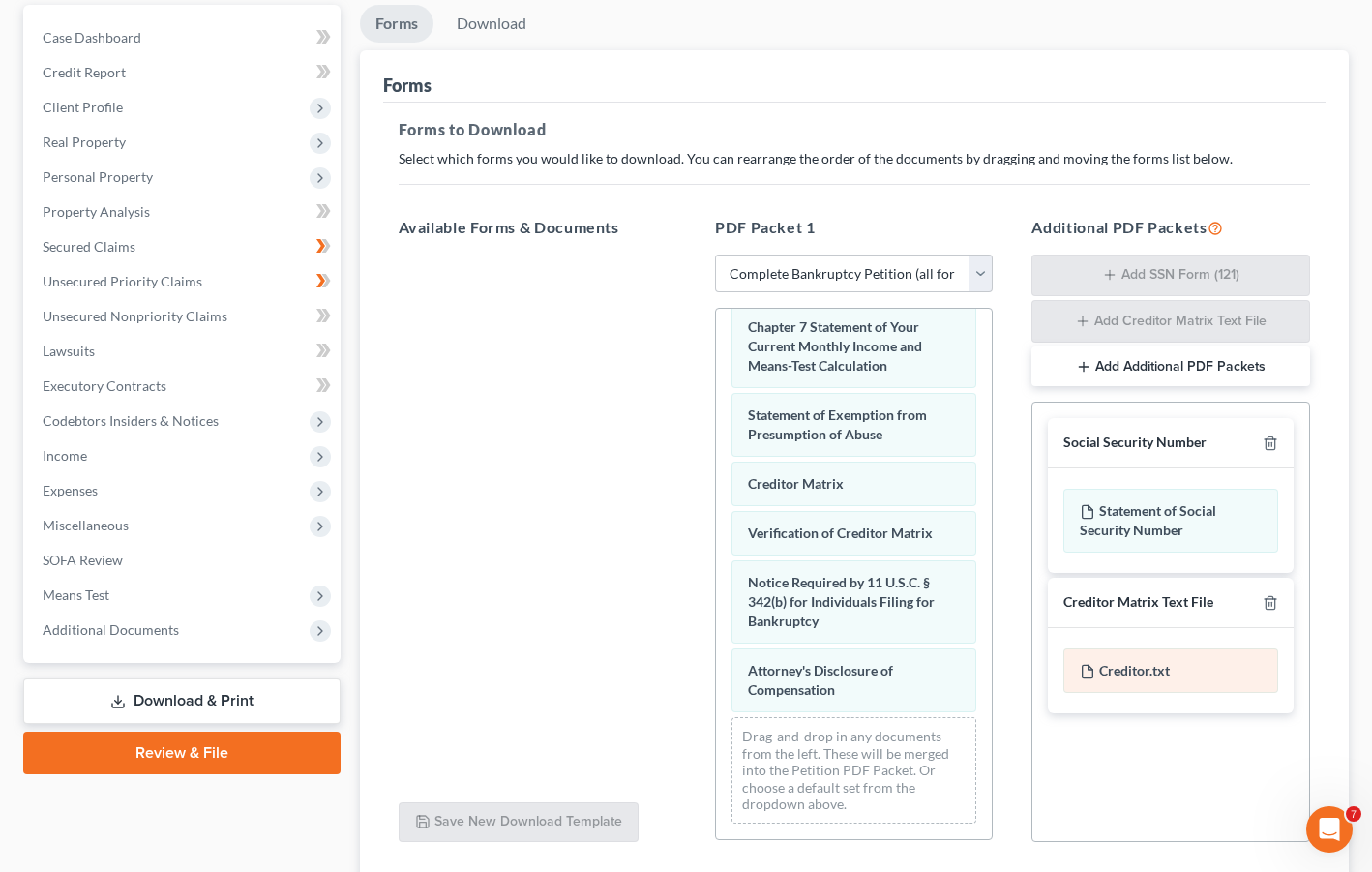click on "Creditor.txt" at bounding box center (1170, 671) 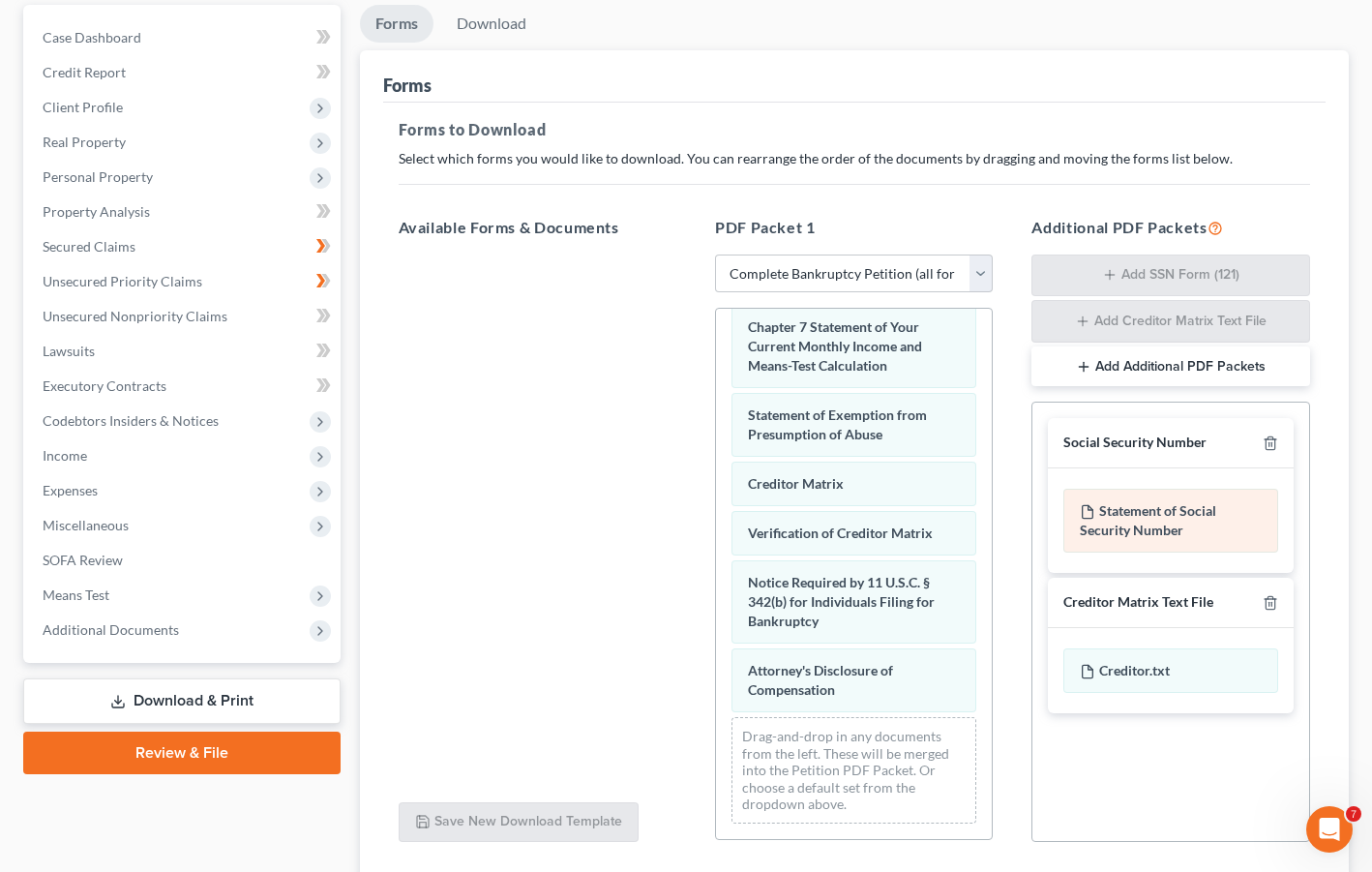 click on "Statement of Social Security Number" at bounding box center (1170, 521) 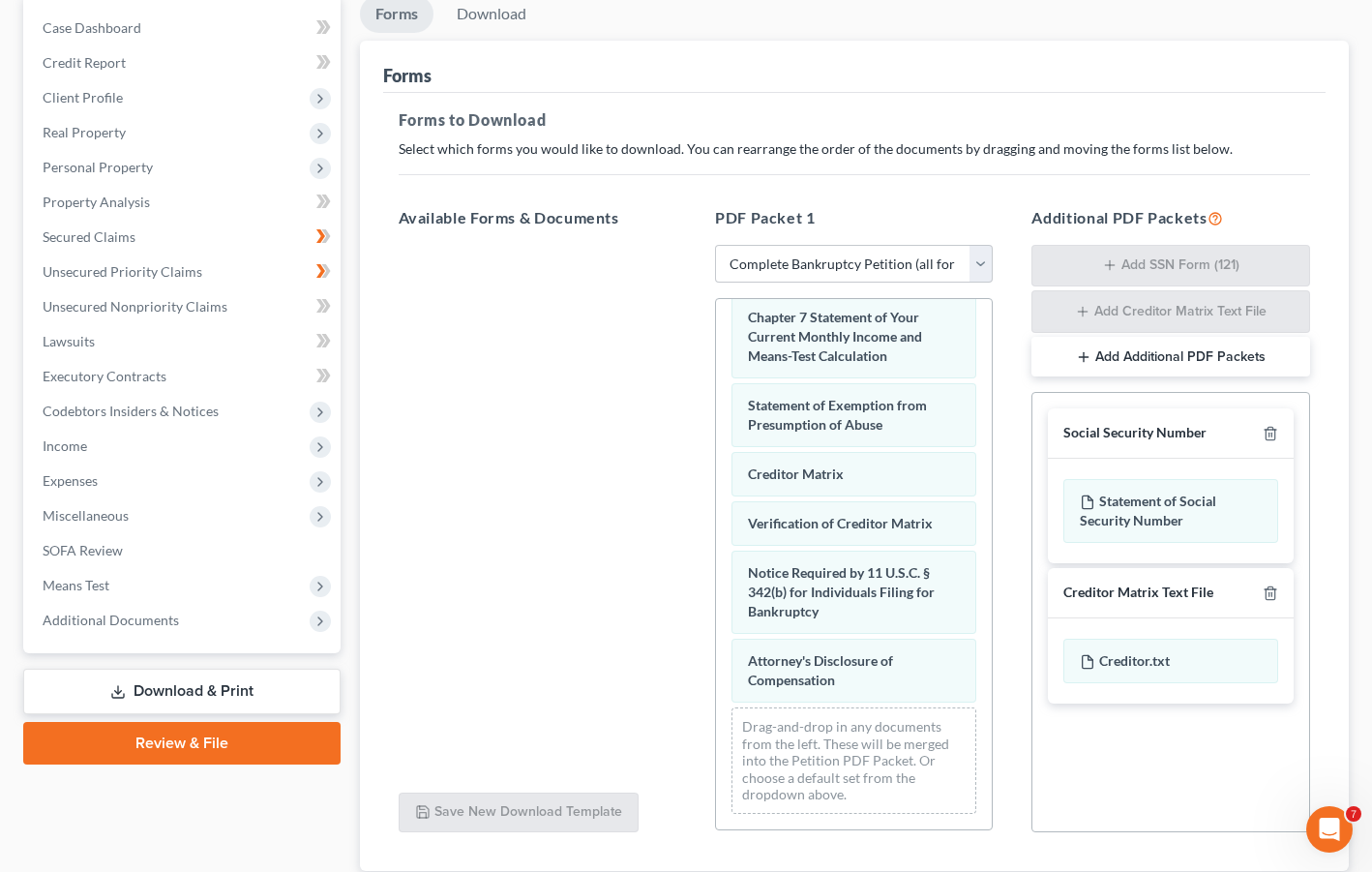 scroll, scrollTop: 187, scrollLeft: 0, axis: vertical 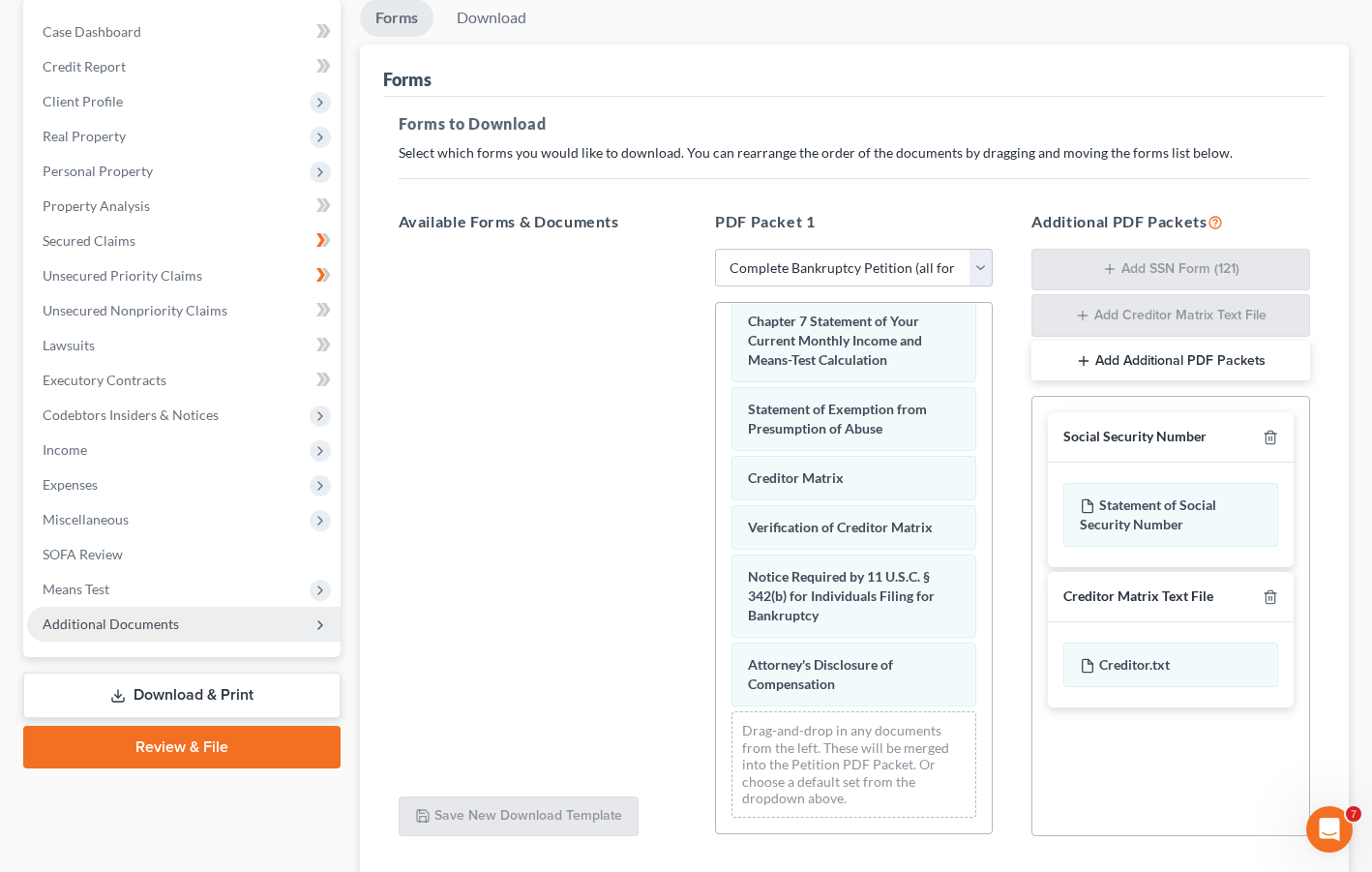 click on "Additional Documents" at bounding box center (110, 623) 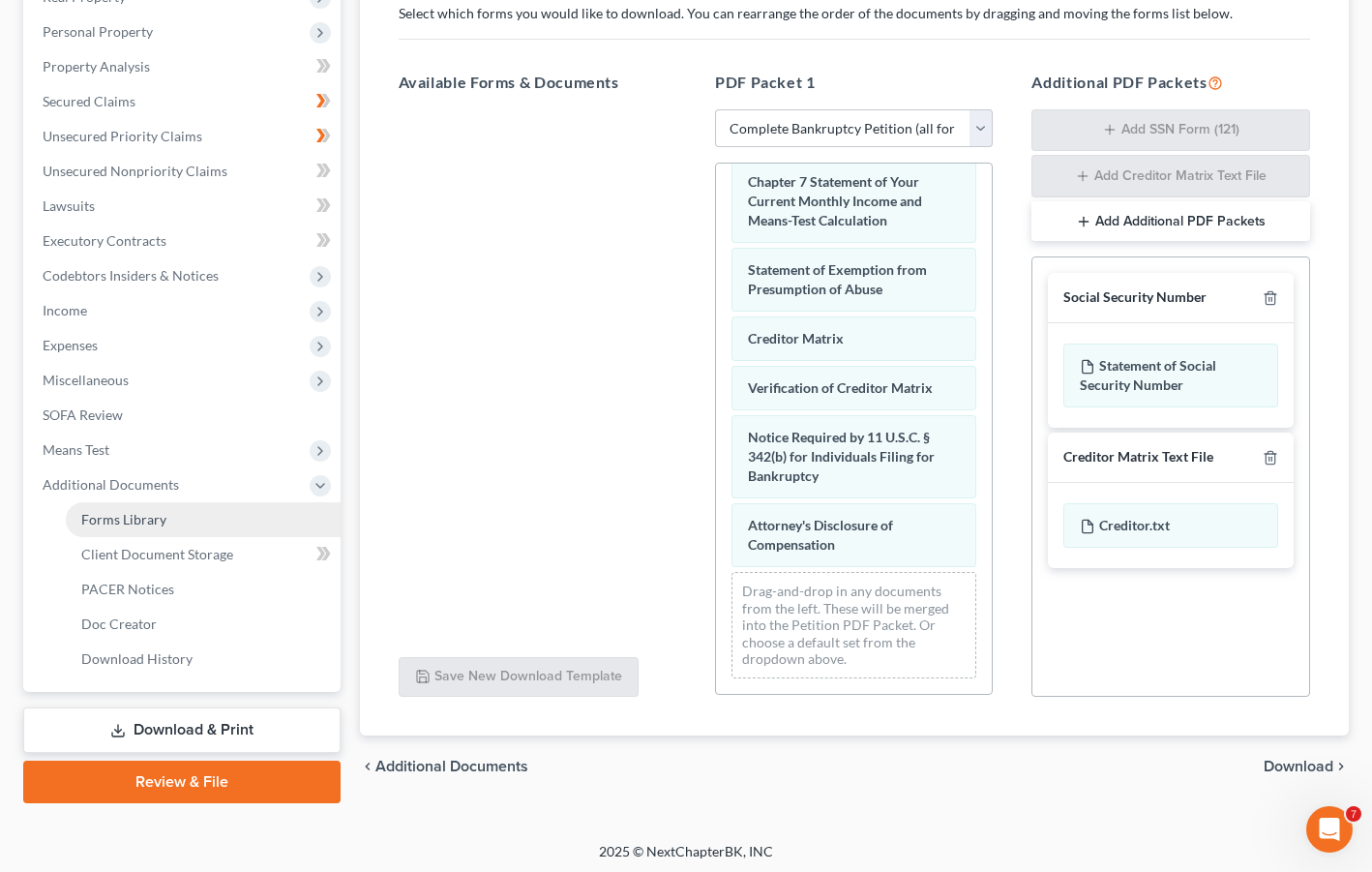 click on "Forms Library" at bounding box center (203, 520) 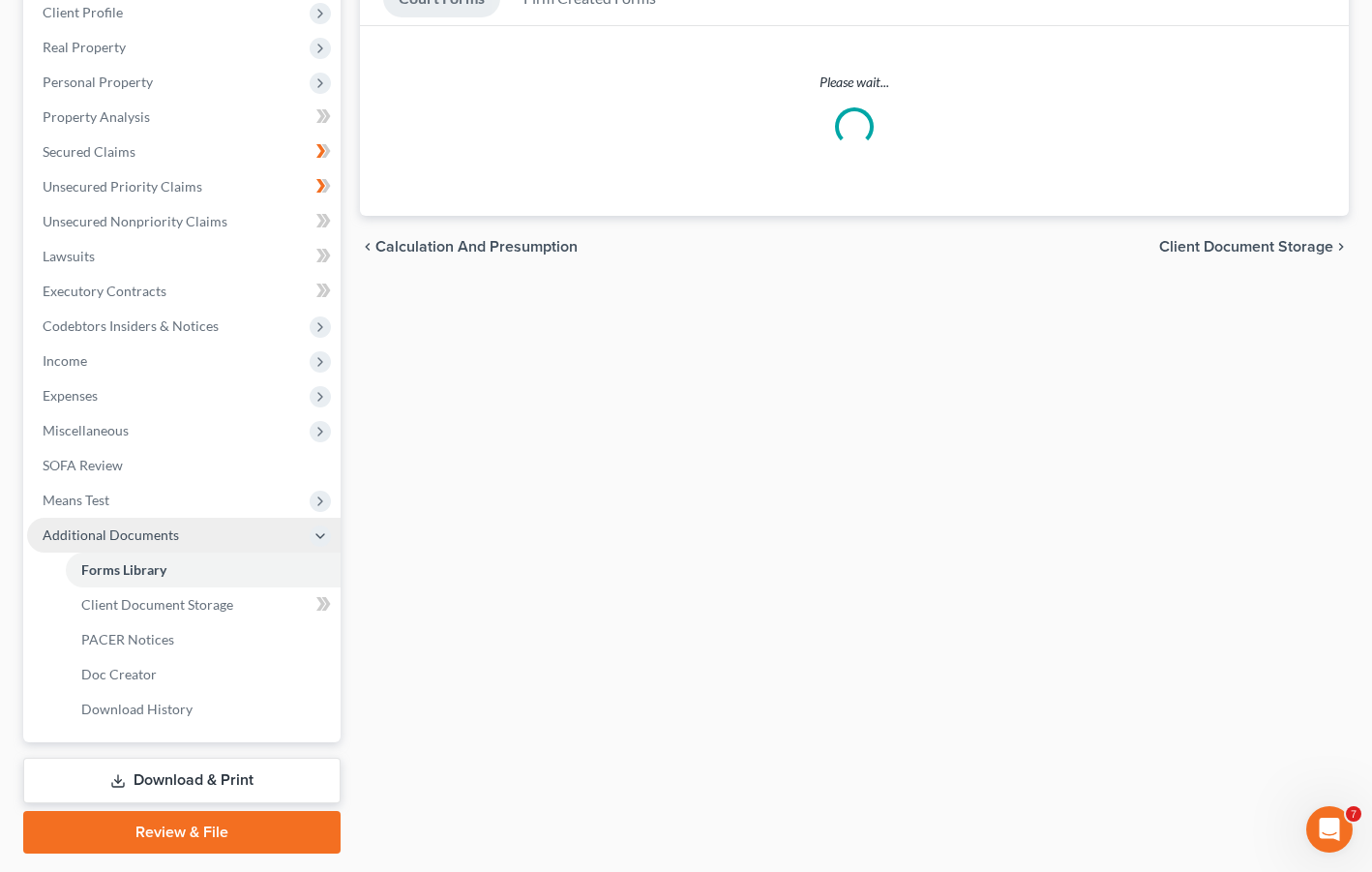 scroll, scrollTop: 0, scrollLeft: 0, axis: both 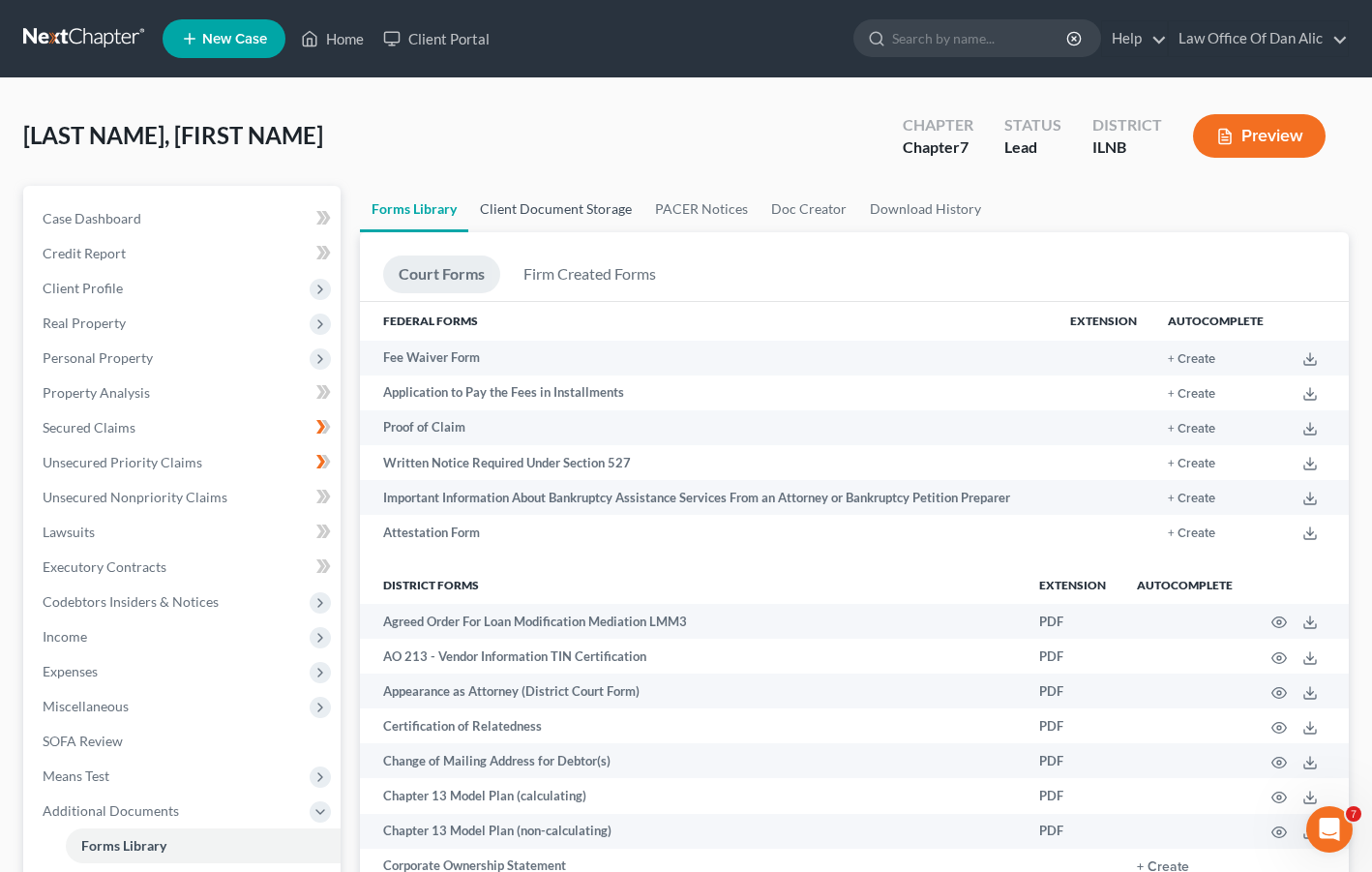 click on "Client Document Storage" at bounding box center (555, 209) 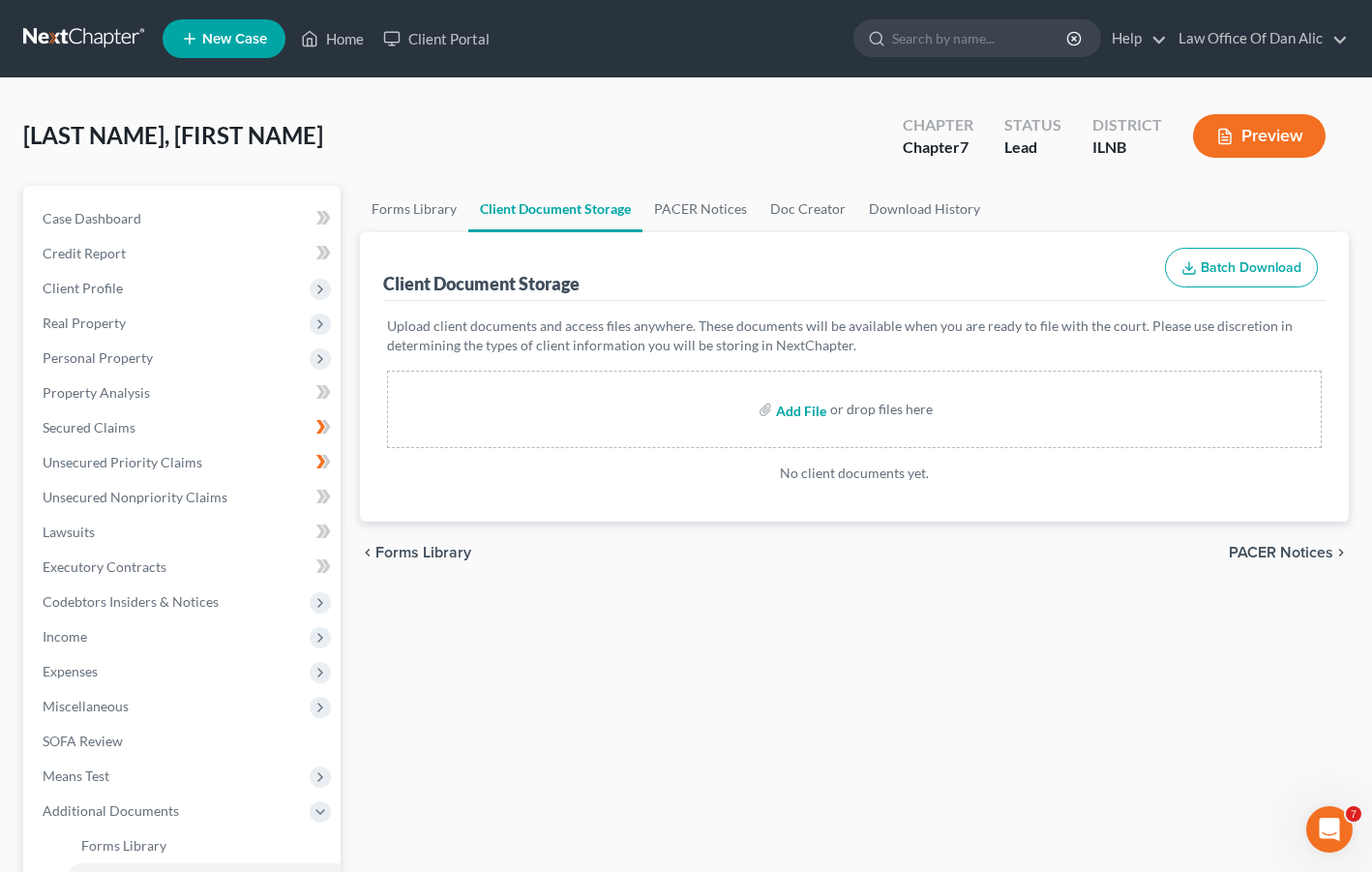 click at bounding box center (799, 409) 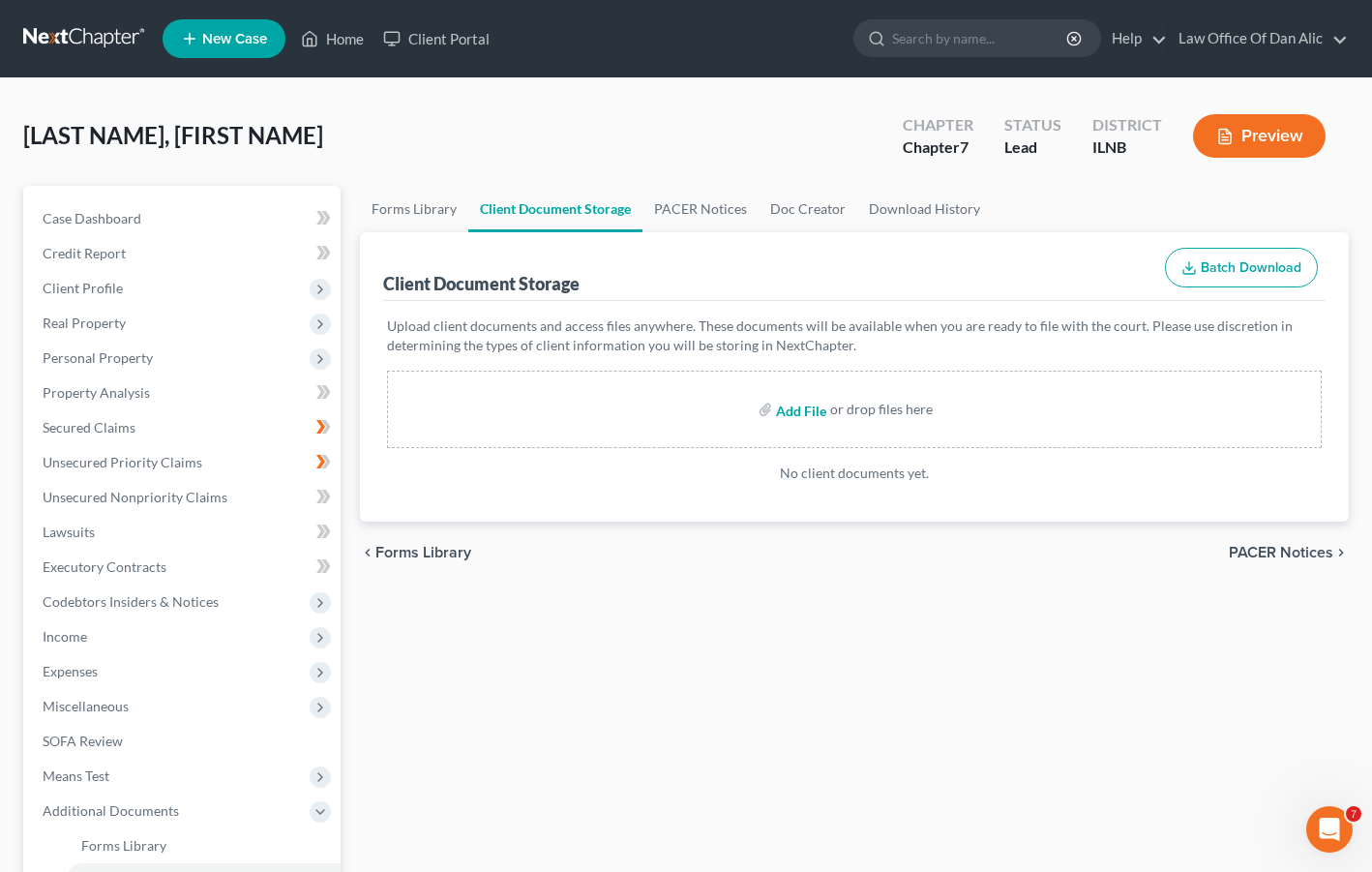 type on "C:\fakepath\[FILENAME].pdf" 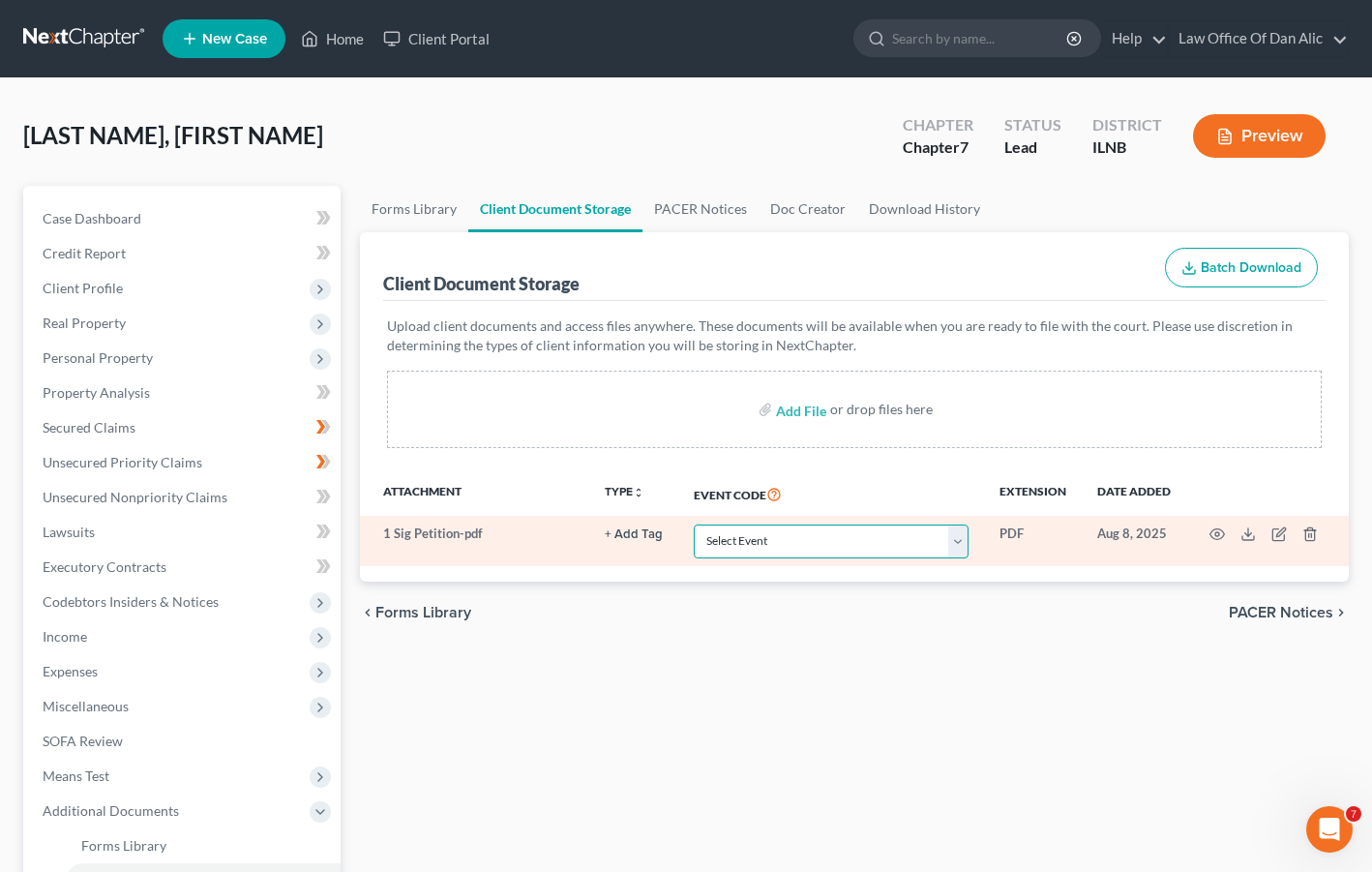 click on "Select Event Certificate of Credit Counseling Chapter 13 Calculation of Your Disposable Income (Form 122C-2) Chapter 13 Plan/Amended Plan Chapter 13 Statement of Your Current Monthly Income and Calculation of Commitment Period (Form 122C- Chapter 7 Means Test Calculation (Form 122A-2) Chapter 7 Statement of Your Current Monthly Income (Form 122A-1)/(122A-1Supp) Signature Page Only: Attorney's Disclosure of Compensation Signature Page Only: Chapter 13 Calculation of Disposable Income Signature Page Only: Chapter 13 Statement of Current Monthly Income Signature Page Only: Chapter 7 Means Test Calculation Signature Page Only: Chapter 7 Statement of Current Monthly Income Signature Page Only: Declaration of Schedules Signature Page Only: Statement of Financial Affairs Signature Page Only: Statement of Intent Signature Page Only: Verification of Creditor Matrix Signature Page Only: Voluntary Petition" at bounding box center (831, 541) 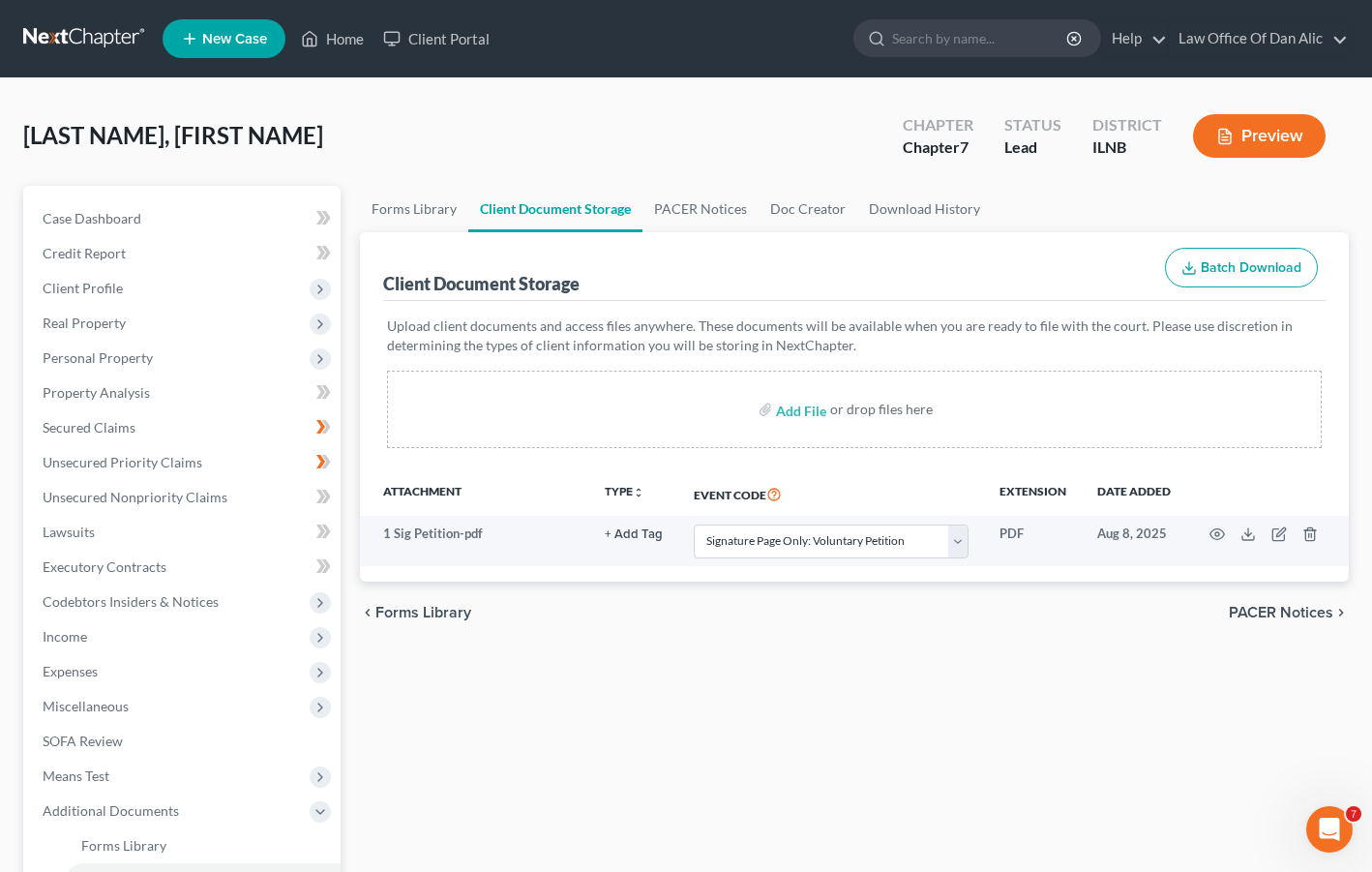 click on "Add File
or drop files here" at bounding box center (854, 409) 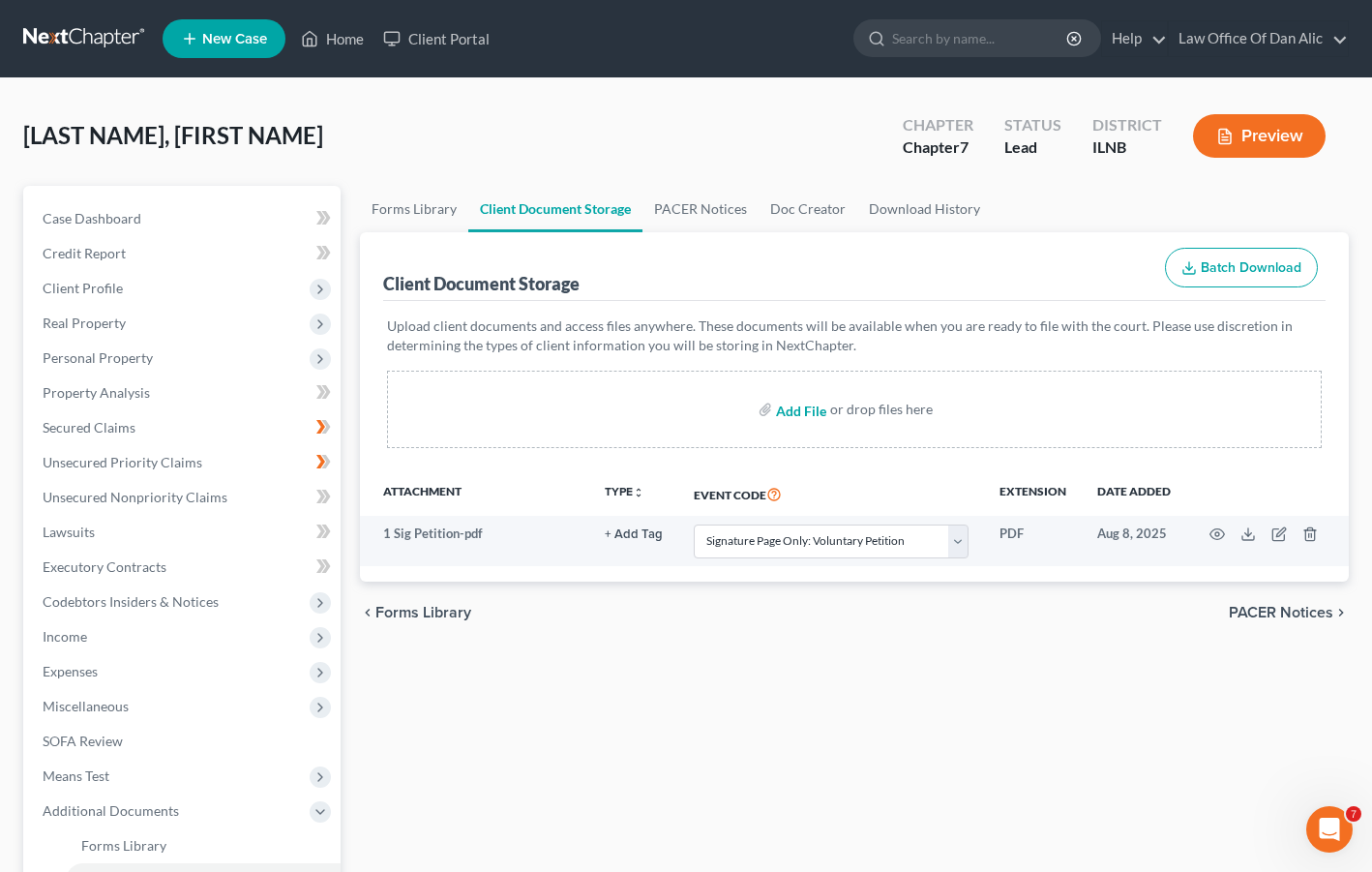 click at bounding box center [799, 409] 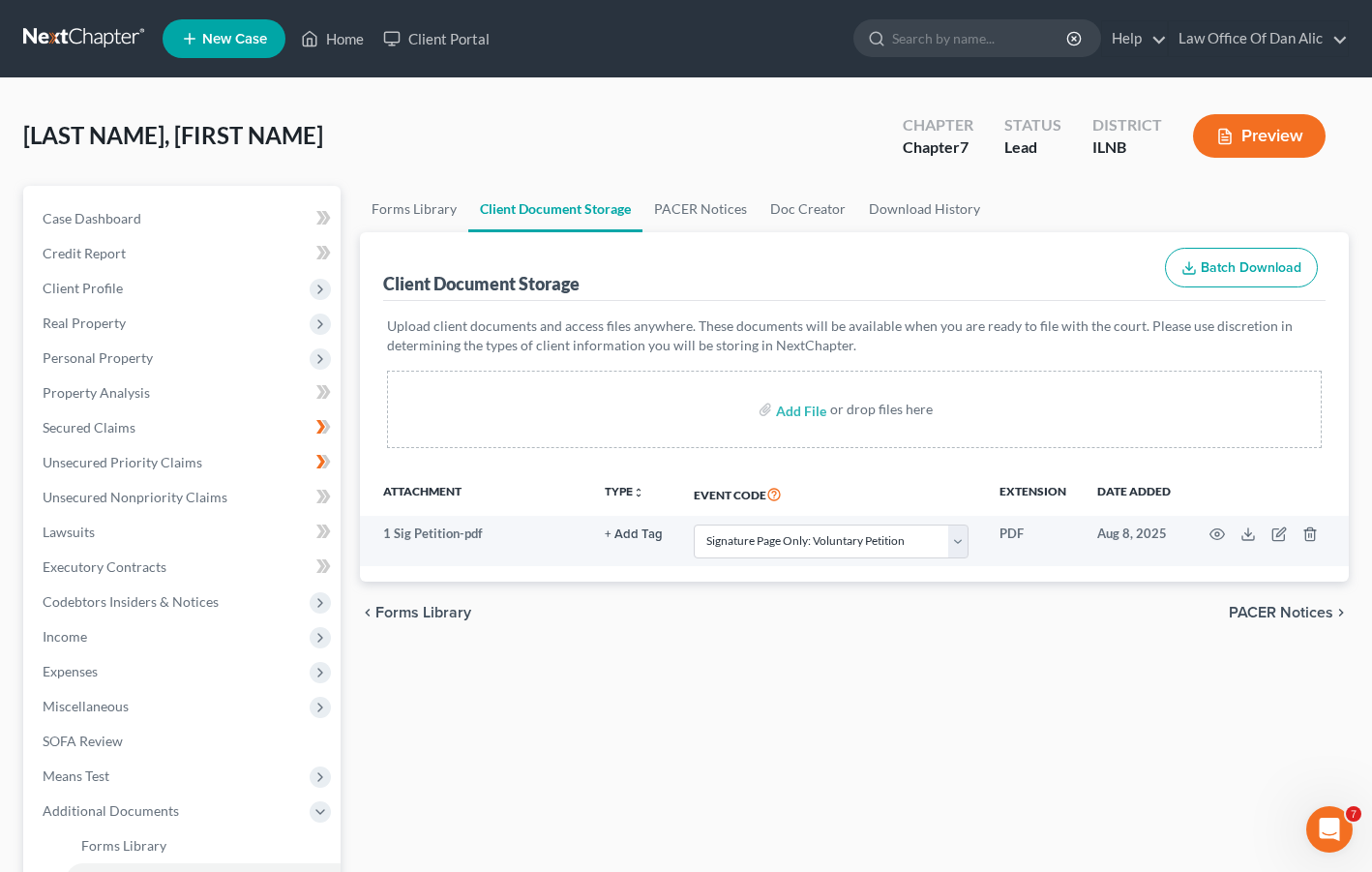 select on "15" 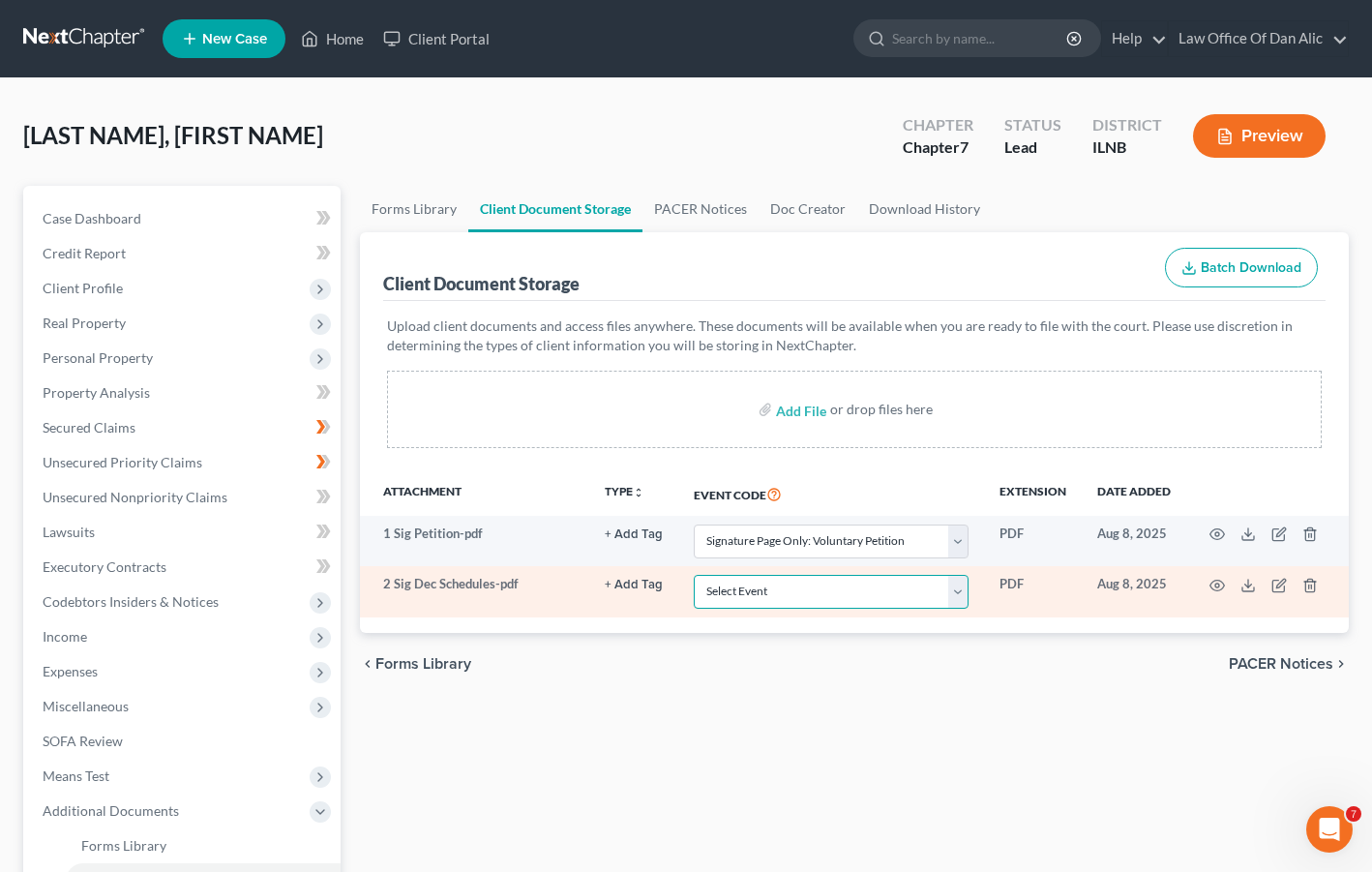 click on "Select Event Certificate of Credit Counseling Chapter 13 Calculation of Your Disposable Income (Form 122C-2) Chapter 13 Plan/Amended Plan Chapter 13 Statement of Your Current Monthly Income and Calculation of Commitment Period (Form 122C- Chapter 7 Means Test Calculation (Form 122A-2) Chapter 7 Statement of Your Current Monthly Income (Form 122A-1)/(122A-1Supp) Signature Page Only: Attorney's Disclosure of Compensation Signature Page Only: Chapter 13 Calculation of Disposable Income Signature Page Only: Chapter 13 Statement of Current Monthly Income Signature Page Only: Chapter 7 Means Test Calculation Signature Page Only: Chapter 7 Statement of Current Monthly Income Signature Page Only: Declaration of Schedules Signature Page Only: Statement of Financial Affairs Signature Page Only: Statement of Intent Signature Page Only: Verification of Creditor Matrix Signature Page Only: Voluntary Petition" at bounding box center [831, 591] 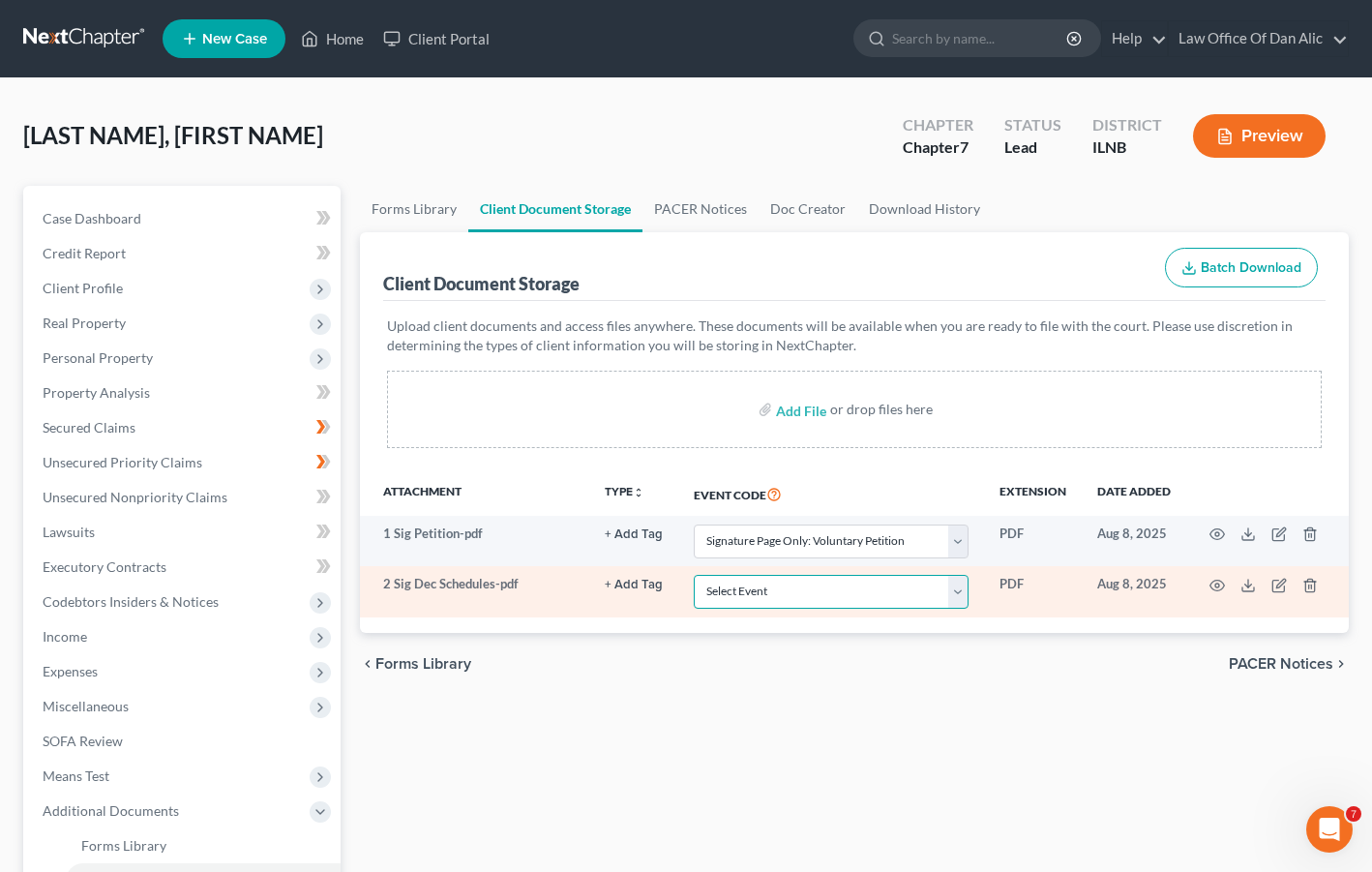 select on "11" 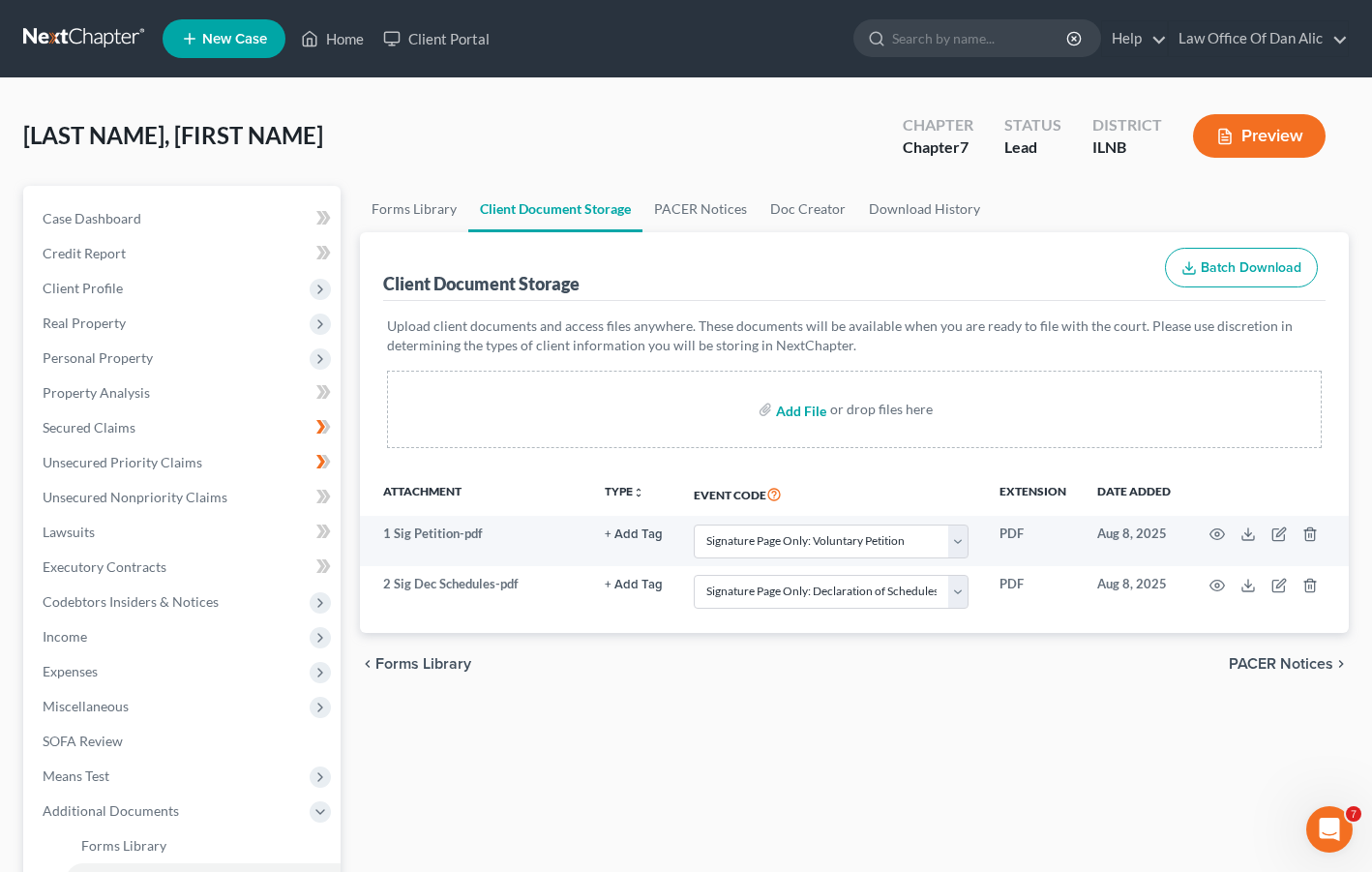 click at bounding box center (799, 409) 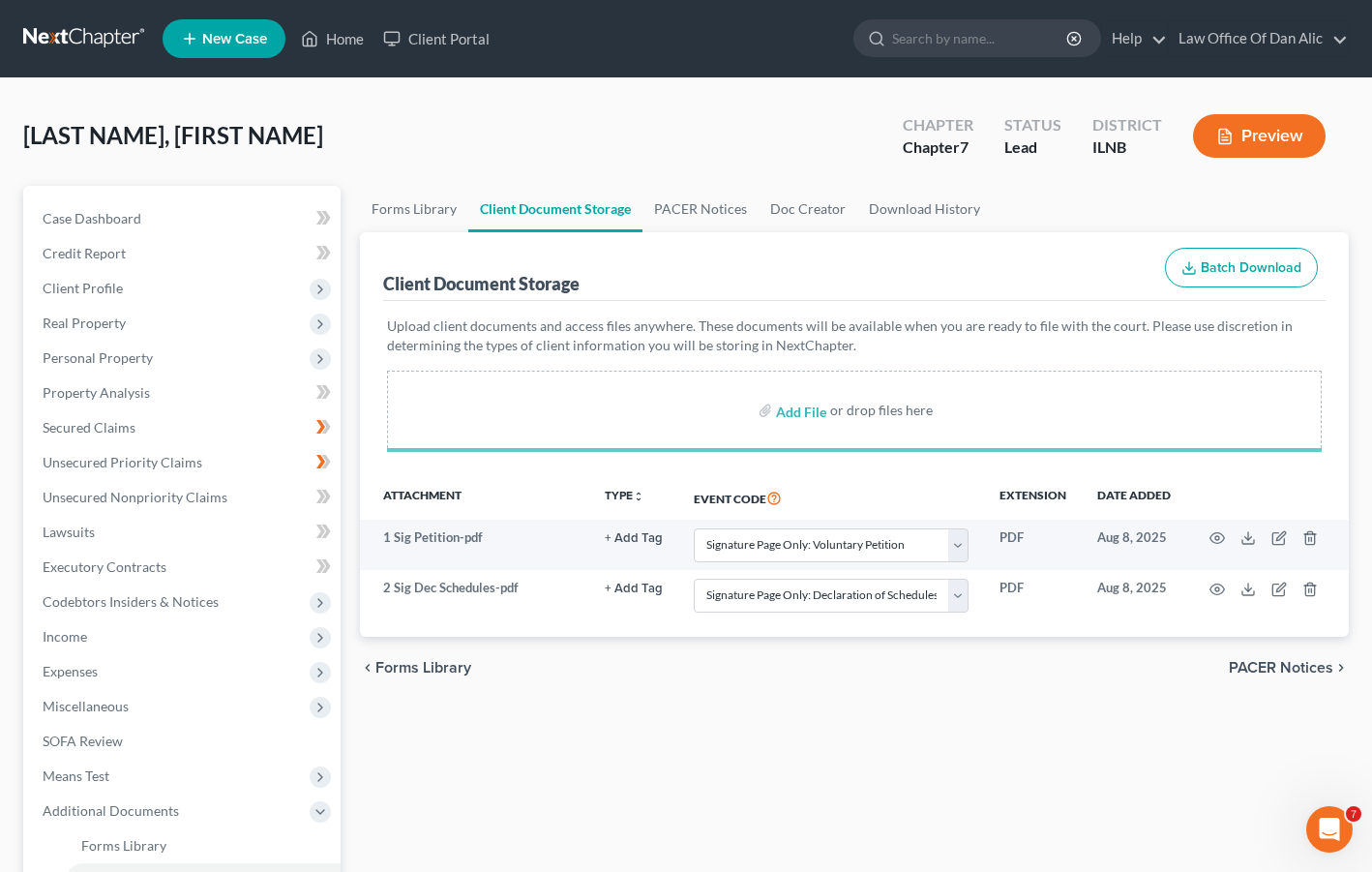 select on "15" 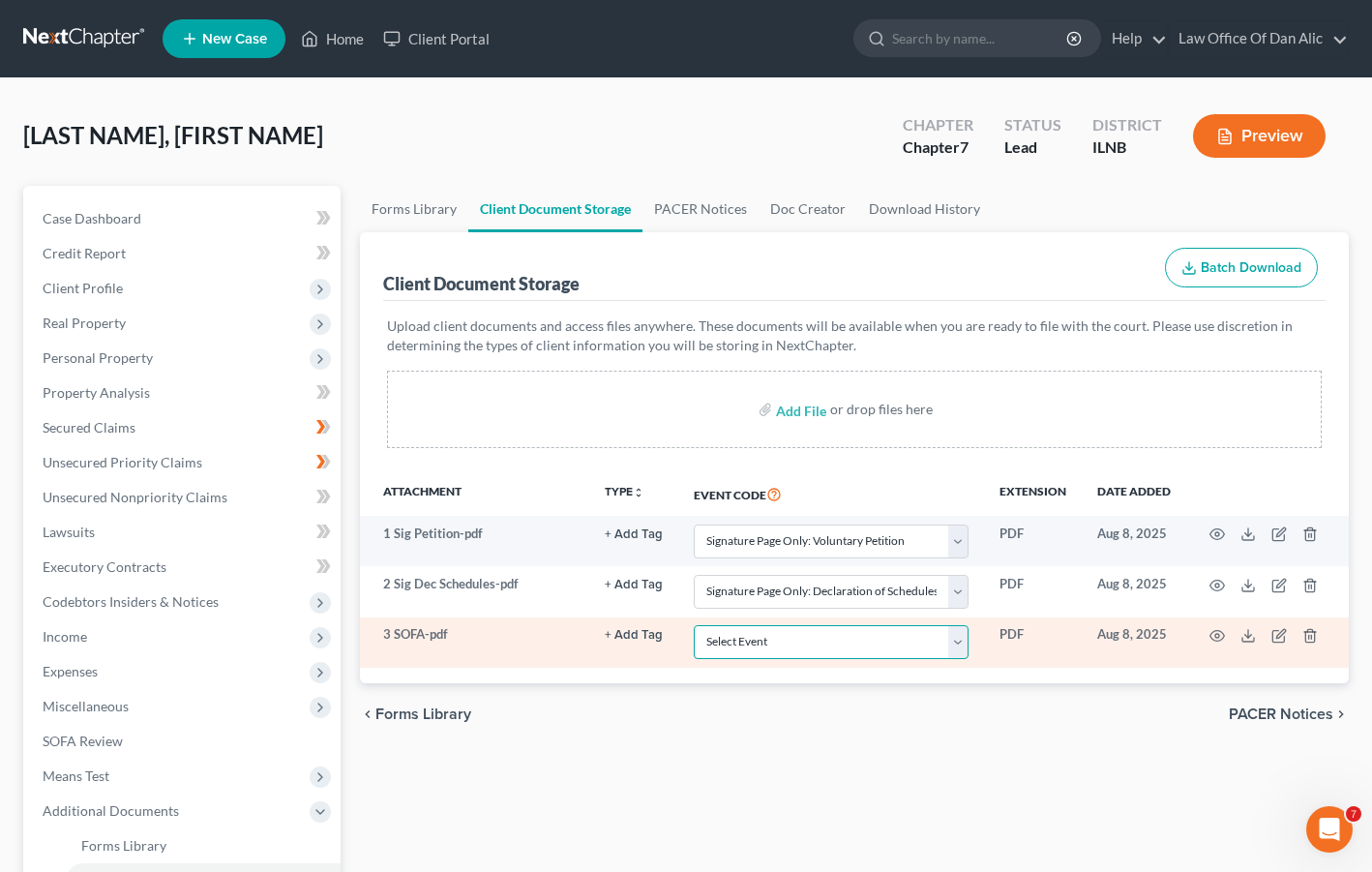 click on "Select Event Certificate of Credit Counseling Chapter 13 Calculation of Your Disposable Income (Form 122C-2) Chapter 13 Plan/Amended Plan Chapter 13 Statement of Your Current Monthly Income and Calculation of Commitment Period (Form 122C- Chapter 7 Means Test Calculation (Form 122A-2) Chapter 7 Statement of Your Current Monthly Income (Form 122A-1)/(122A-1Supp) Signature Page Only: Attorney's Disclosure of Compensation Signature Page Only: Chapter 13 Calculation of Disposable Income Signature Page Only: Chapter 13 Statement of Current Monthly Income Signature Page Only: Chapter 7 Means Test Calculation Signature Page Only: Chapter 7 Statement of Current Monthly Income Signature Page Only: Declaration of Schedules Signature Page Only: Statement of Financial Affairs Signature Page Only: Statement of Intent Signature Page Only: Verification of Creditor Matrix Signature Page Only: Voluntary Petition" at bounding box center [831, 642] 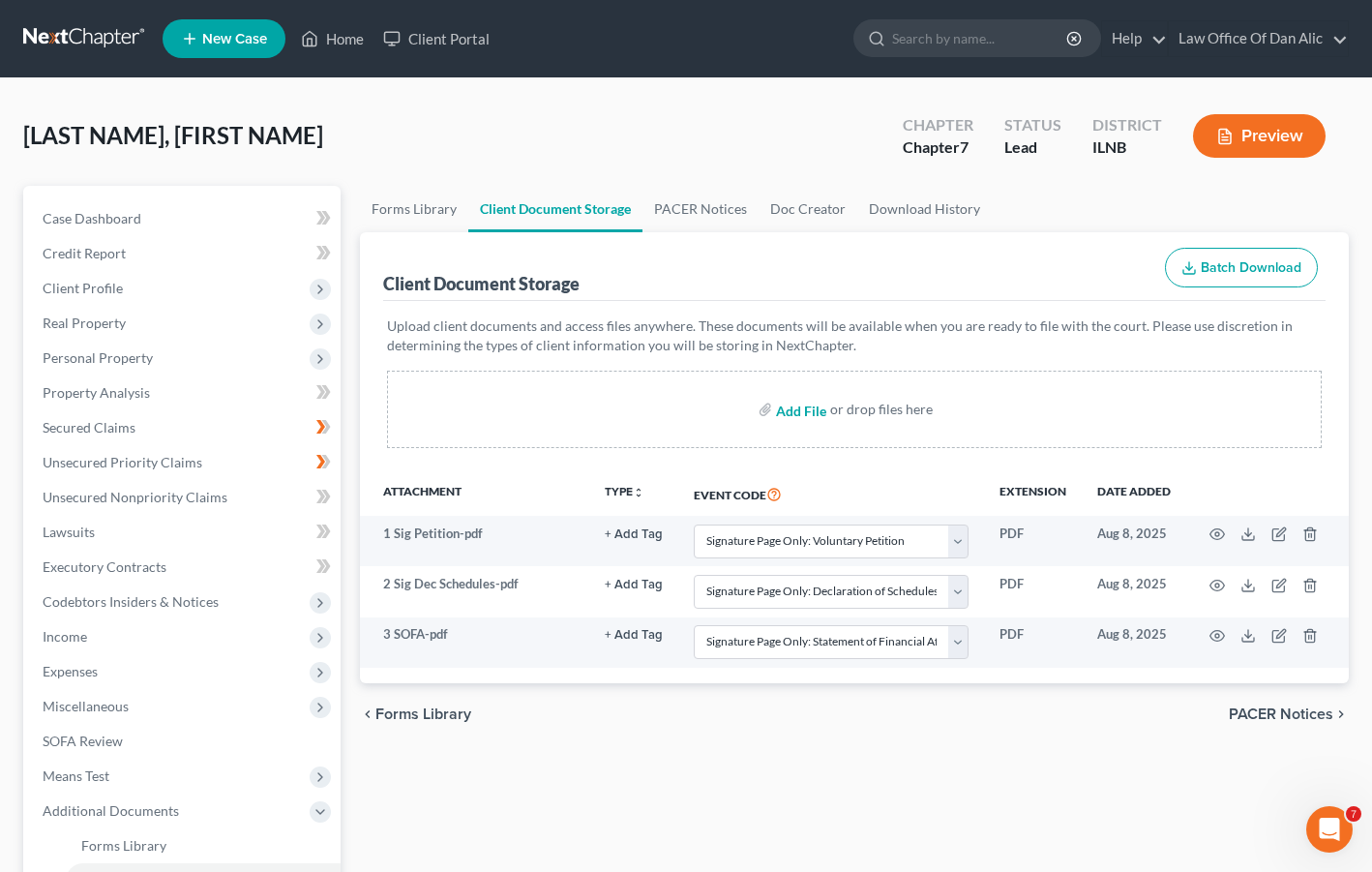 click at bounding box center [799, 409] 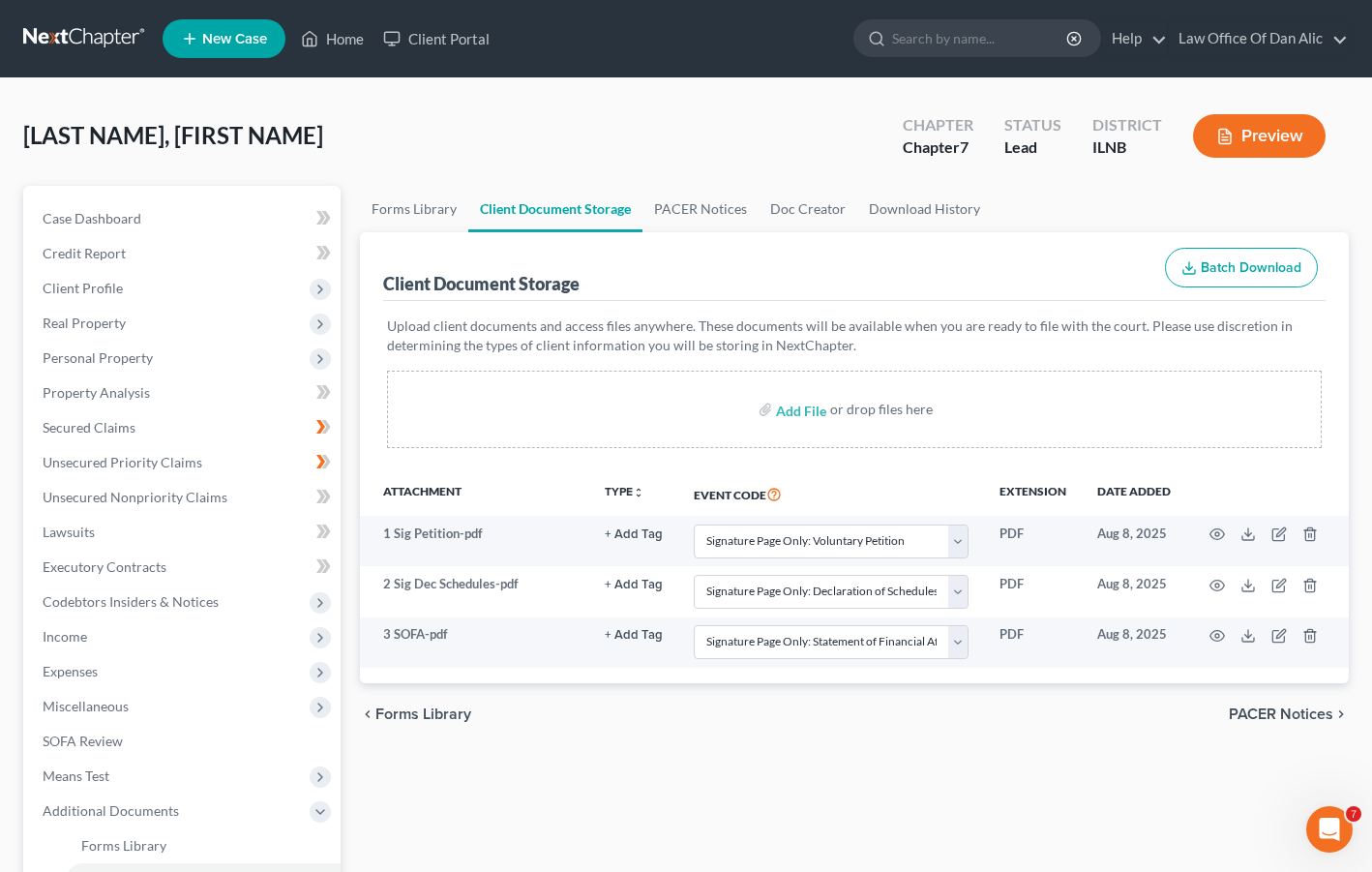 select on "15" 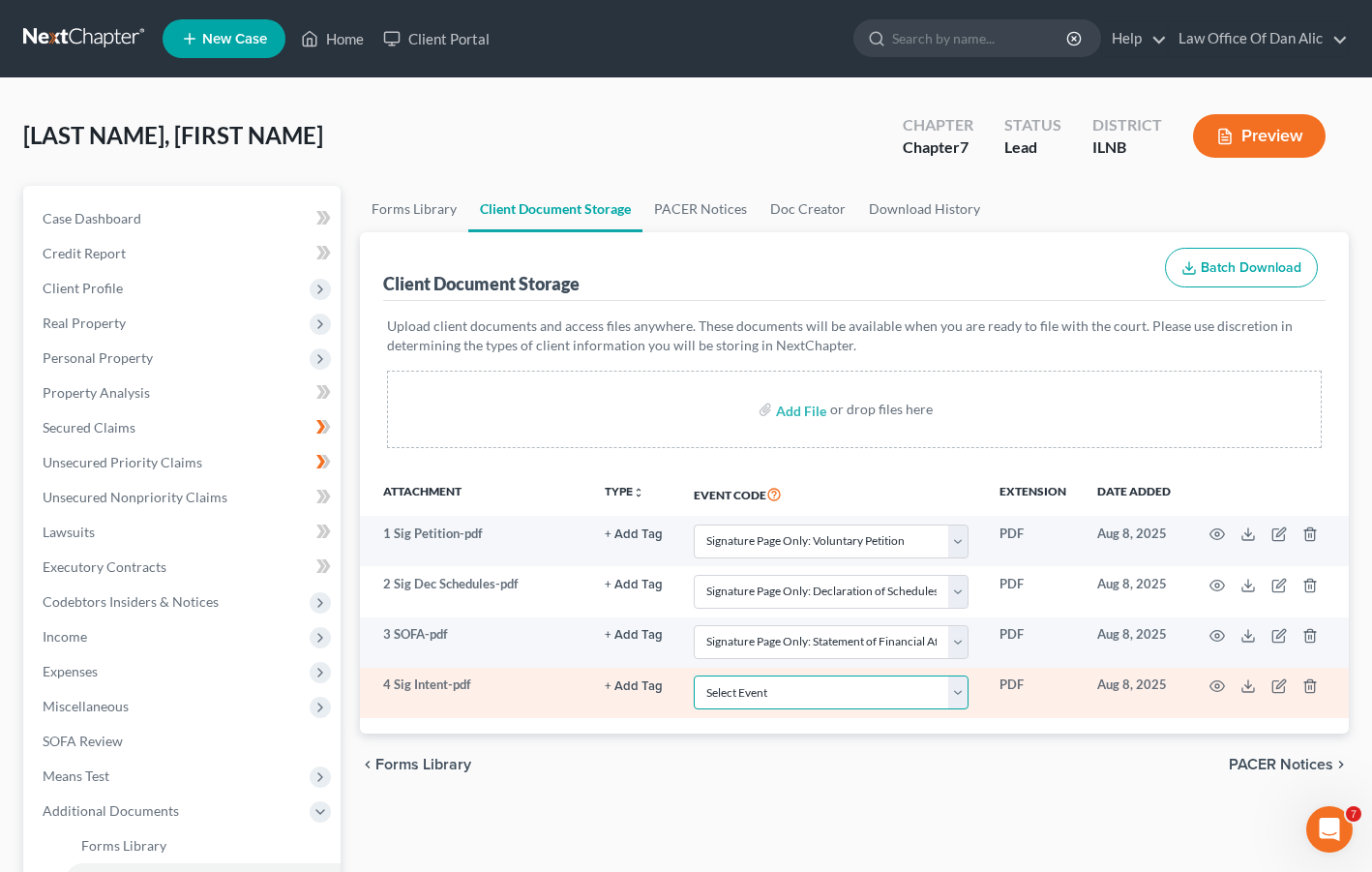 click on "Select Event Certificate of Credit Counseling Chapter 13 Calculation of Your Disposable Income (Form 122C-2) Chapter 13 Plan/Amended Plan Chapter 13 Statement of Your Current Monthly Income and Calculation of Commitment Period (Form 122C- Chapter 7 Means Test Calculation (Form 122A-2) Chapter 7 Statement of Your Current Monthly Income (Form 122A-1)/(122A-1Supp) Signature Page Only: Attorney's Disclosure of Compensation Signature Page Only: Chapter 13 Calculation of Disposable Income Signature Page Only: Chapter 13 Statement of Current Monthly Income Signature Page Only: Chapter 7 Means Test Calculation Signature Page Only: Chapter 7 Statement of Current Monthly Income Signature Page Only: Declaration of Schedules Signature Page Only: Statement of Financial Affairs Signature Page Only: Statement of Intent Signature Page Only: Verification of Creditor Matrix Signature Page Only: Voluntary Petition" at bounding box center [831, 692] 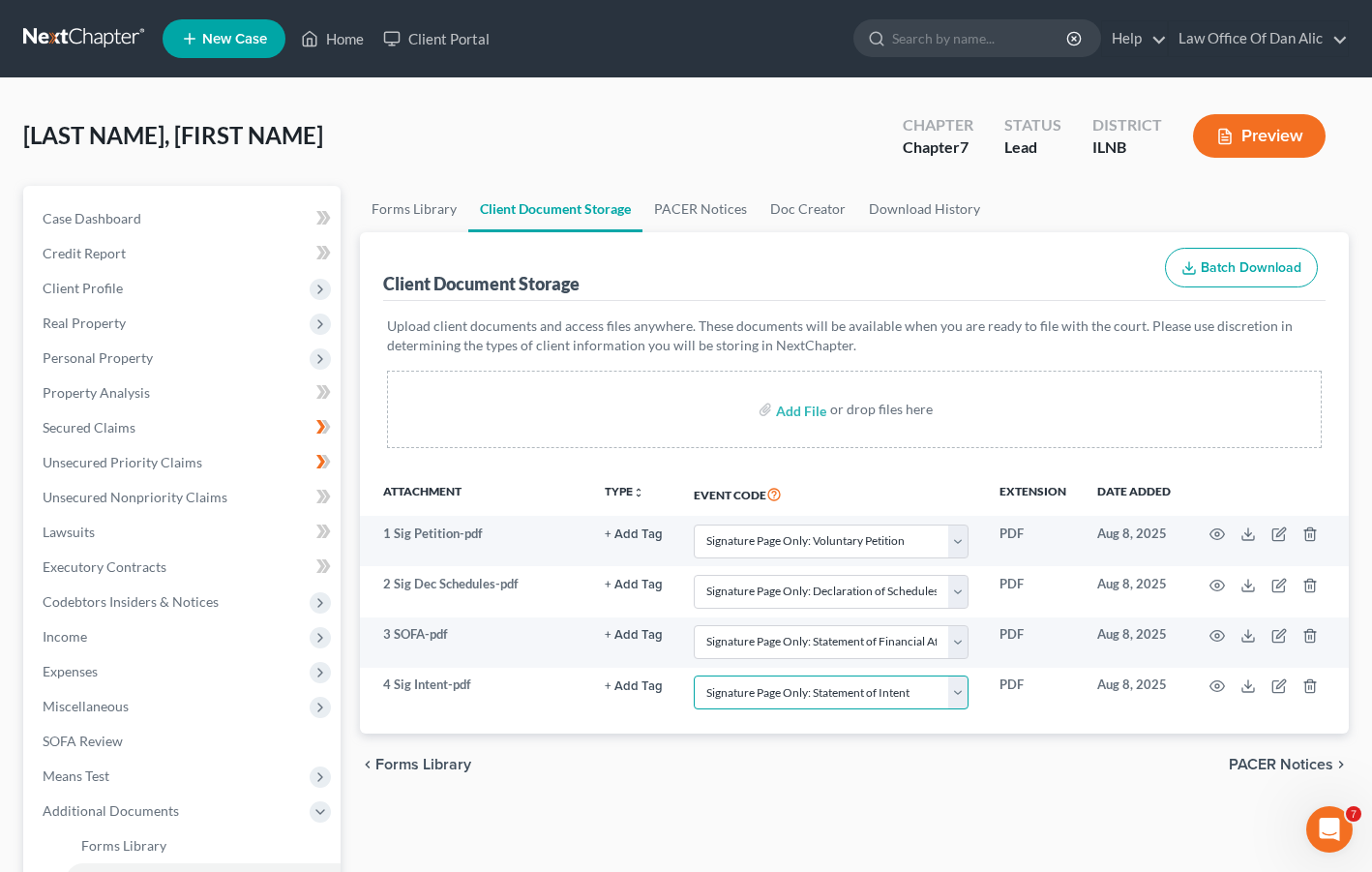 scroll, scrollTop: 4, scrollLeft: 0, axis: vertical 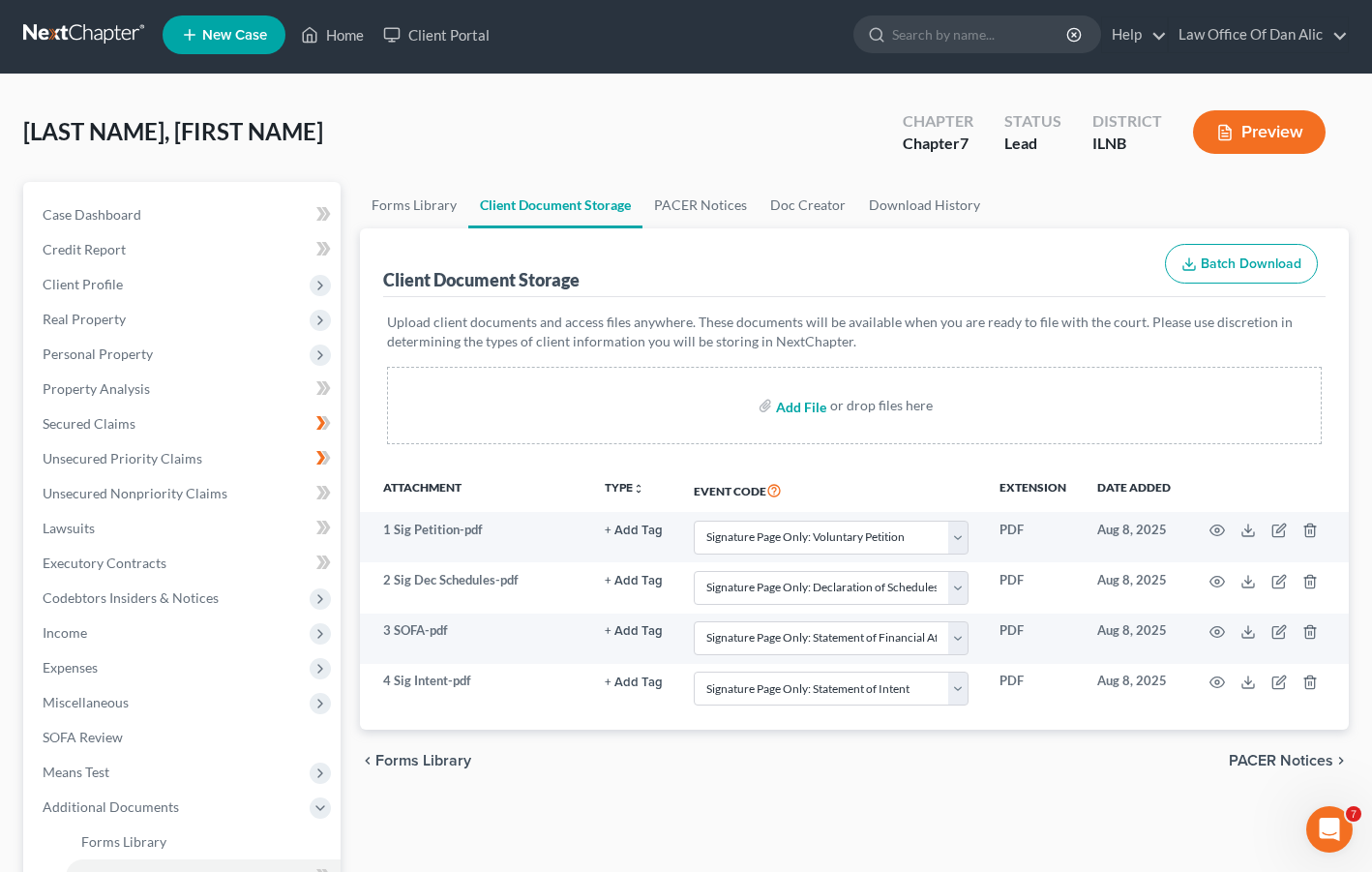 click at bounding box center [799, 406] 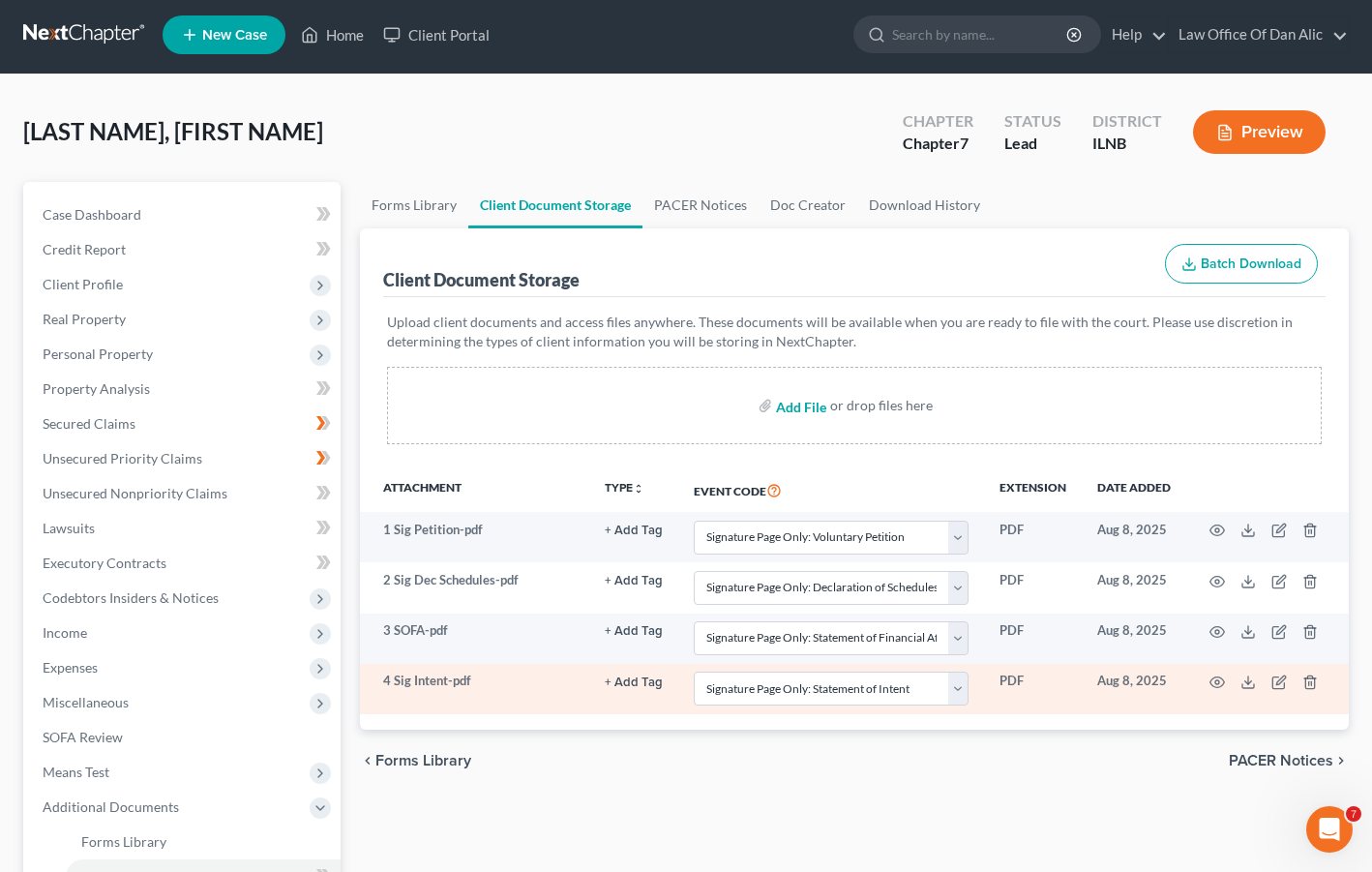 type on "C:\fakepath\[FILENAME].pdf" 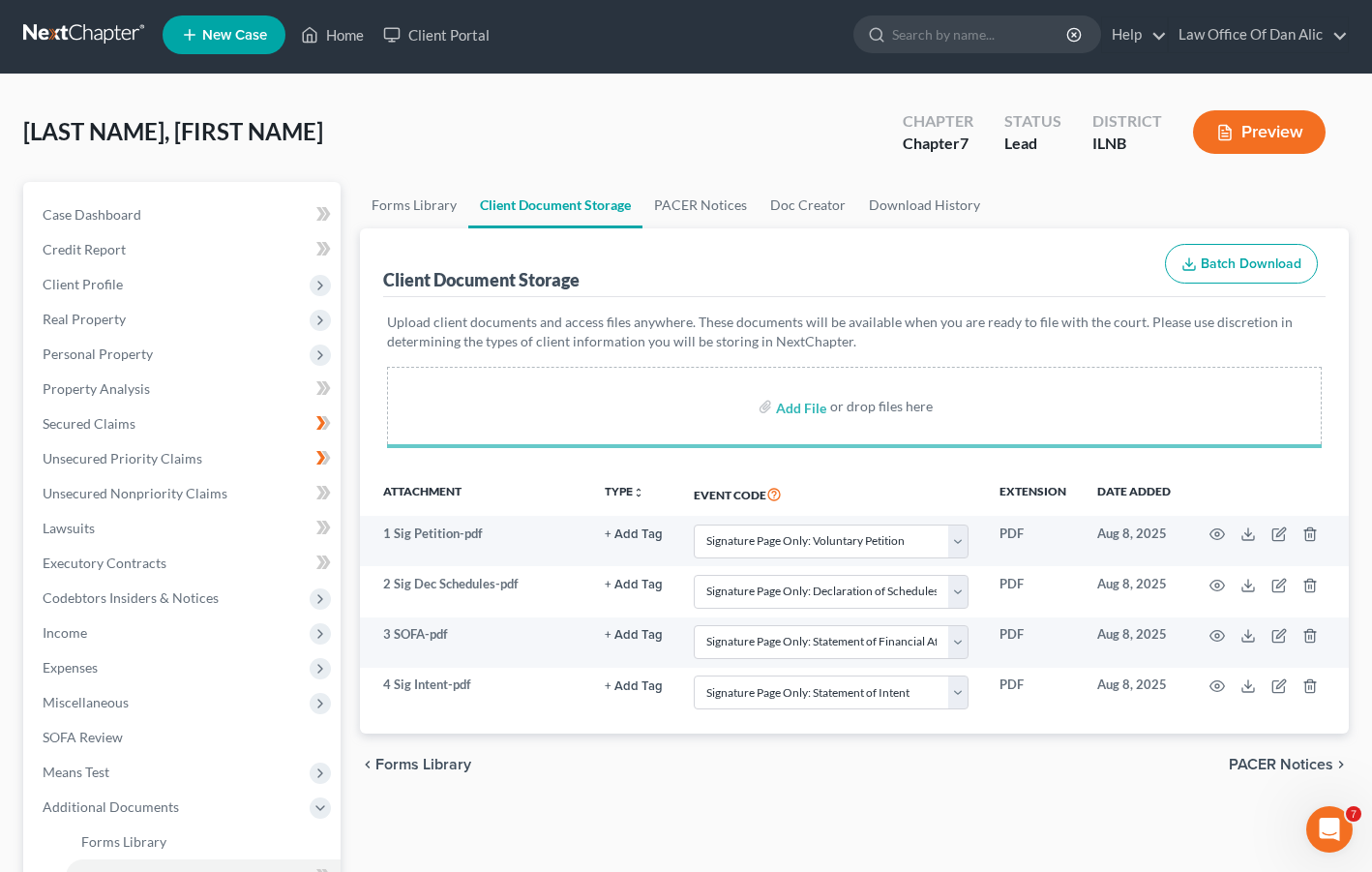 select on "15" 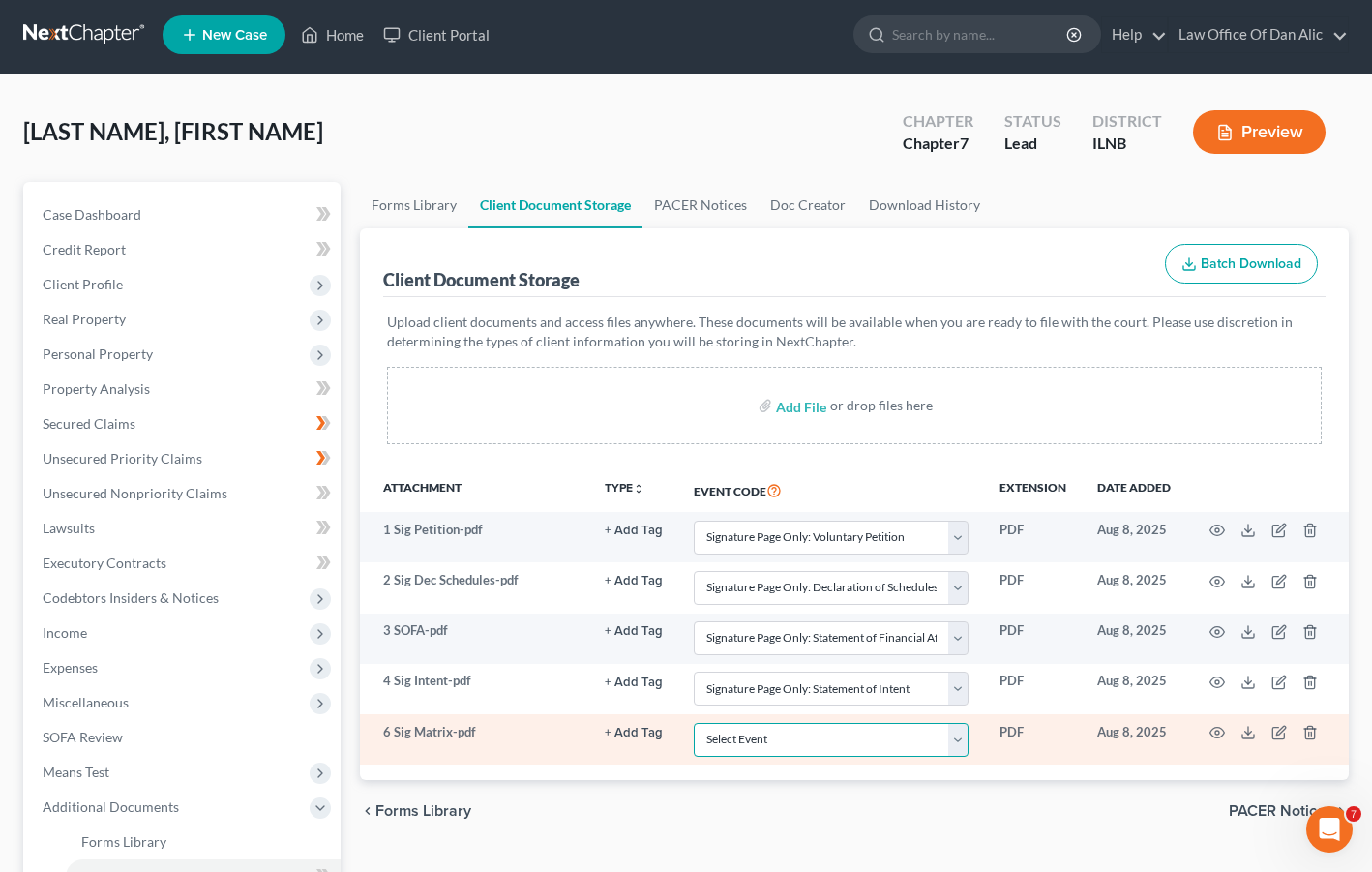 click on "Select Event Certificate of Credit Counseling Chapter 13 Calculation of Your Disposable Income (Form 122C-2) Chapter 13 Plan/Amended Plan Chapter 13 Statement of Your Current Monthly Income and Calculation of Commitment Period (Form 122C- Chapter 7 Means Test Calculation (Form 122A-2) Chapter 7 Statement of Your Current Monthly Income (Form 122A-1)/(122A-1Supp) Signature Page Only: Attorney's Disclosure of Compensation Signature Page Only: Chapter 13 Calculation of Disposable Income Signature Page Only: Chapter 13 Statement of Current Monthly Income Signature Page Only: Chapter 7 Means Test Calculation Signature Page Only: Chapter 7 Statement of Current Monthly Income Signature Page Only: Declaration of Schedules Signature Page Only: Statement of Financial Affairs Signature Page Only: Statement of Intent Signature Page Only: Verification of Creditor Matrix Signature Page Only: Voluntary Petition" at bounding box center [831, 739] 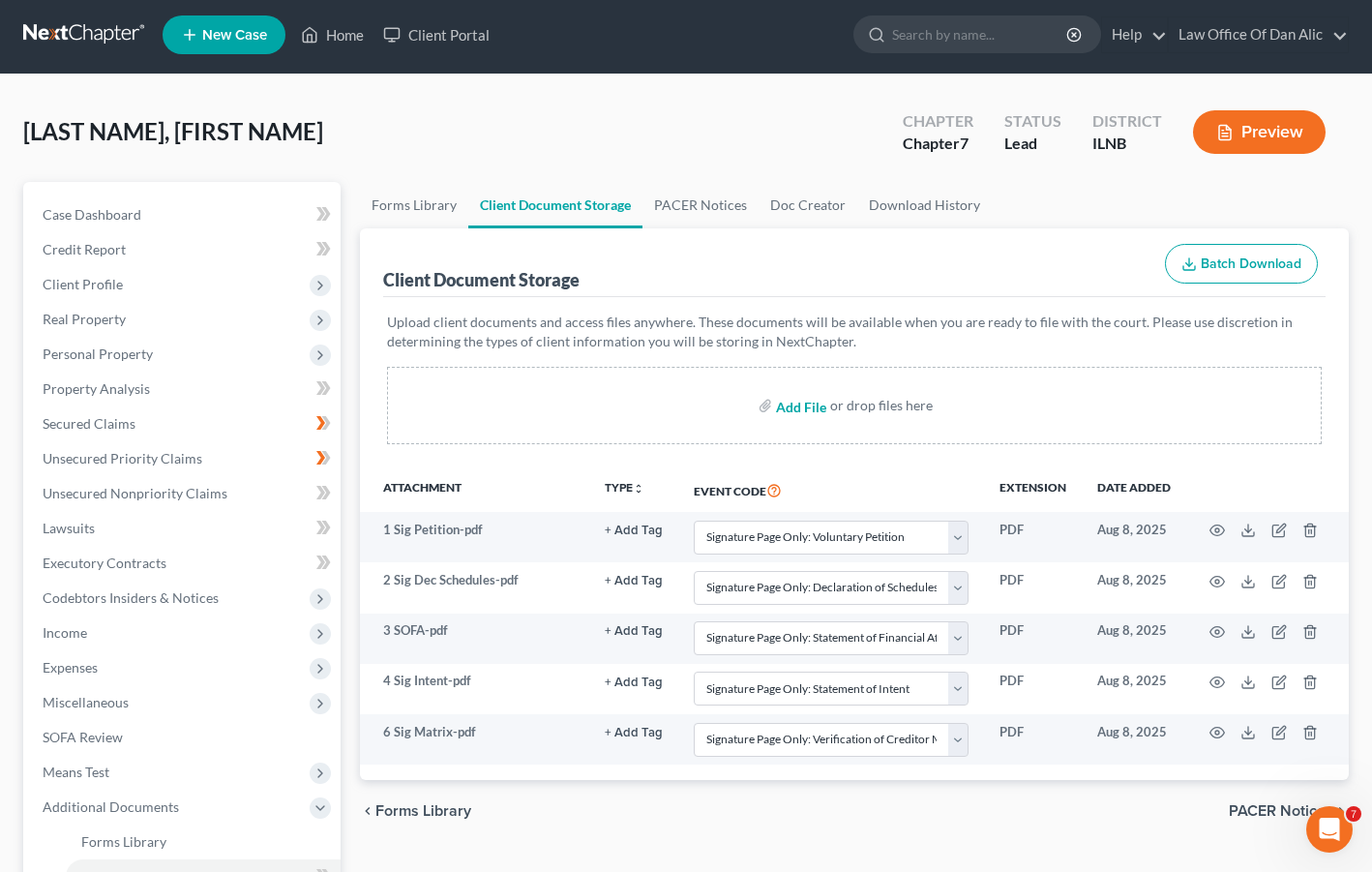 click at bounding box center [799, 406] 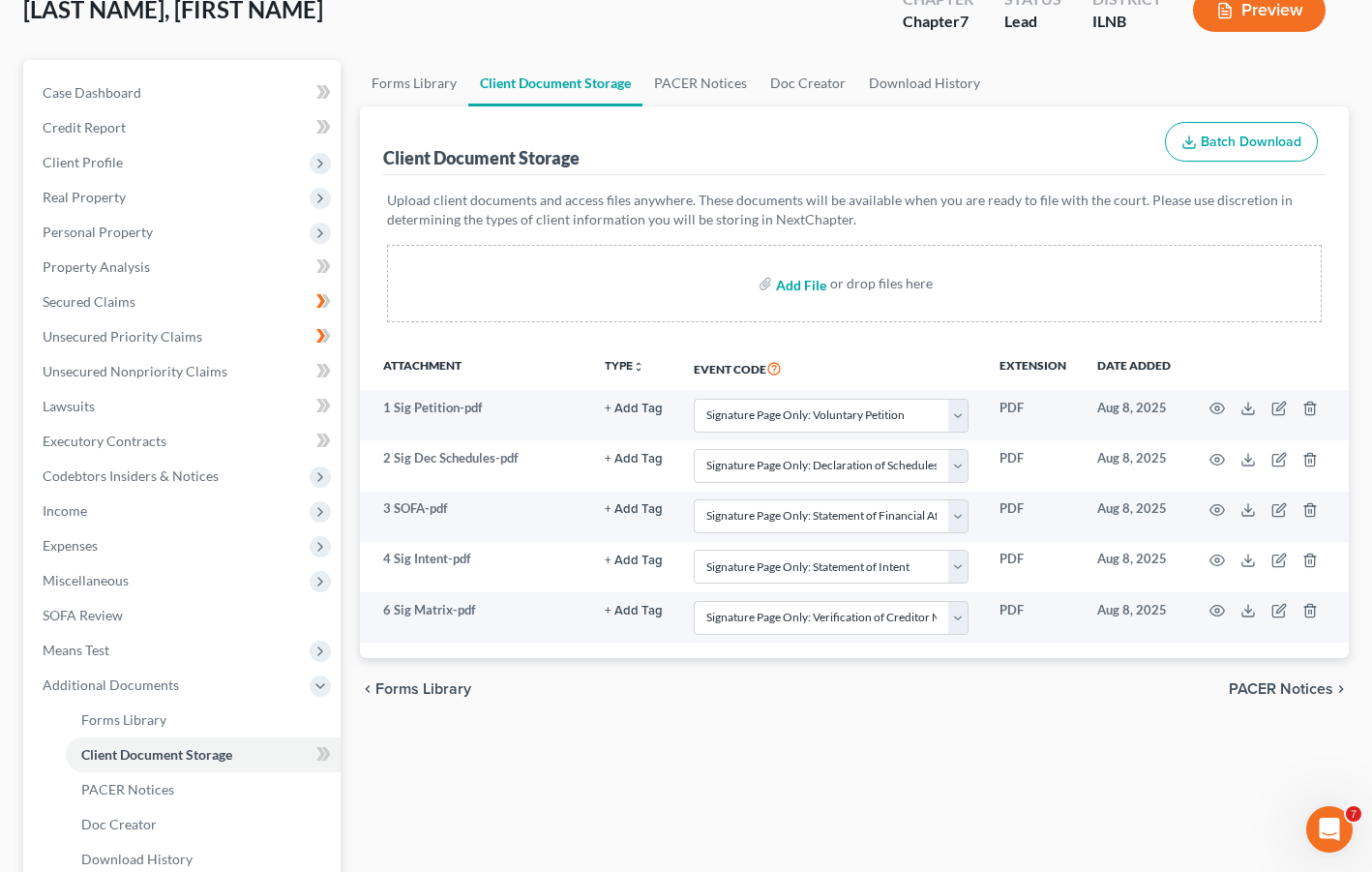 scroll, scrollTop: 122, scrollLeft: 0, axis: vertical 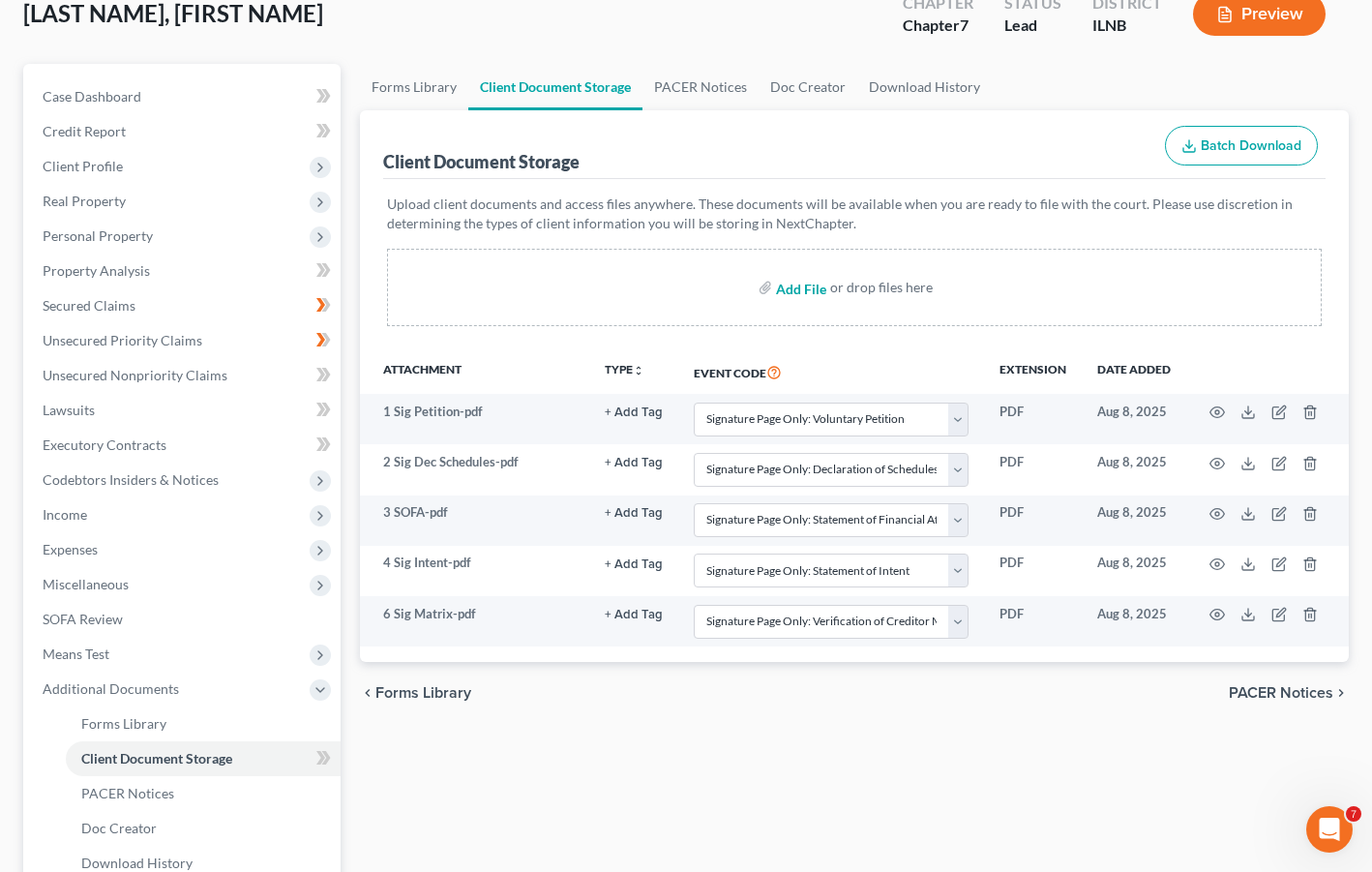 click at bounding box center [799, 287] 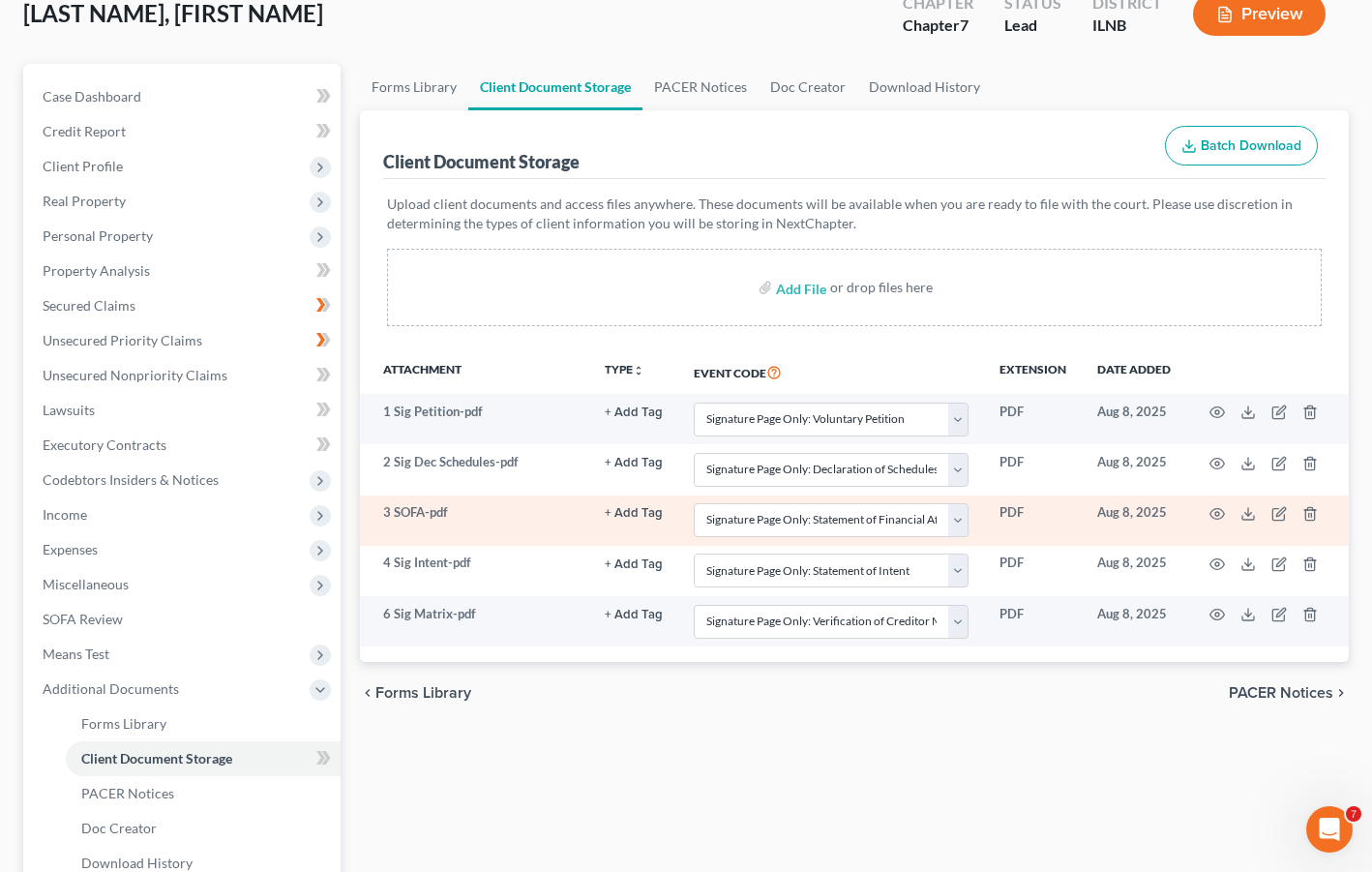 select on "15" 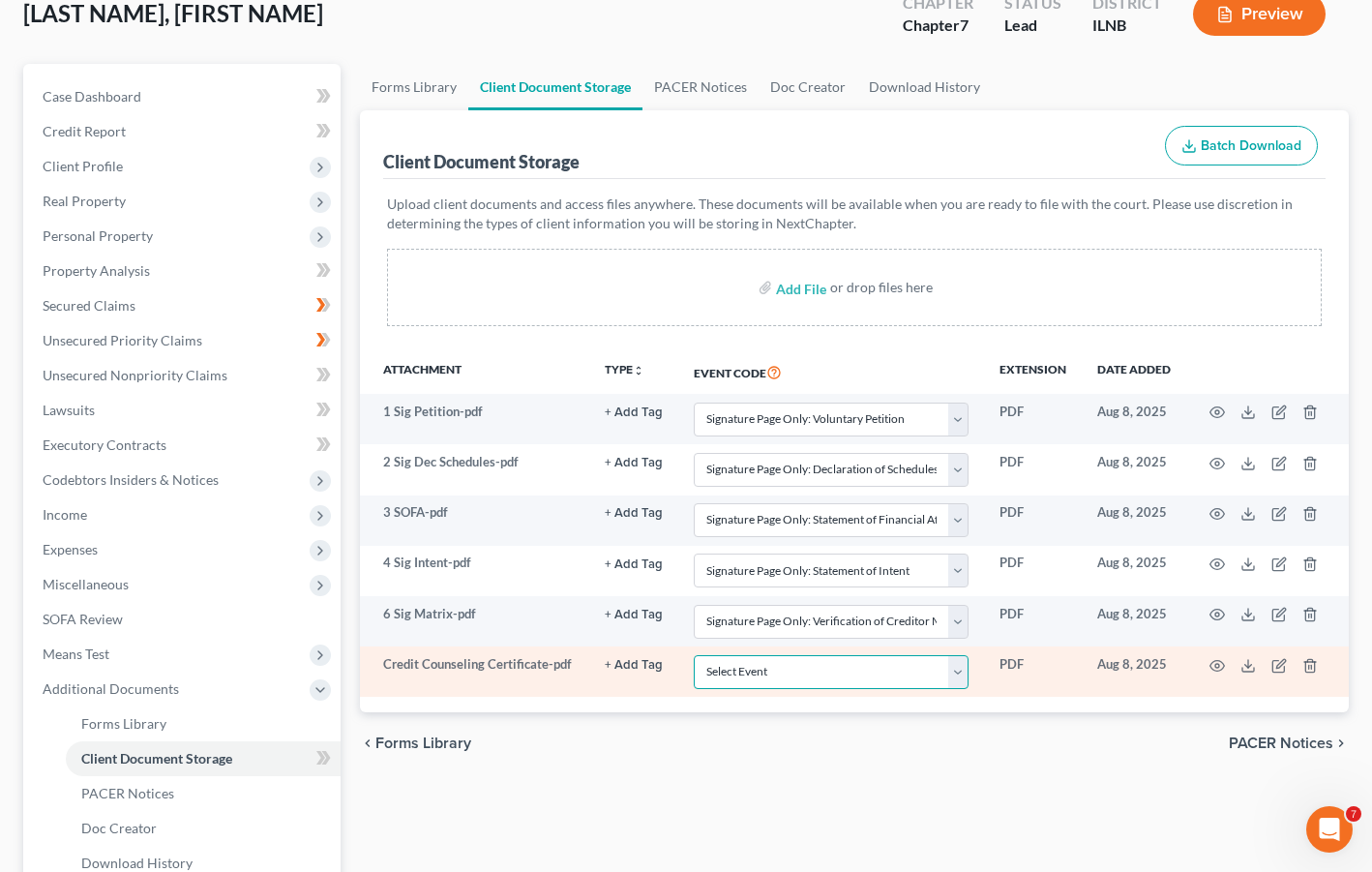 click on "Select Event Certificate of Credit Counseling Chapter 13 Calculation of Your Disposable Income (Form 122C-2) Chapter 13 Plan/Amended Plan Chapter 13 Statement of Your Current Monthly Income and Calculation of Commitment Period (Form 122C- Chapter 7 Means Test Calculation (Form 122A-2) Chapter 7 Statement of Your Current Monthly Income (Form 122A-1)/(122A-1Supp) Signature Page Only: Attorney's Disclosure of Compensation Signature Page Only: Chapter 13 Calculation of Disposable Income Signature Page Only: Chapter 13 Statement of Current Monthly Income Signature Page Only: Chapter 7 Means Test Calculation Signature Page Only: Chapter 7 Statement of Current Monthly Income Signature Page Only: Declaration of Schedules Signature Page Only: Statement of Financial Affairs Signature Page Only: Statement of Intent Signature Page Only: Verification of Creditor Matrix Signature Page Only: Voluntary Petition" at bounding box center (831, 672) 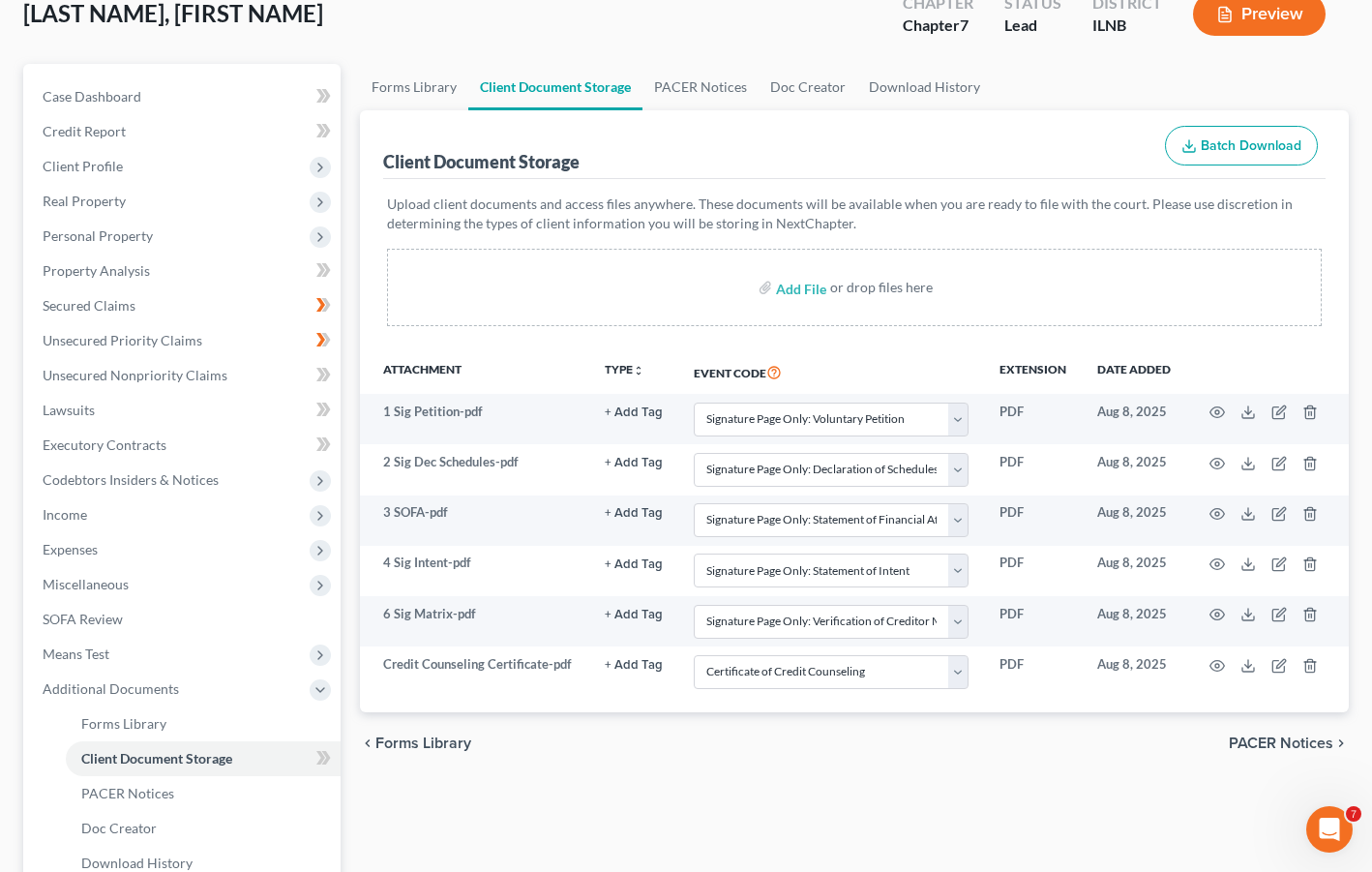 click on "chevron_left
Forms Library
PACER Notices
chevron_right" at bounding box center (854, 743) 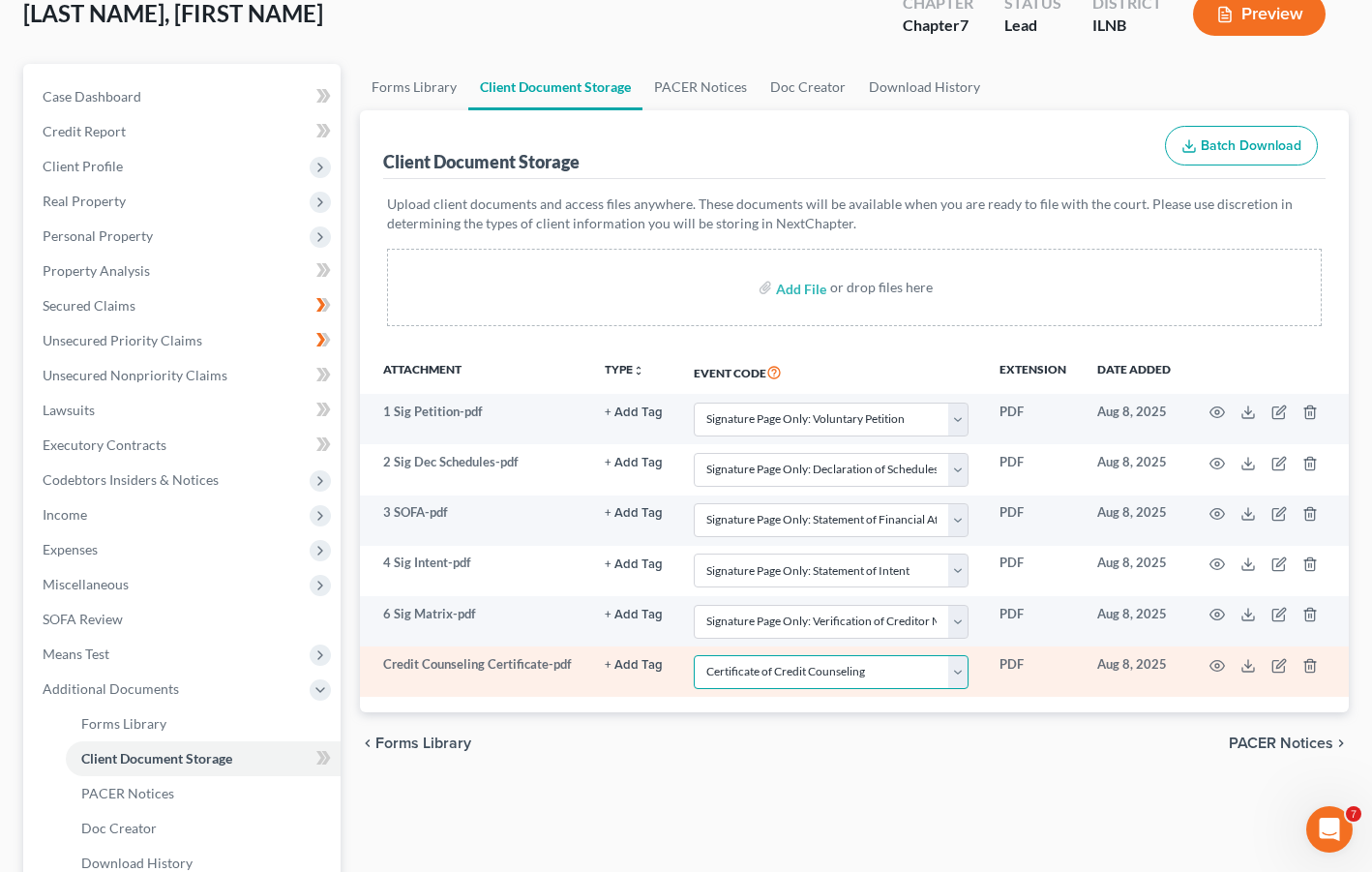 click on "Select Event Certificate of Credit Counseling Chapter 13 Calculation of Your Disposable Income (Form 122C-2) Chapter 13 Plan/Amended Plan Chapter 13 Statement of Your Current Monthly Income and Calculation of Commitment Period (Form 122C- Chapter 7 Means Test Calculation (Form 122A-2) Chapter 7 Statement of Your Current Monthly Income (Form 122A-1)/(122A-1Supp) Signature Page Only: Attorney's Disclosure of Compensation Signature Page Only: Chapter 13 Calculation of Disposable Income Signature Page Only: Chapter 13 Statement of Current Monthly Income Signature Page Only: Chapter 7 Means Test Calculation Signature Page Only: Chapter 7 Statement of Current Monthly Income Signature Page Only: Declaration of Schedules Signature Page Only: Statement of Financial Affairs Signature Page Only: Statement of Intent Signature Page Only: Verification of Creditor Matrix Signature Page Only: Voluntary Petition" at bounding box center (831, 672) 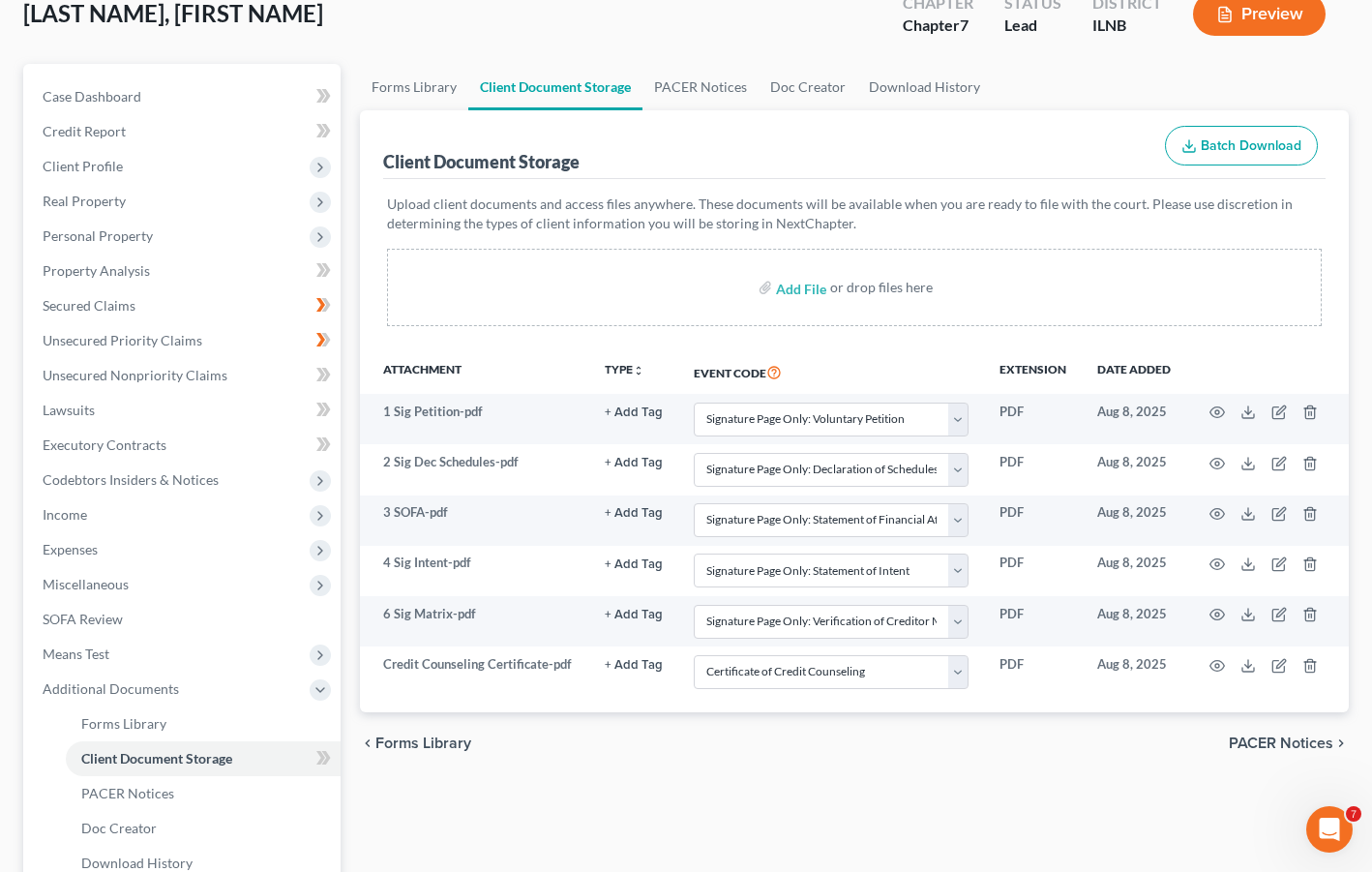 click on "chevron_left
Forms Library
PACER Notices
chevron_right" at bounding box center (854, 743) 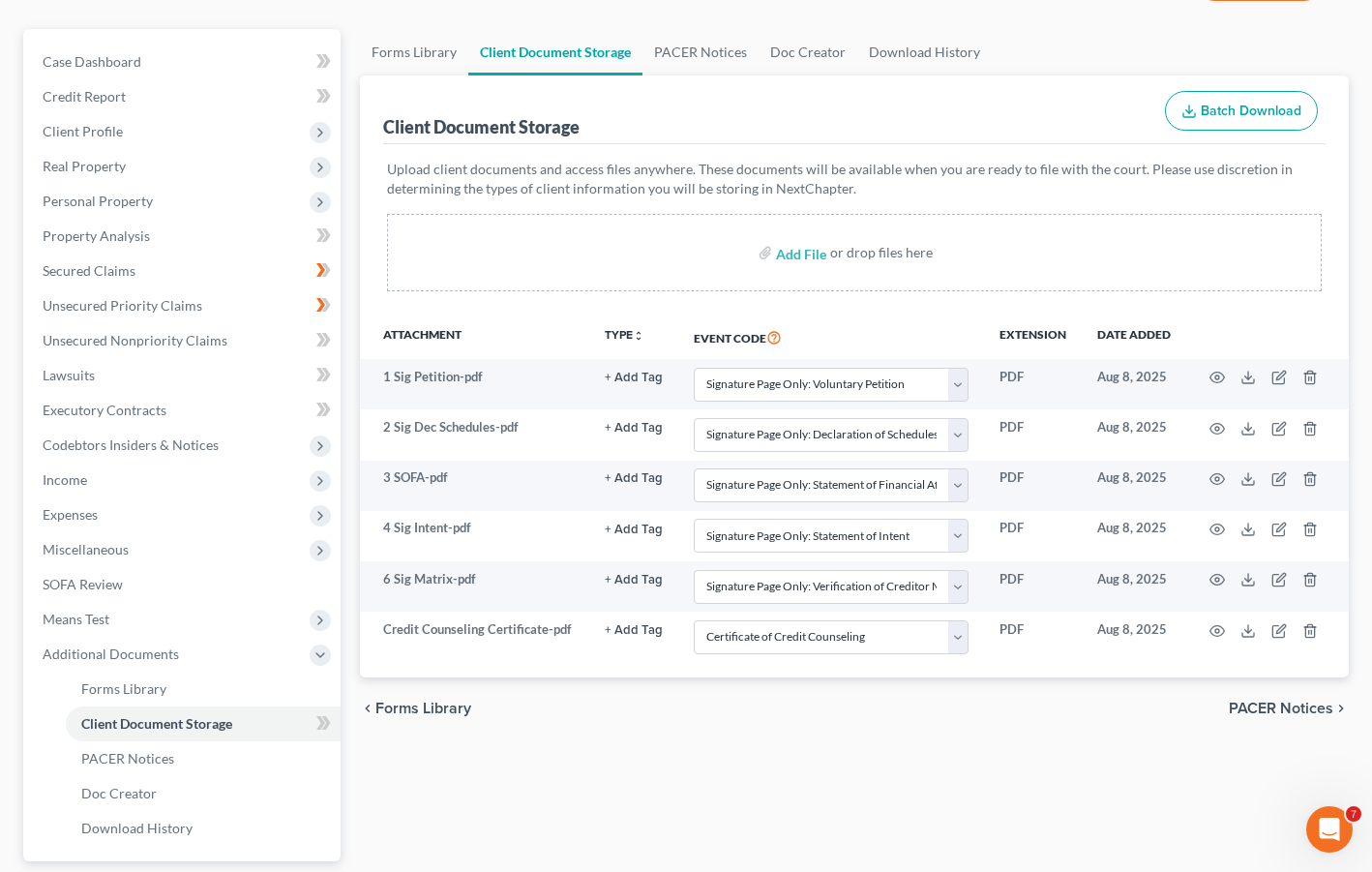 scroll, scrollTop: 156, scrollLeft: 0, axis: vertical 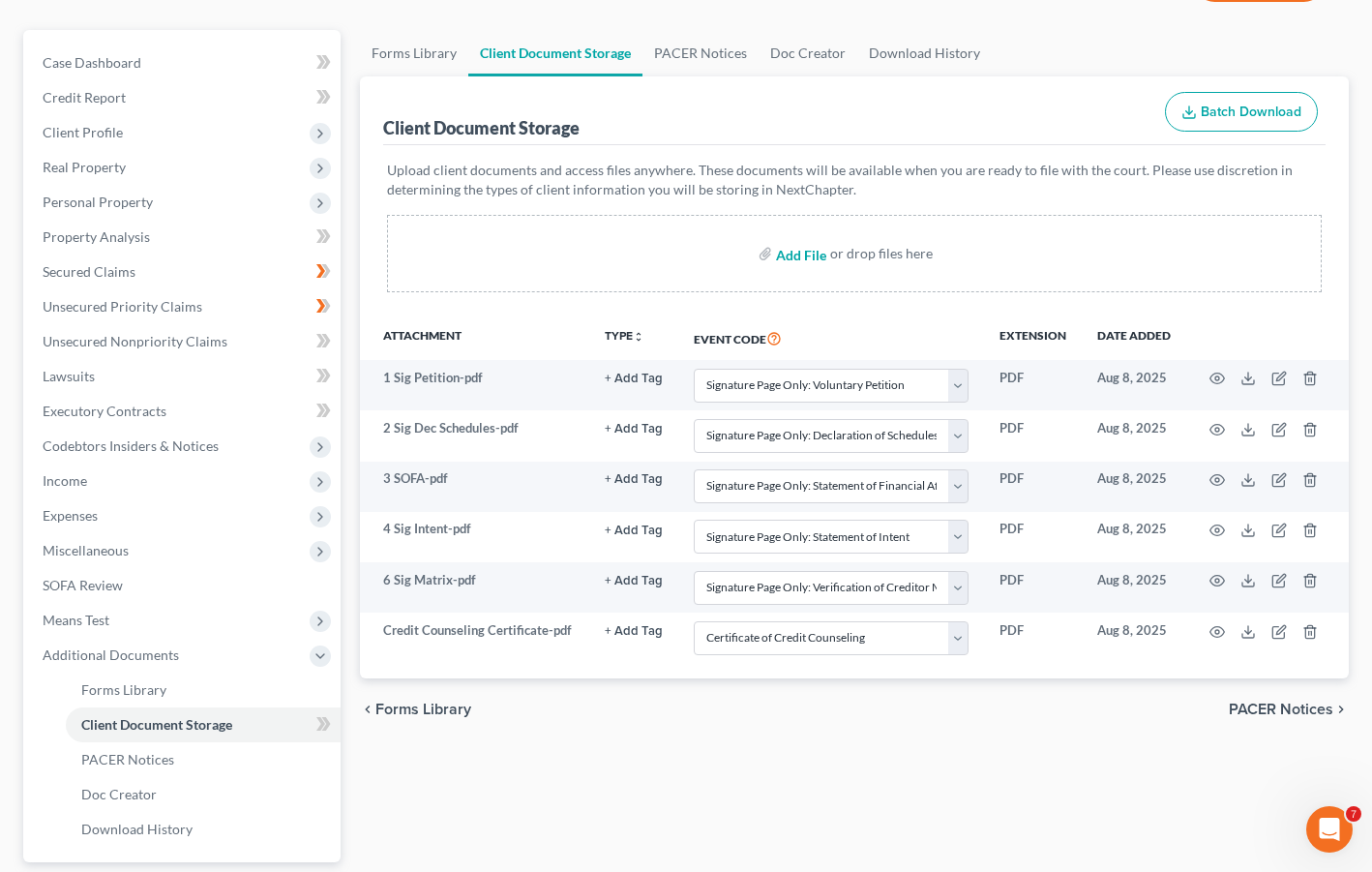 click at bounding box center (799, 254) 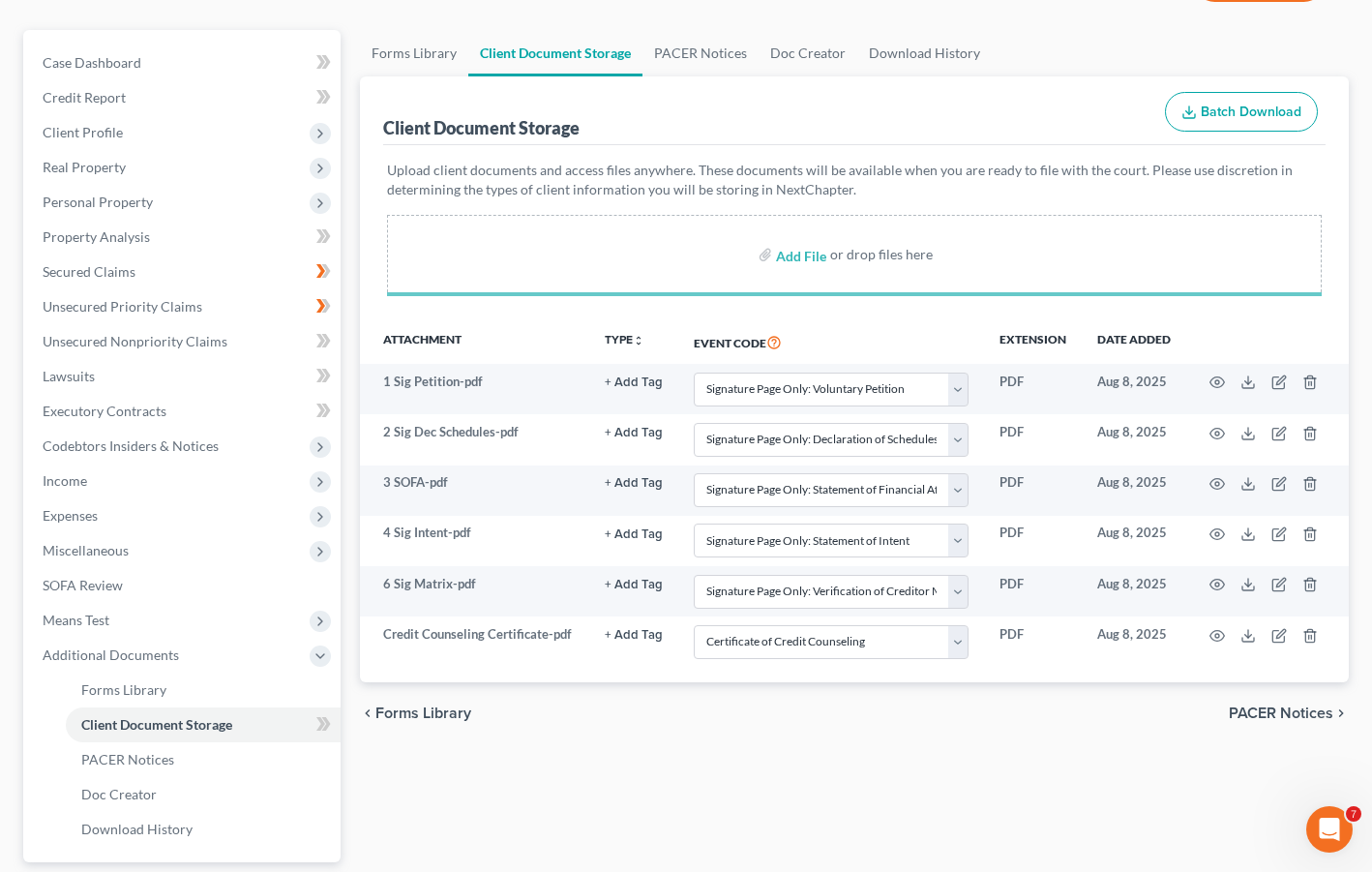 select on "15" 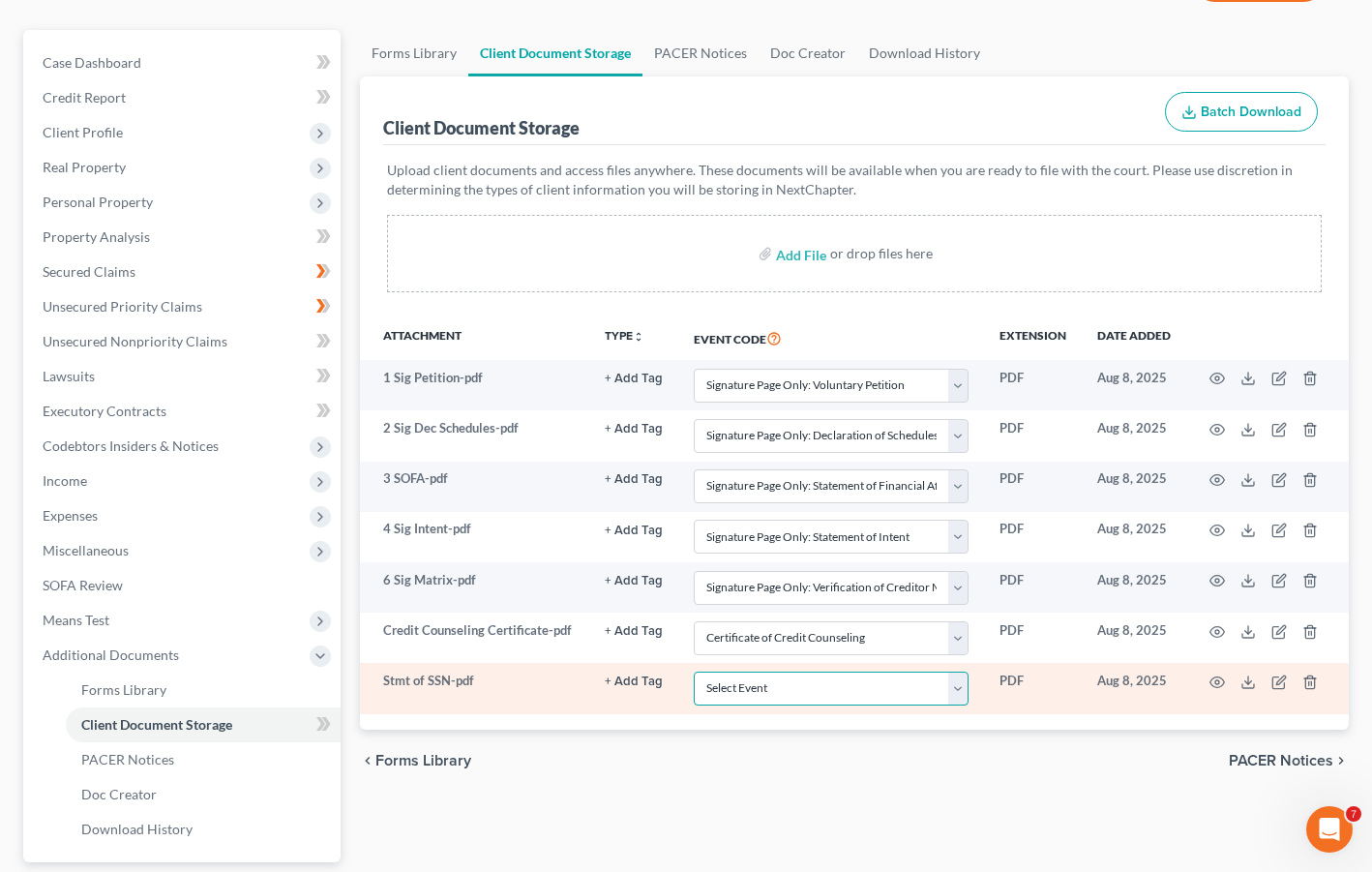 click on "Select Event Certificate of Credit Counseling Chapter 13 Calculation of Your Disposable Income (Form 122C-2) Chapter 13 Plan/Amended Plan Chapter 13 Statement of Your Current Monthly Income and Calculation of Commitment Period (Form 122C- Chapter 7 Means Test Calculation (Form 122A-2) Chapter 7 Statement of Your Current Monthly Income (Form 122A-1)/(122A-1Supp) Signature Page Only: Attorney's Disclosure of Compensation Signature Page Only: Chapter 13 Calculation of Disposable Income Signature Page Only: Chapter 13 Statement of Current Monthly Income Signature Page Only: Chapter 7 Means Test Calculation Signature Page Only: Chapter 7 Statement of Current Monthly Income Signature Page Only: Declaration of Schedules Signature Page Only: Statement of Financial Affairs Signature Page Only: Statement of Intent Signature Page Only: Verification of Creditor Matrix Signature Page Only: Voluntary Petition" at bounding box center (831, 688) 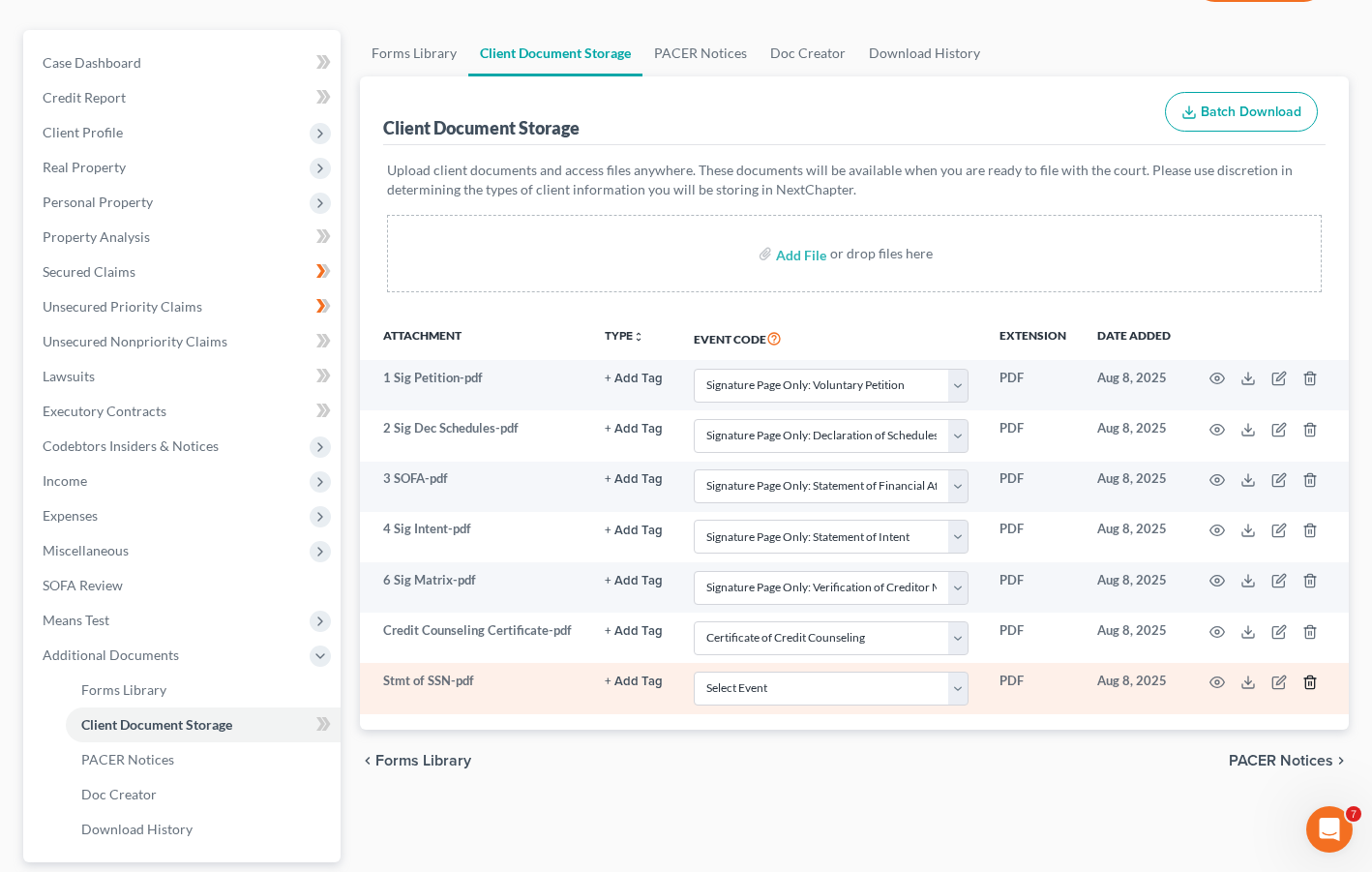 click 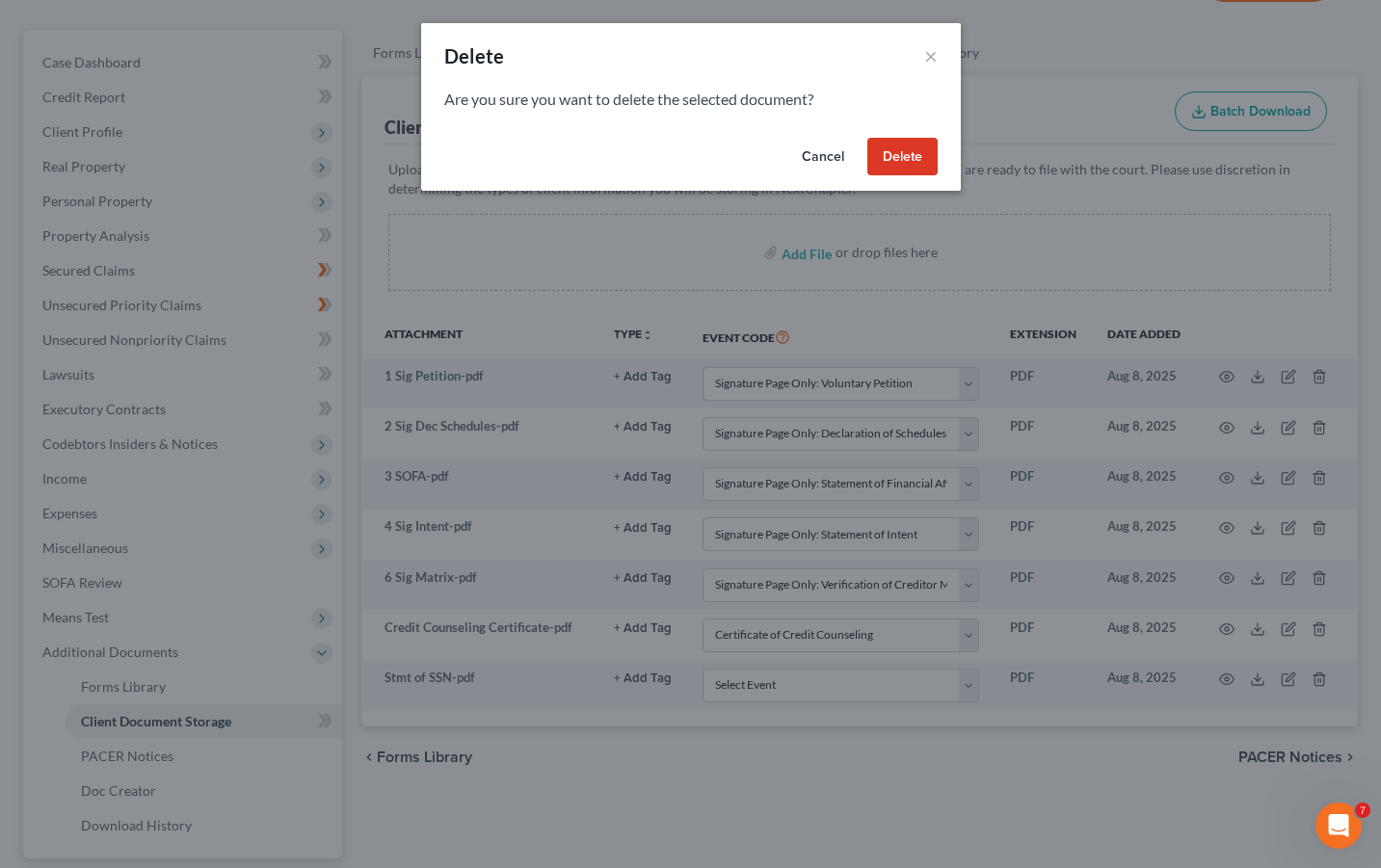 click on "Delete" at bounding box center [902, 157] 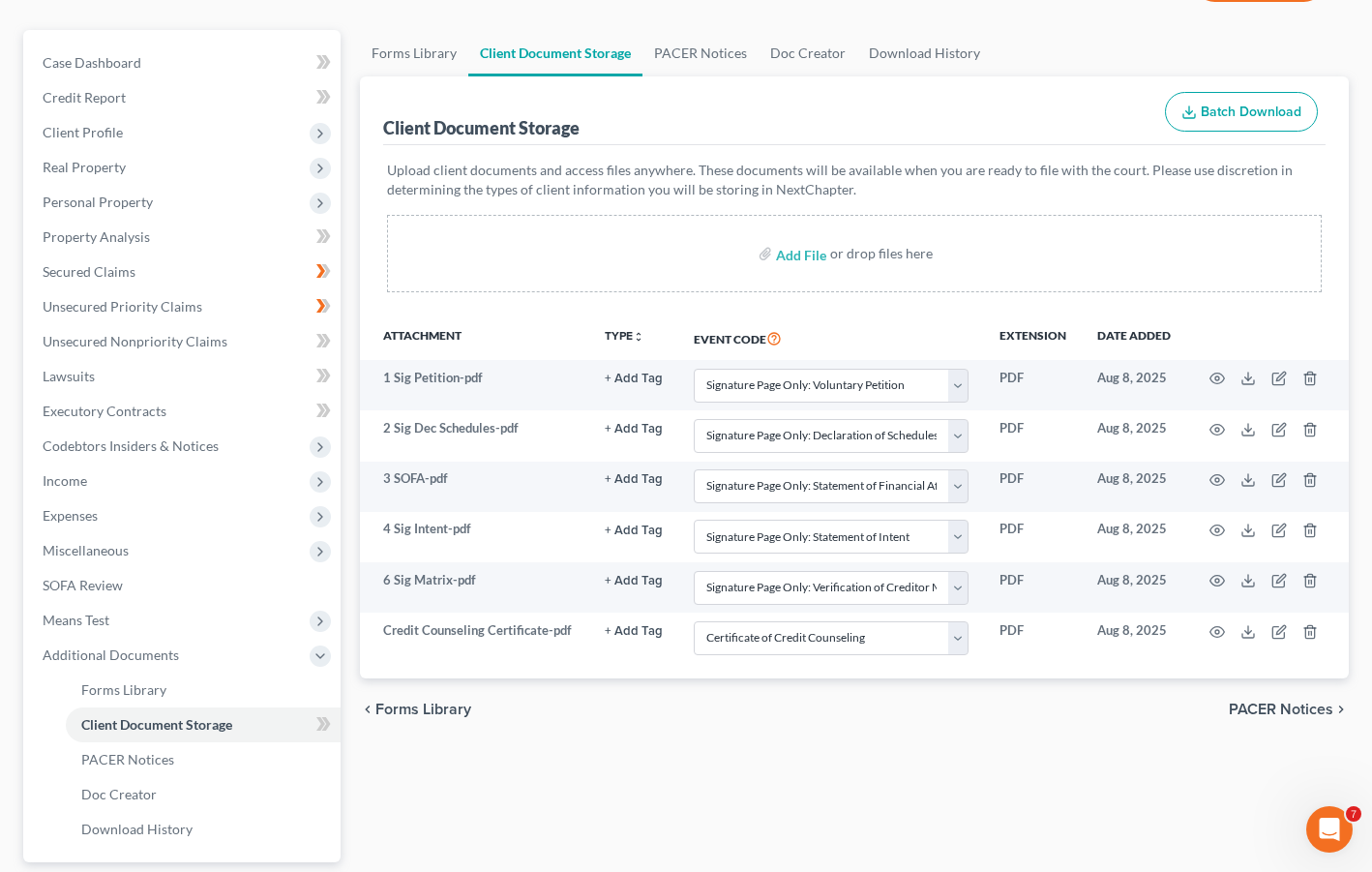 click on "Forms Library
Client Document Storage
PACER Notices
Doc Creator
Download History
Client Document Storage
Batch Download
Upload client documents and access files anywhere. These documents will be available when you are ready to file with the court. Please use discretion in determining the types of client information you will be storing in NextChapter.
Add File
or drop files here
Attachment TYPE unfold_more NONE Attorney Engagement Agreement Hearing Notice Proof of Claim Representation Agreement Event Code  Extension Date added 1 Sig Petition-pdf + Add Tag Select an option or create one Attorney Engagement Agreement Hearing Notice Proof of Claim Representation Agreement Select Event Certificate of Credit Counseling Chapter 13 Calculation of Your Disposable Income (Form 122C-2) Chapter 13 Plan/Amended Plan Chapter 7 Means Test Calculation (Form 122A-2) PDF Aug 8, 2025 + Add Tag Hearing PDF" at bounding box center [854, 501] 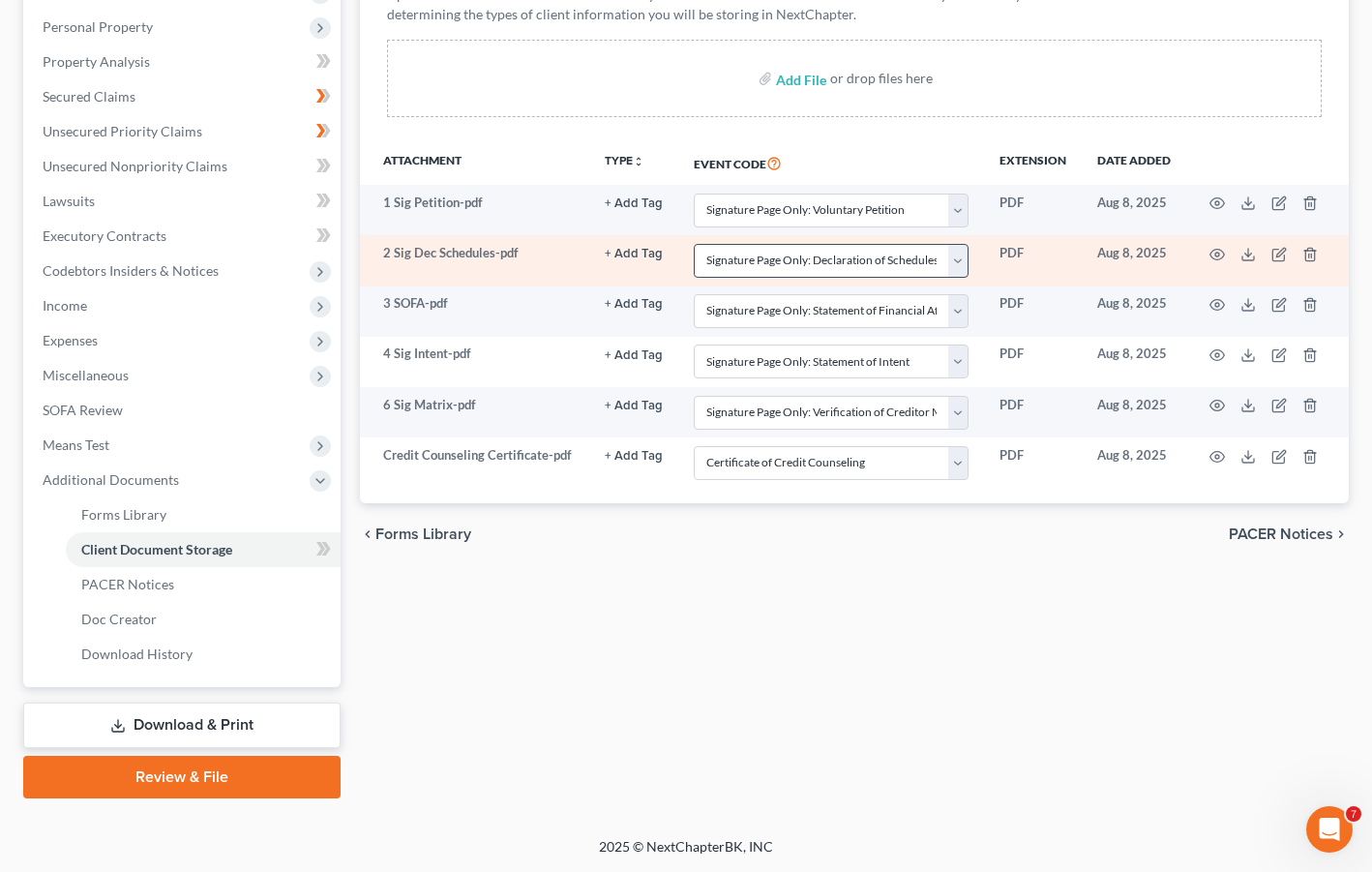 scroll, scrollTop: 406, scrollLeft: 0, axis: vertical 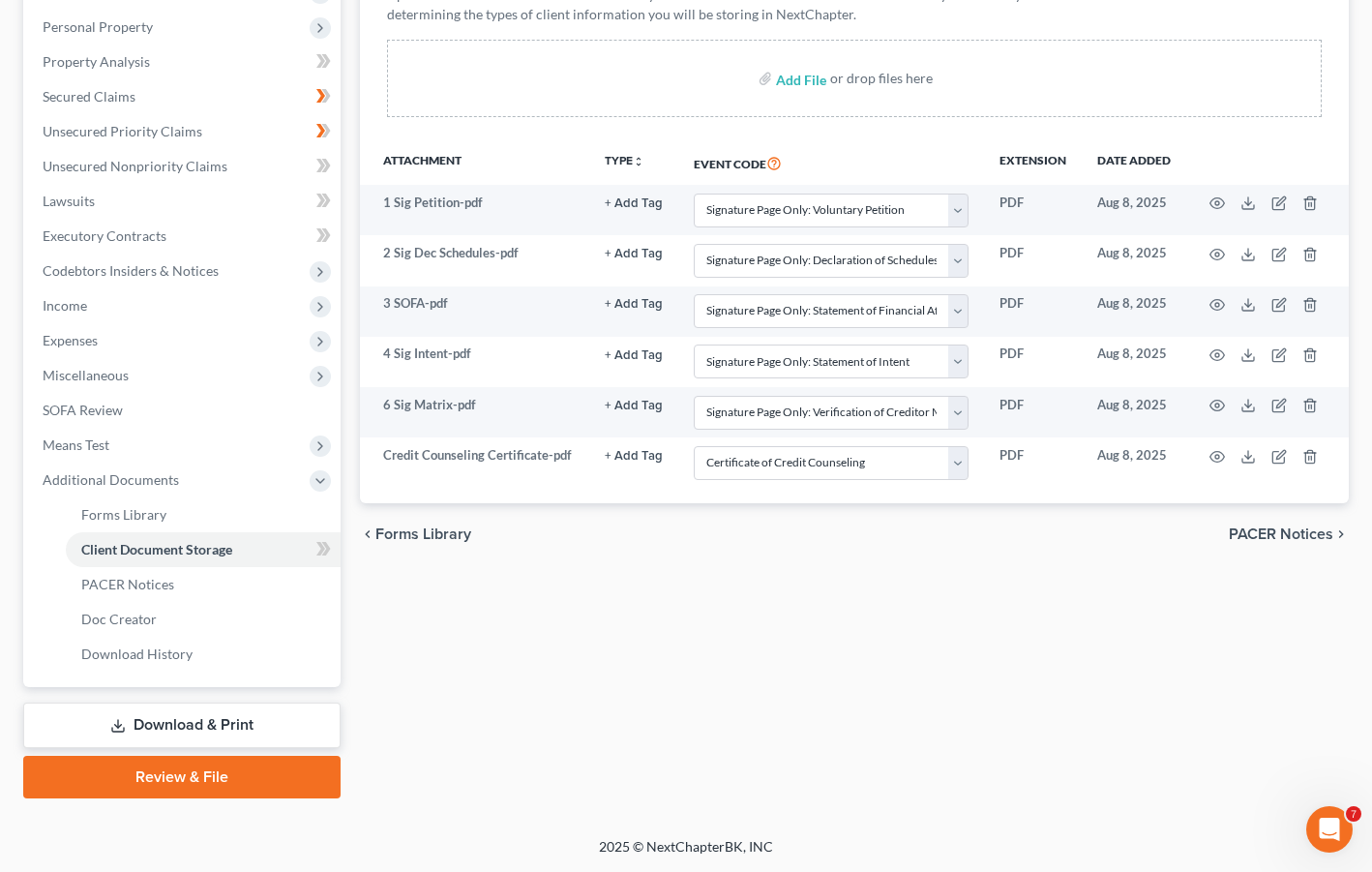 click on "Download & Print" at bounding box center (182, 725) 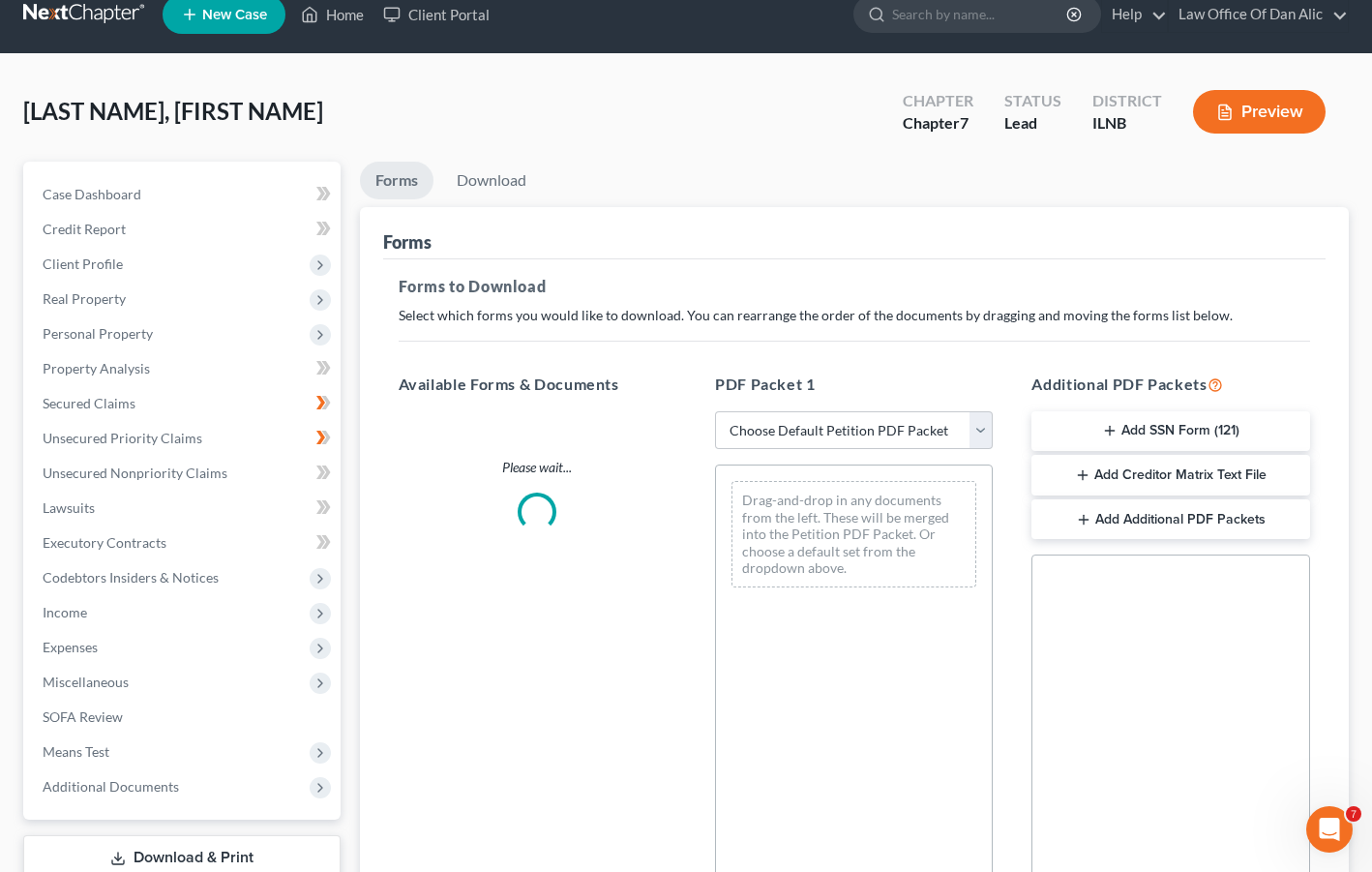 scroll, scrollTop: 0, scrollLeft: 0, axis: both 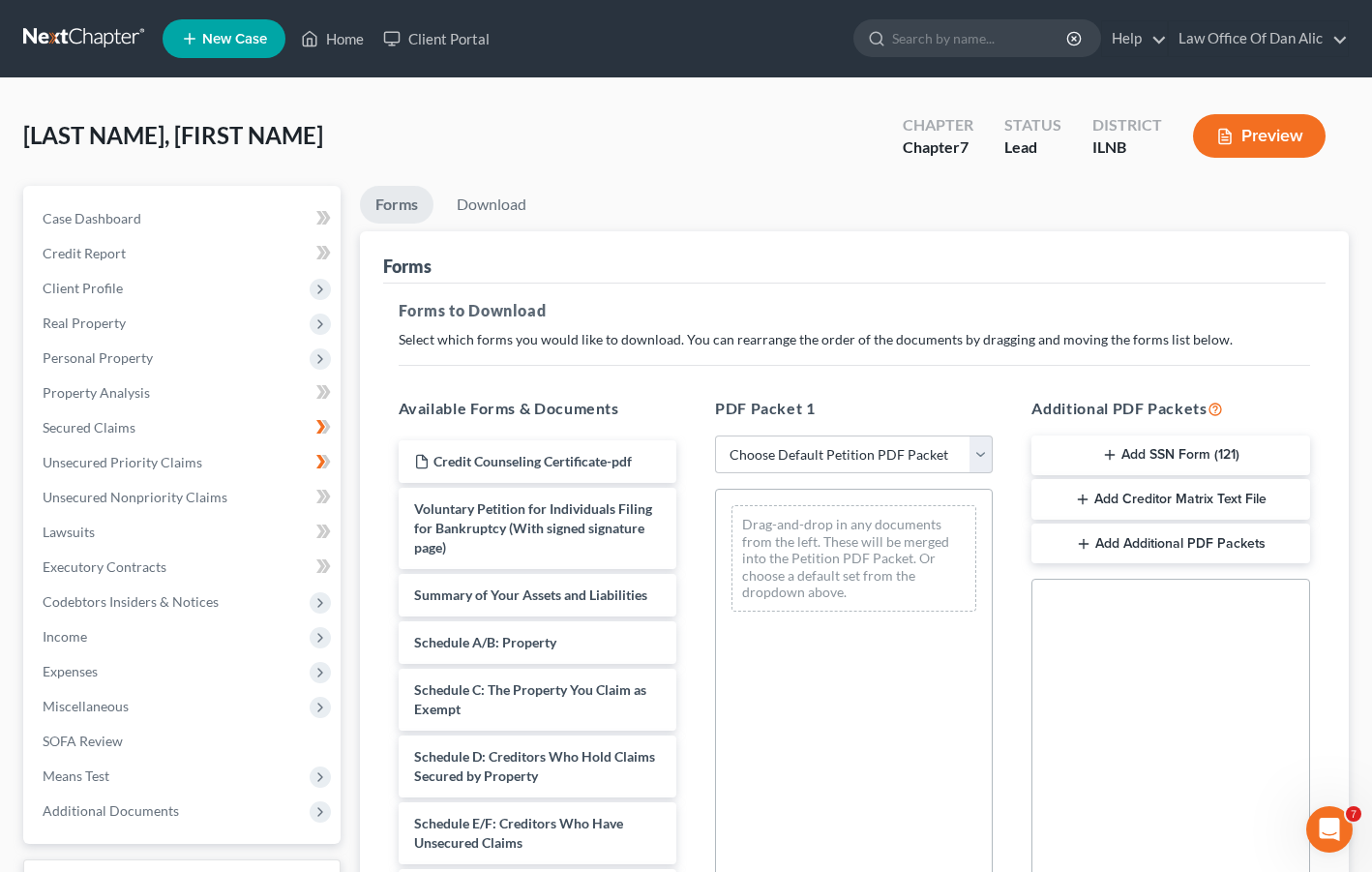 click on "Add SSN Form (121)" at bounding box center (1170, 456) 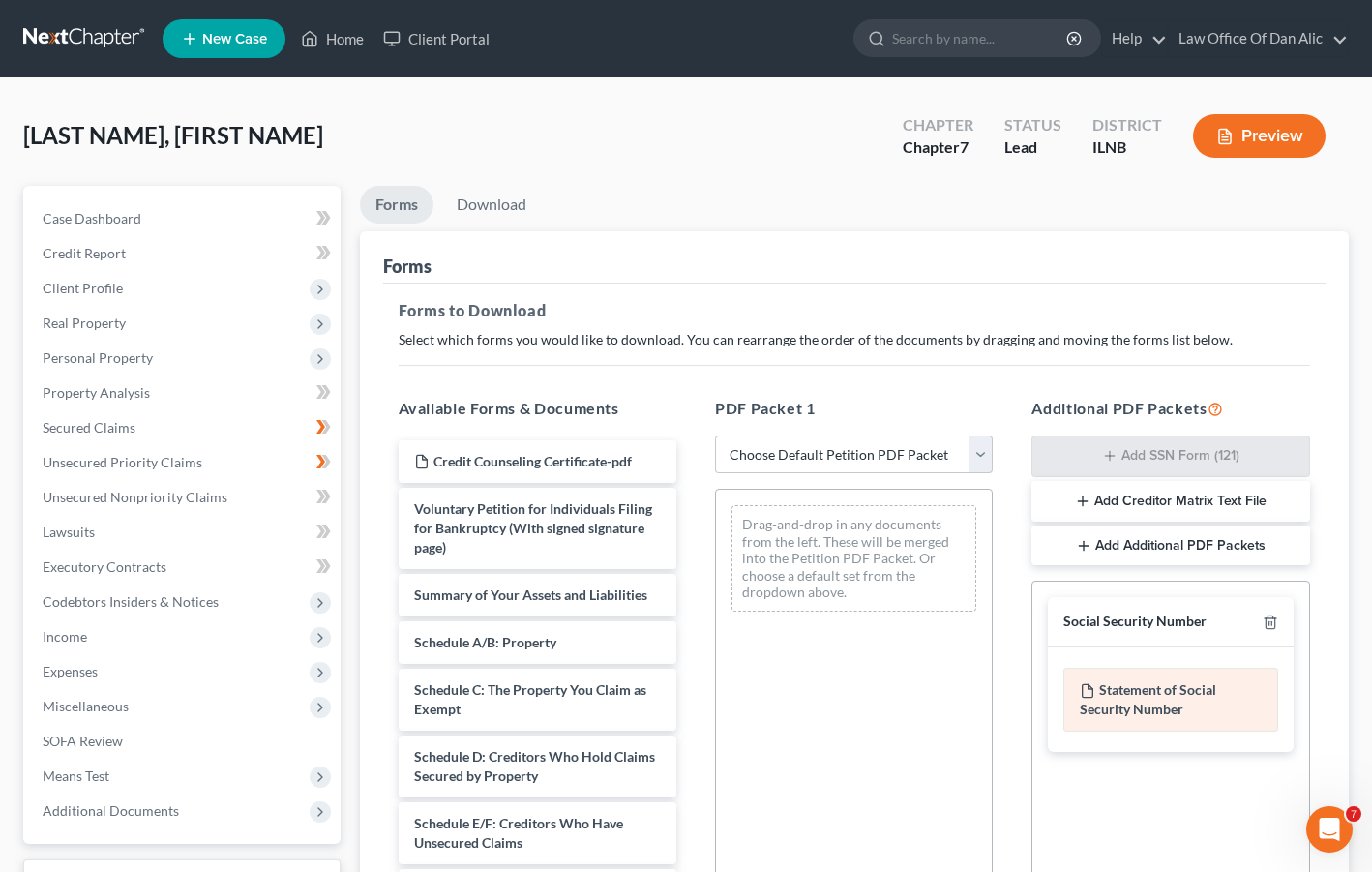 click on "Statement of Social Security Number" at bounding box center (1170, 700) 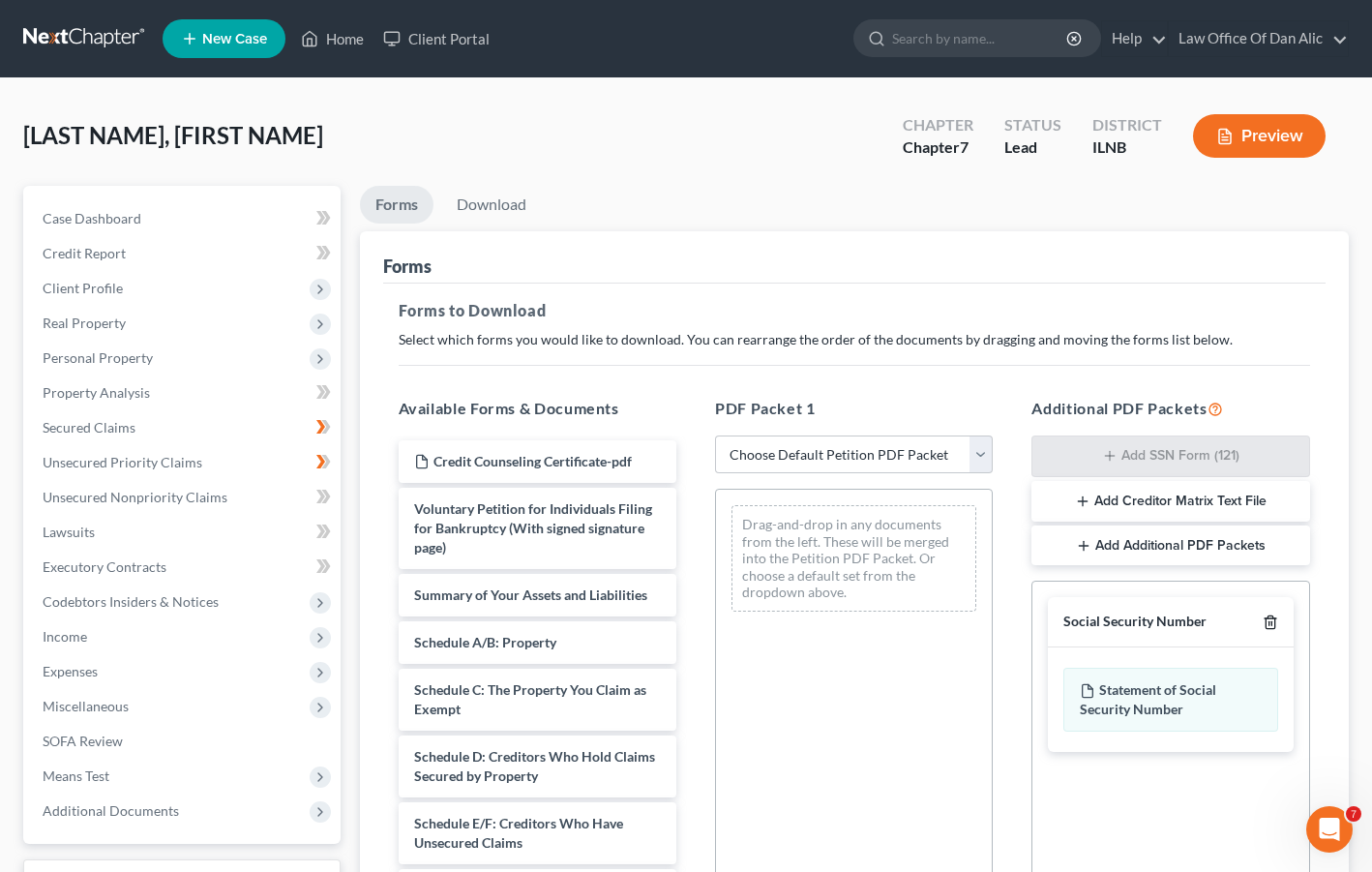 click 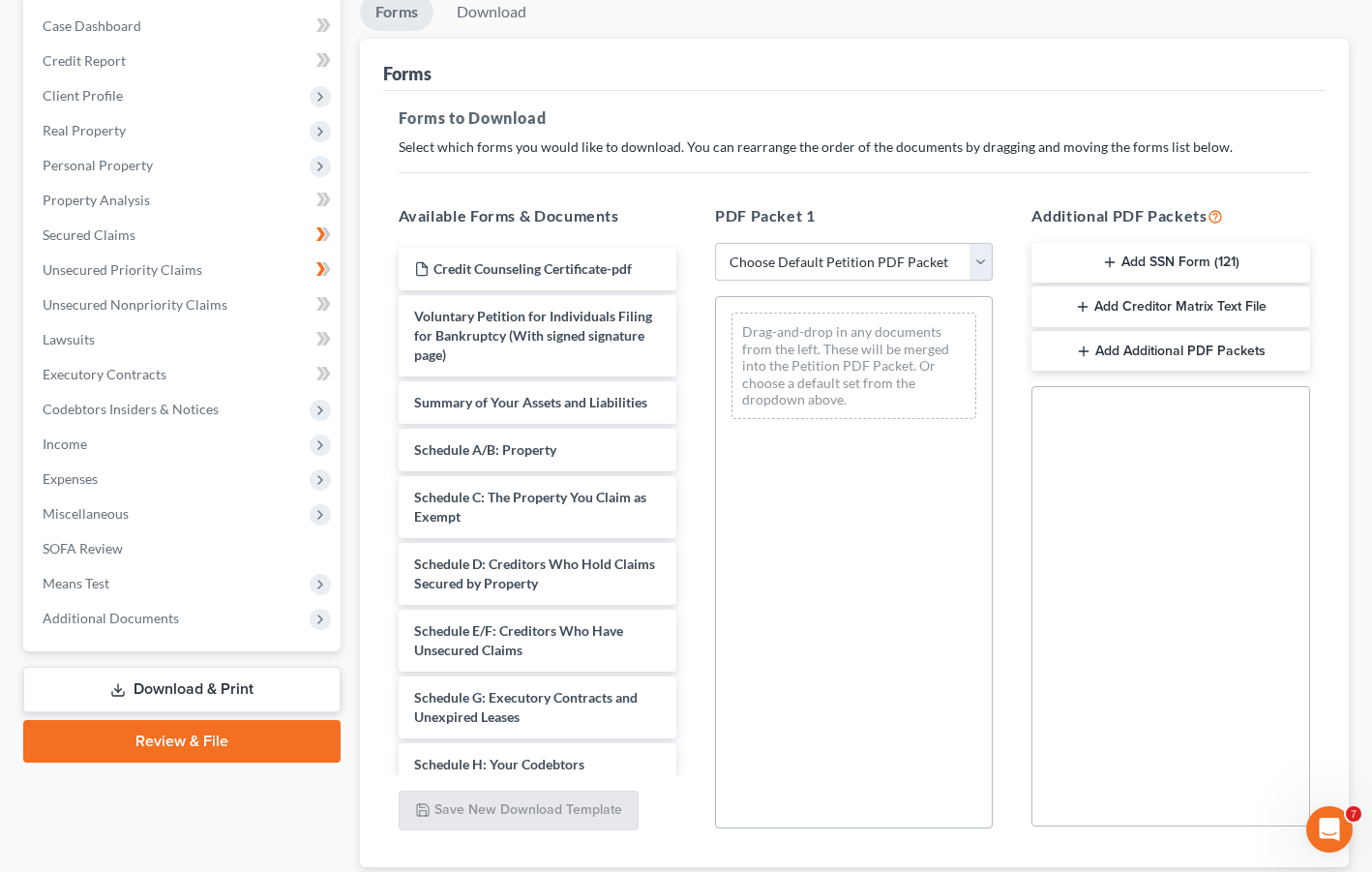 scroll, scrollTop: 184, scrollLeft: 0, axis: vertical 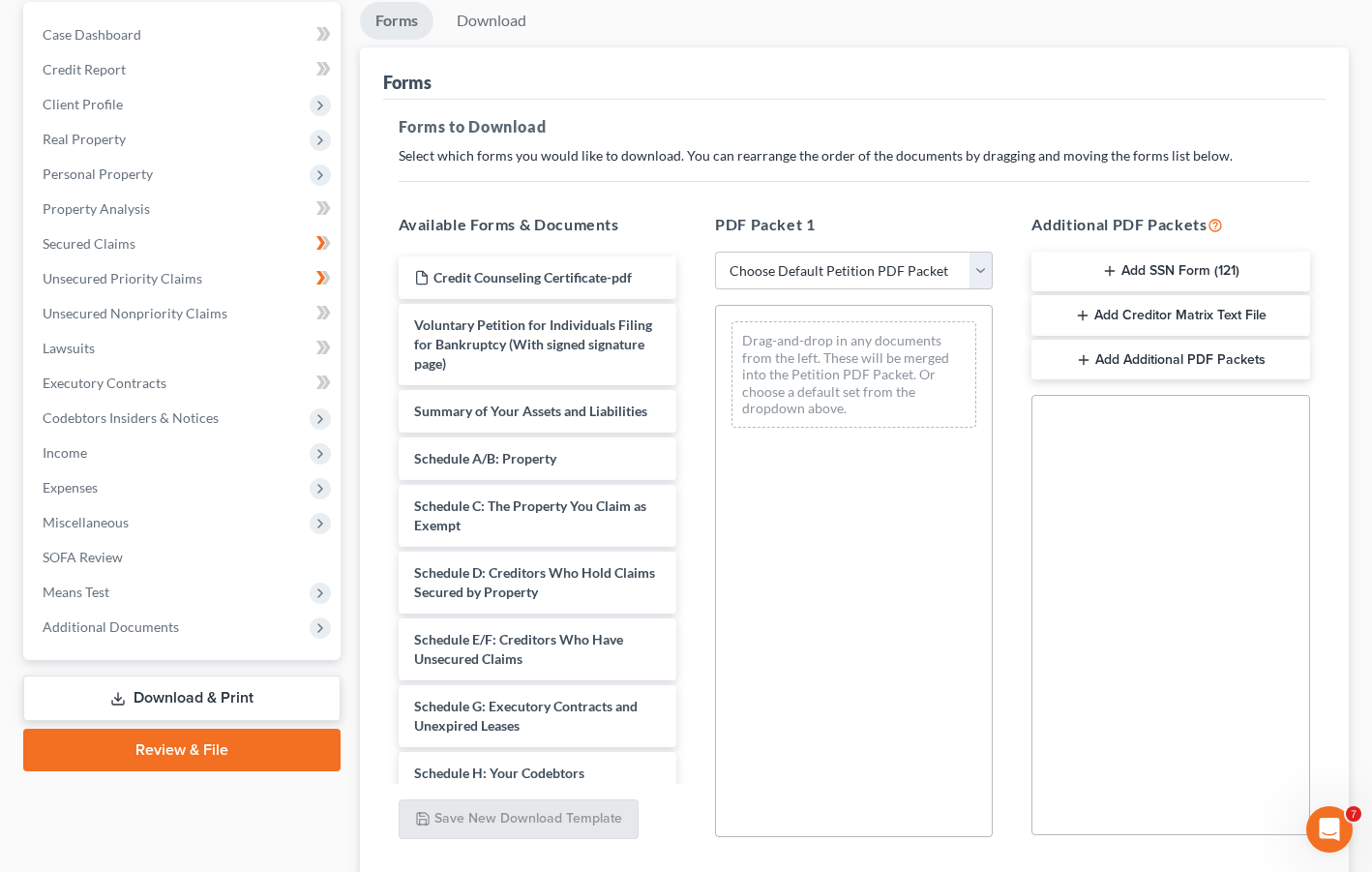 click on "Social Security Number Statement of Social Security Number Creditor Matrix Text File Creditor.txt Declaration Re: Electronic Filing Declaration Re: Electronic Filing of Petition, Lists, Schedules and Statements - Exhibit B-1 Declaration Re: Electronic Filing Declaration Re: Electronic Filing Declaration Re: Electronic Filing of Petition and Matrix - Exhibit B-2 Declaration Re: Electronic Filing Declaration Re: Electronic Filing Amended - Exhibit B-3 original statements and schedules voluntary petition as amended on the date indicated below statements and schedules as amended on the date indicated below master mailing list (matrix) as amended on the date indicated below" at bounding box center (1170, 615) 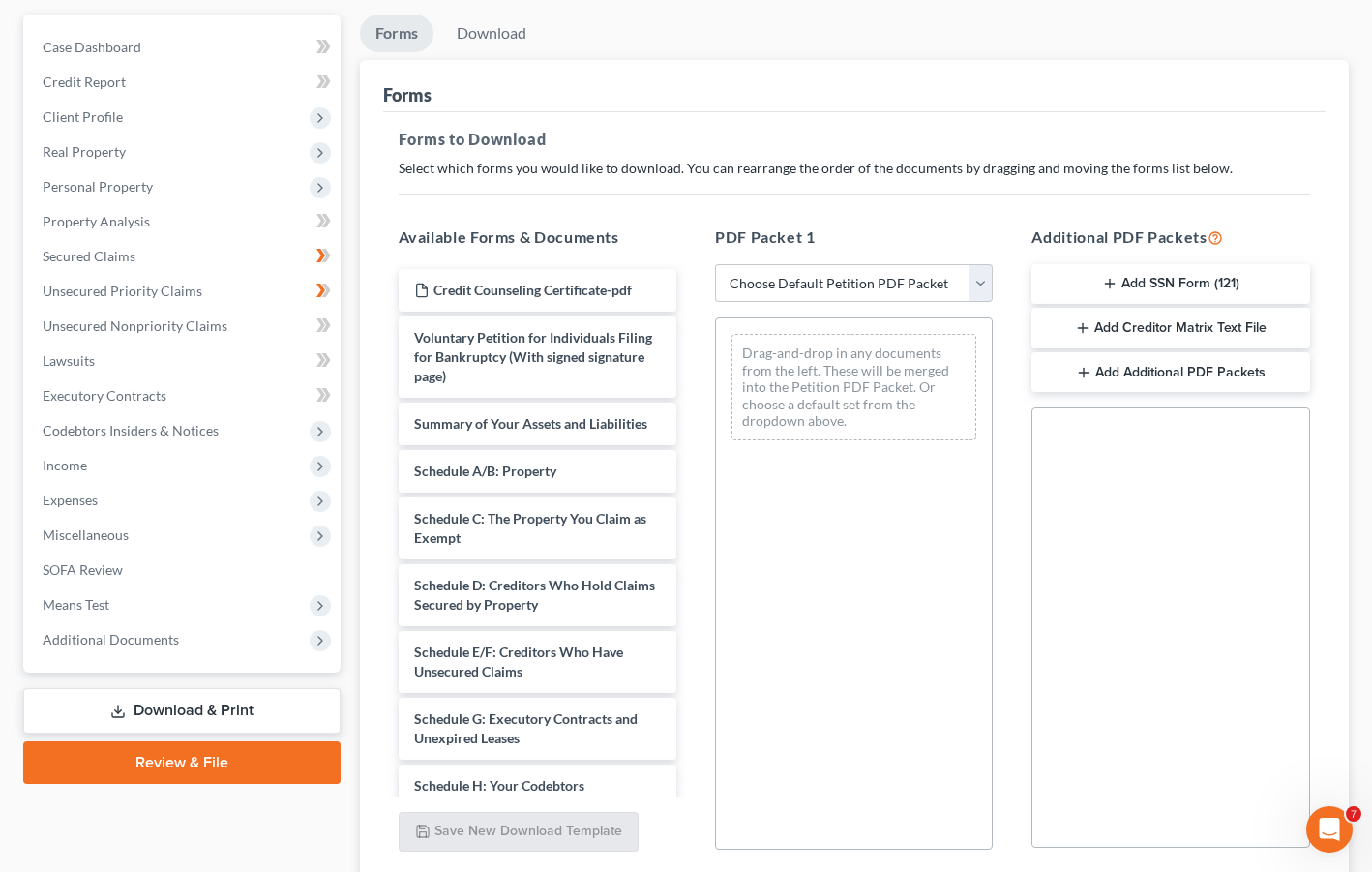 scroll, scrollTop: 155, scrollLeft: 0, axis: vertical 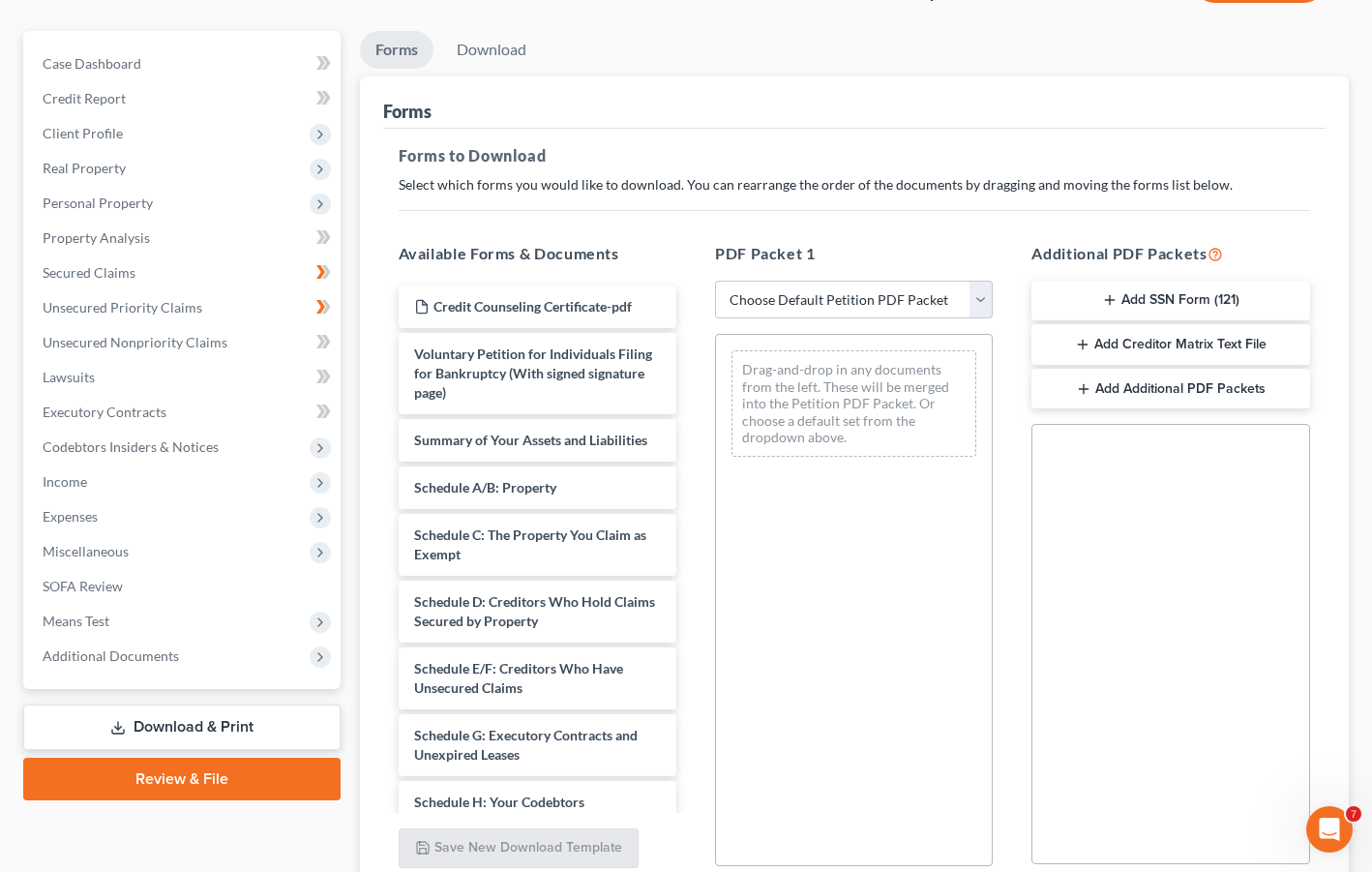 click 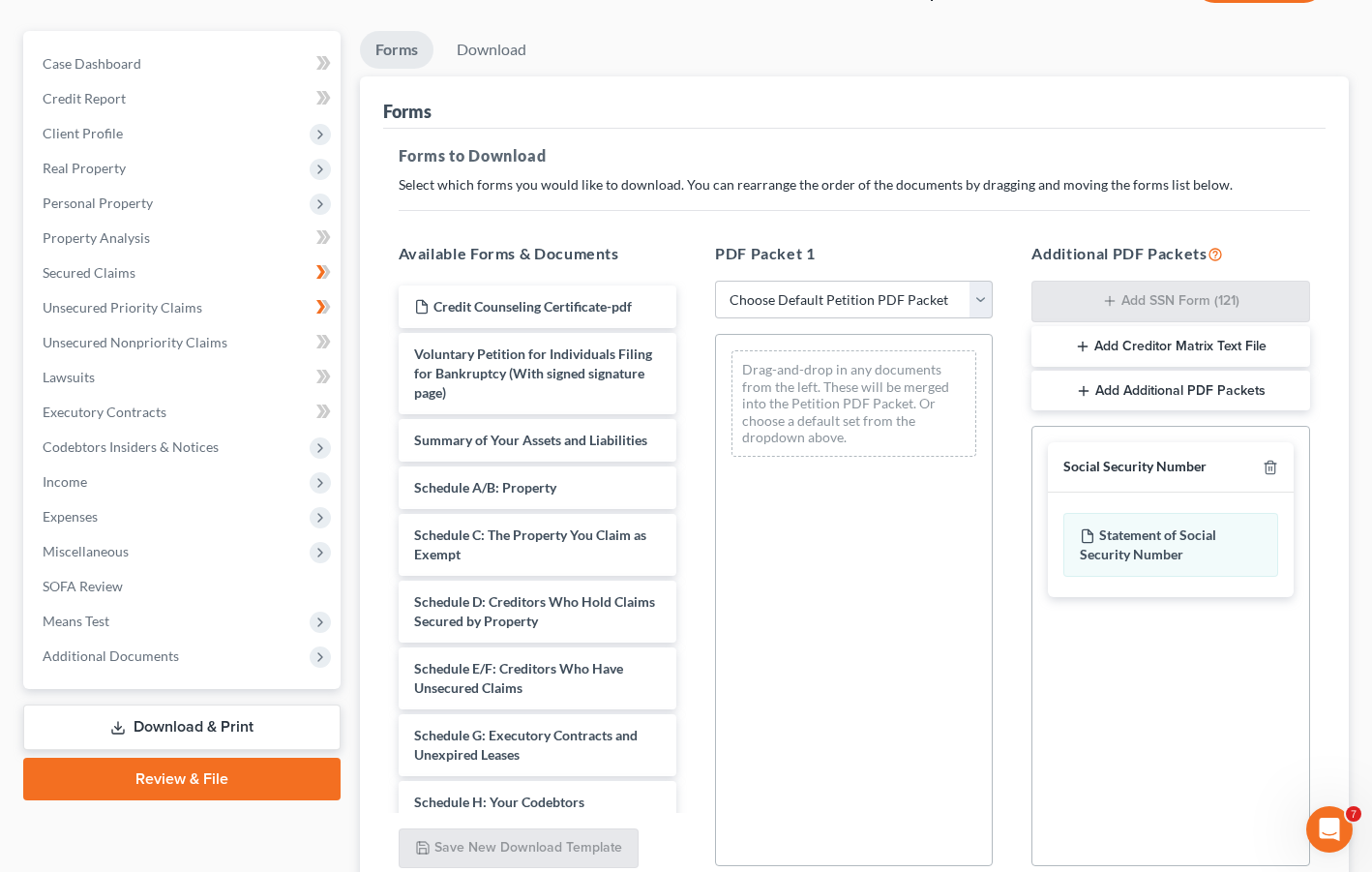 click on "Social Security Number" at bounding box center [1135, 466] 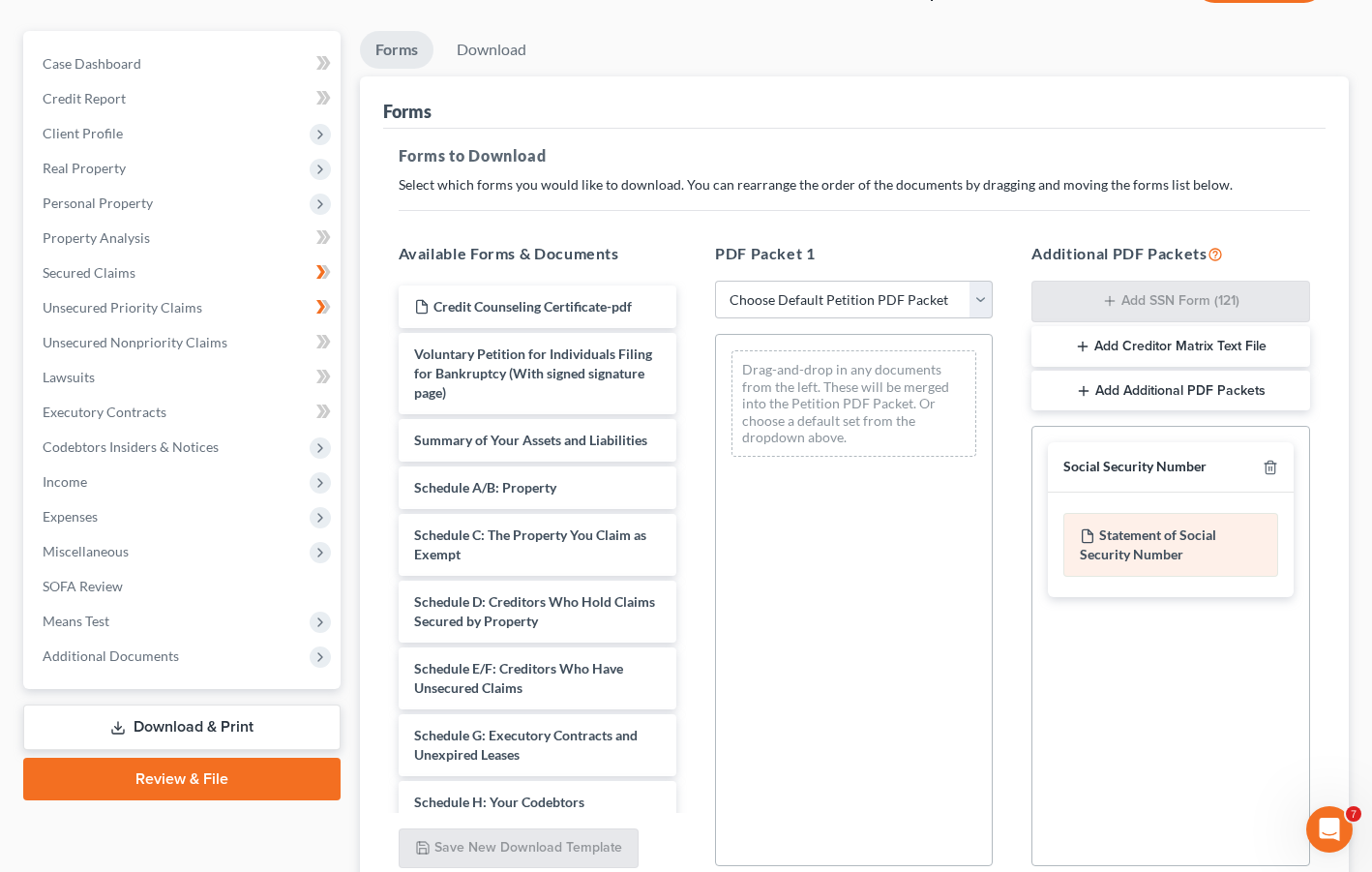 click on "Statement of Social Security Number" at bounding box center (1170, 545) 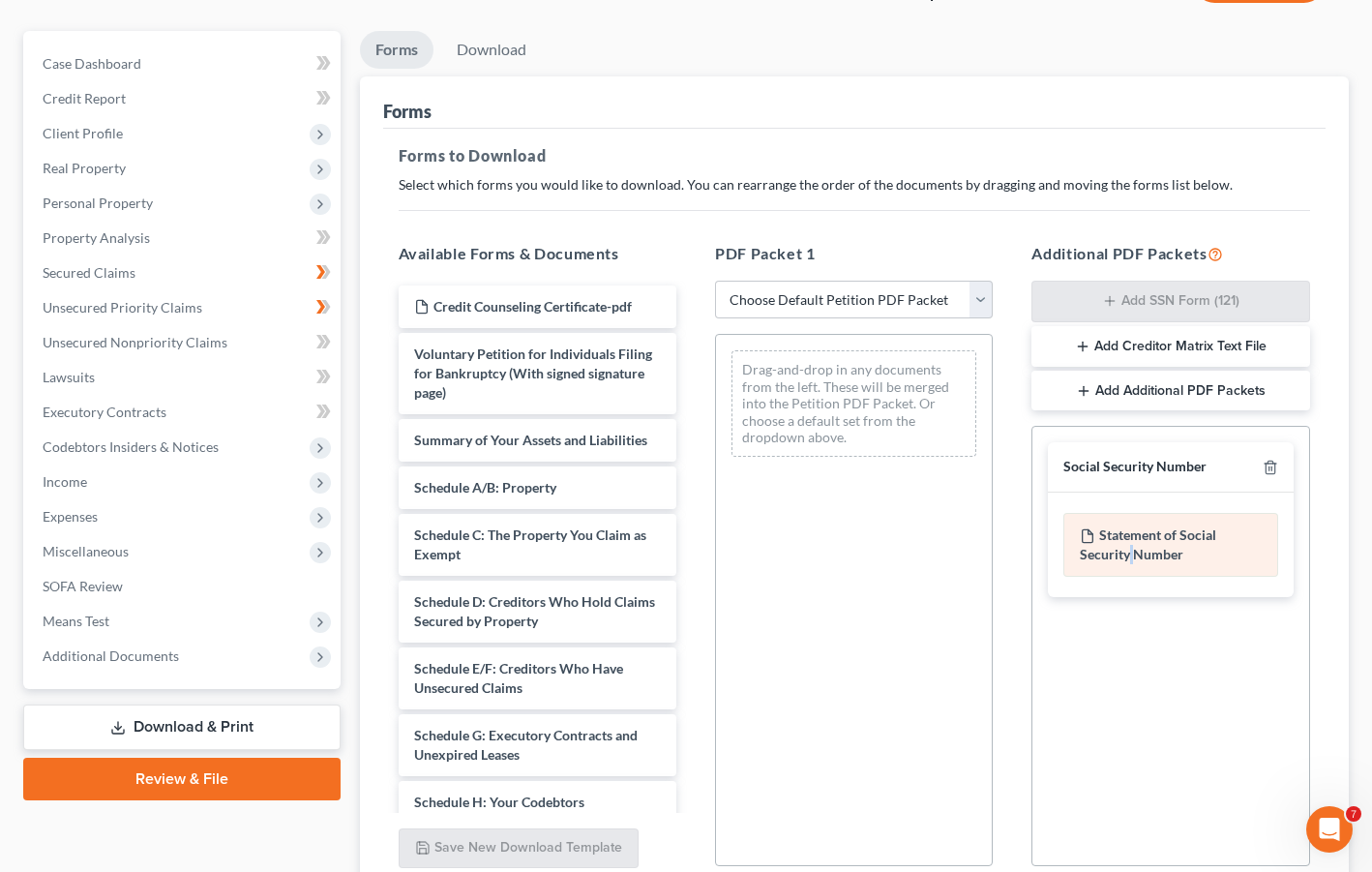 click on "Statement of Social Security Number" at bounding box center (1170, 545) 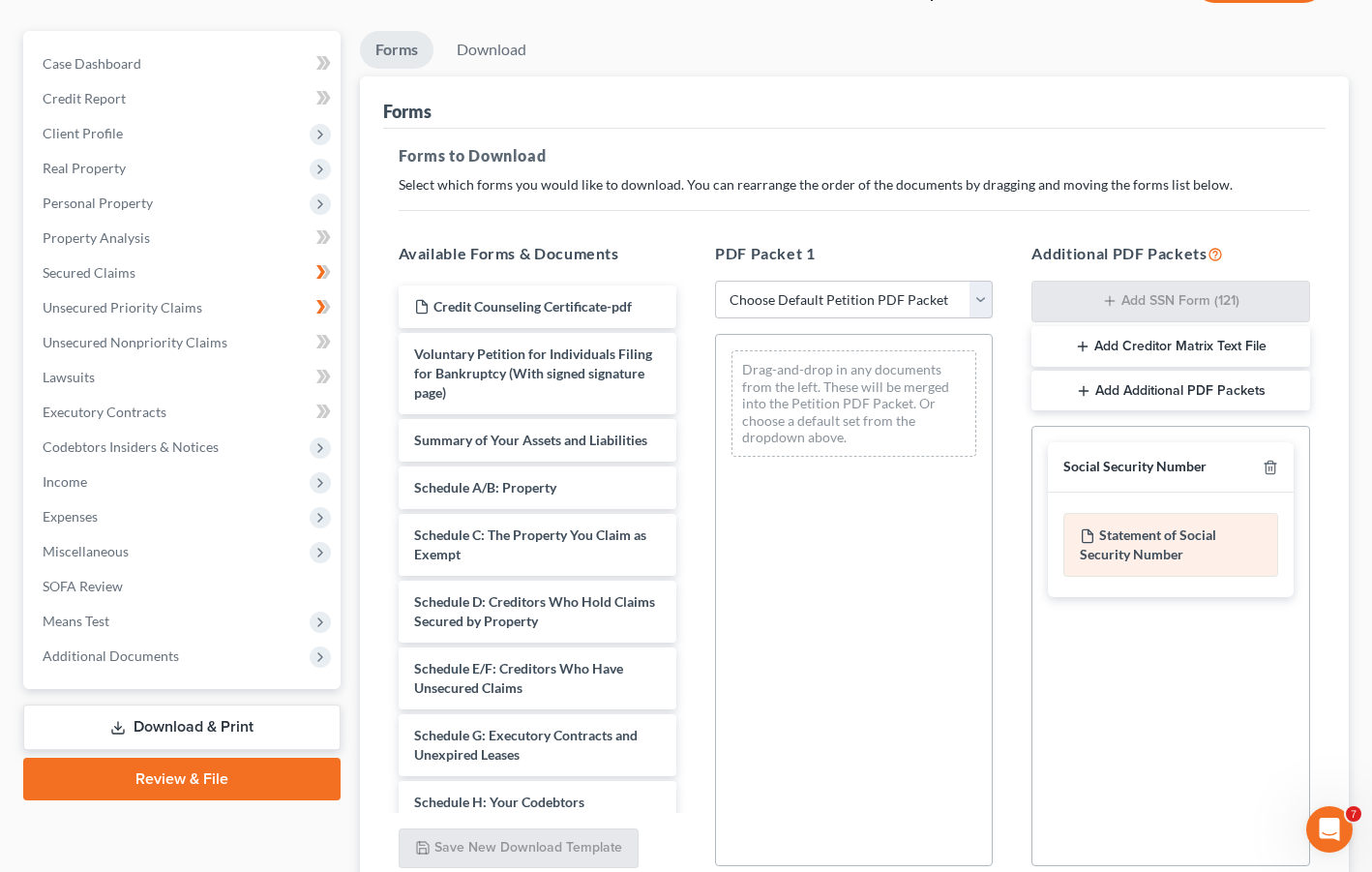 click on "Statement of Social Security Number" at bounding box center (1170, 545) 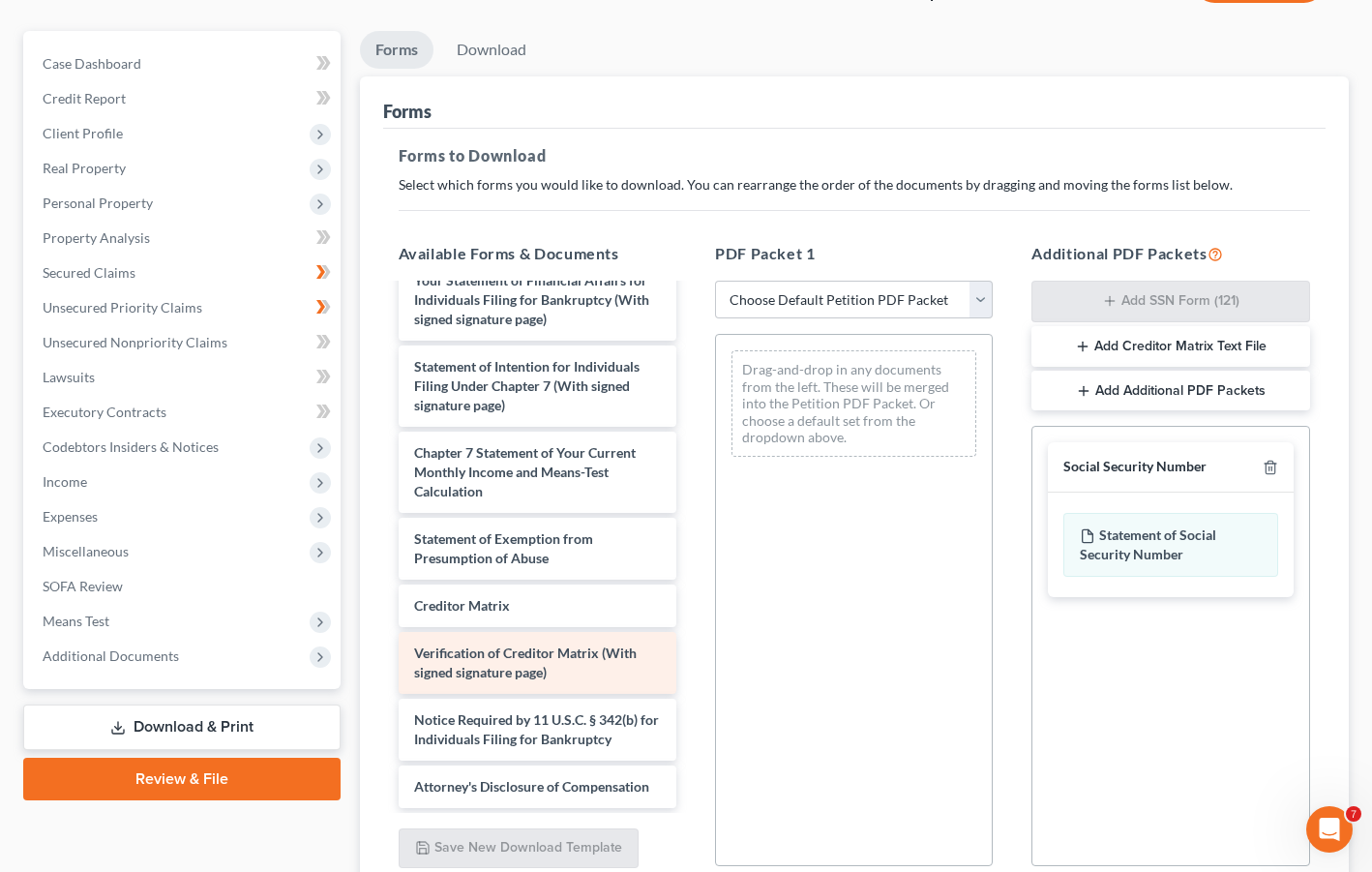 scroll, scrollTop: 926, scrollLeft: 0, axis: vertical 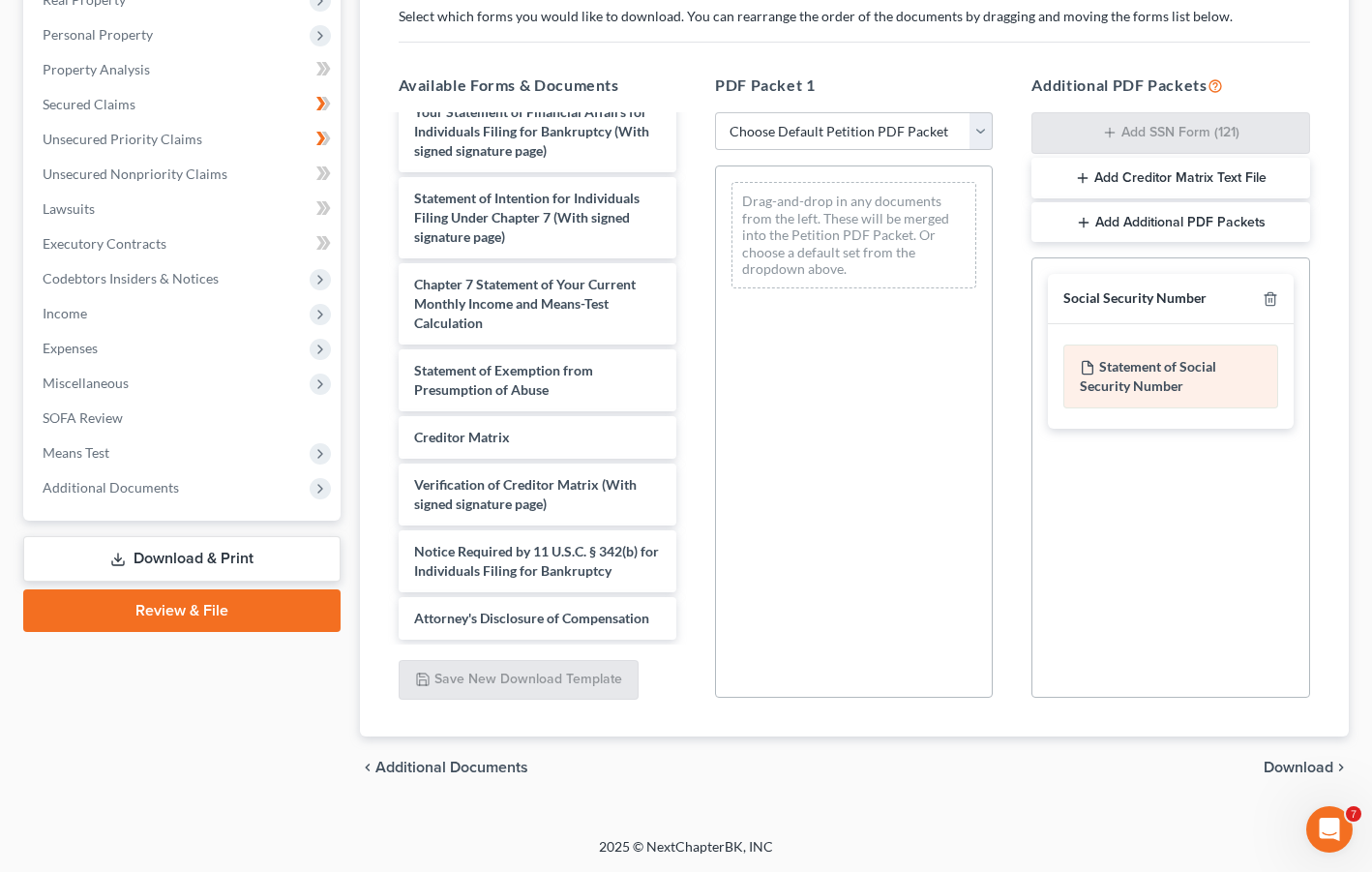 click on "Statement of Social Security Number" at bounding box center [1170, 376] 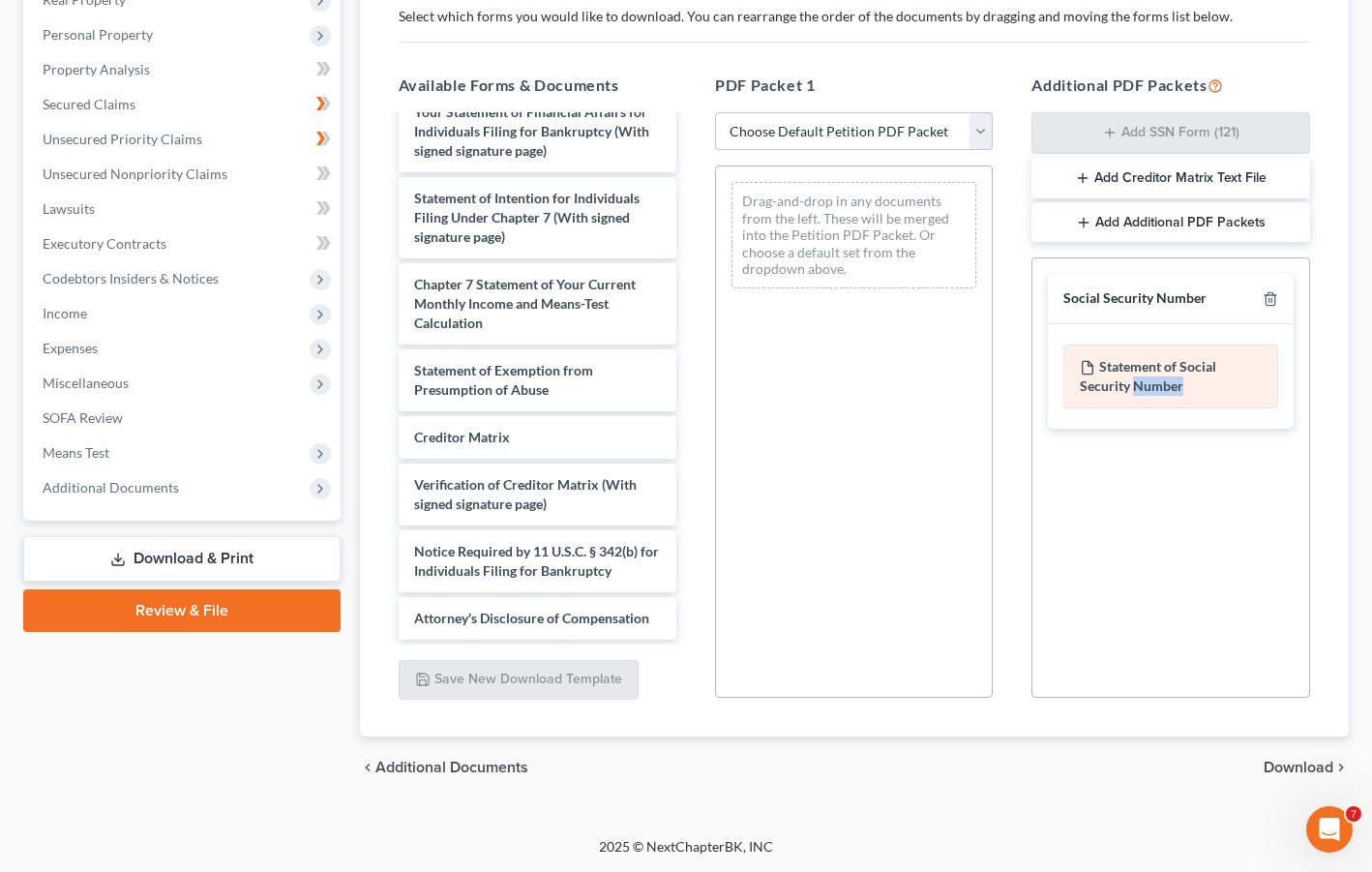 click on "Statement of Social Security Number" at bounding box center [1170, 376] 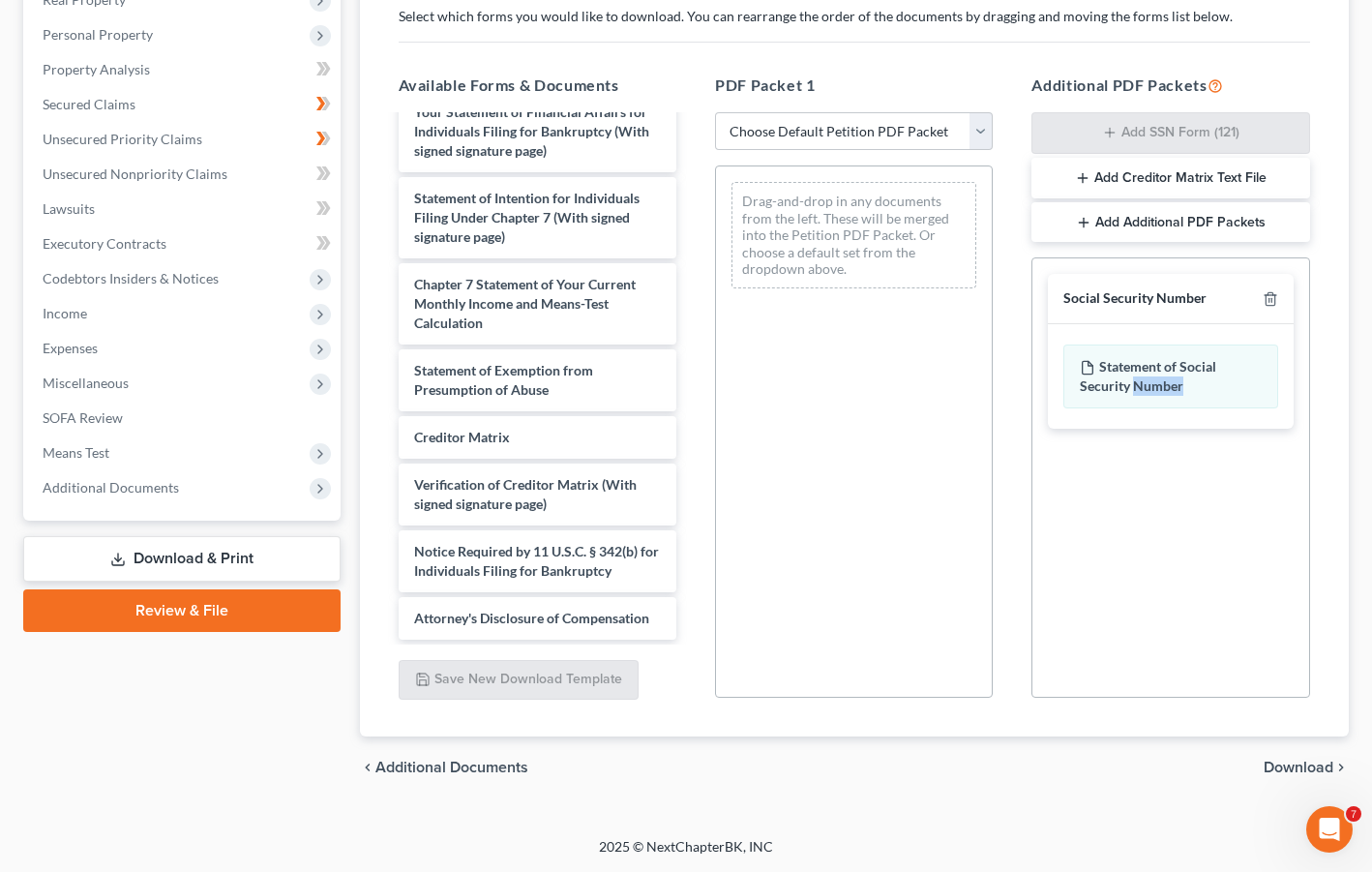 click on "Social Security Number Statement of Social Security Number Creditor Matrix Text File Creditor.txt Declaration Re: Electronic Filing Declaration Re: Electronic Filing of Petition, Lists, Schedules and Statements - Exhibit B-1 Declaration Re: Electronic Filing Declaration Re: Electronic Filing Declaration Re: Electronic Filing of Petition and Matrix - Exhibit B-2 Declaration Re: Electronic Filing Declaration Re: Electronic Filing Amended - Exhibit B-3 original statements and schedules voluntary petition as amended on the date indicated below statements and schedules as amended on the date indicated below master mailing list (matrix) as amended on the date indicated below" at bounding box center [1170, 477] 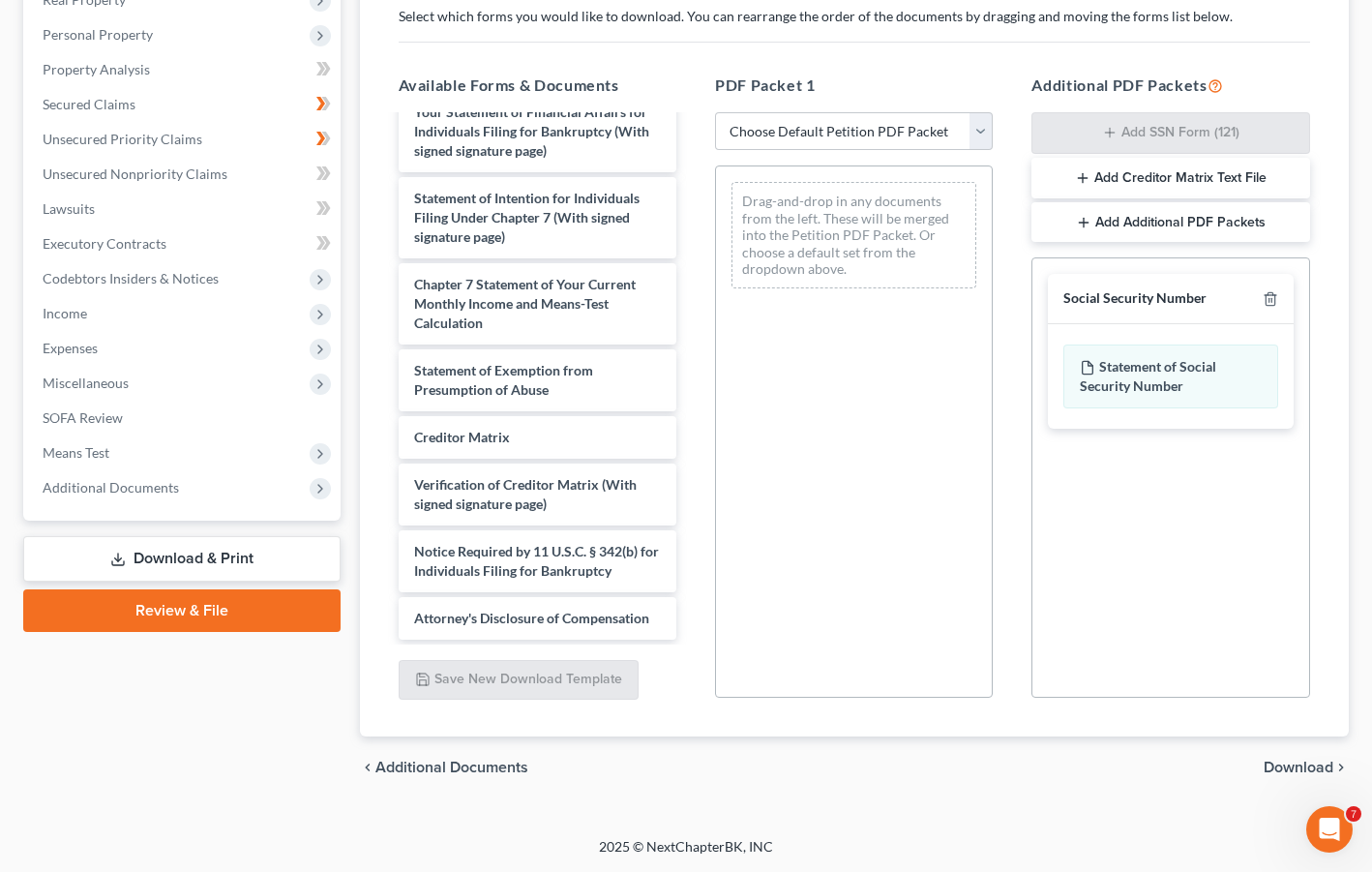 click on "Social Security Number Statement of Social Security Number Creditor Matrix Text File Creditor.txt Declaration Re: Electronic Filing Declaration Re: Electronic Filing of Petition, Lists, Schedules and Statements - Exhibit B-1 Declaration Re: Electronic Filing Declaration Re: Electronic Filing Declaration Re: Electronic Filing of Petition and Matrix - Exhibit B-2 Declaration Re: Electronic Filing Declaration Re: Electronic Filing Amended - Exhibit B-3 original statements and schedules voluntary petition as amended on the date indicated below statements and schedules as amended on the date indicated below master mailing list (matrix) as amended on the date indicated below" at bounding box center [1170, 477] 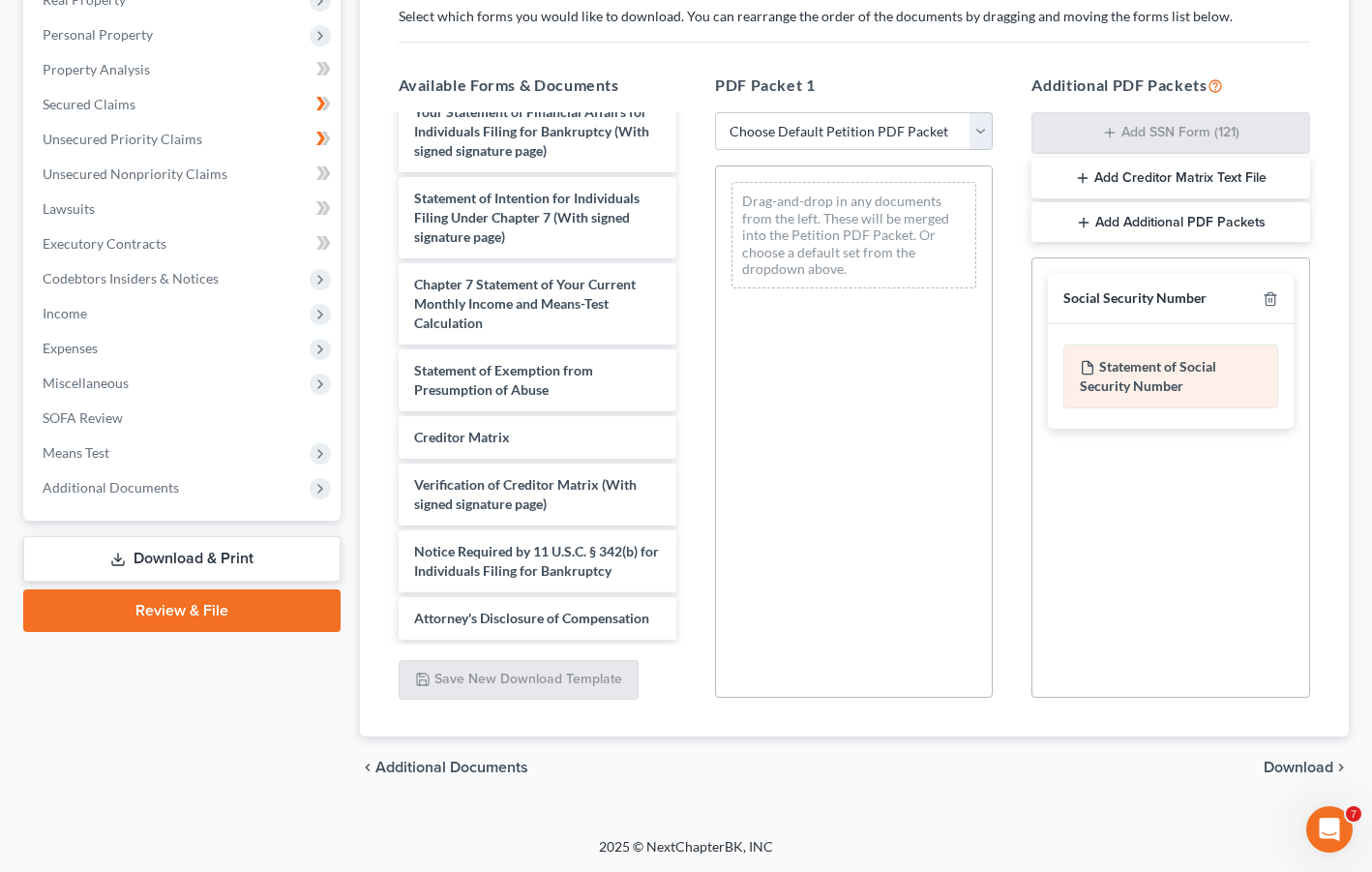 click on "Statement of Social Security Number" at bounding box center (1170, 376) 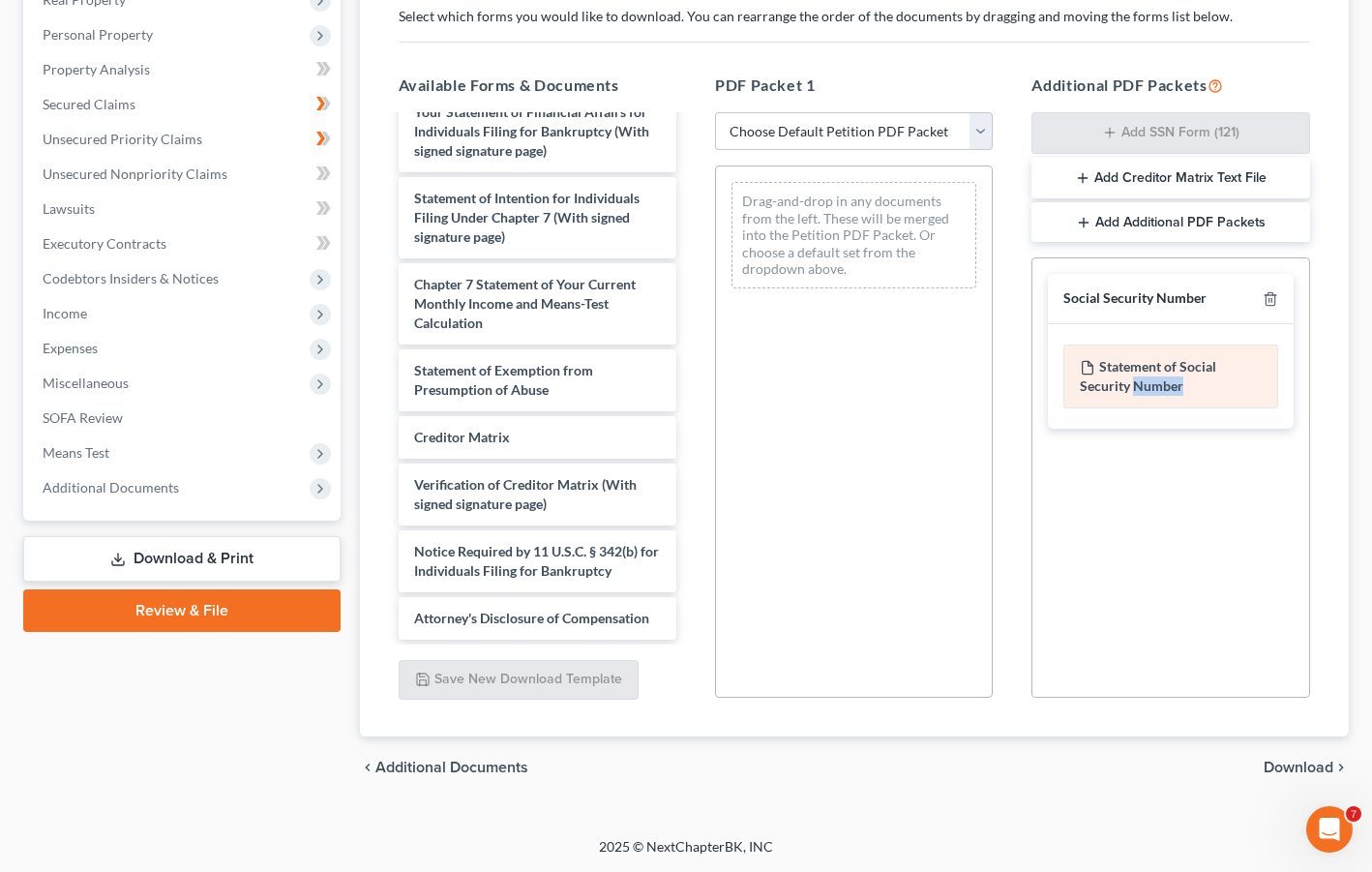 click on "Statement of Social Security Number" at bounding box center (1170, 376) 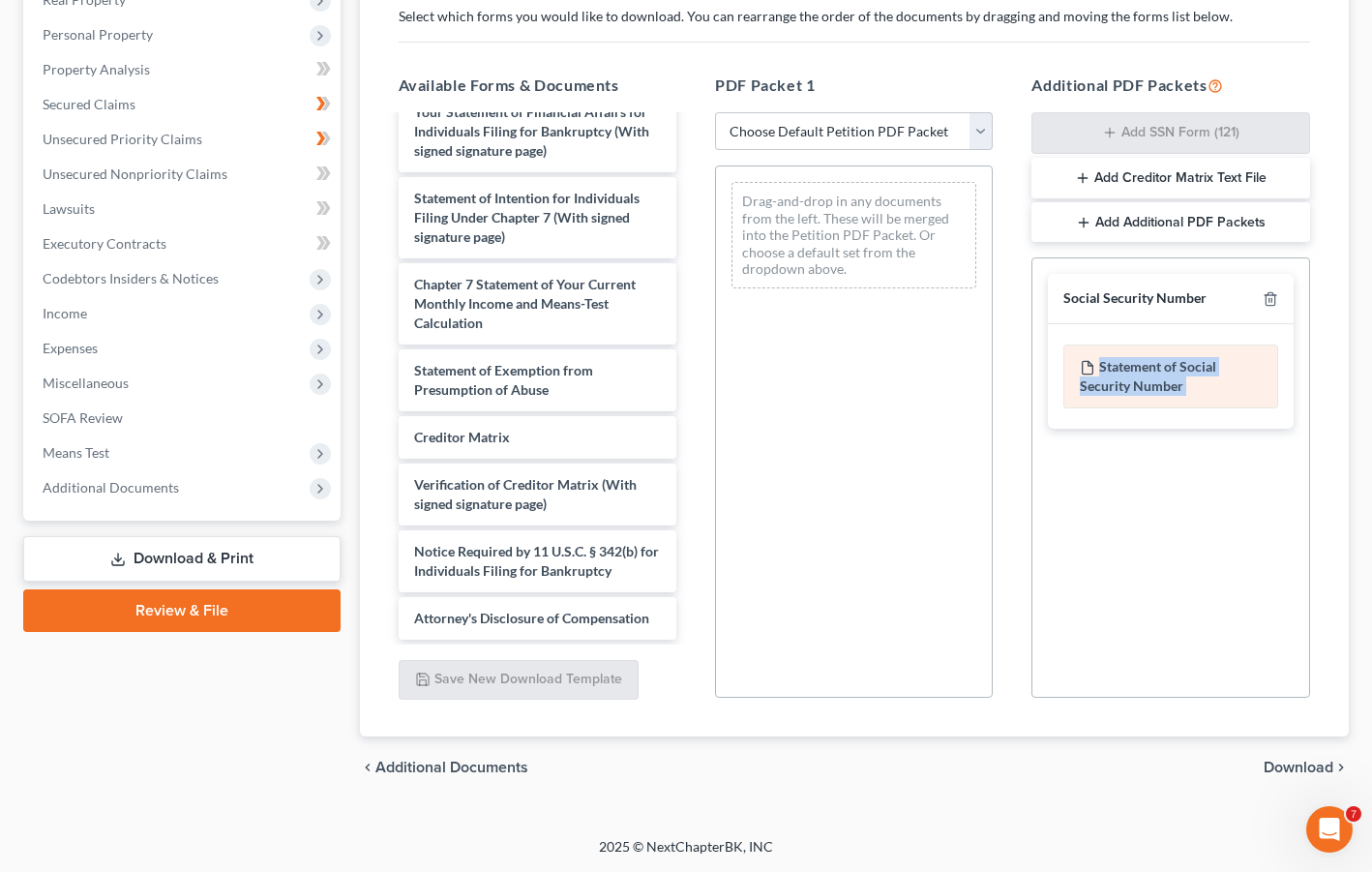 click on "Statement of Social Security Number" at bounding box center (1170, 376) 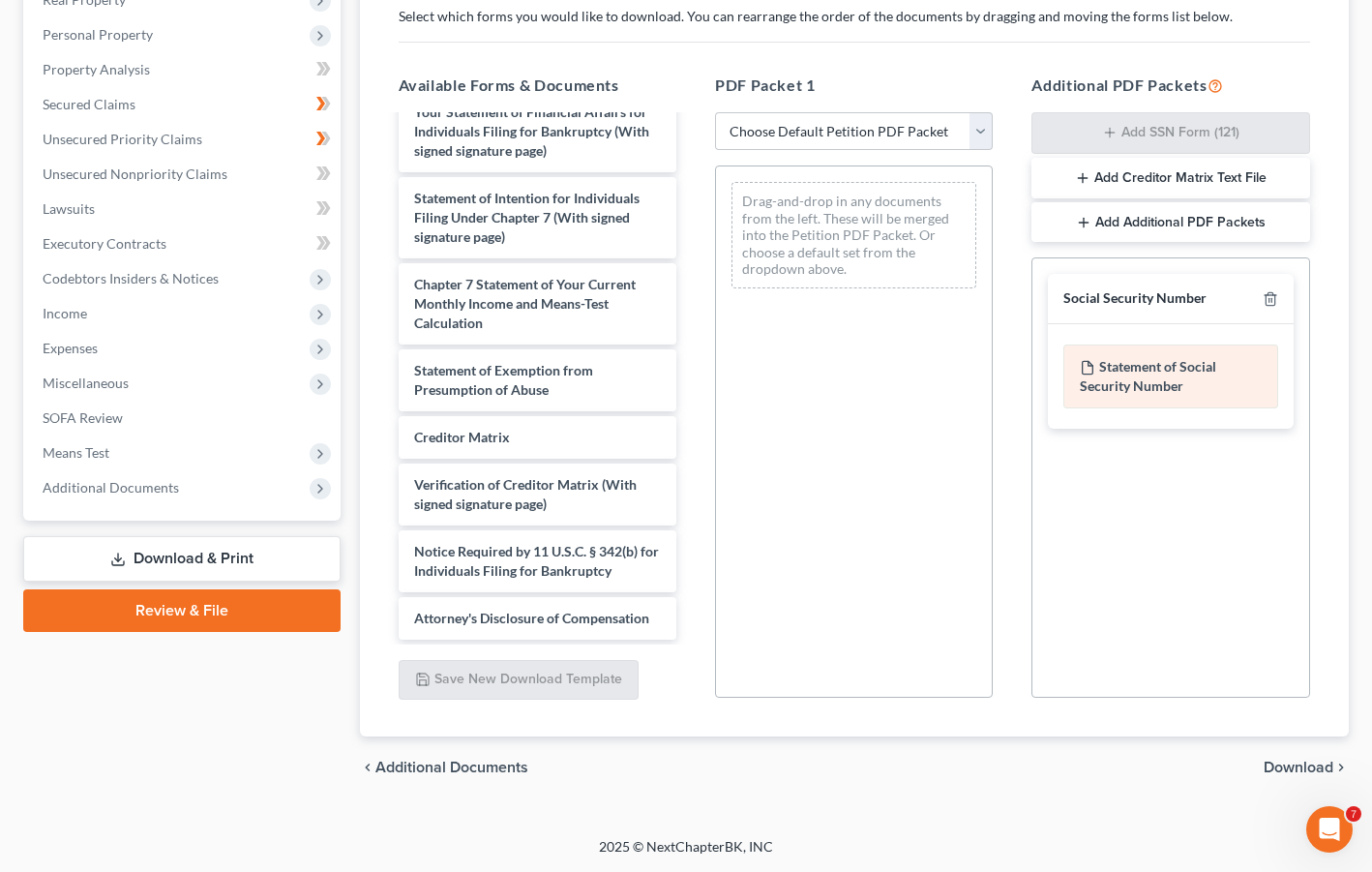 click 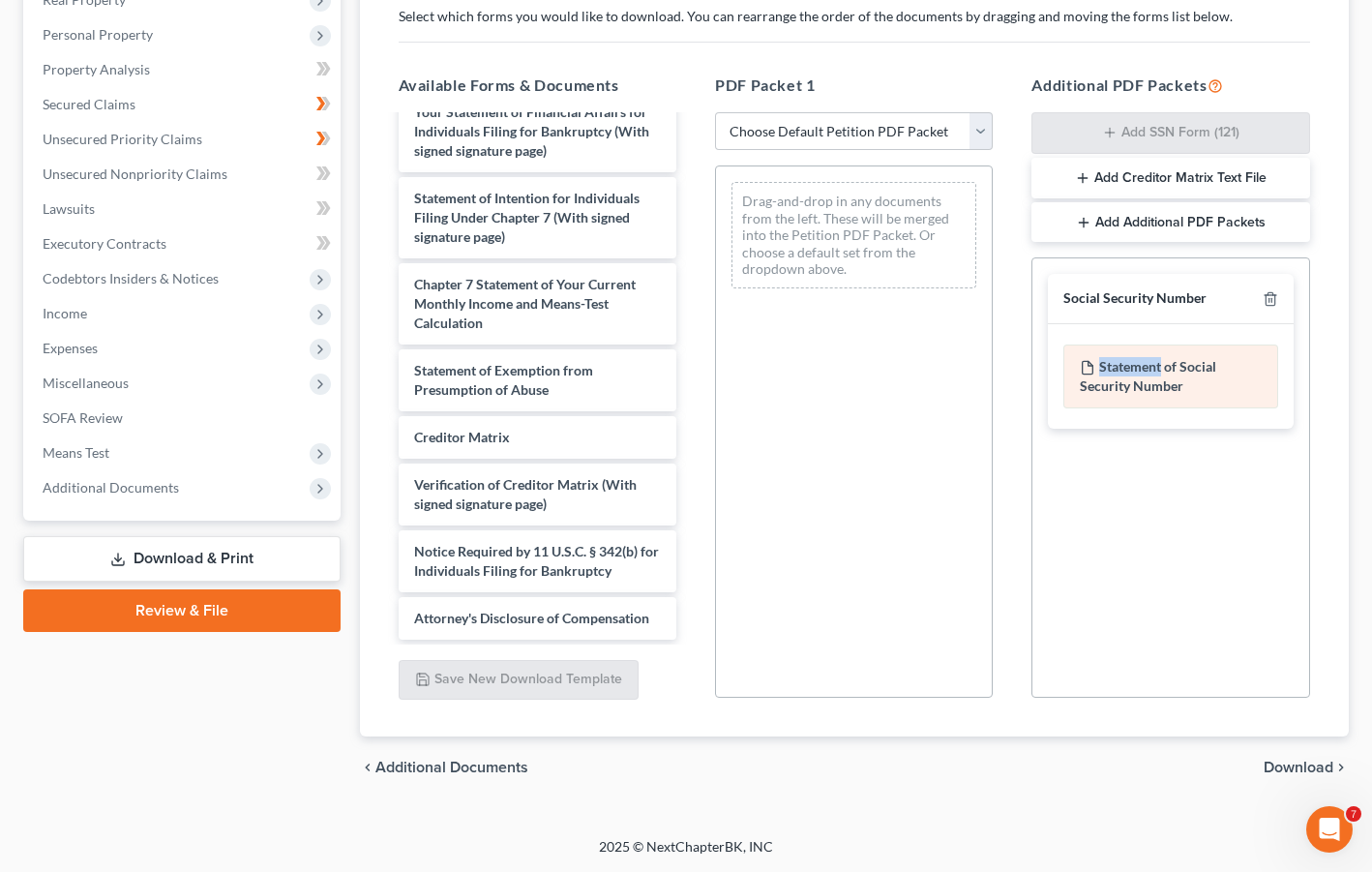 click on "Statement of Social Security Number" at bounding box center (1170, 376) 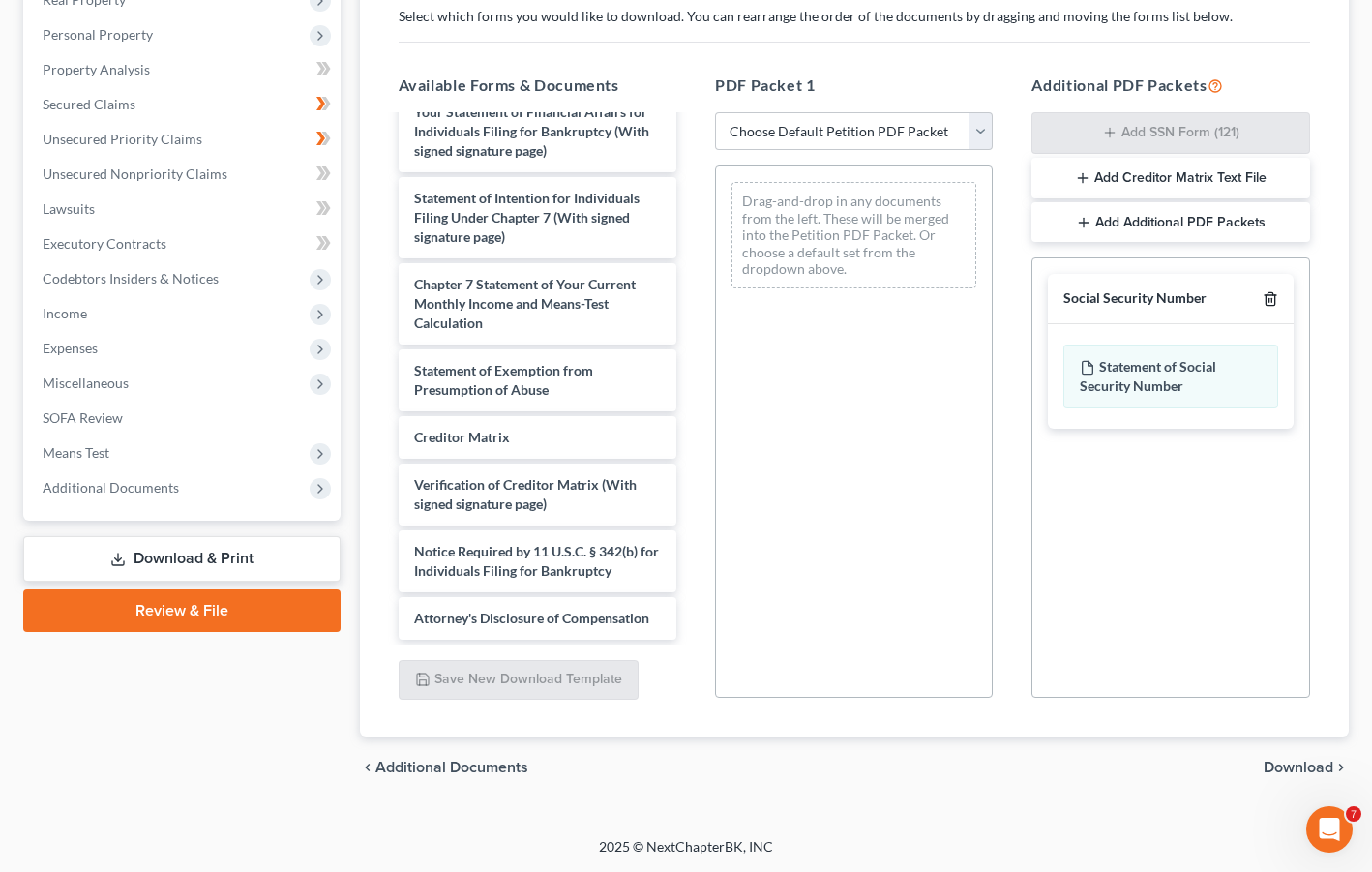 click 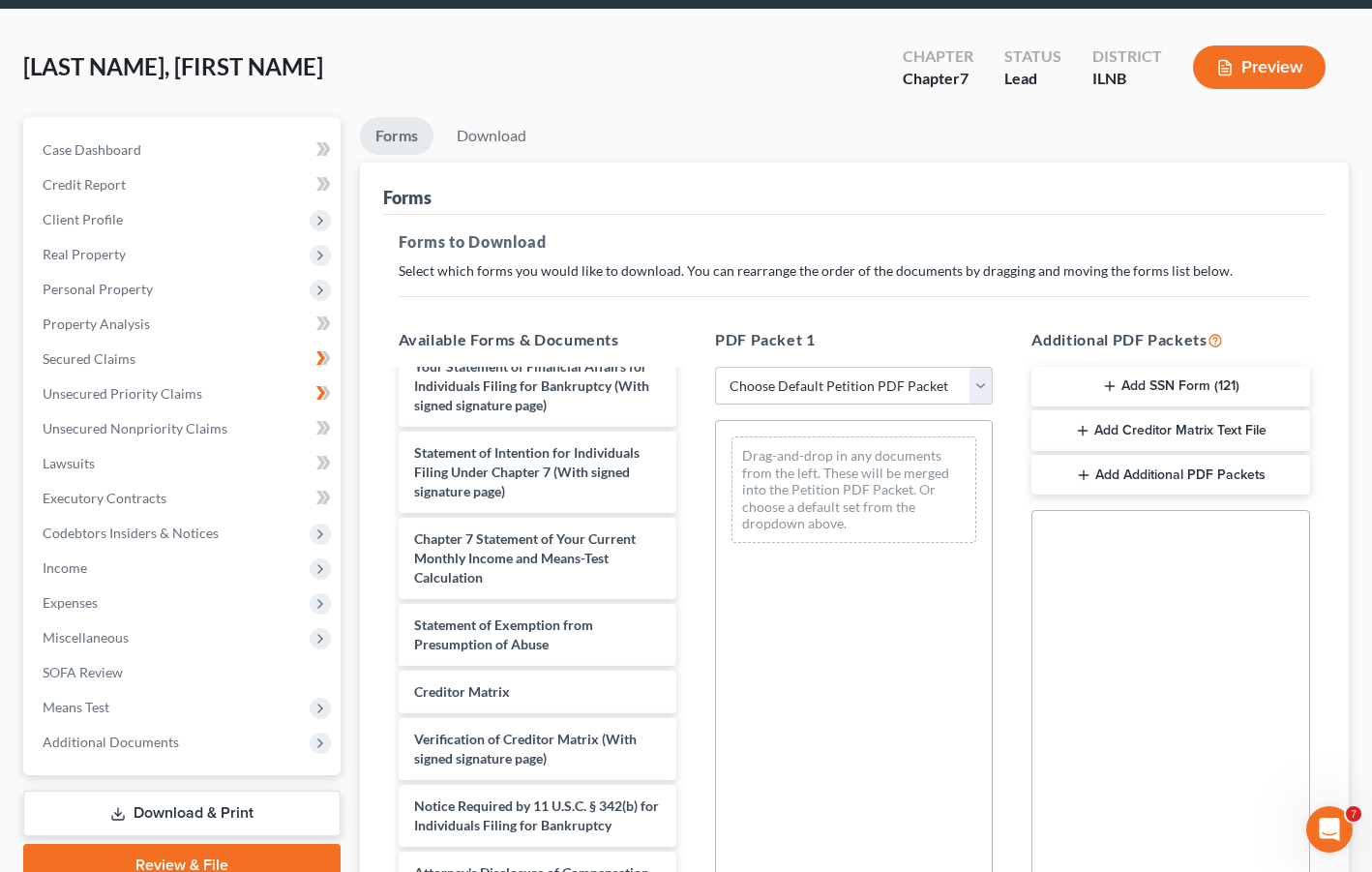 scroll, scrollTop: 51, scrollLeft: 0, axis: vertical 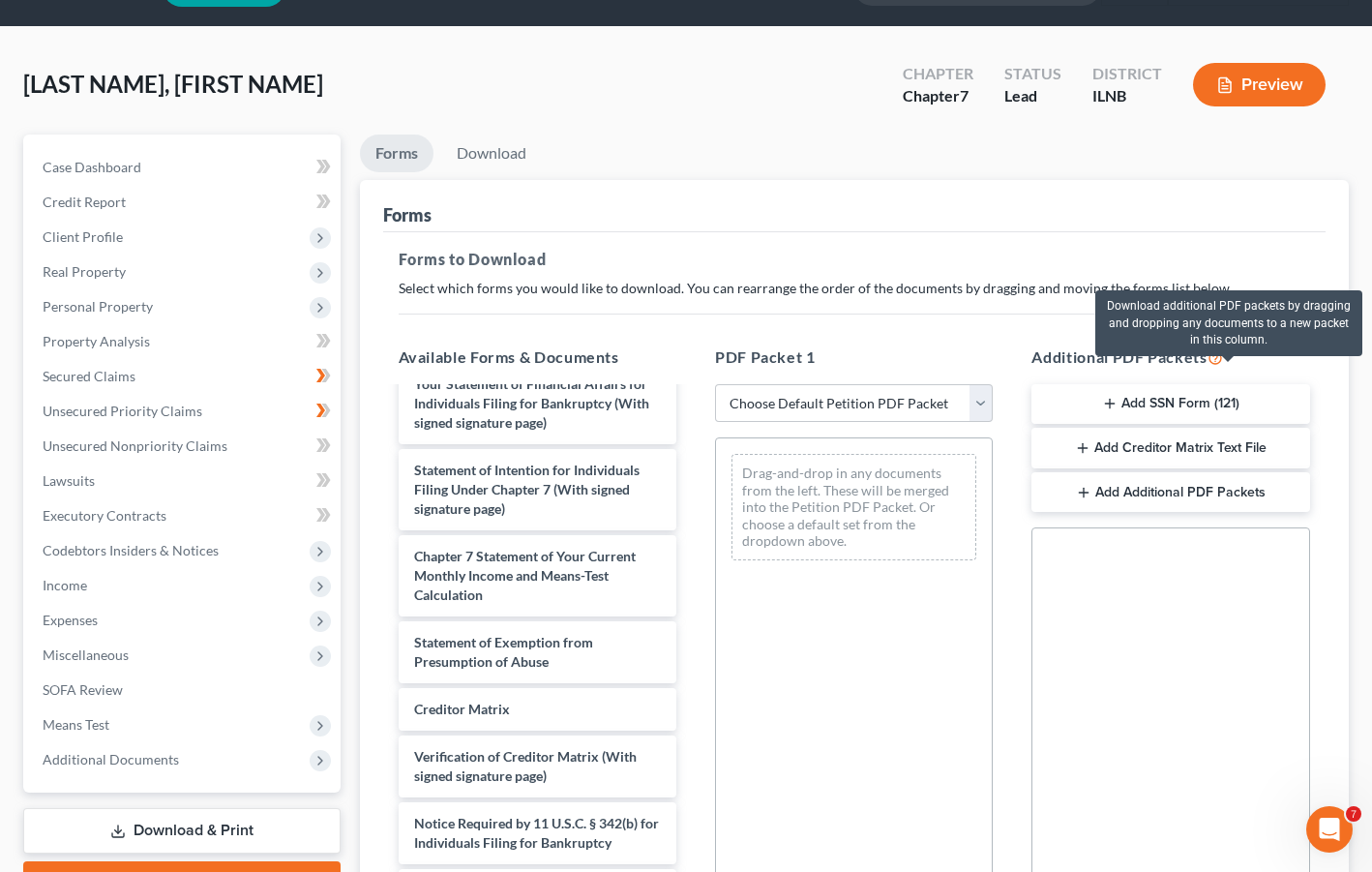 click at bounding box center (1215, 356) 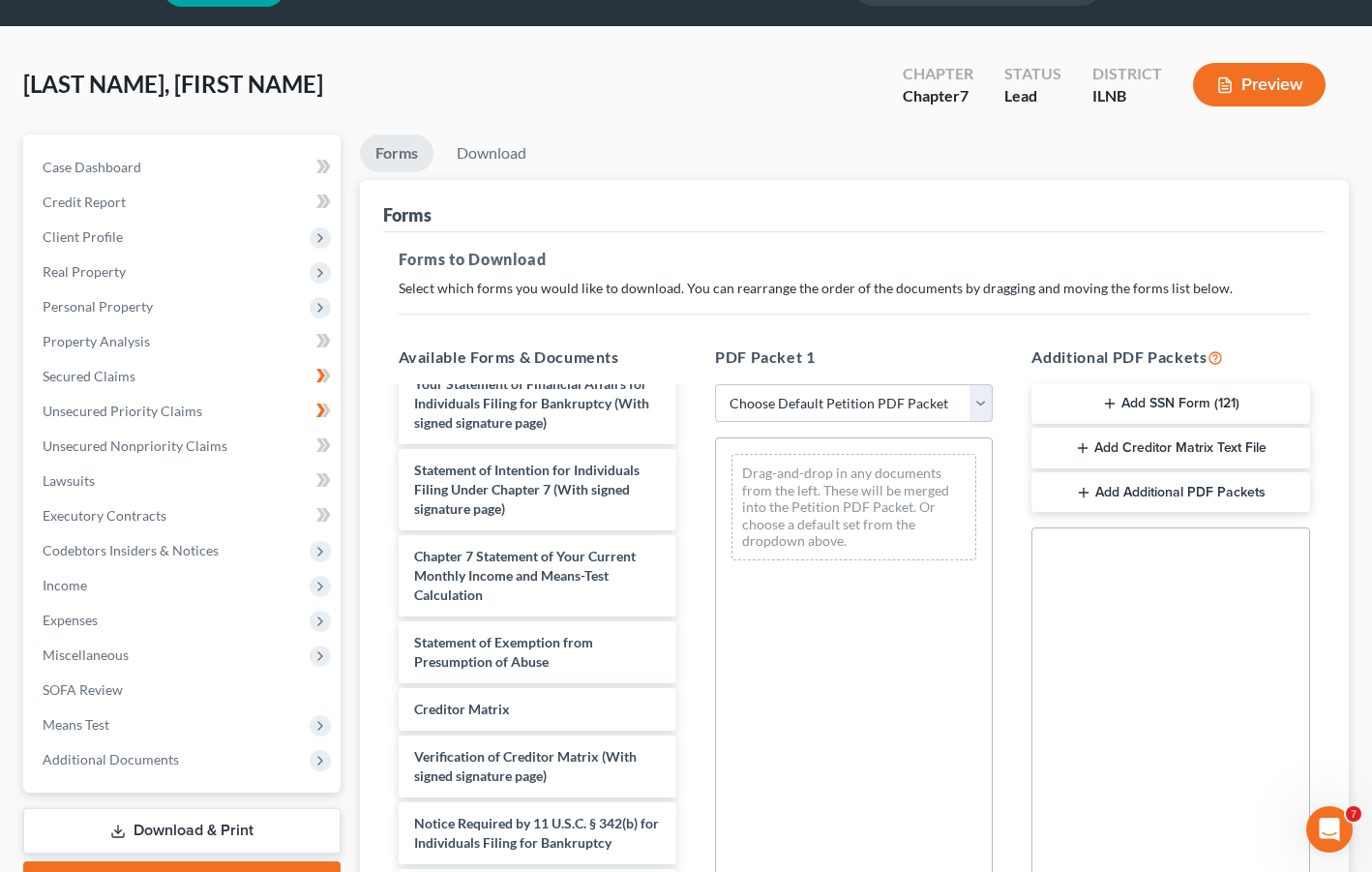 click on "Social Security Number Statement of Social Security Number Creditor Matrix Text File Creditor.txt Declaration Re: Electronic Filing Declaration Re: Electronic Filing of Petition, Lists, Schedules and Statements - Exhibit B-1 Declaration Re: Electronic Filing Declaration Re: Electronic Filing Declaration Re: Electronic Filing of Petition and Matrix - Exhibit B-2 Declaration Re: Electronic Filing Declaration Re: Electronic Filing Amended - Exhibit B-3 original statements and schedules voluntary petition as amended on the date indicated below statements and schedules as amended on the date indicated below master mailing list (matrix) as amended on the date indicated below" at bounding box center [1170, 747] 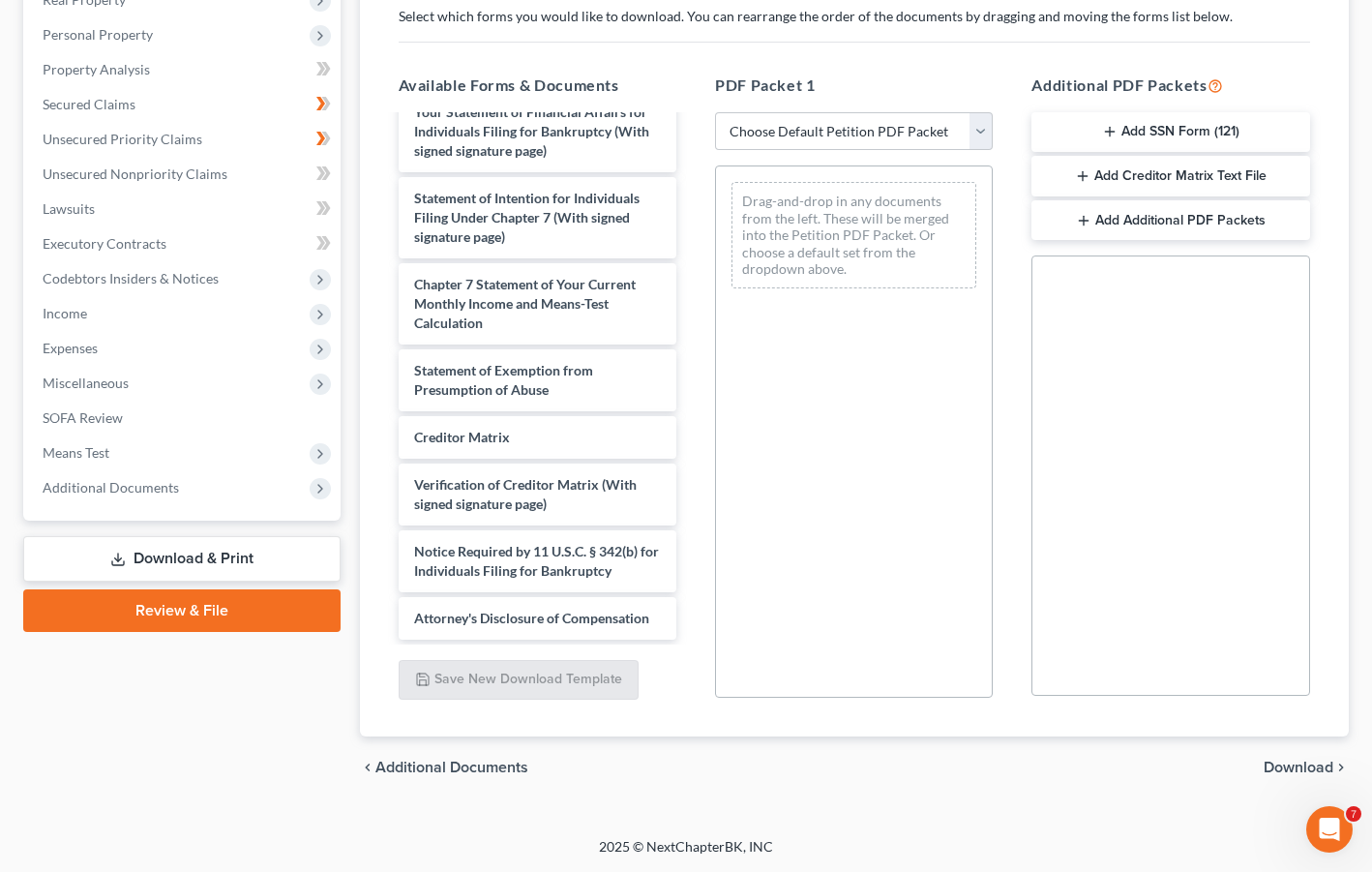scroll, scrollTop: 365, scrollLeft: 0, axis: vertical 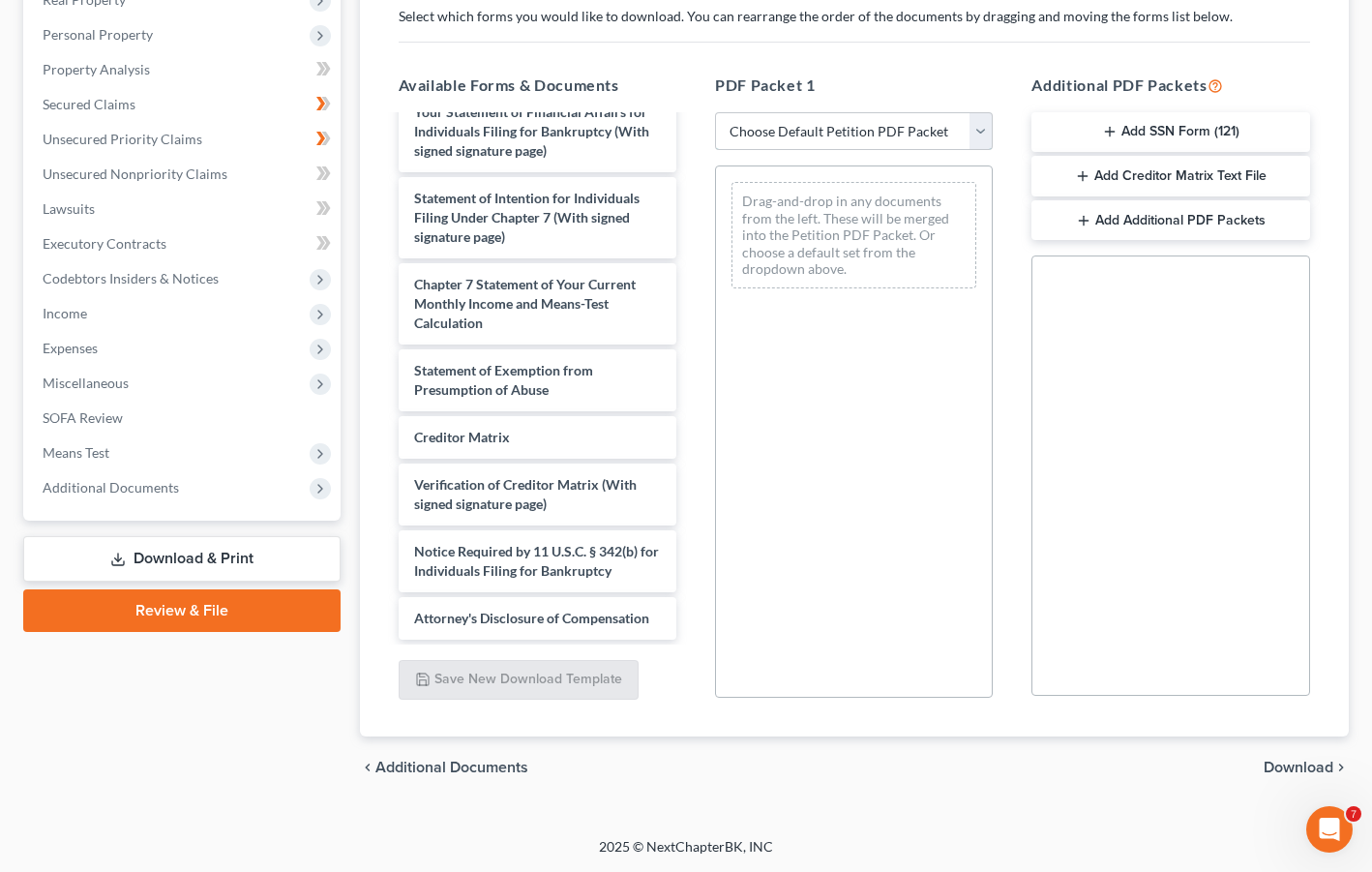click on "Choose Default Petition PDF Packet Complete Bankruptcy Petition (all forms and schedules) Emergency Filing Forms (Petition and Creditor List Only) Amended Forms Signature Pages Only" at bounding box center (853, 132) 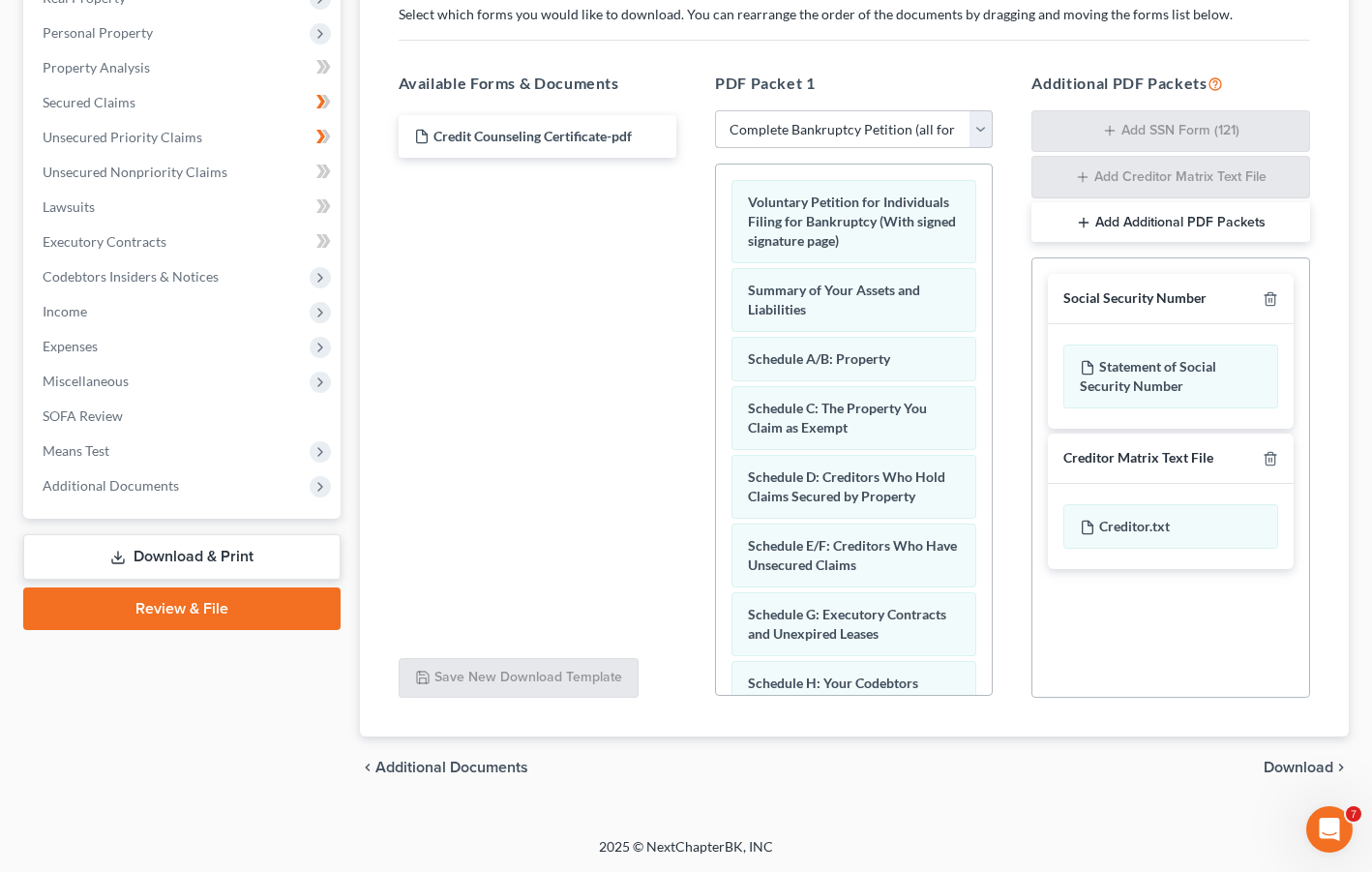 scroll, scrollTop: 0, scrollLeft: 0, axis: both 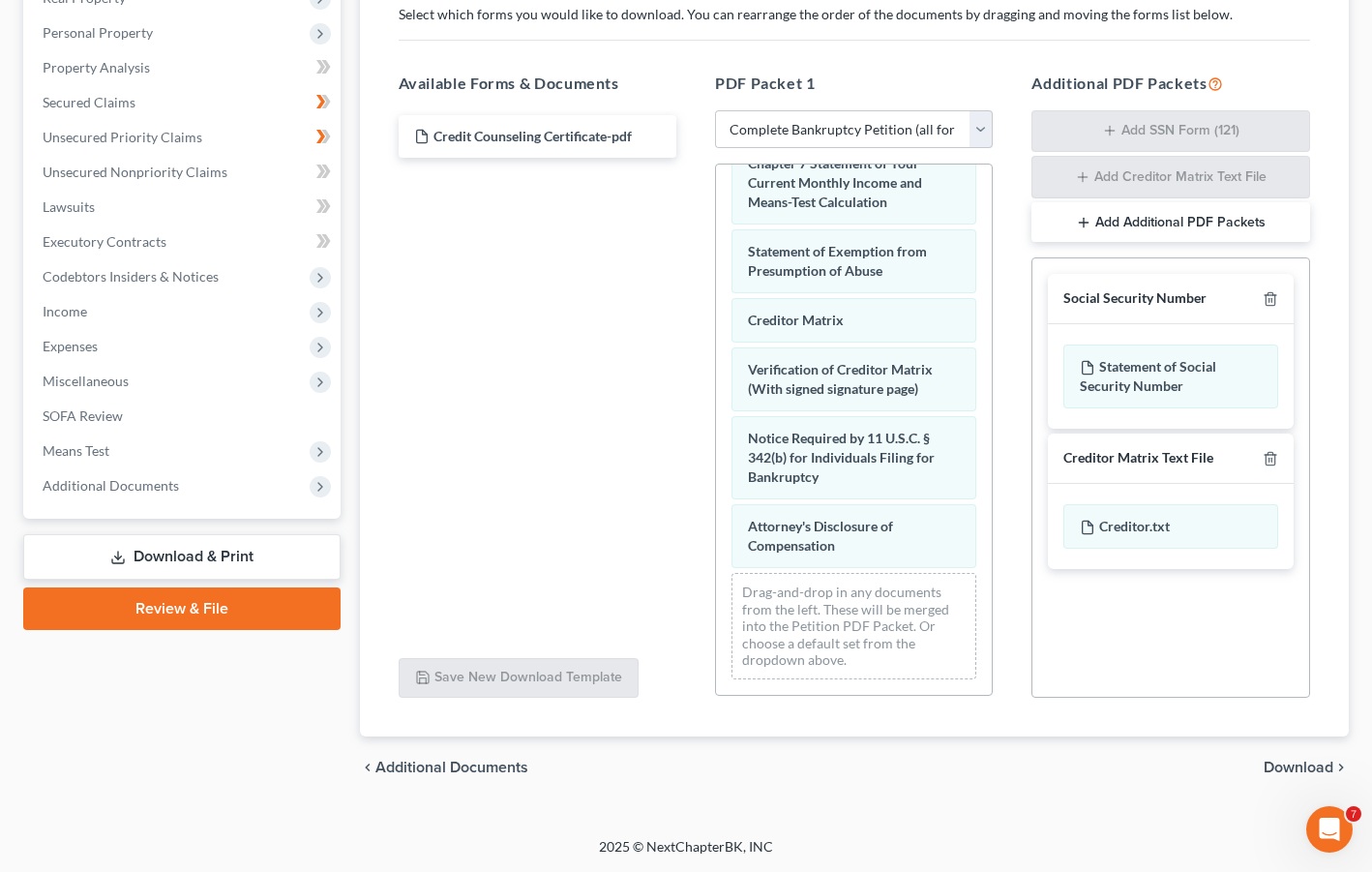 click on "Add Additional PDF Packets" at bounding box center (1170, 223) 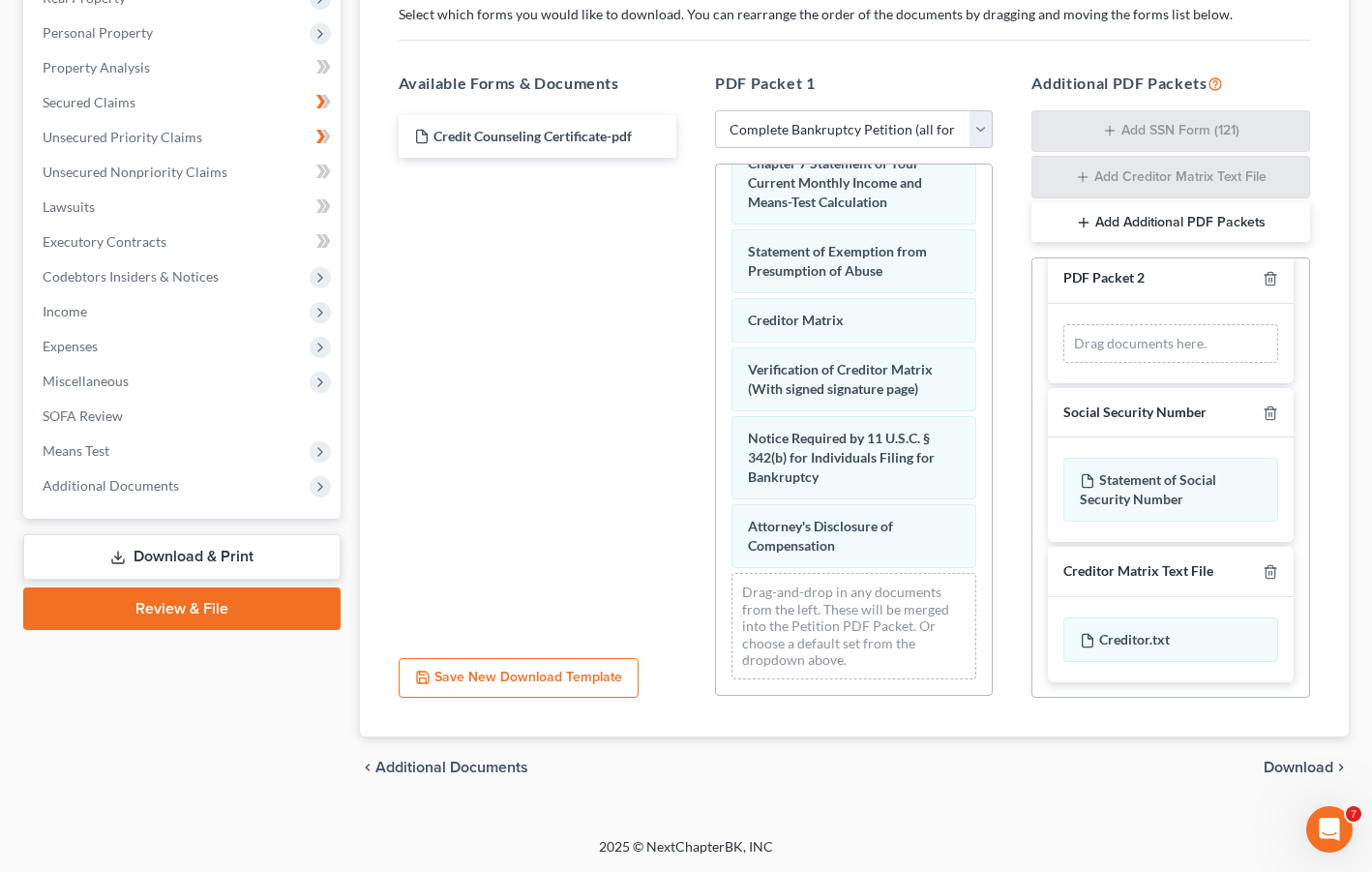 scroll, scrollTop: 0, scrollLeft: 0, axis: both 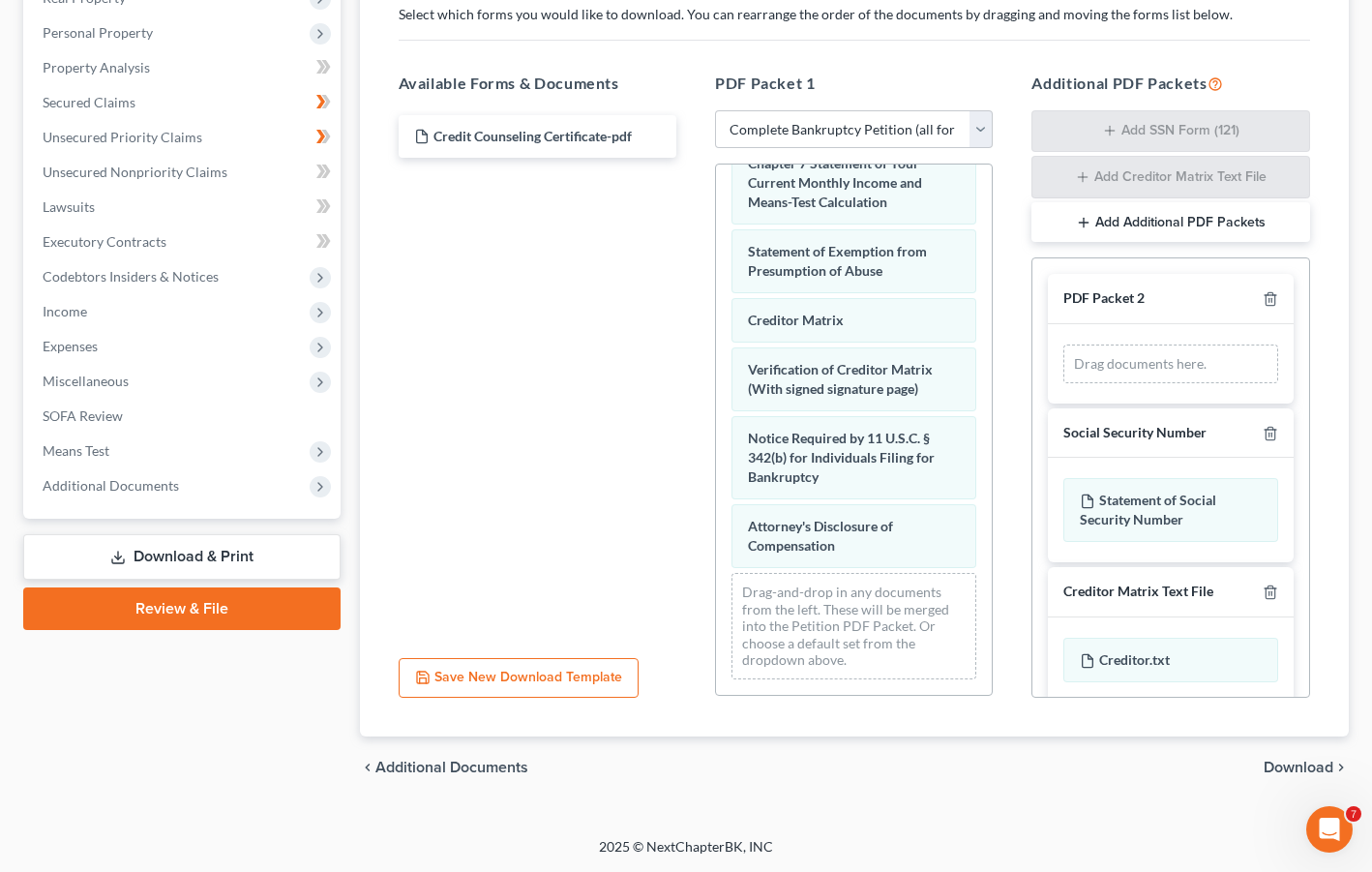 click on "Drag documents here." at bounding box center (1170, 364) 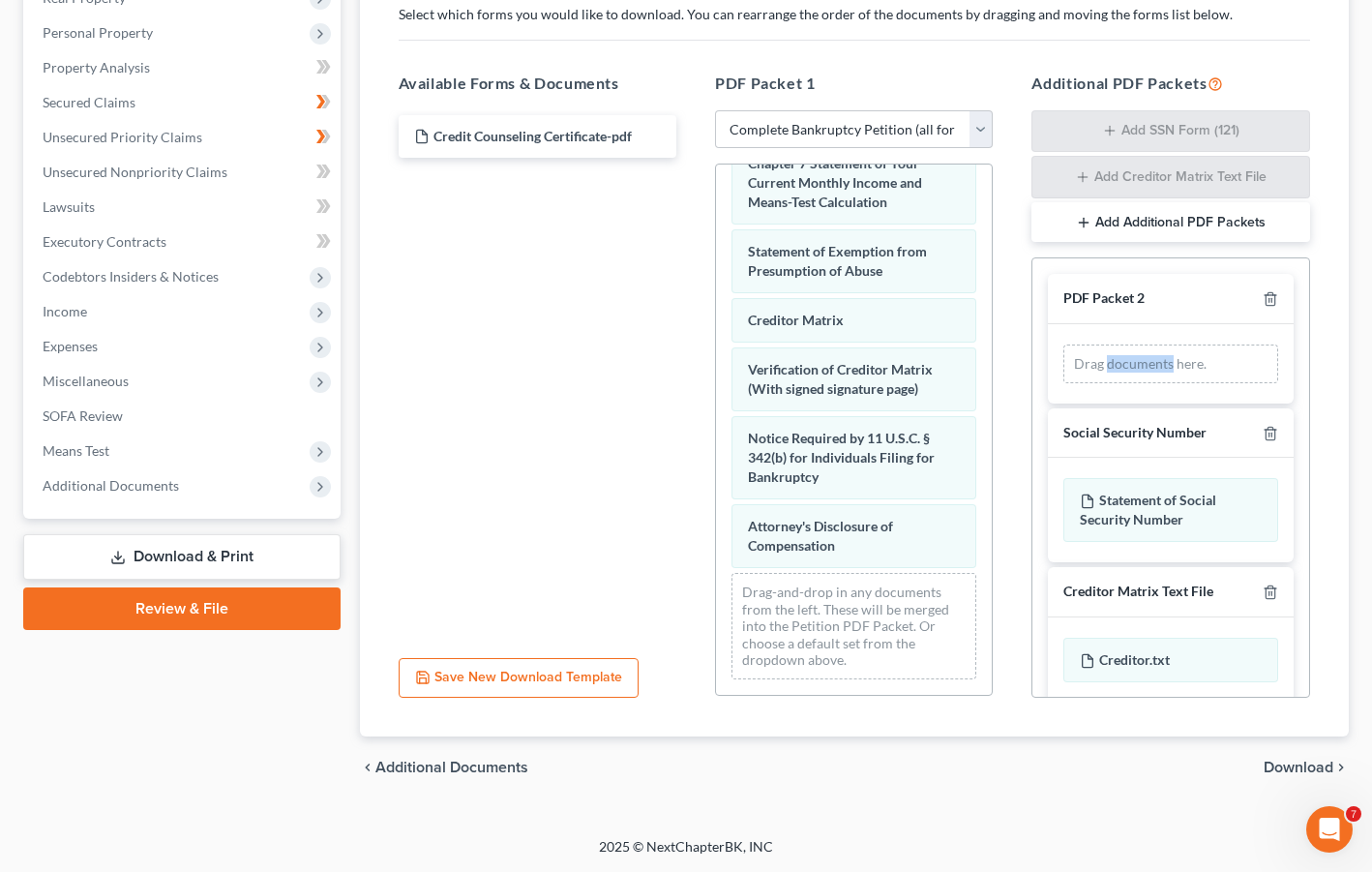 click on "Drag documents here." at bounding box center [1170, 364] 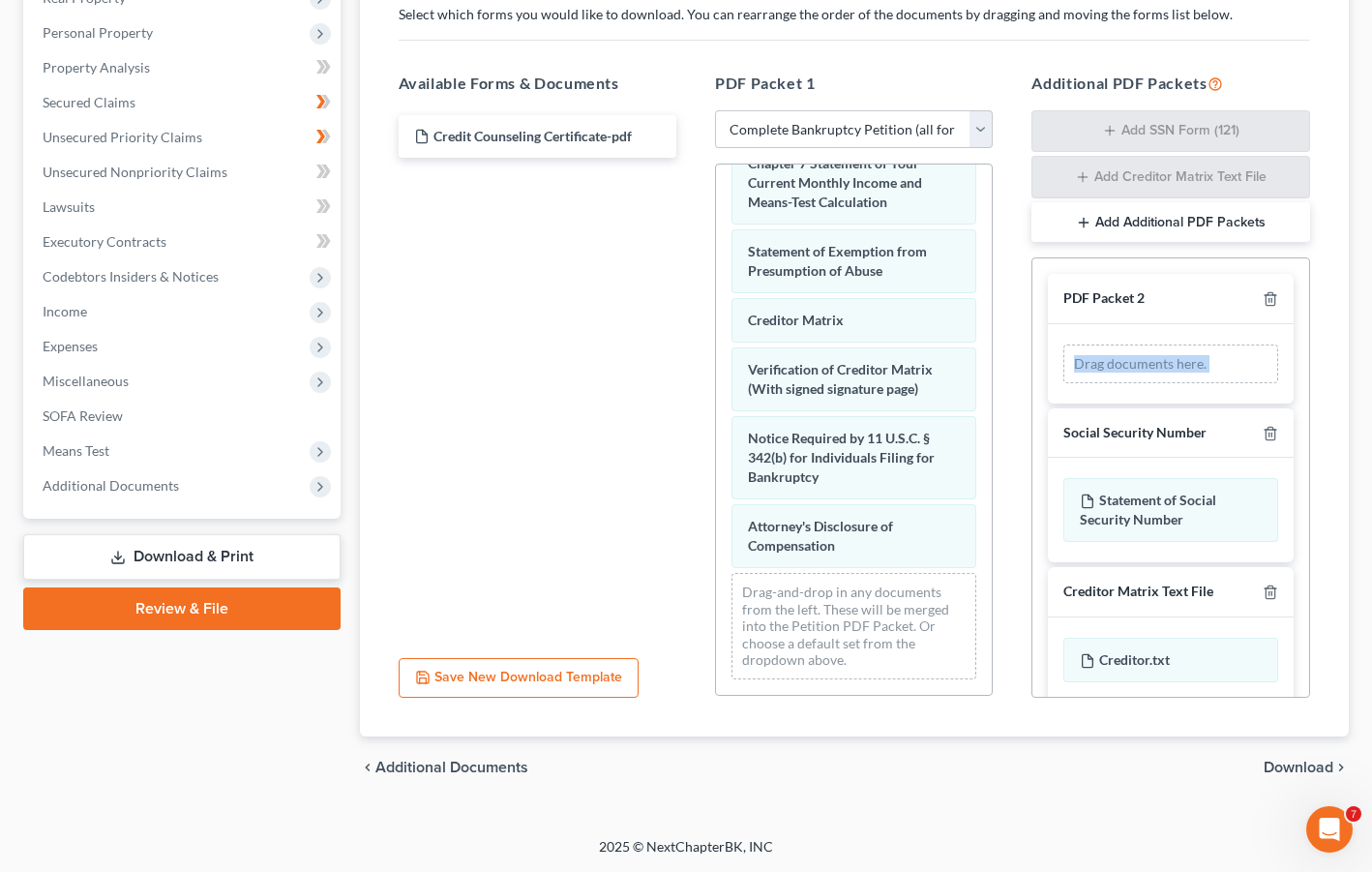 click on "Drag documents here." at bounding box center (1170, 364) 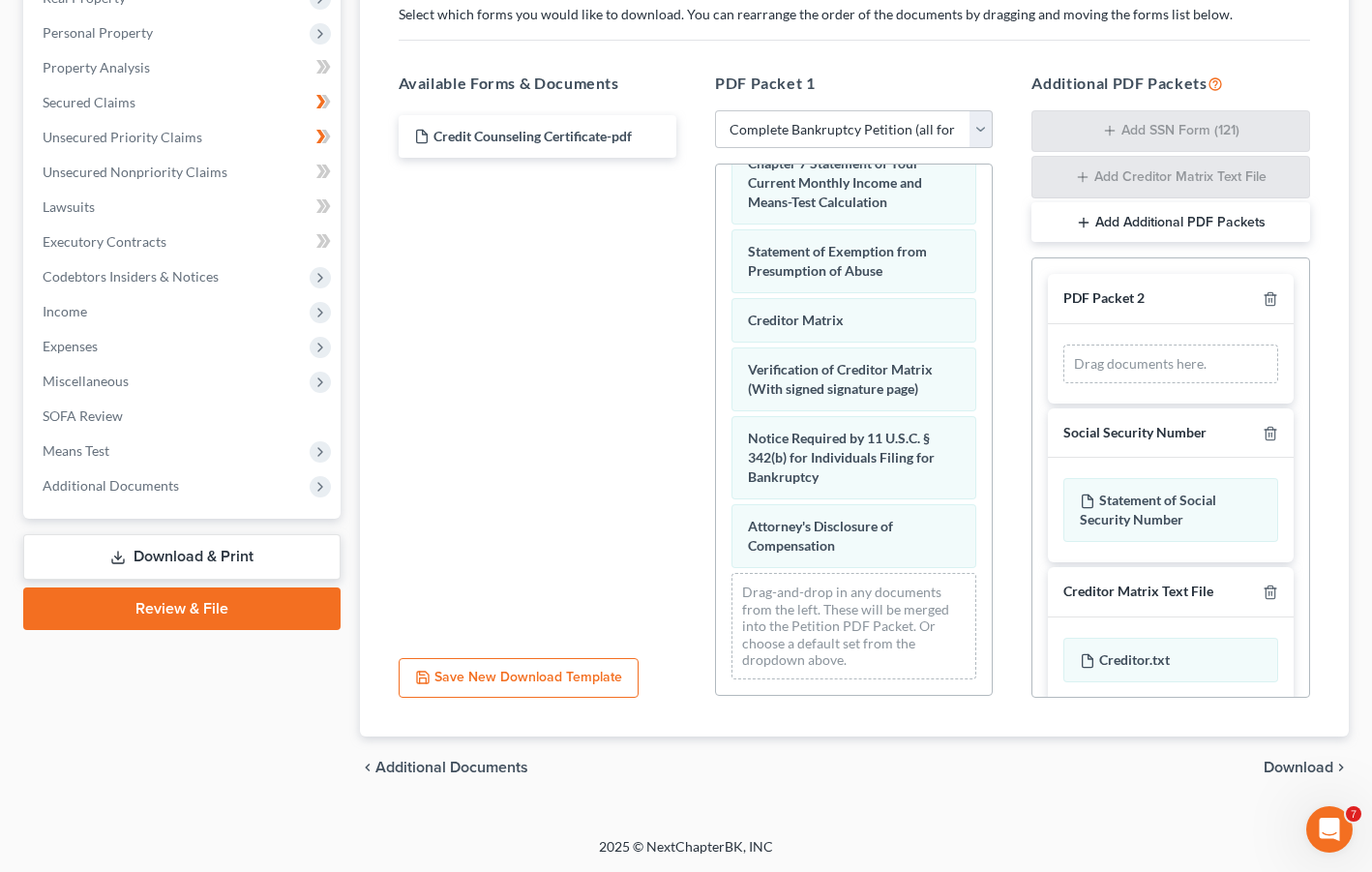 click on "Drag documents here." at bounding box center [1170, 364] 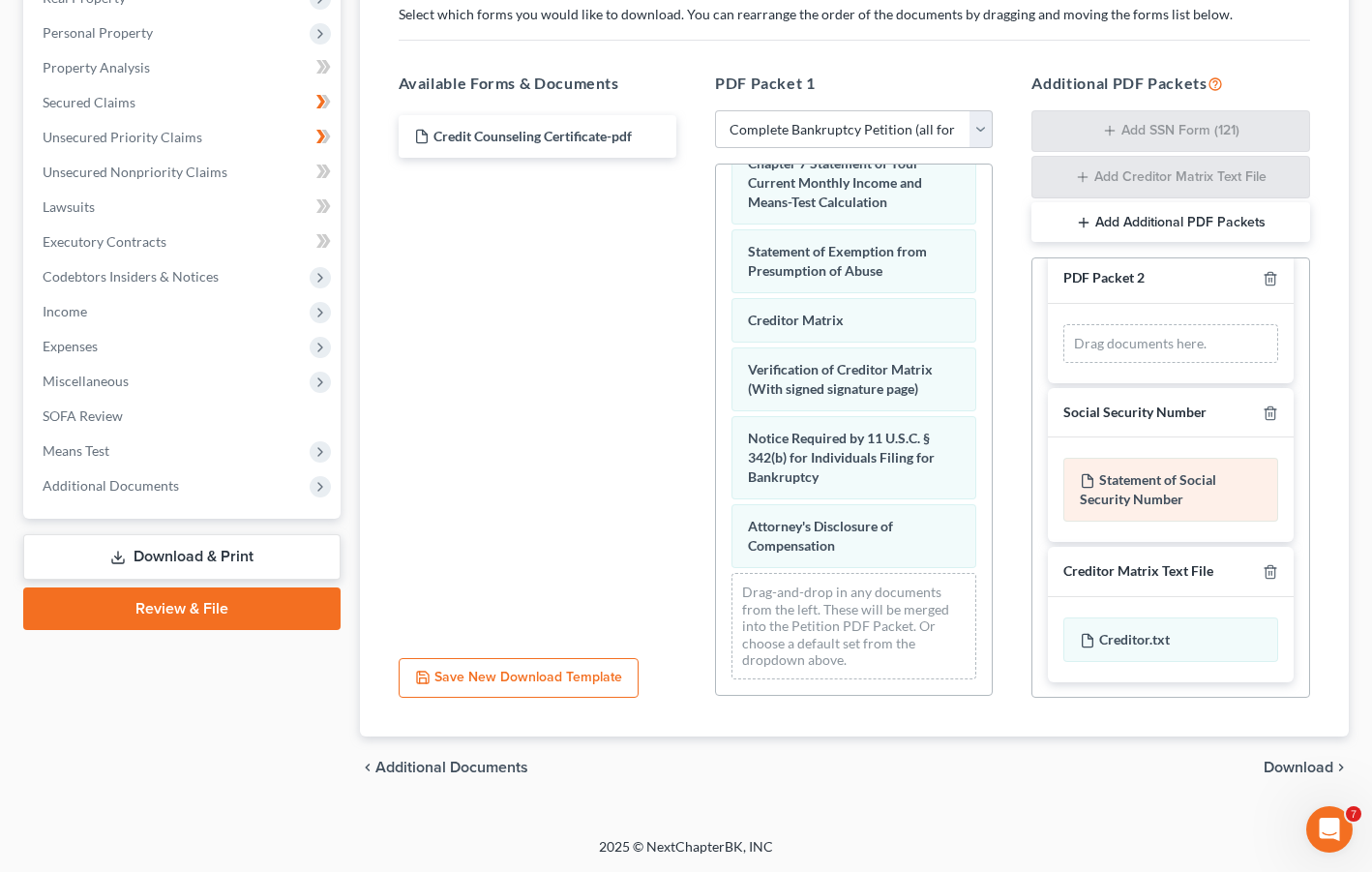 scroll, scrollTop: 45, scrollLeft: 0, axis: vertical 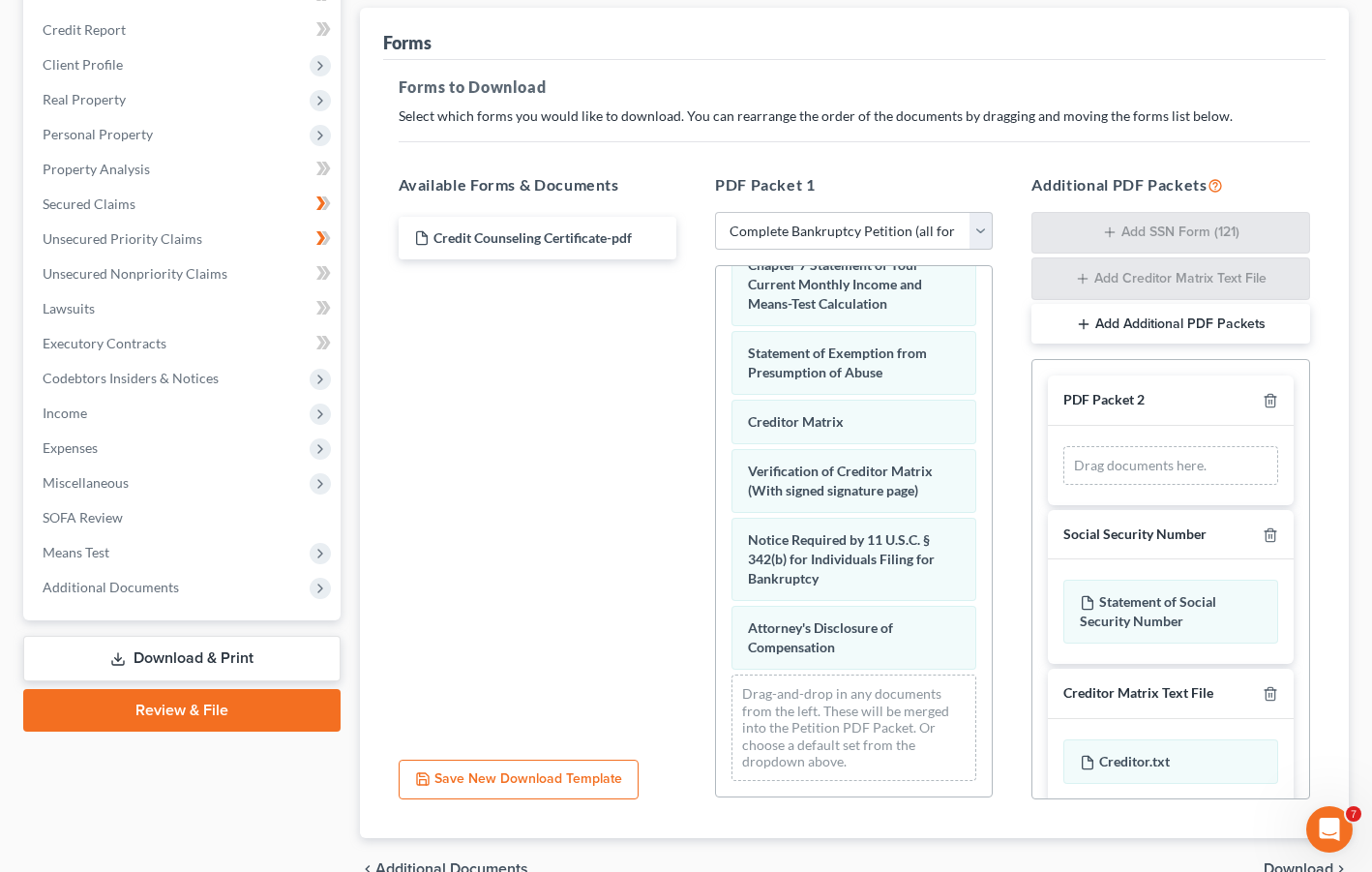 click on "Drag documents here." at bounding box center (1170, 466) 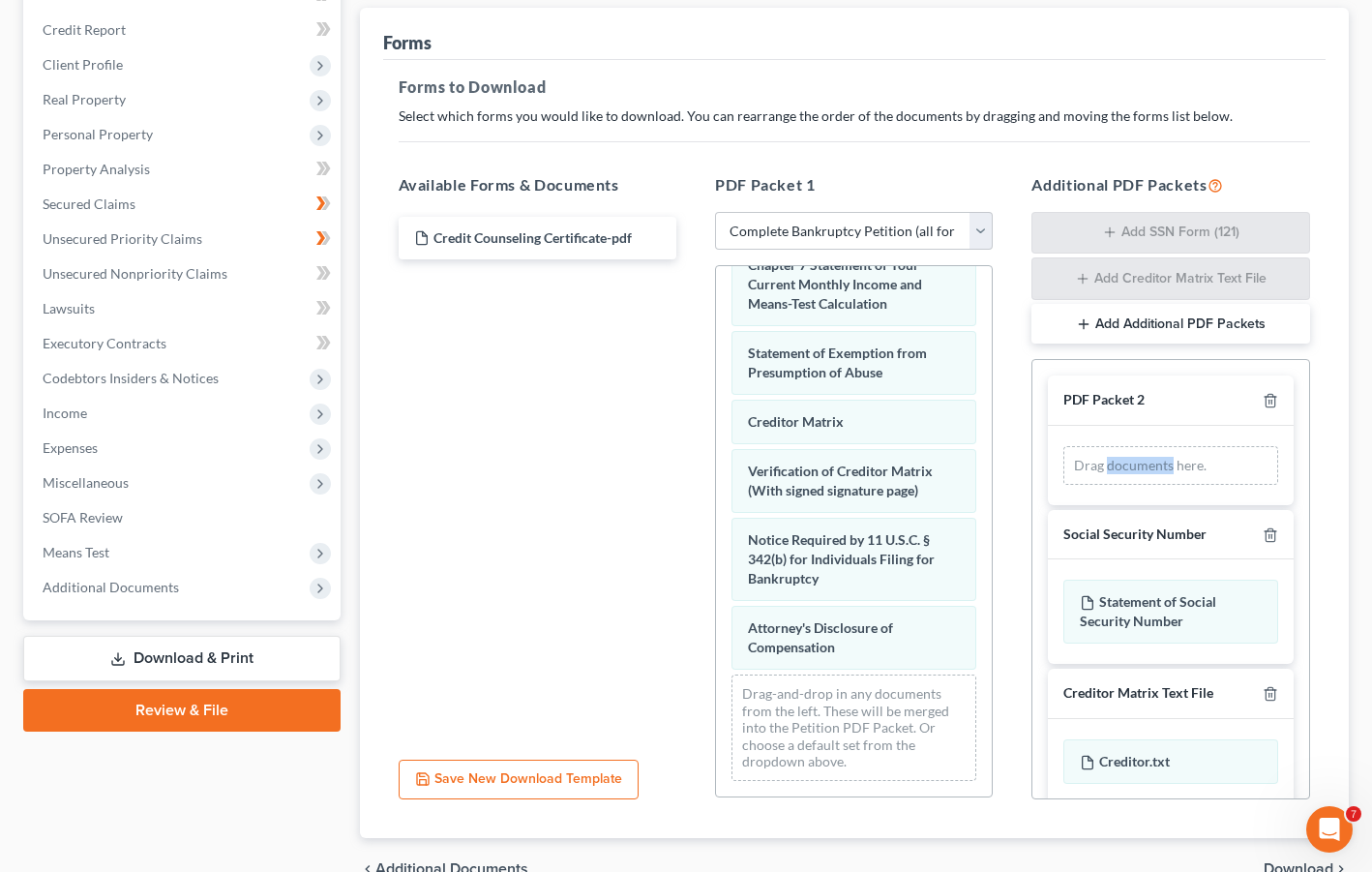 click on "Drag documents here." at bounding box center (1170, 466) 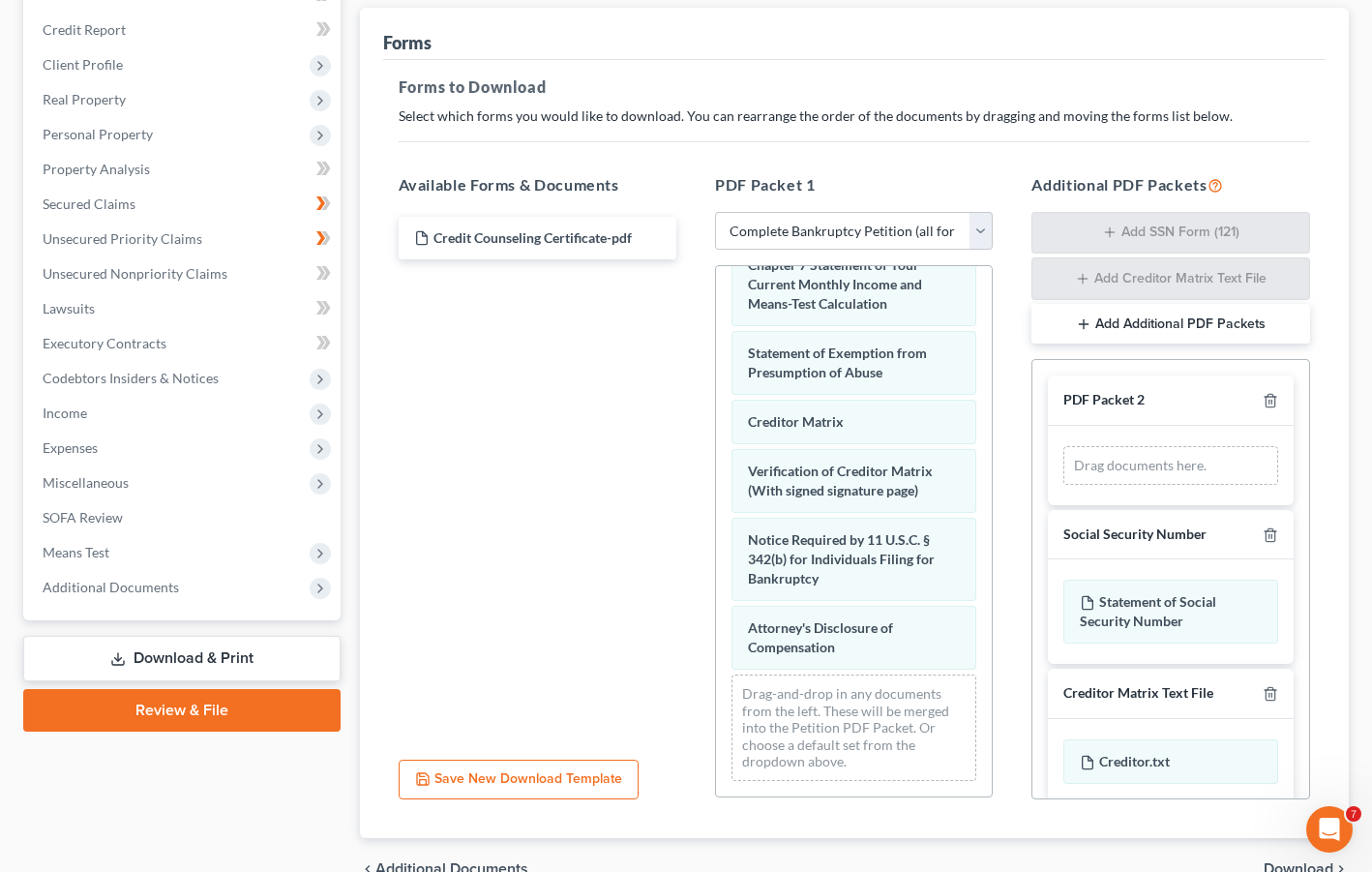 click on "PDF Packet 2" at bounding box center [1170, 401] 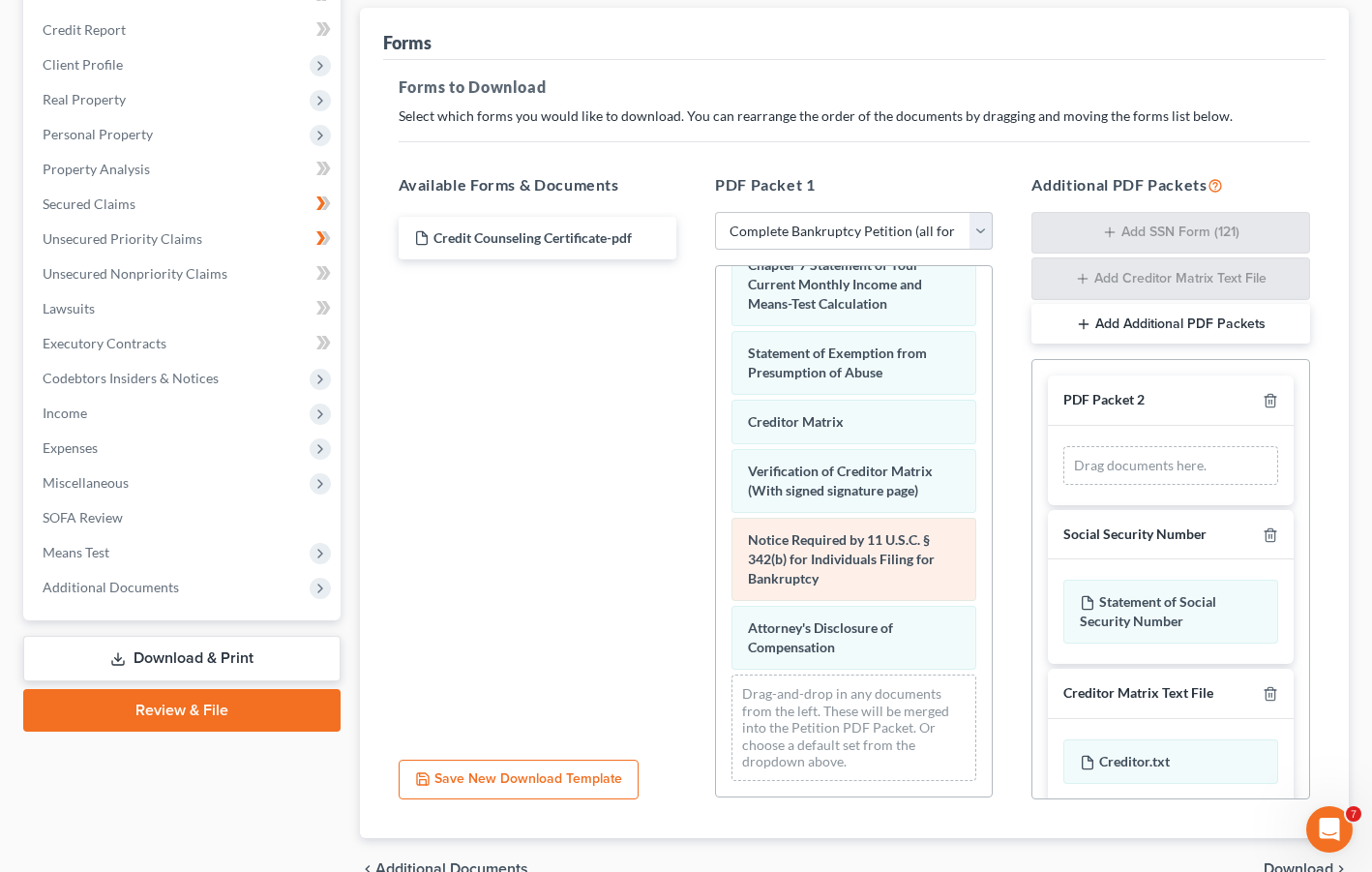 scroll, scrollTop: 1136, scrollLeft: 0, axis: vertical 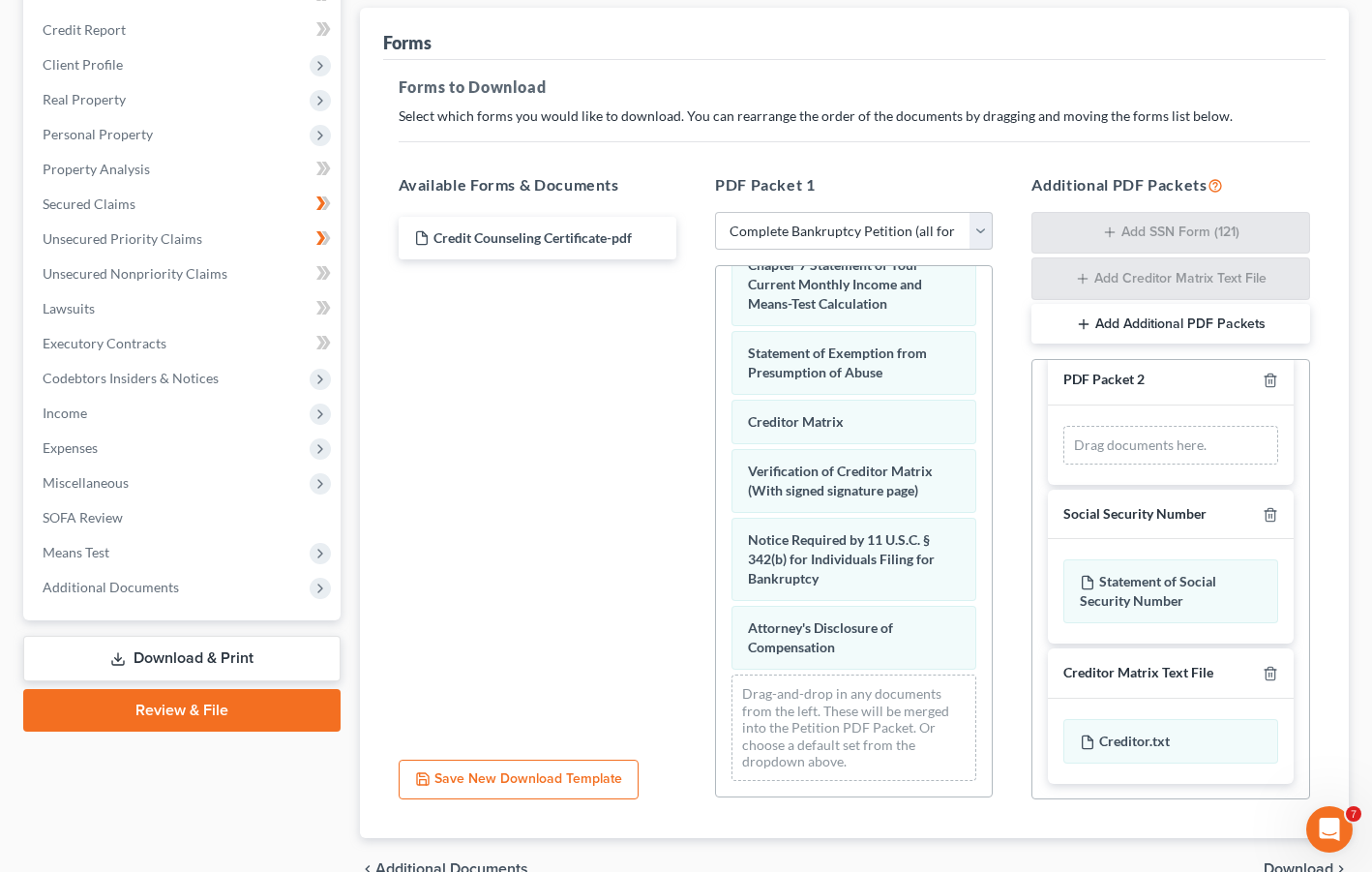 click on "Creditor Matrix Text File" at bounding box center (1138, 673) 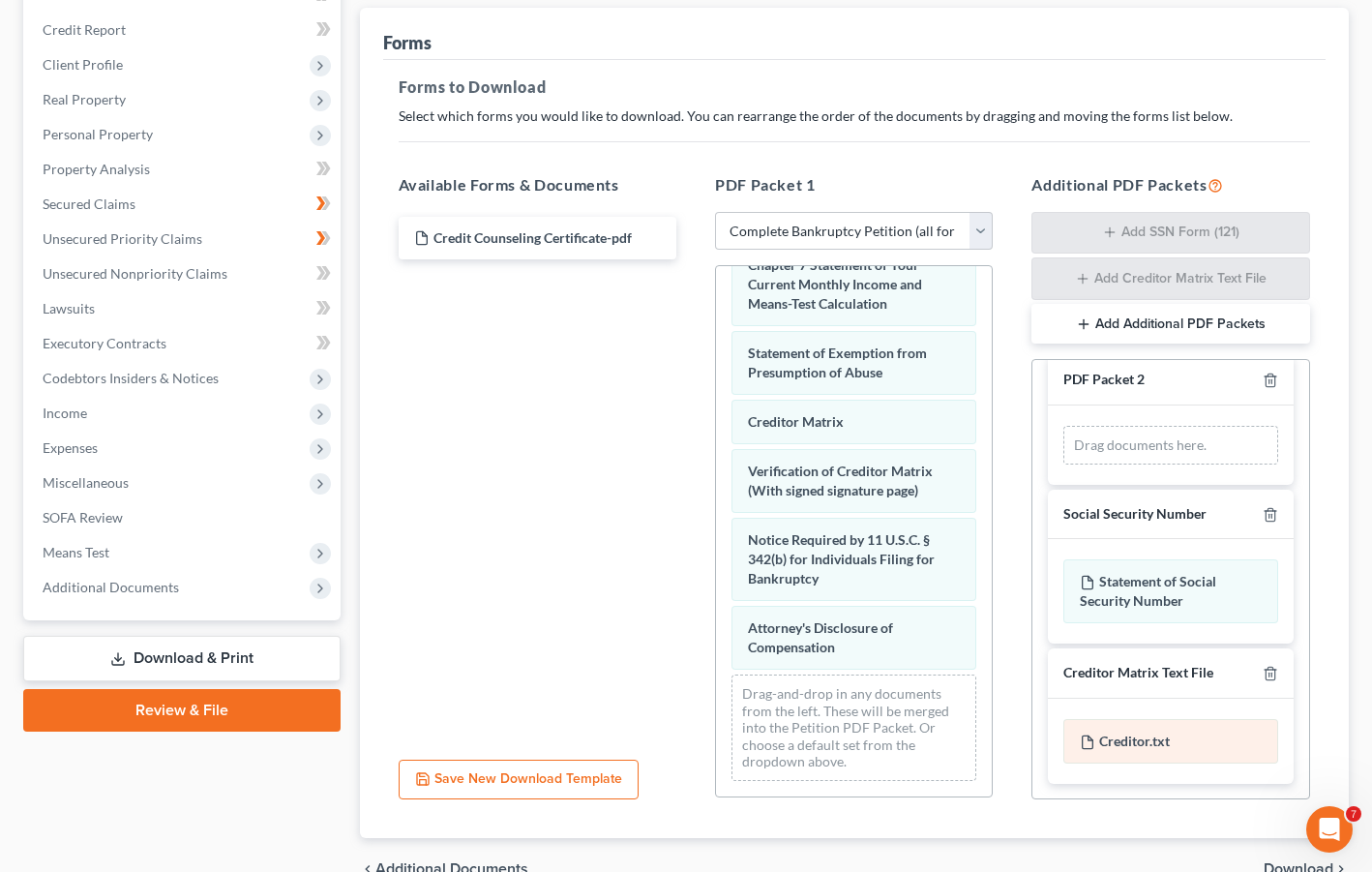 click on "Creditor.txt" at bounding box center [1170, 741] 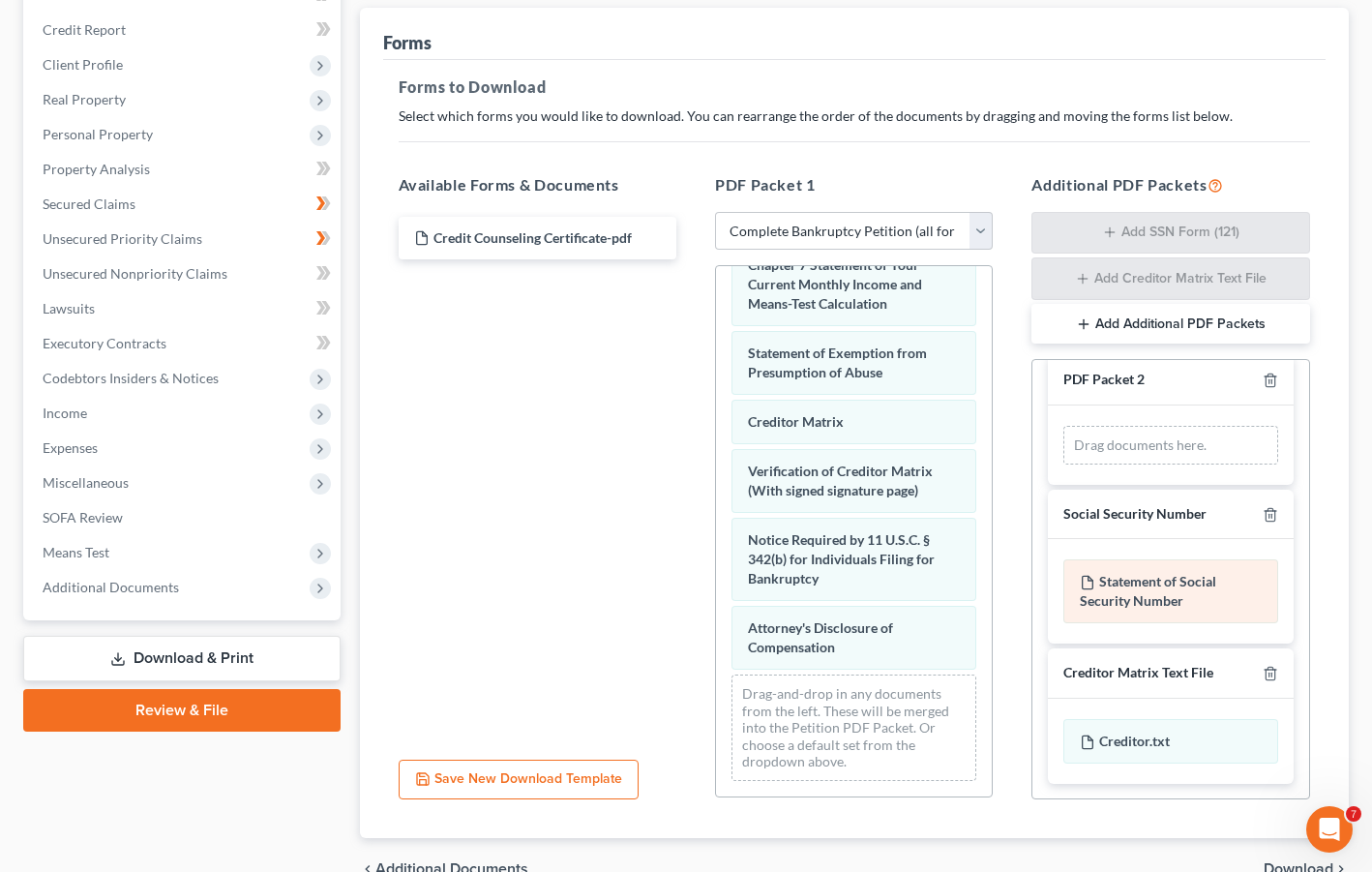click on "Statement of Social Security Number" at bounding box center [1170, 591] 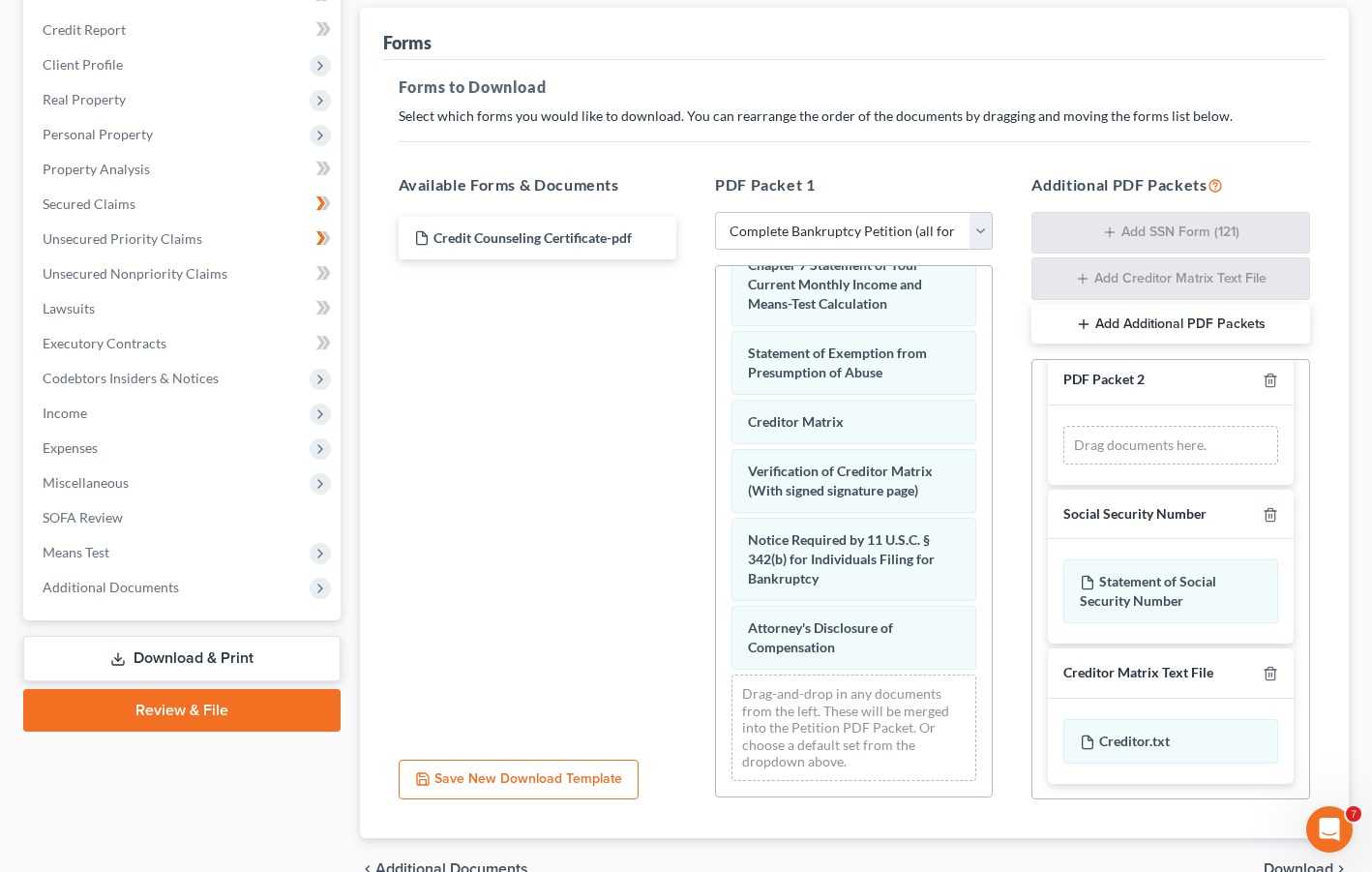 scroll, scrollTop: 0, scrollLeft: 0, axis: both 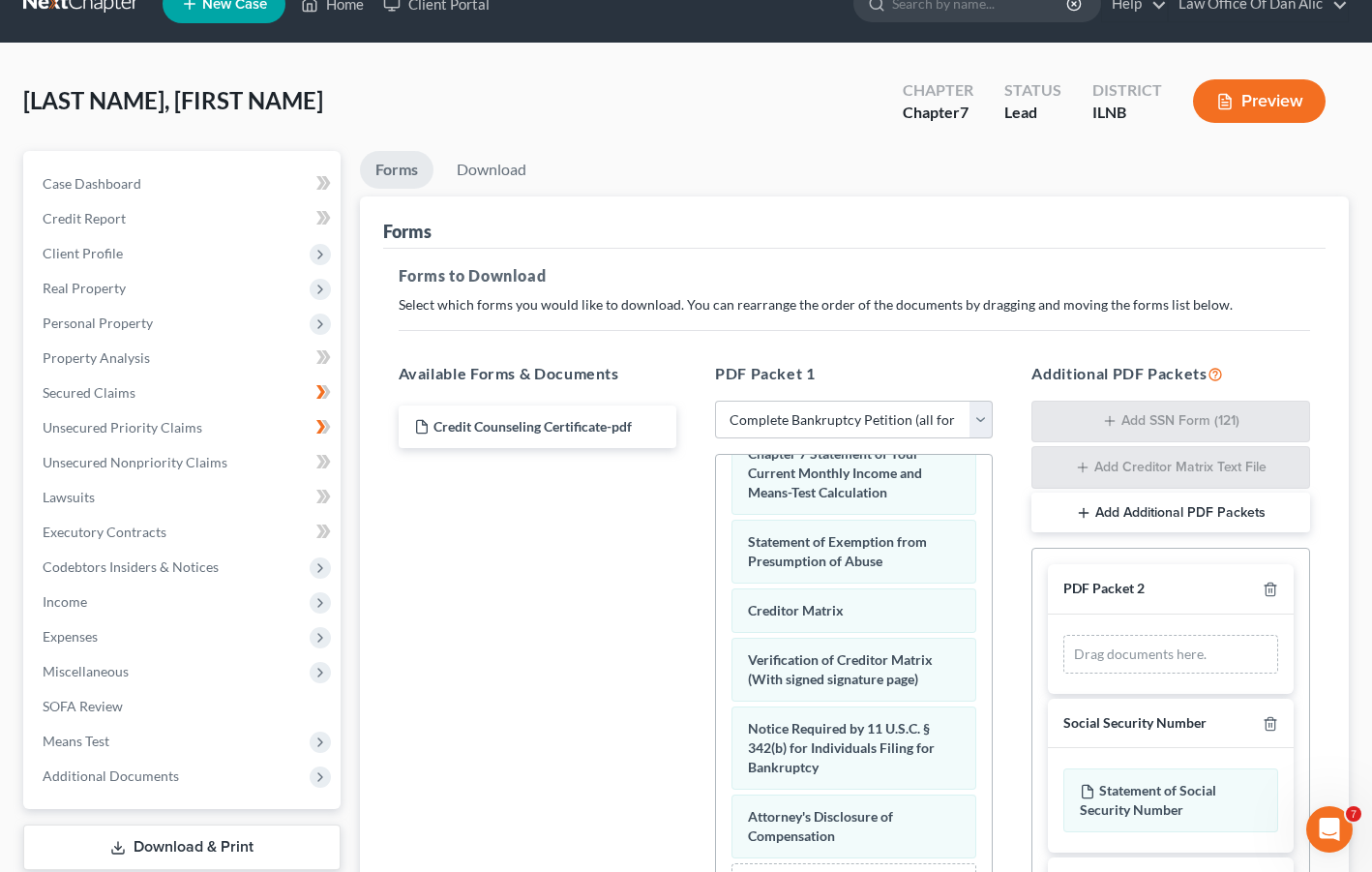 click on "Add Additional PDF Packets" at bounding box center [1170, 513] 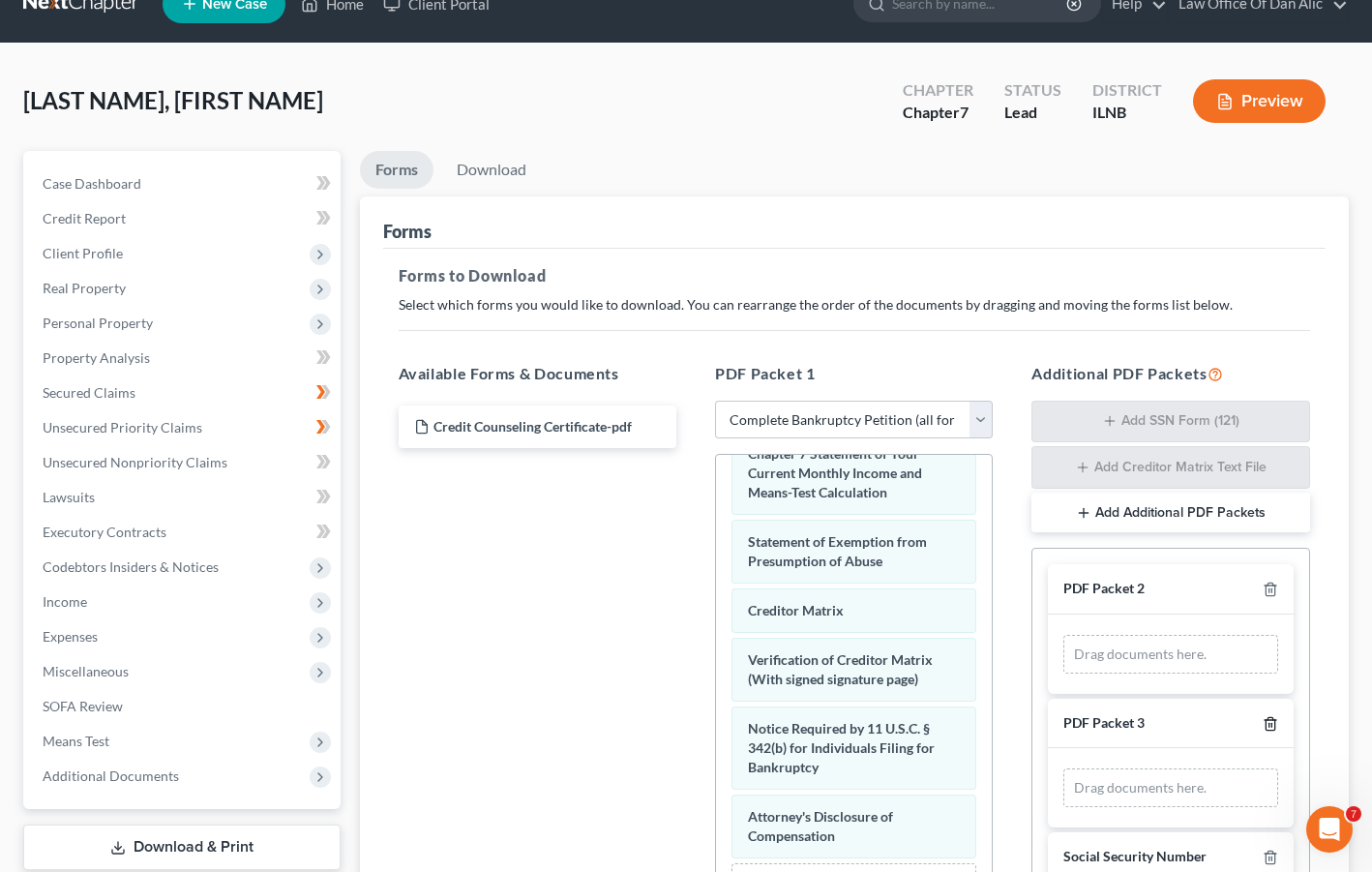 click 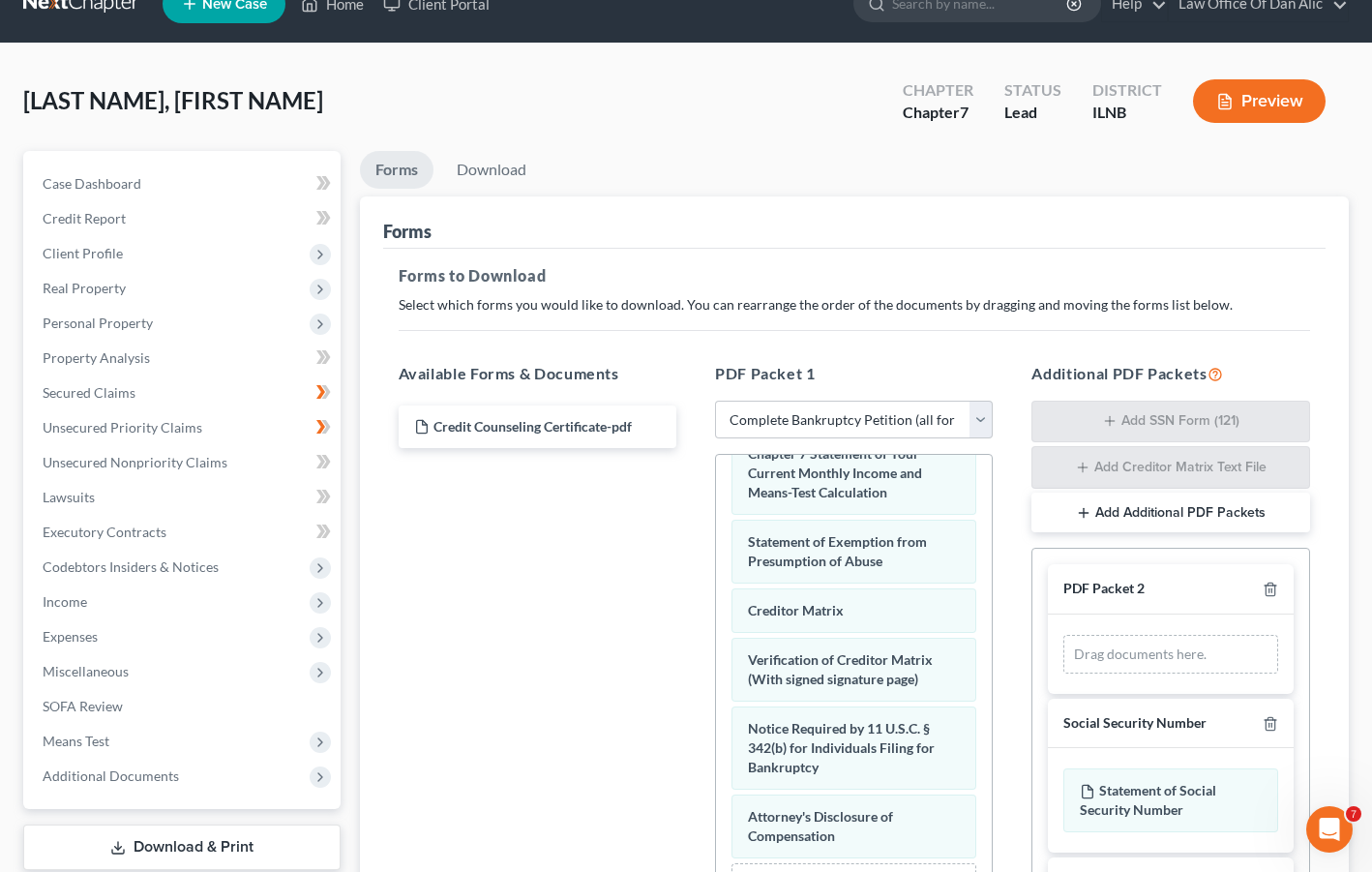 click on "Drag documents here." at bounding box center (1170, 654) 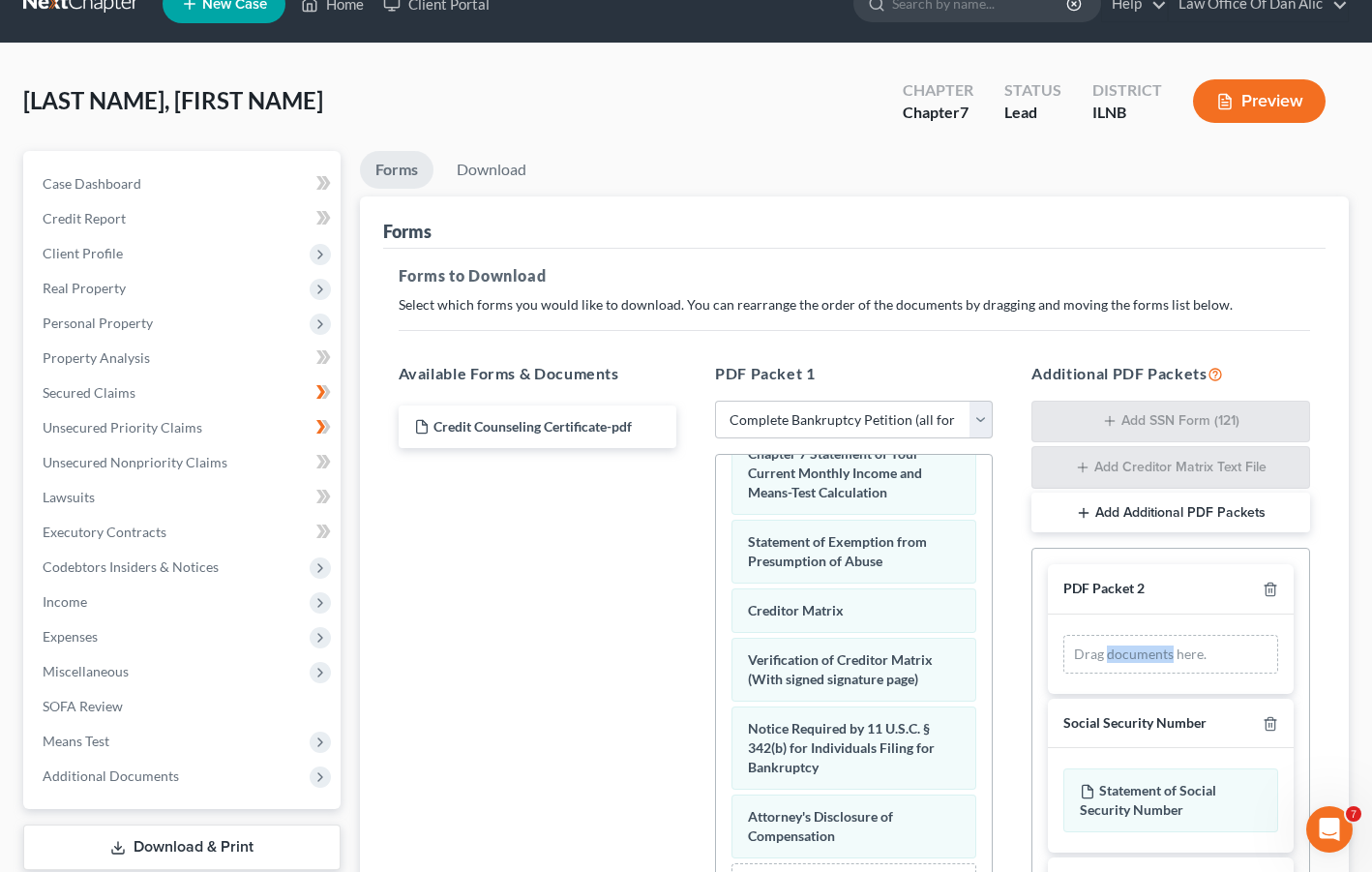 click on "Drag documents here." at bounding box center [1170, 654] 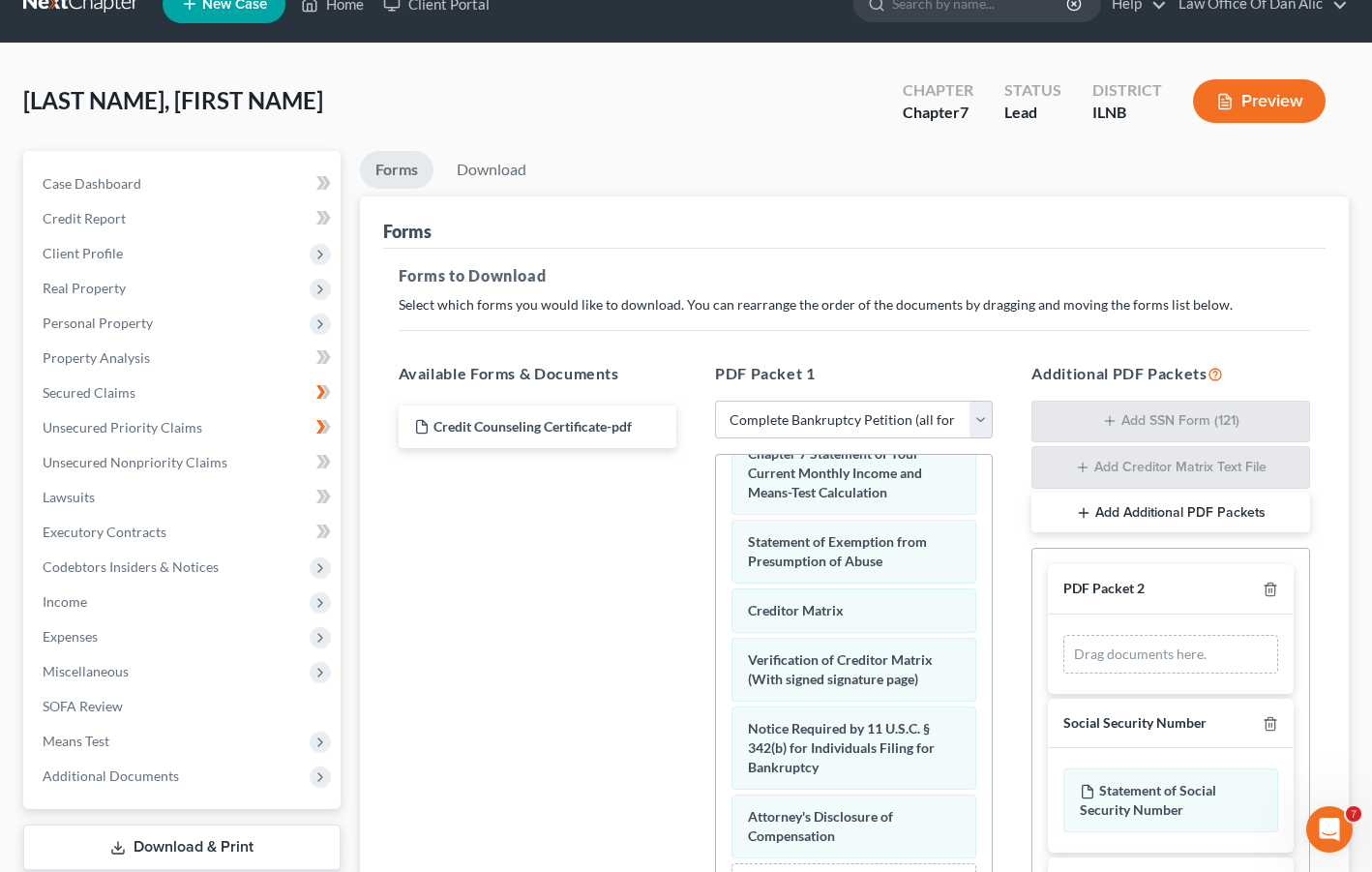 click on "PDF Packet 2" at bounding box center [1170, 589] 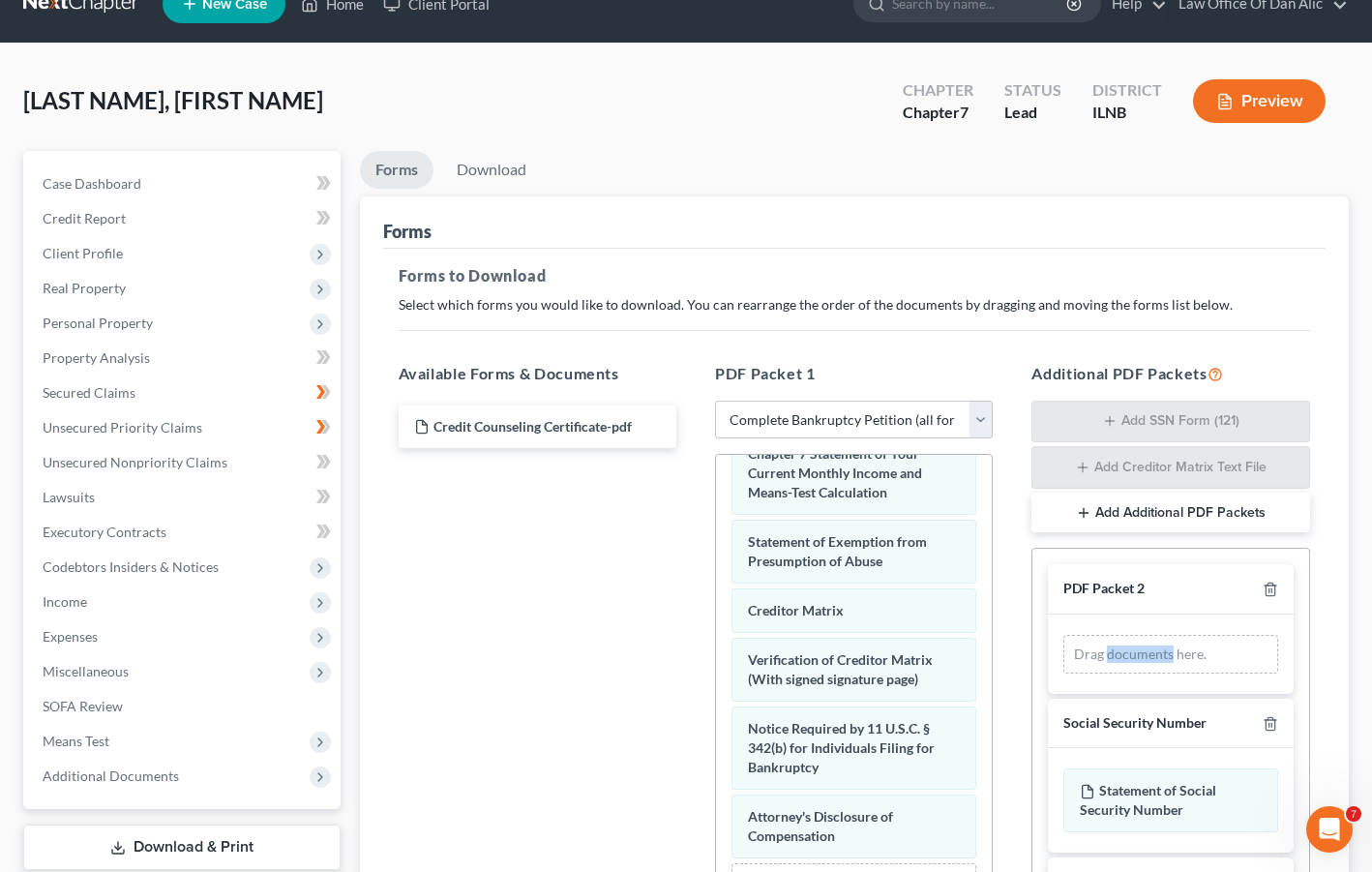 click on "Drag documents here." at bounding box center (1170, 654) 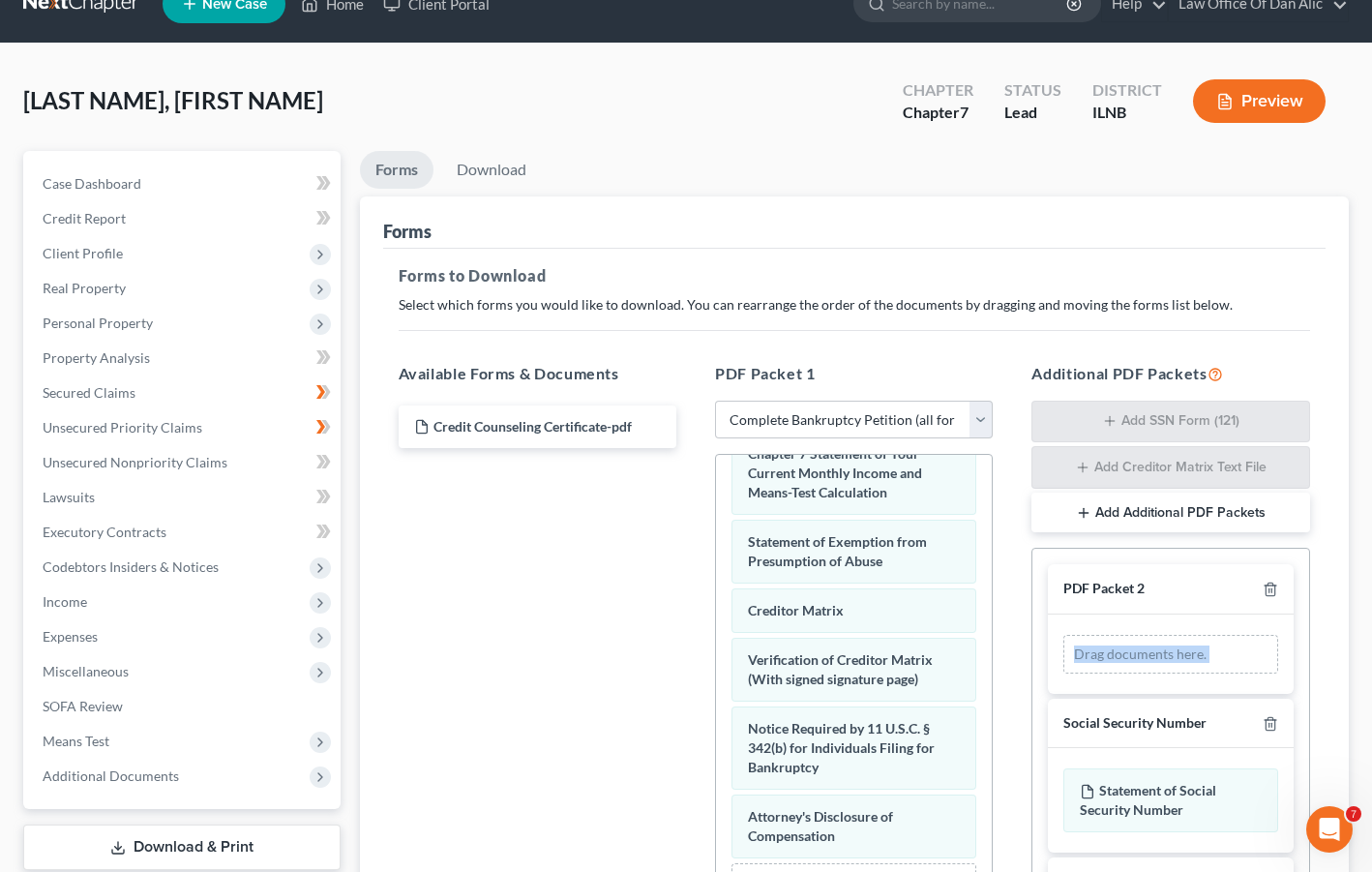 click on "Drag documents here." at bounding box center [1170, 654] 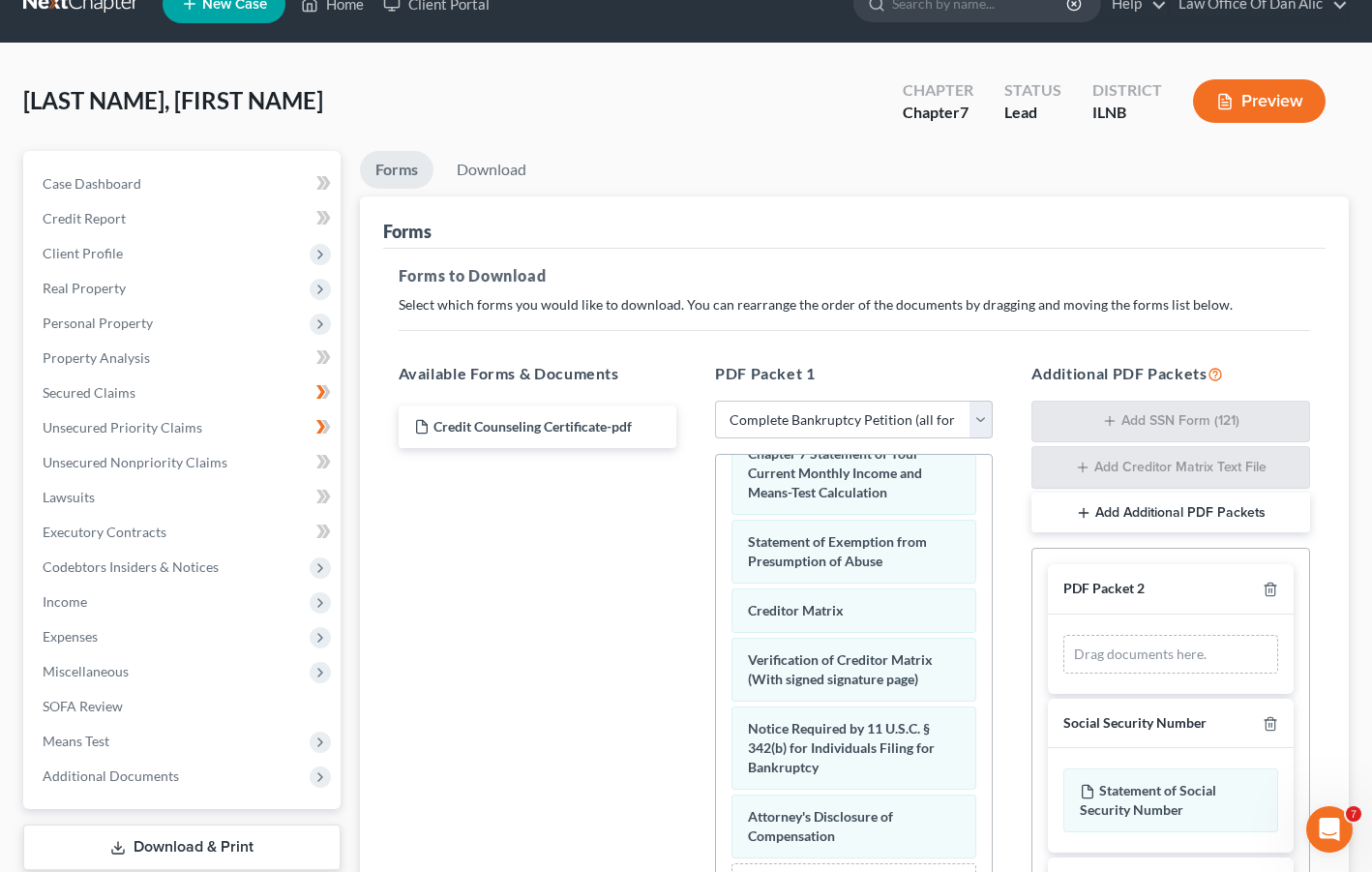 click on "Drag documents here." at bounding box center (1170, 654) 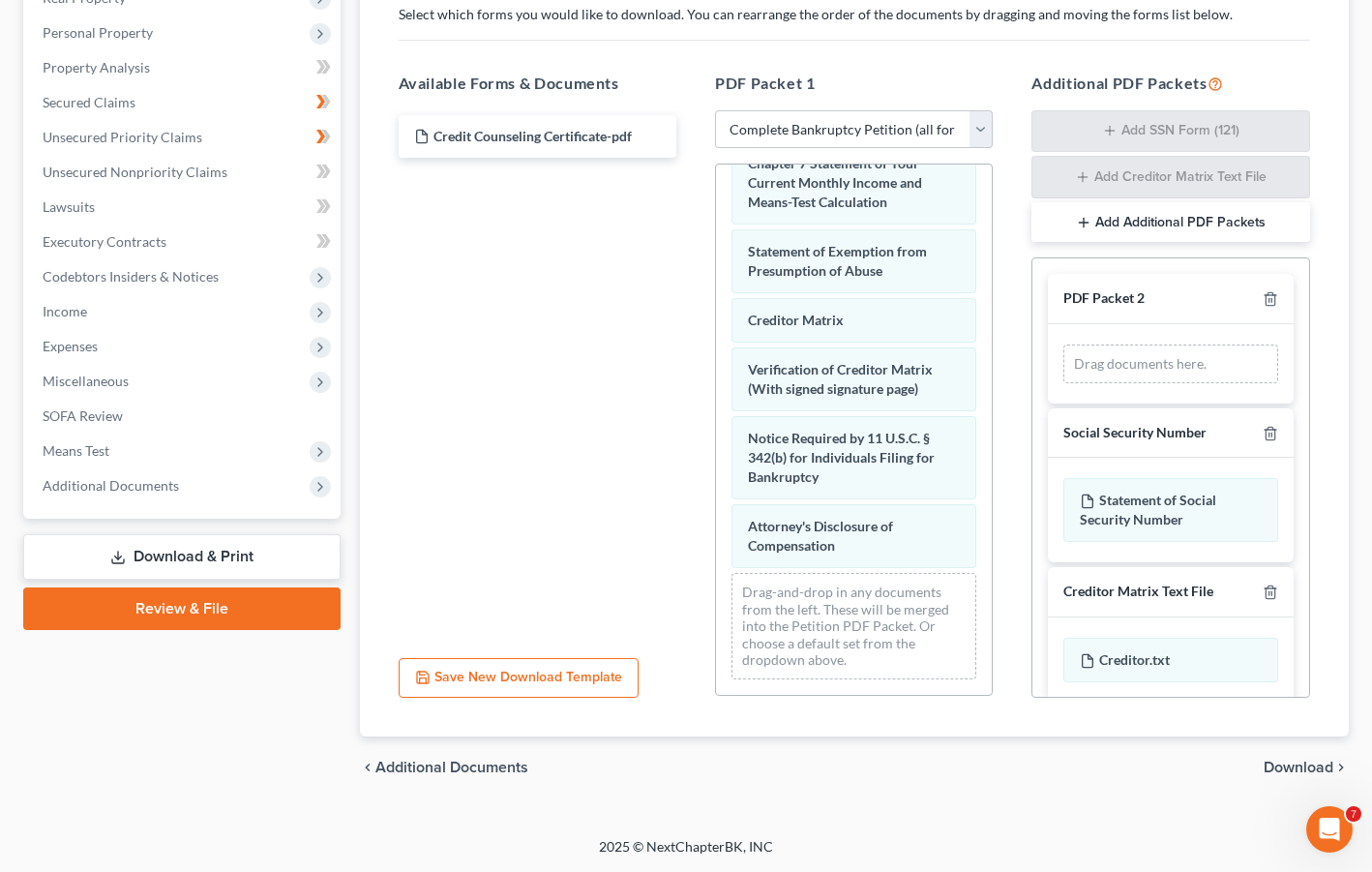scroll, scrollTop: 369, scrollLeft: 0, axis: vertical 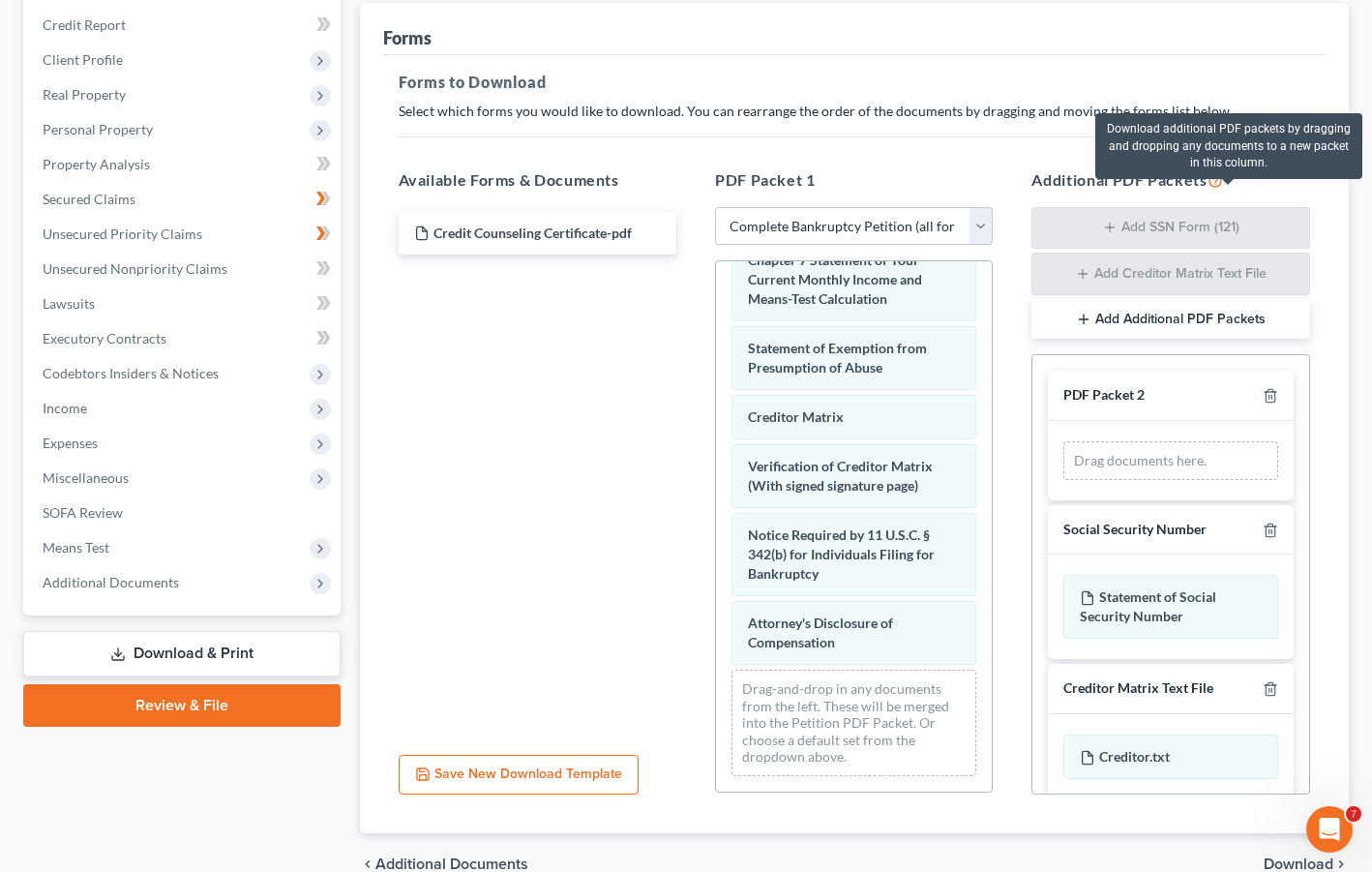 click at bounding box center (1215, 179) 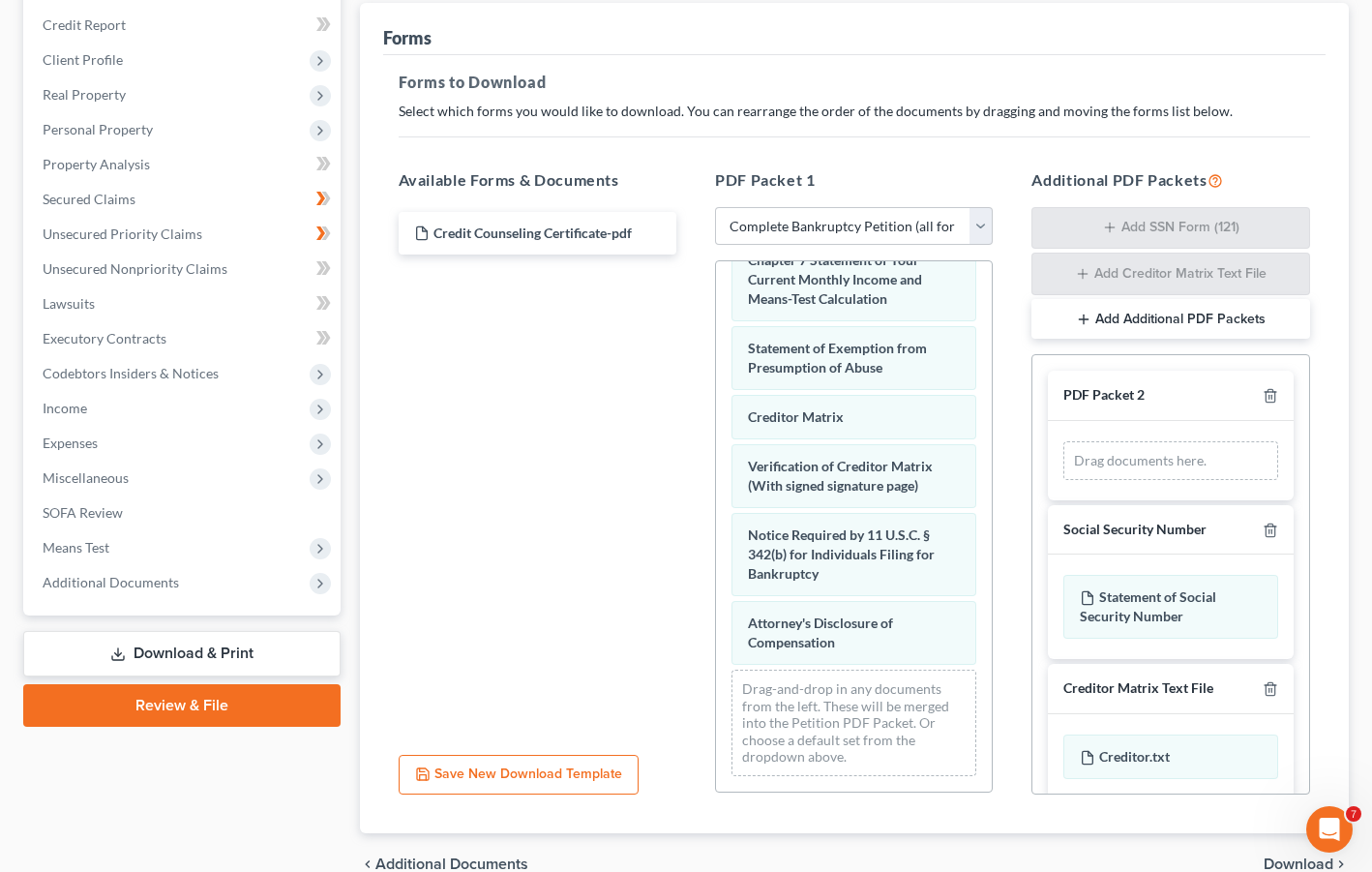 click on "Forms to Download Select which forms you would like to download. You can rearrange the order of the documents by dragging and moving the forms list below. Available Forms & Documents Credit Counseling Certificate-pdf Save New Download Template PDF Packet 1 Choose Default Petition PDF Packet Complete Bankruptcy Petition (all forms and schedules) Emergency Filing Forms (Petition and Creditor List Only) Amended Forms Signature Pages Only Voluntary Petition for Individuals Filing for Bankruptcy (With signed signature page) Summary of Your Assets and Liabilities Schedule A/B: Property Schedule C: The Property You Claim as Exempt Schedule D: Creditors Who Hold Claims Secured by Property Schedule E/F: Creditors Who Have Unsecured Claims Schedule G: Executory Contracts and Unexpired Leases Schedule H: Your Codebtors Schedule I: Your Income Schedule J: Your Expenses Declaration About an Individual Debtor's Schedules (With signed signature page) Statement of Exemption from Presumption of Abuse PDF Packet 2" at bounding box center [854, 444] 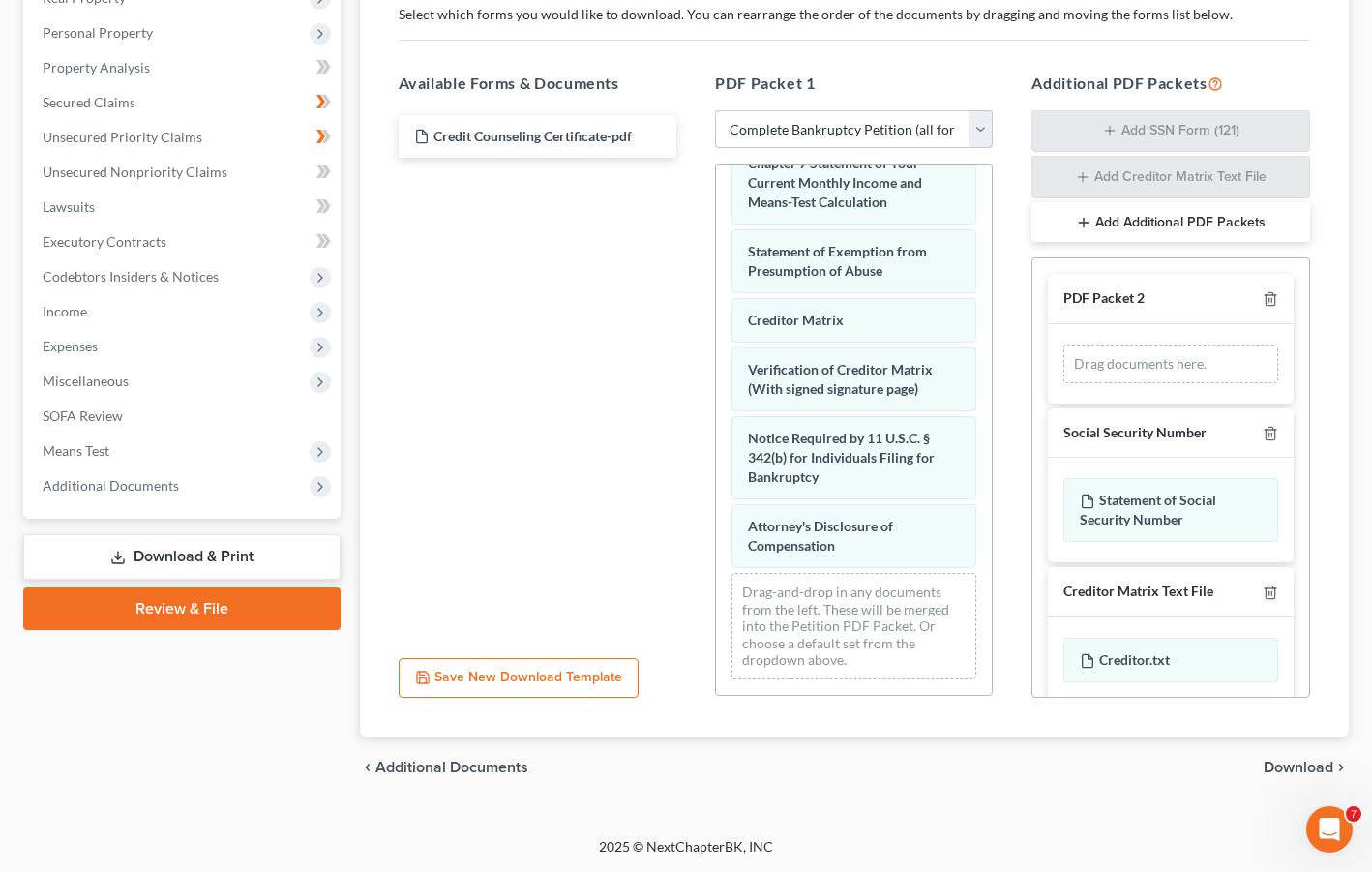 scroll, scrollTop: 369, scrollLeft: 0, axis: vertical 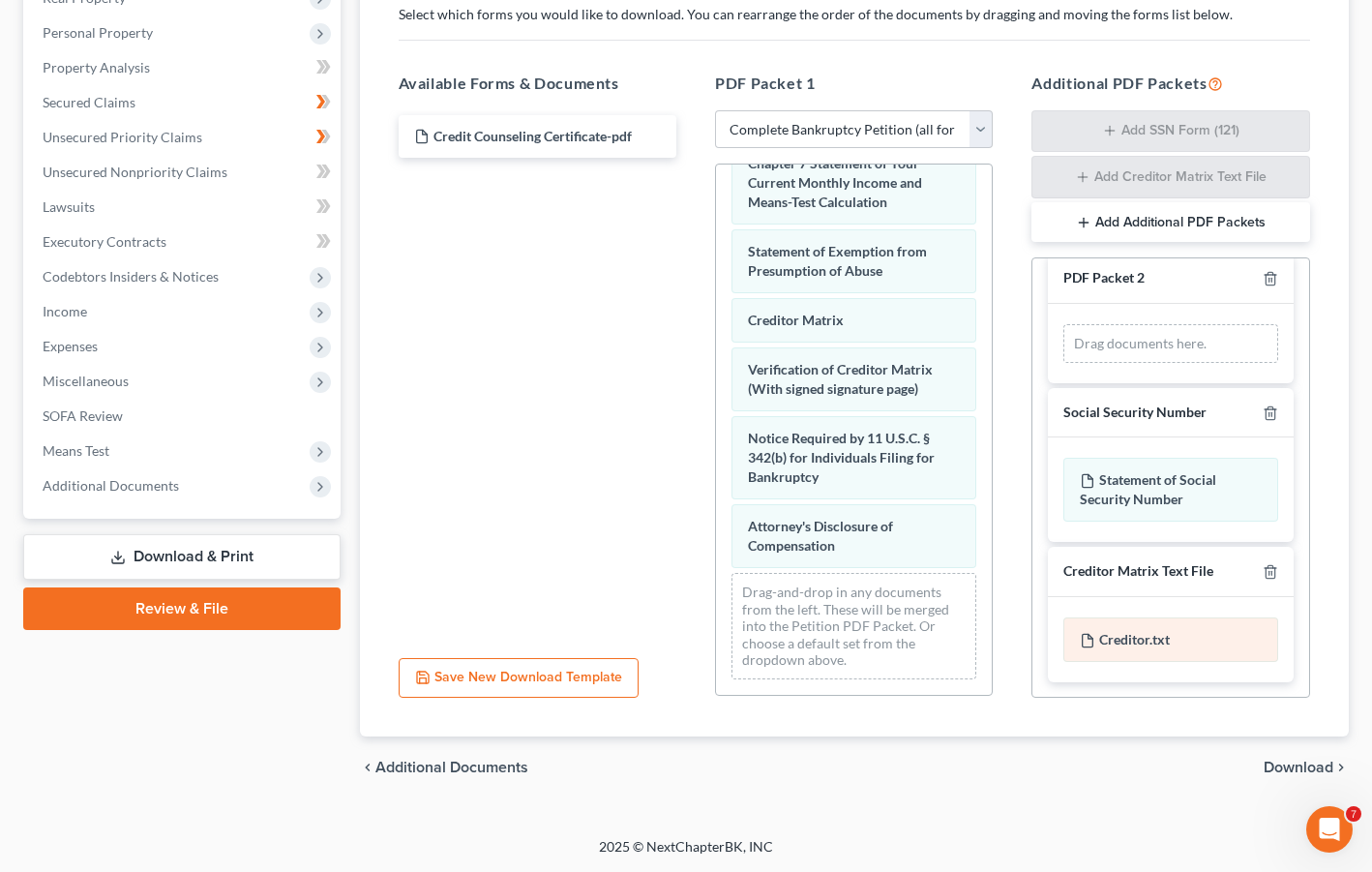 click on "Creditor.txt" at bounding box center [1170, 640] 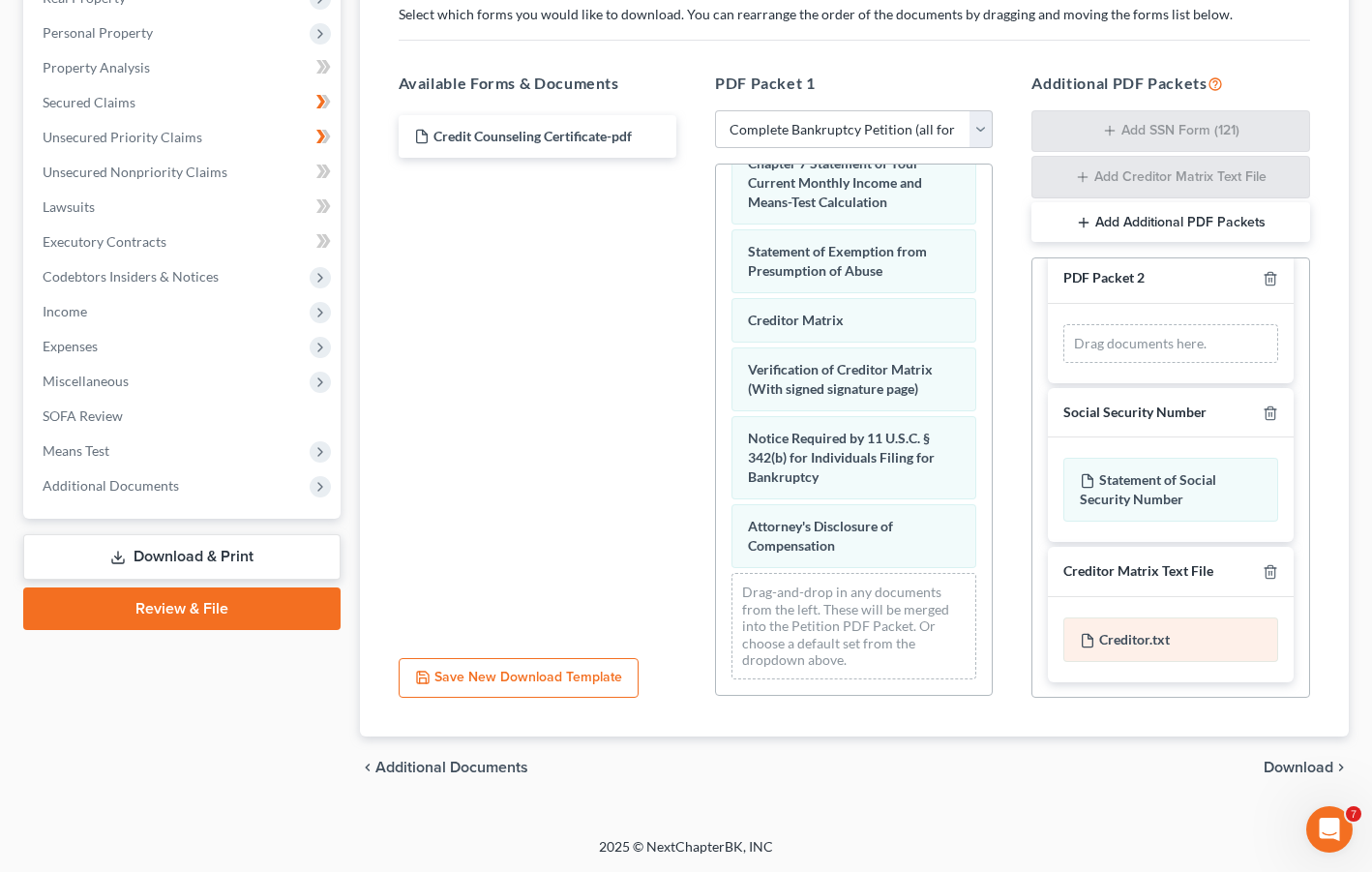 click on "Creditor.txt" at bounding box center (1170, 640) 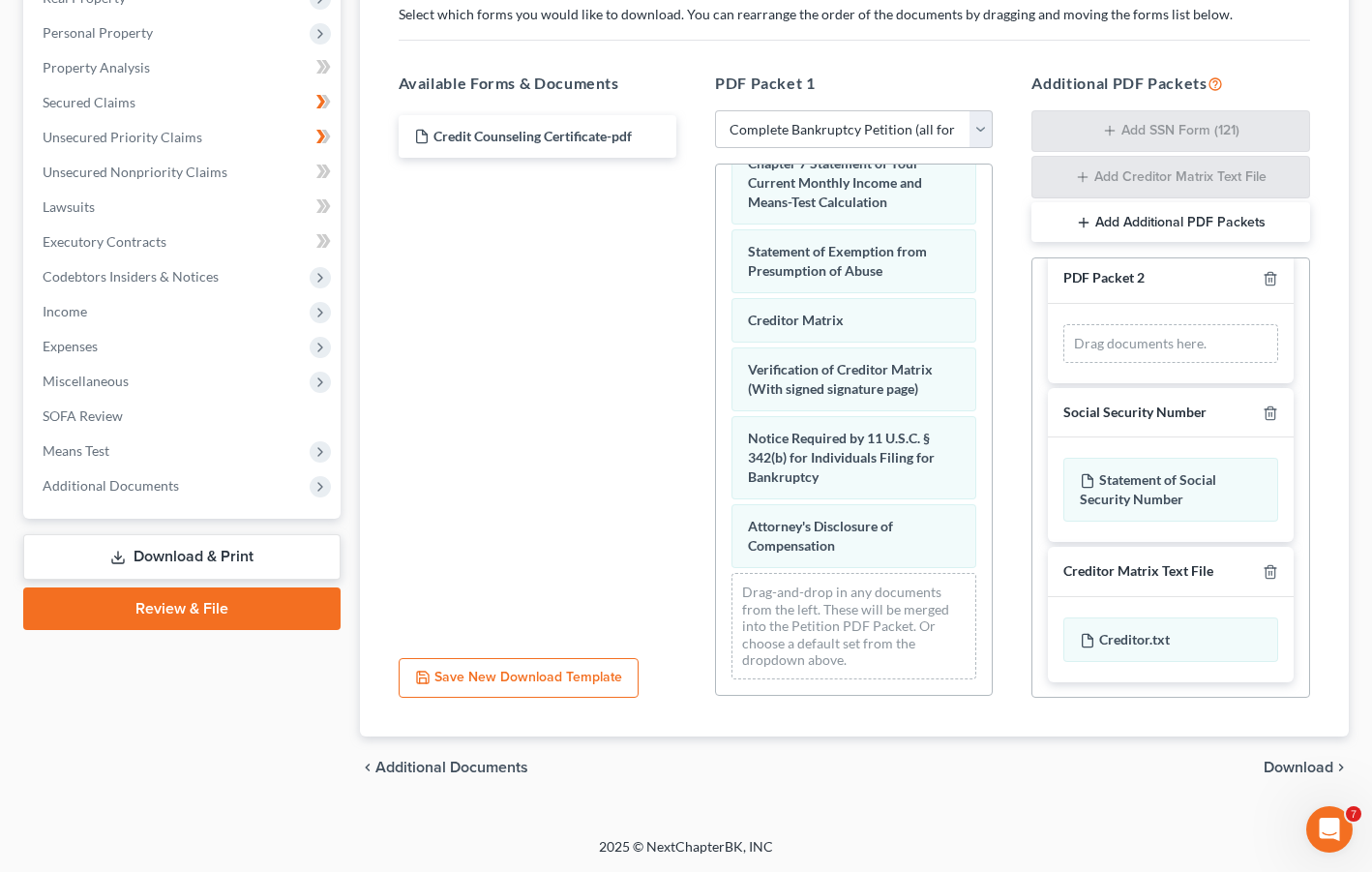 scroll, scrollTop: 37, scrollLeft: 0, axis: vertical 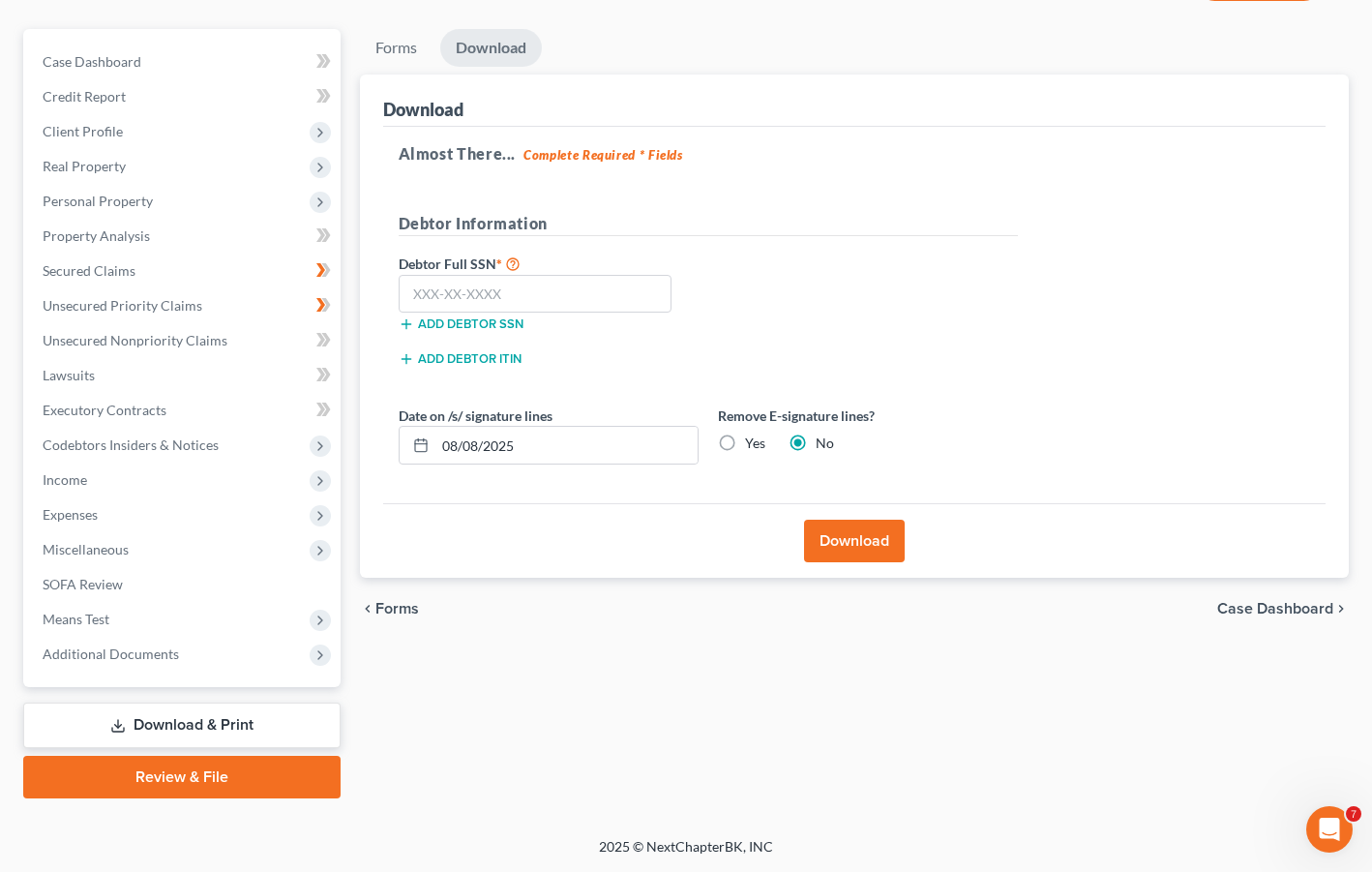 click on "Review & File" at bounding box center (182, 777) 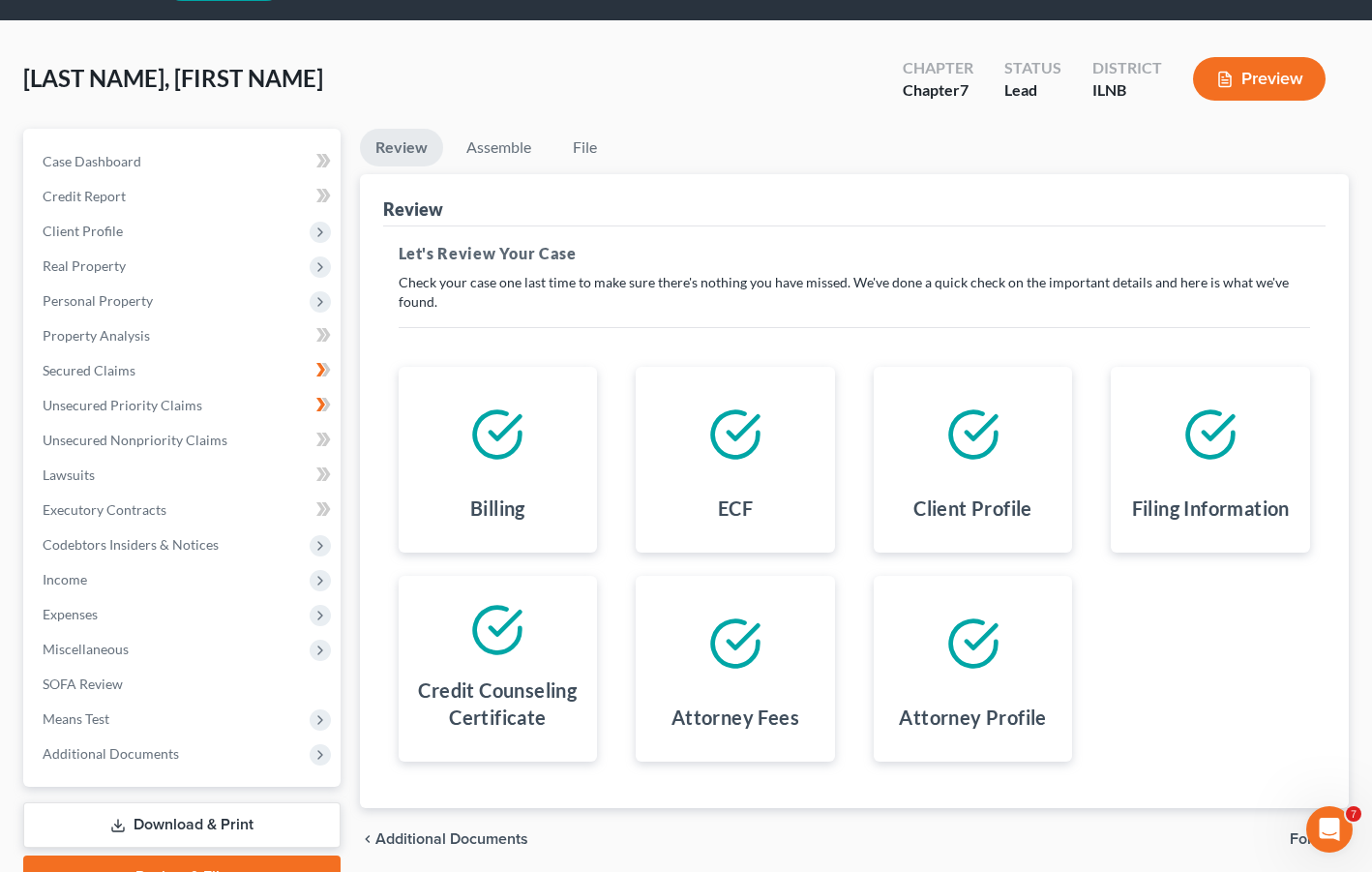 scroll, scrollTop: 55, scrollLeft: 0, axis: vertical 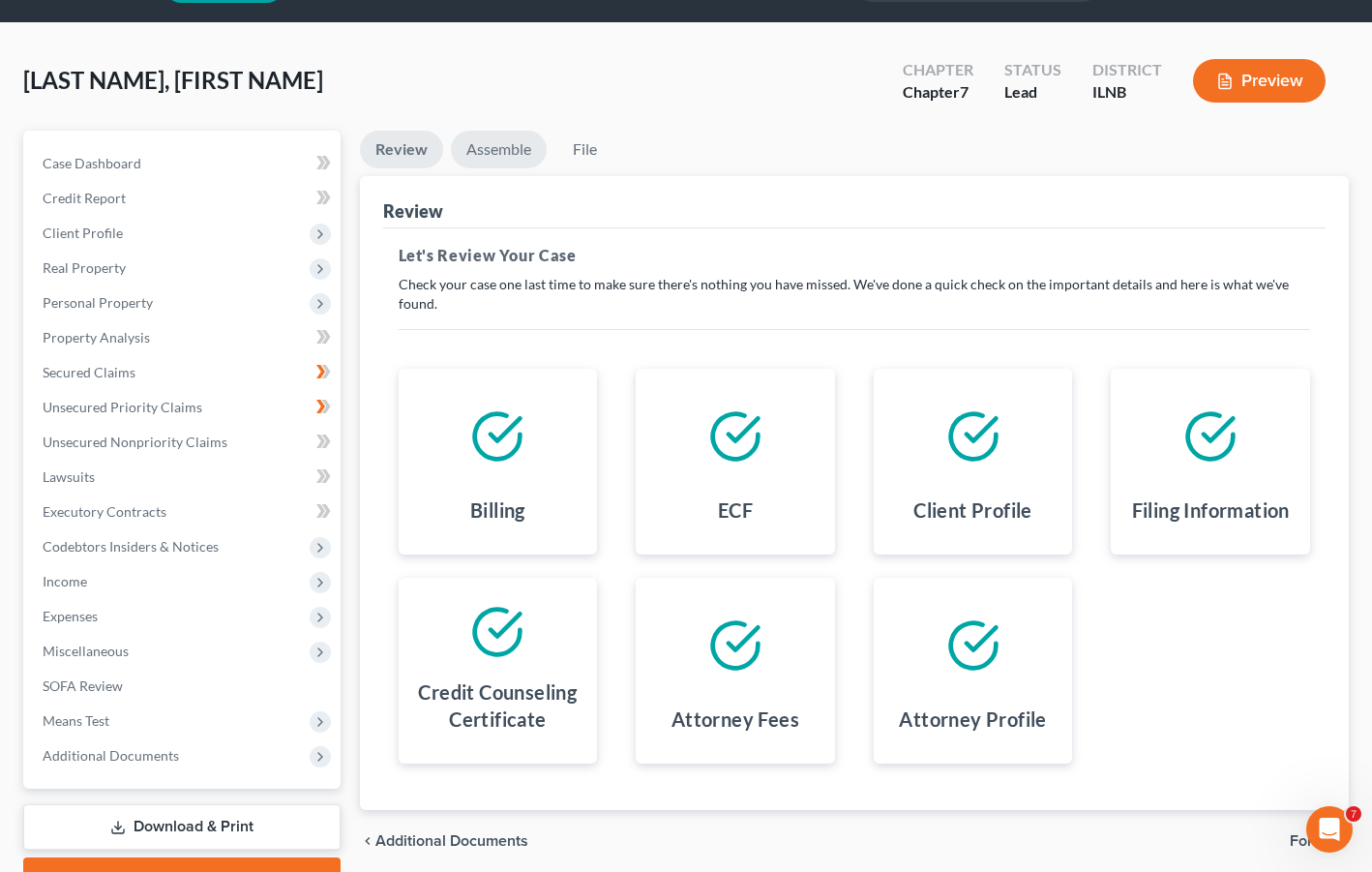 click on "Assemble" at bounding box center [498, 149] 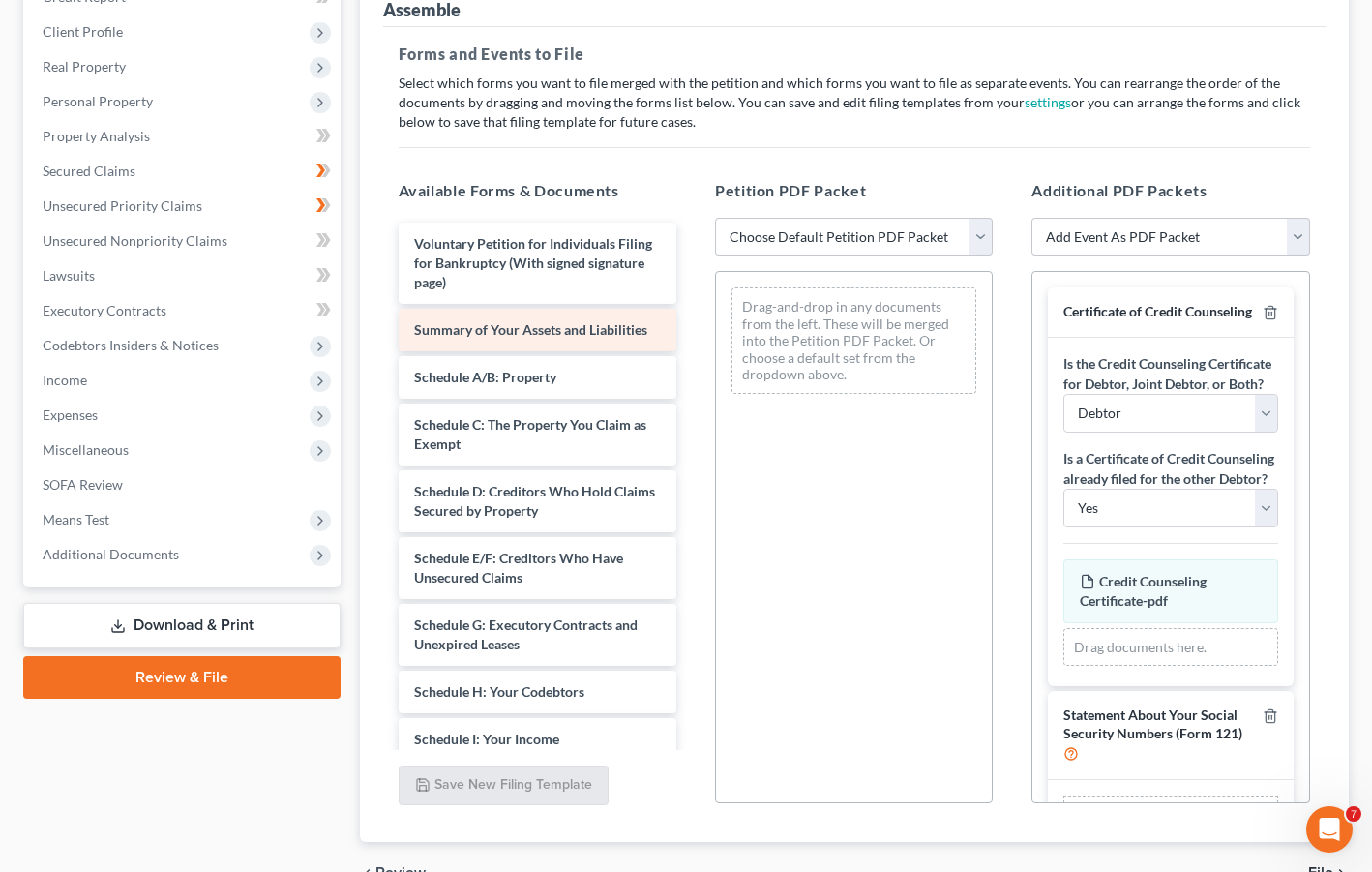 scroll, scrollTop: 294, scrollLeft: 0, axis: vertical 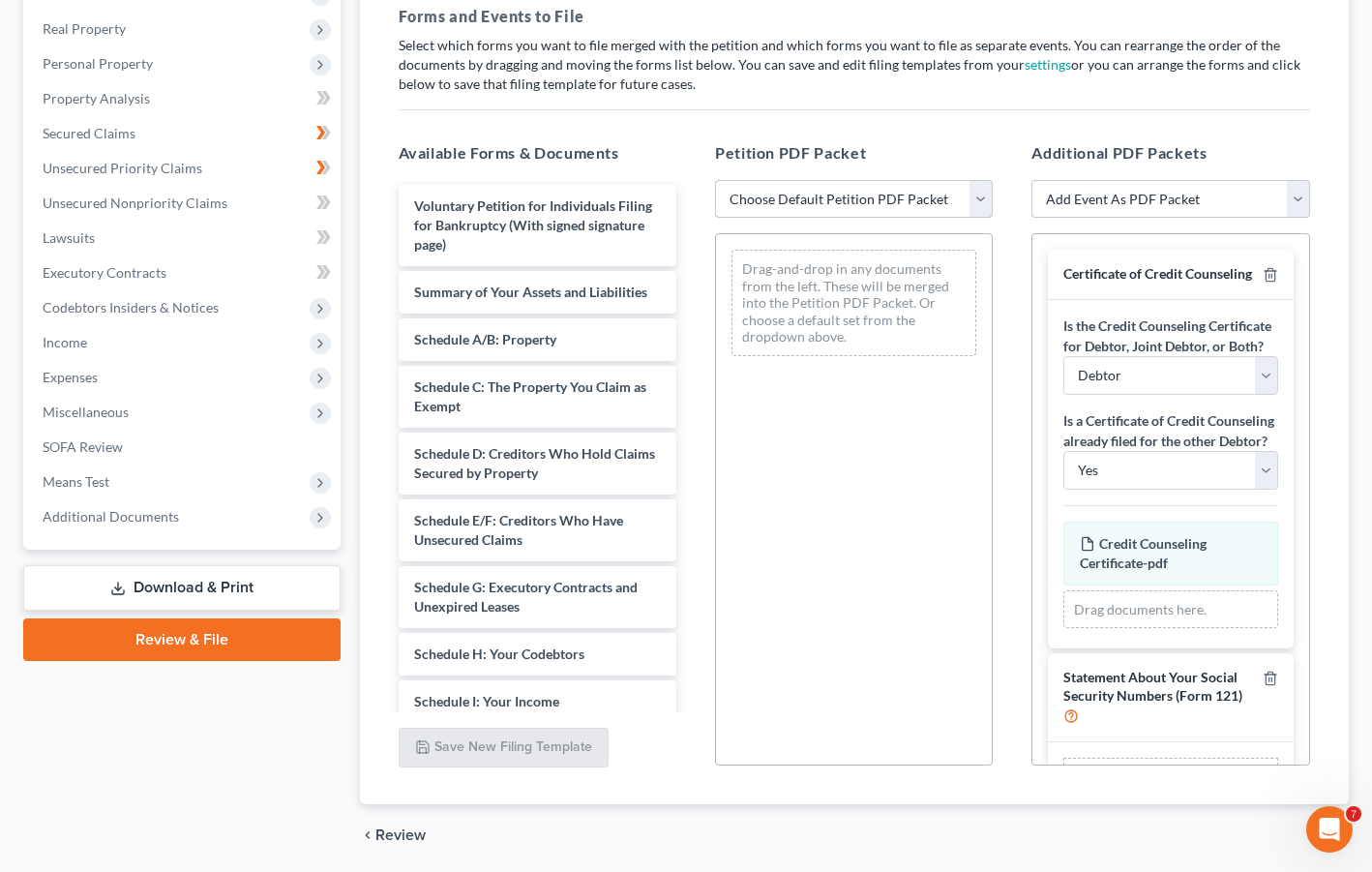 click on "Choose Default Petition PDF Packet Emergency Filing (Voluntary Petition and Creditor List Only) Chapter 7 Template Filing Template ILNB [STATE] - [CITY] [STATE] - [CITY]" at bounding box center [853, 199] 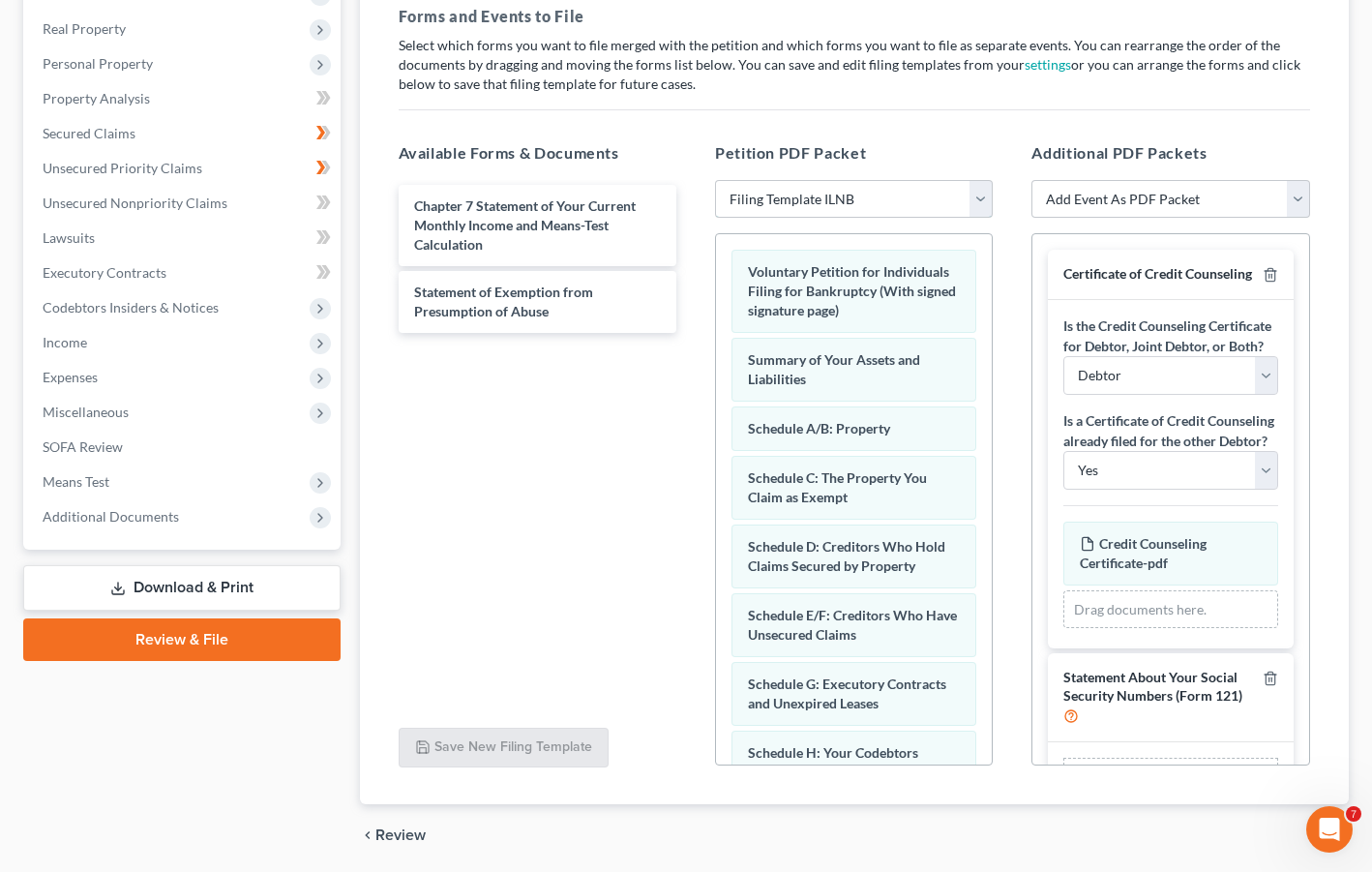 click on "Choose Default Petition PDF Packet Emergency Filing (Voluntary Petition and Creditor List Only) Chapter 7 Template Filing Template ILNB [STATE] - [CITY] [STATE] - [CITY]" at bounding box center (853, 199) 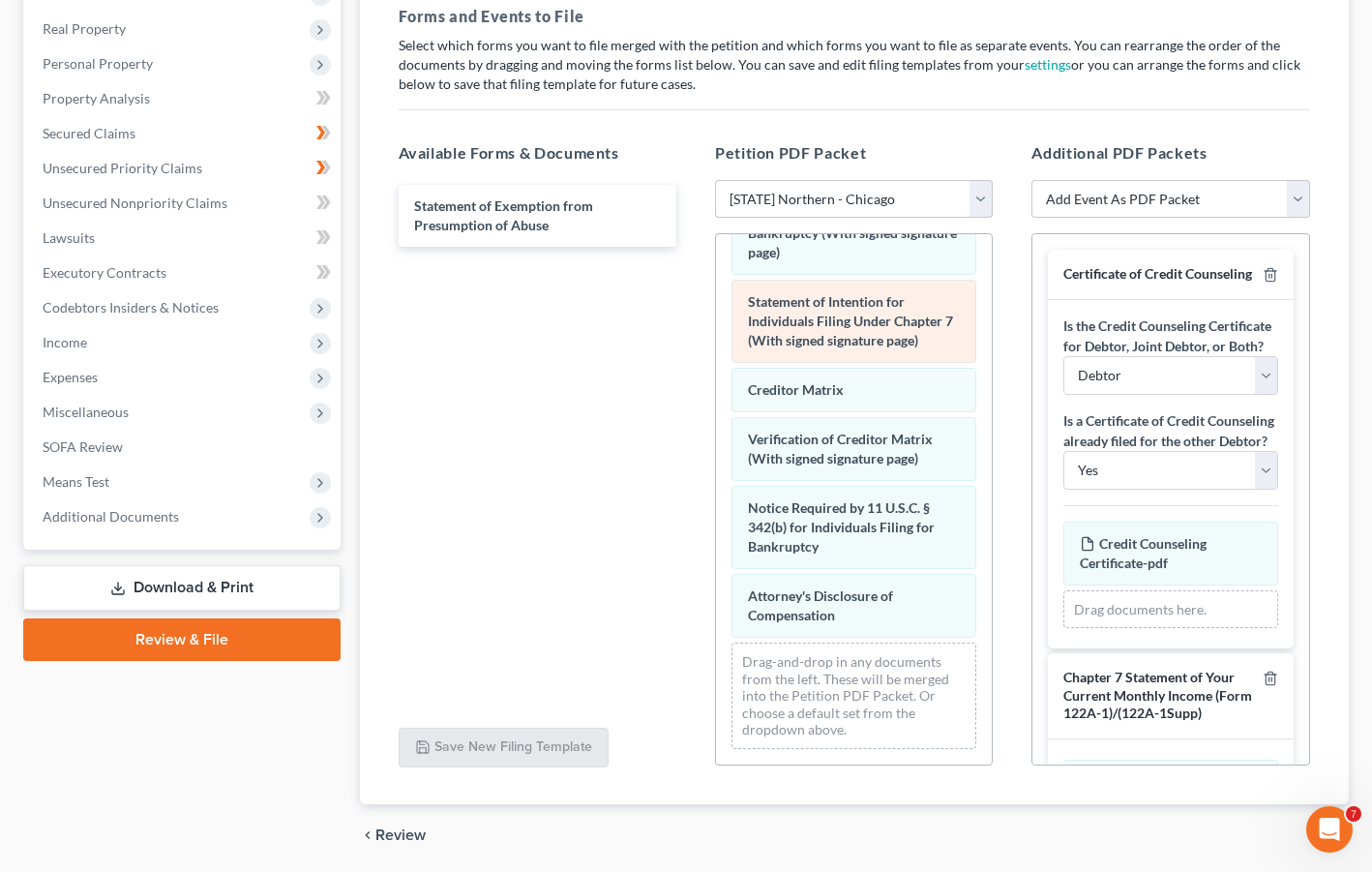 scroll, scrollTop: 971, scrollLeft: 0, axis: vertical 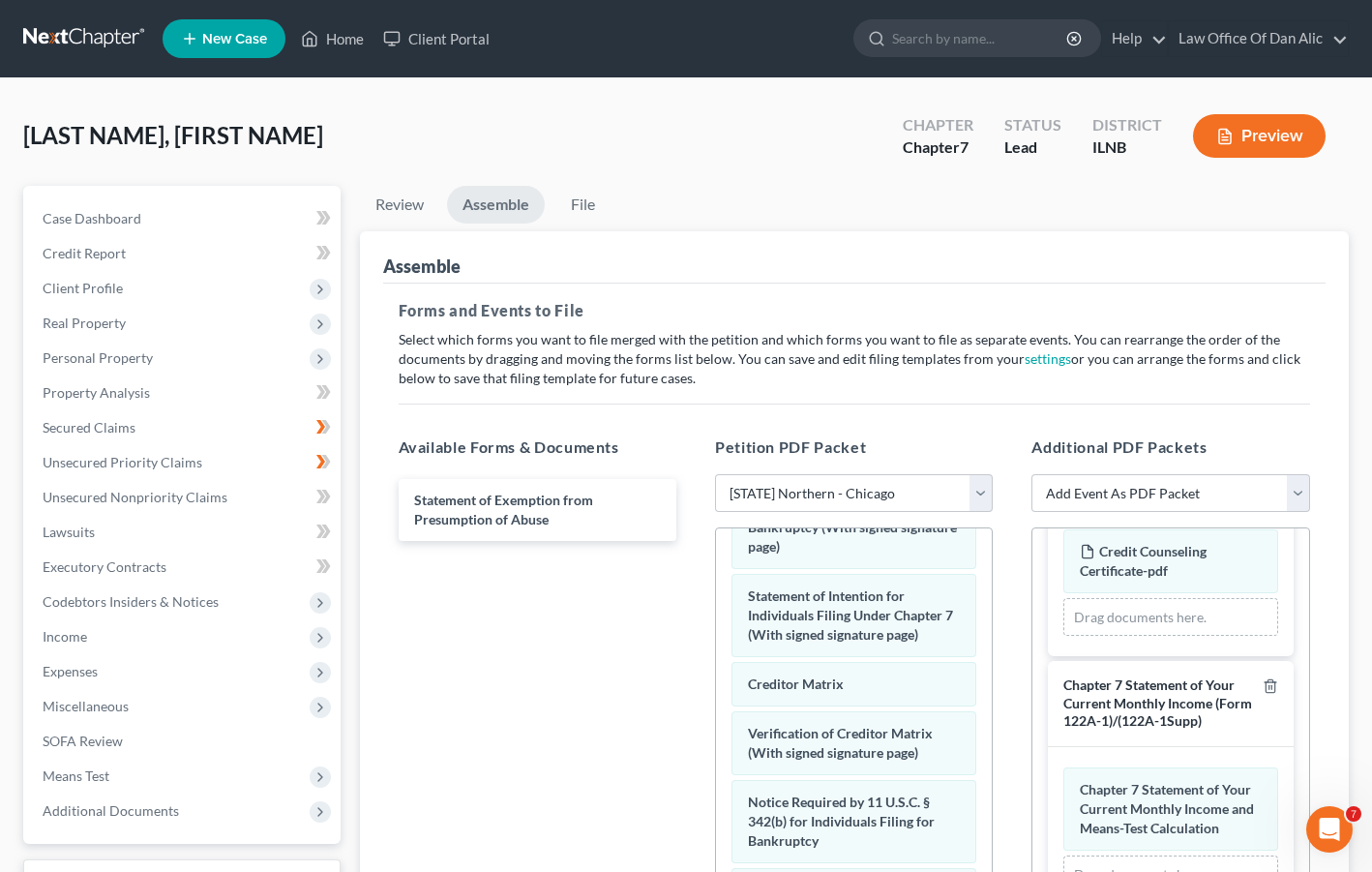 click on "Drag documents here." at bounding box center (1170, 617) 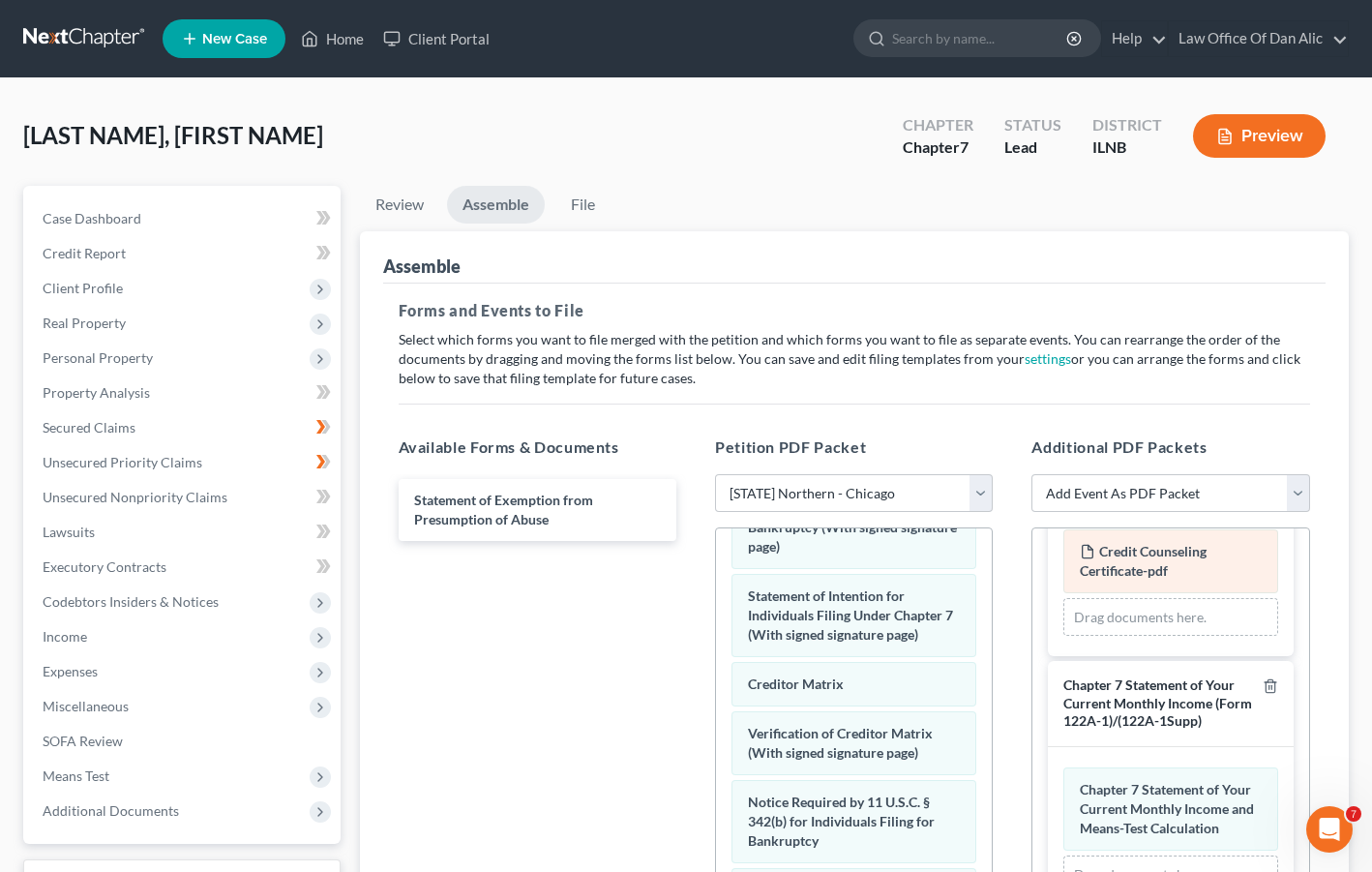 click on "Credit Counseling Certificate-pdf" at bounding box center [1143, 560] 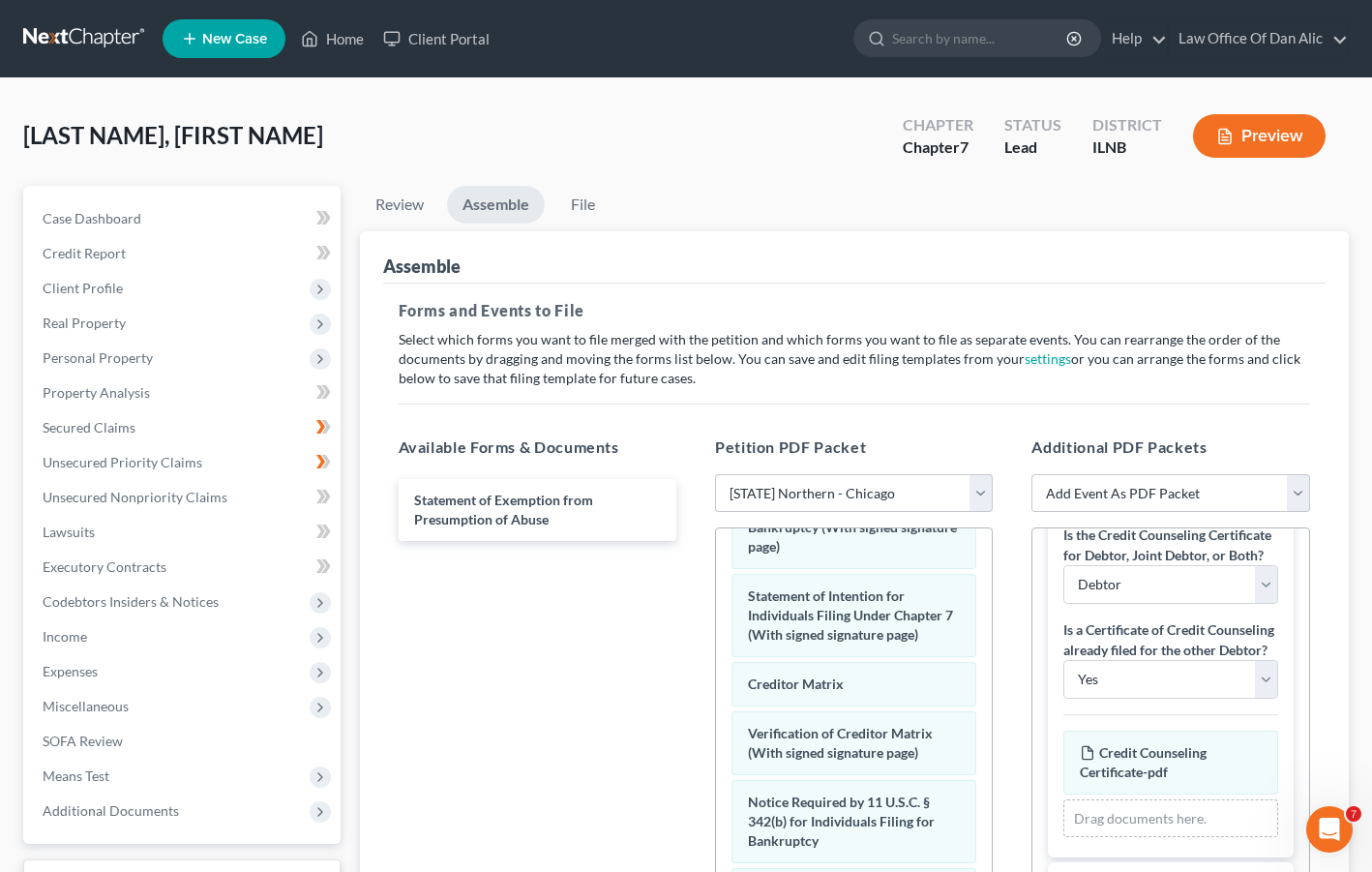 scroll, scrollTop: 84, scrollLeft: 0, axis: vertical 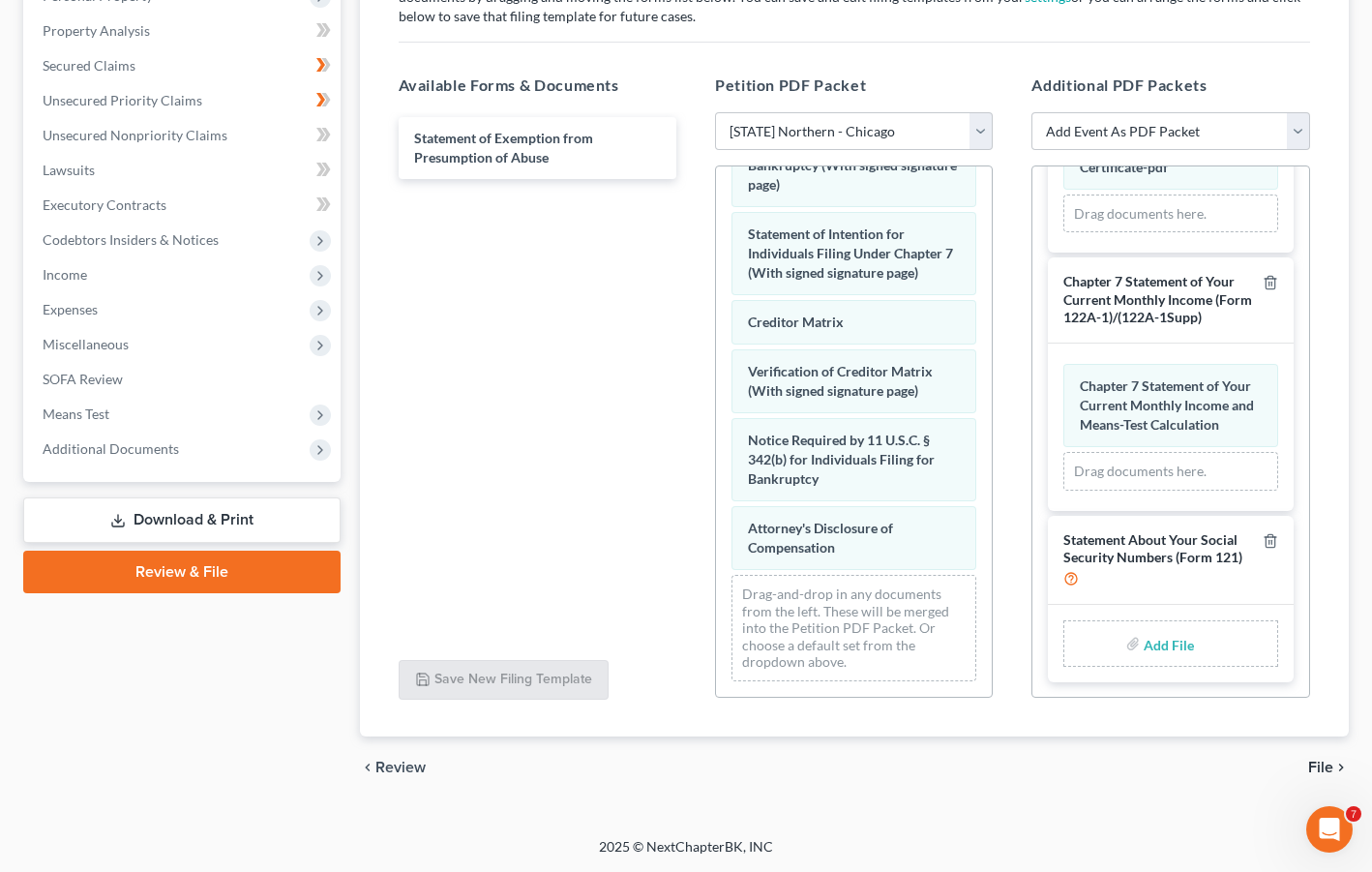 click on "Drag documents here." at bounding box center [1170, 471] 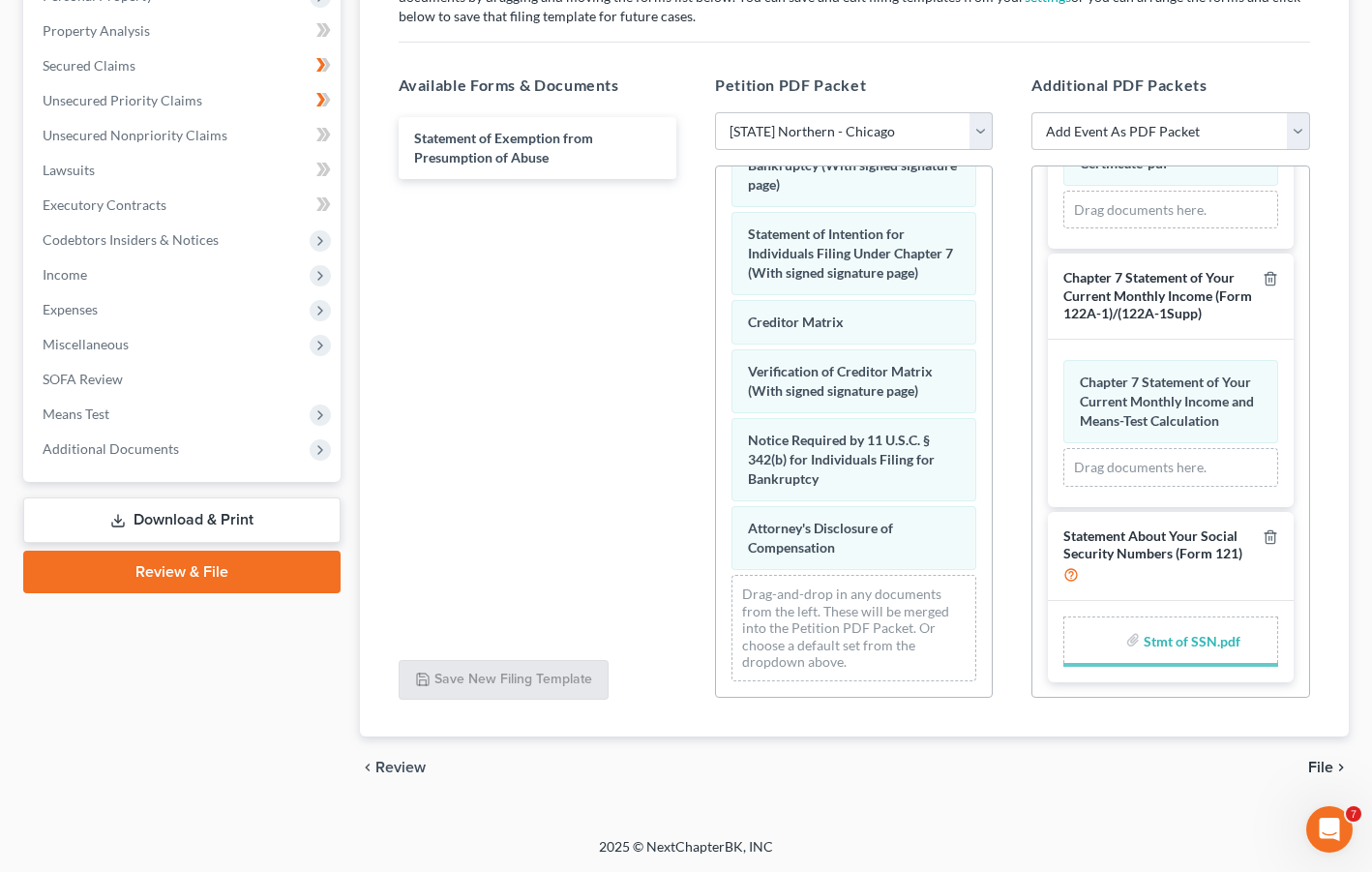 scroll, scrollTop: 449, scrollLeft: 0, axis: vertical 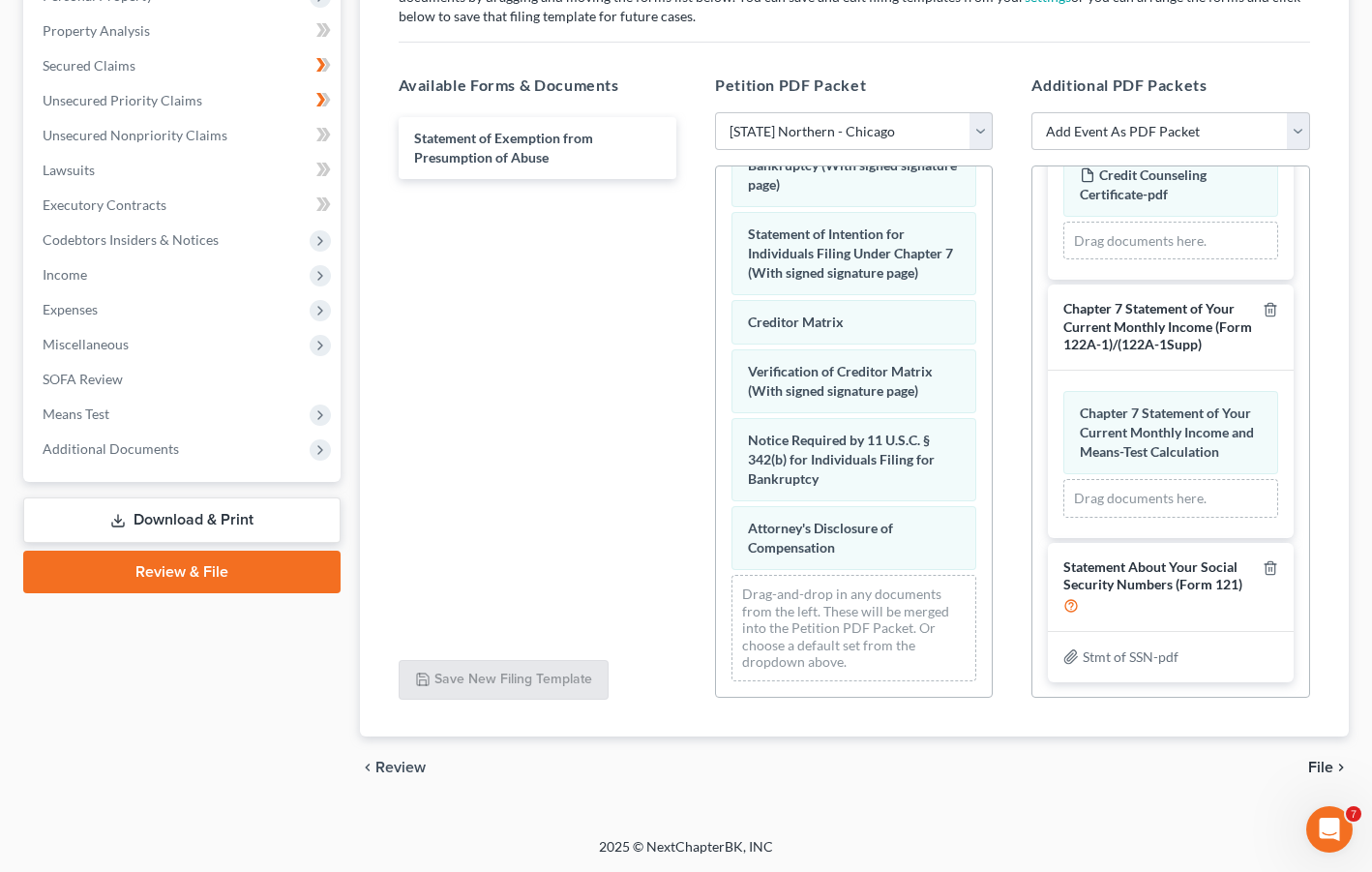 click on "Drag documents here." at bounding box center [1170, 498] 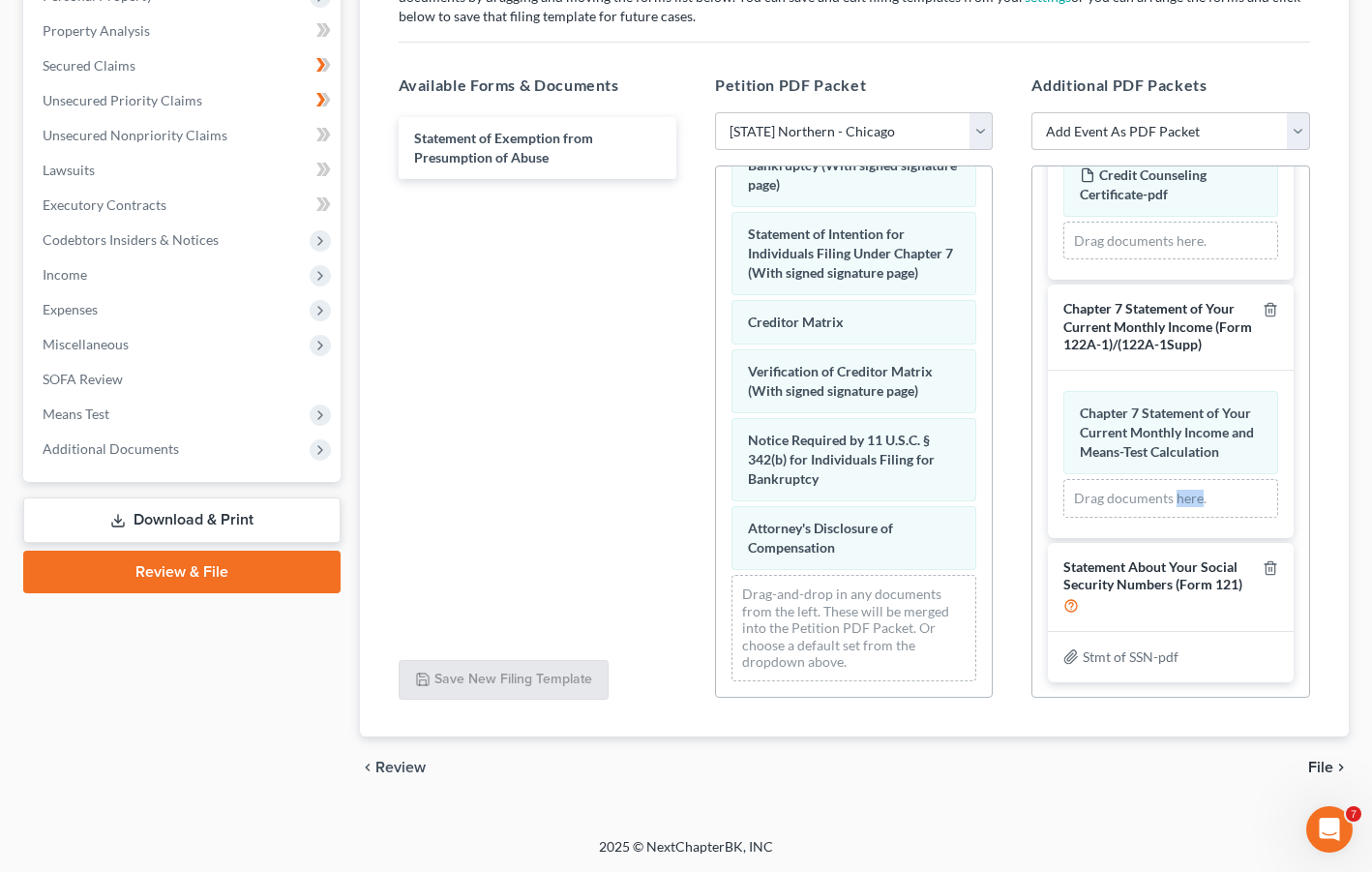 click on "Drag documents here." at bounding box center [1170, 498] 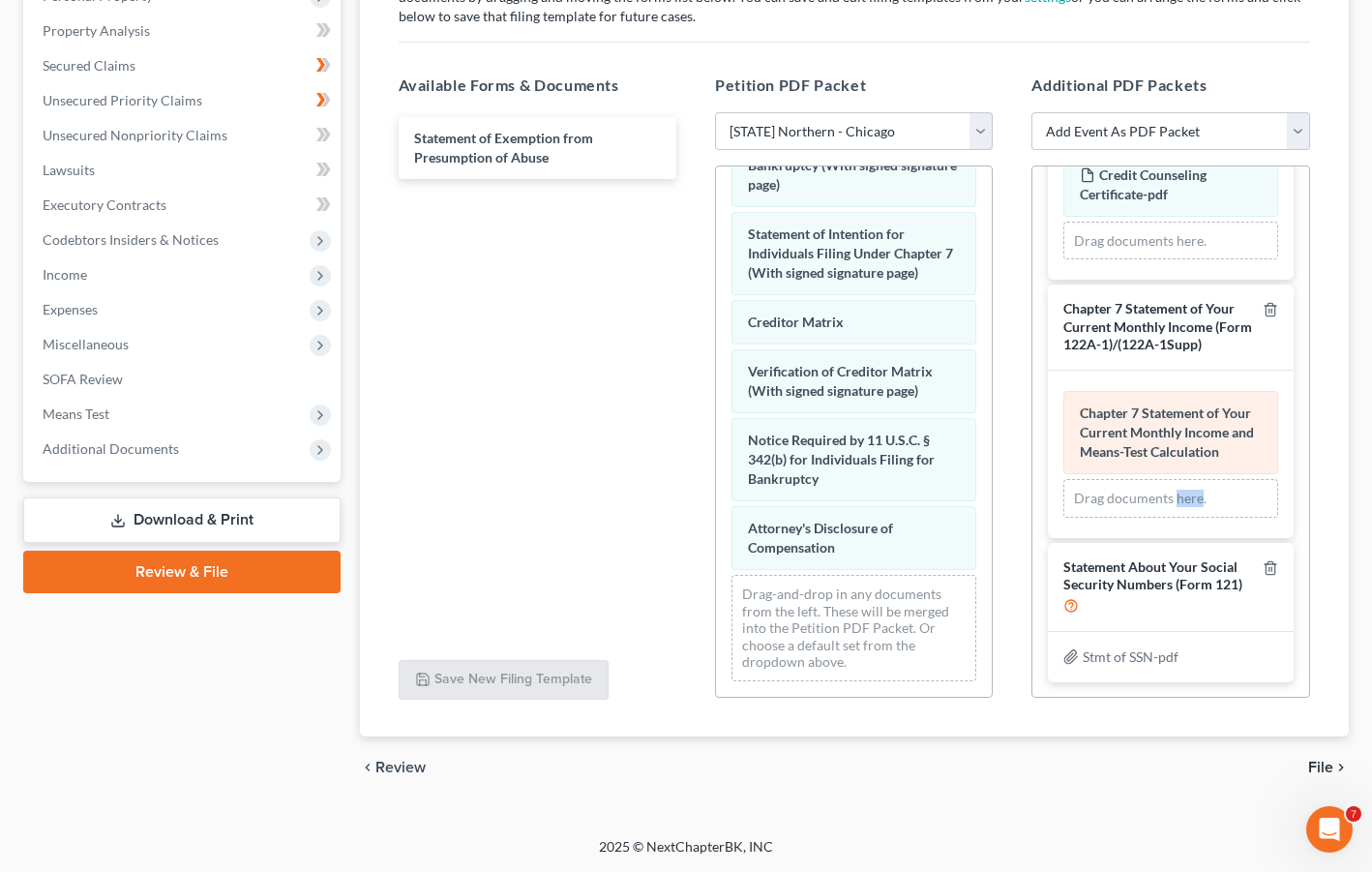 click on "Chapter 7 Statement of Your Current Monthly Income and Means-Test Calculation Amended Chapter 7 Statement of Your Current Monthly Income and Means-Test Calculation Drag documents here." at bounding box center [1170, 454] 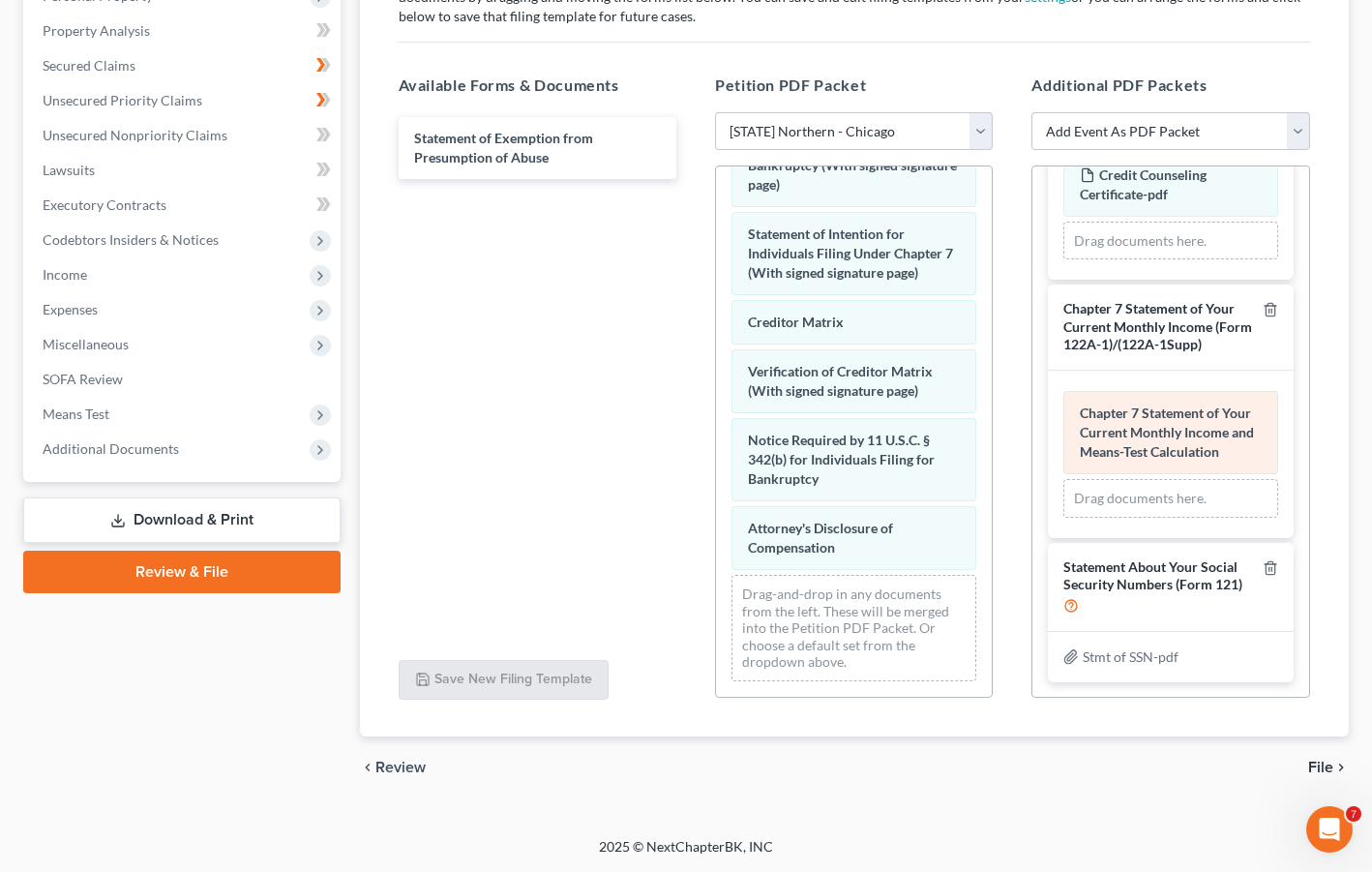 click on "Chapter 7 Statement of Your Current Monthly Income and Means-Test Calculation Amended Chapter 7 Statement of Your Current Monthly Income and Means-Test Calculation" at bounding box center (1170, 433) 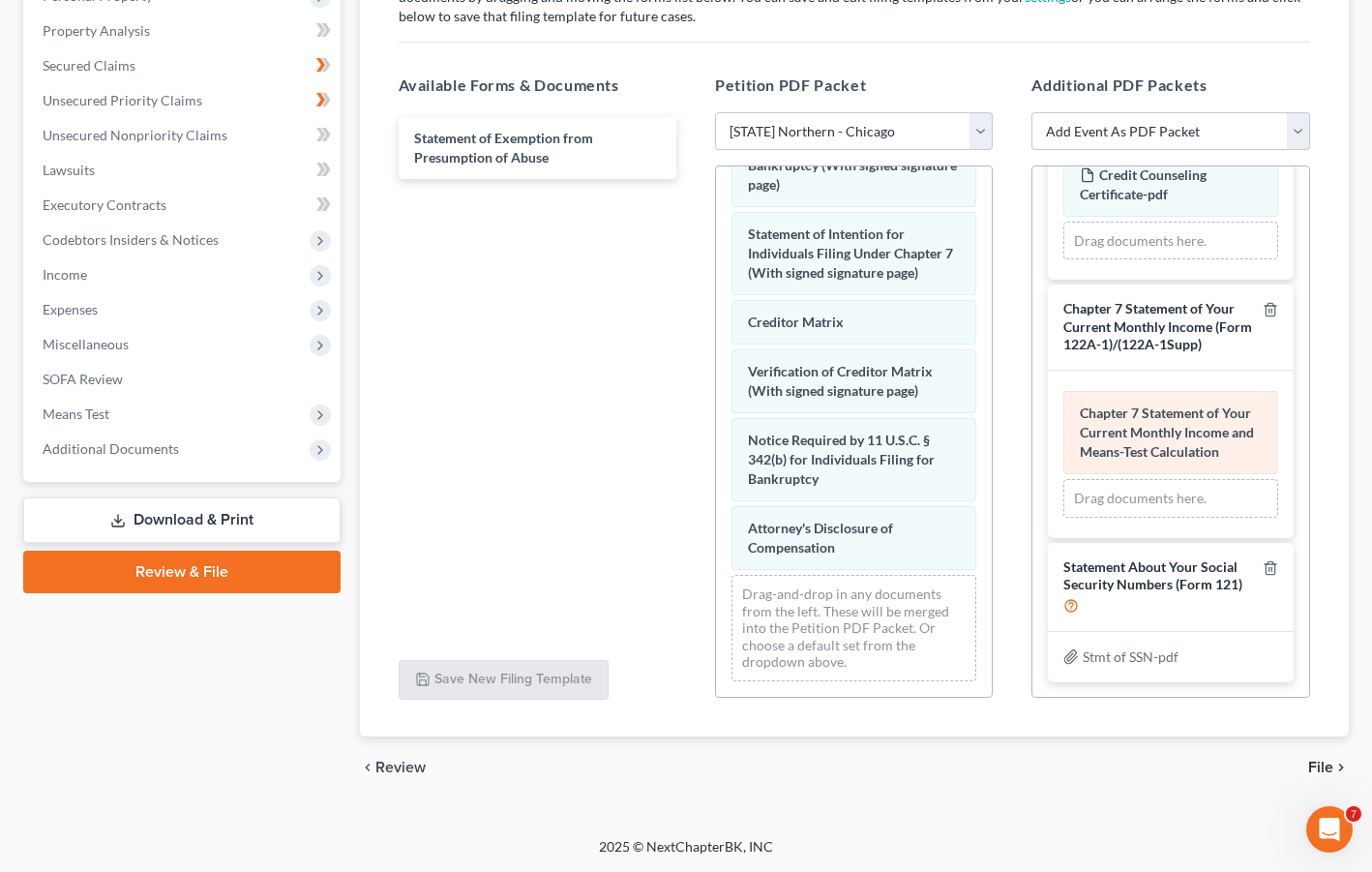 click on "Chapter 7 Statement of Your Current Monthly Income and Means-Test Calculation Amended Chapter 7 Statement of Your Current Monthly Income and Means-Test Calculation" at bounding box center (1170, 433) 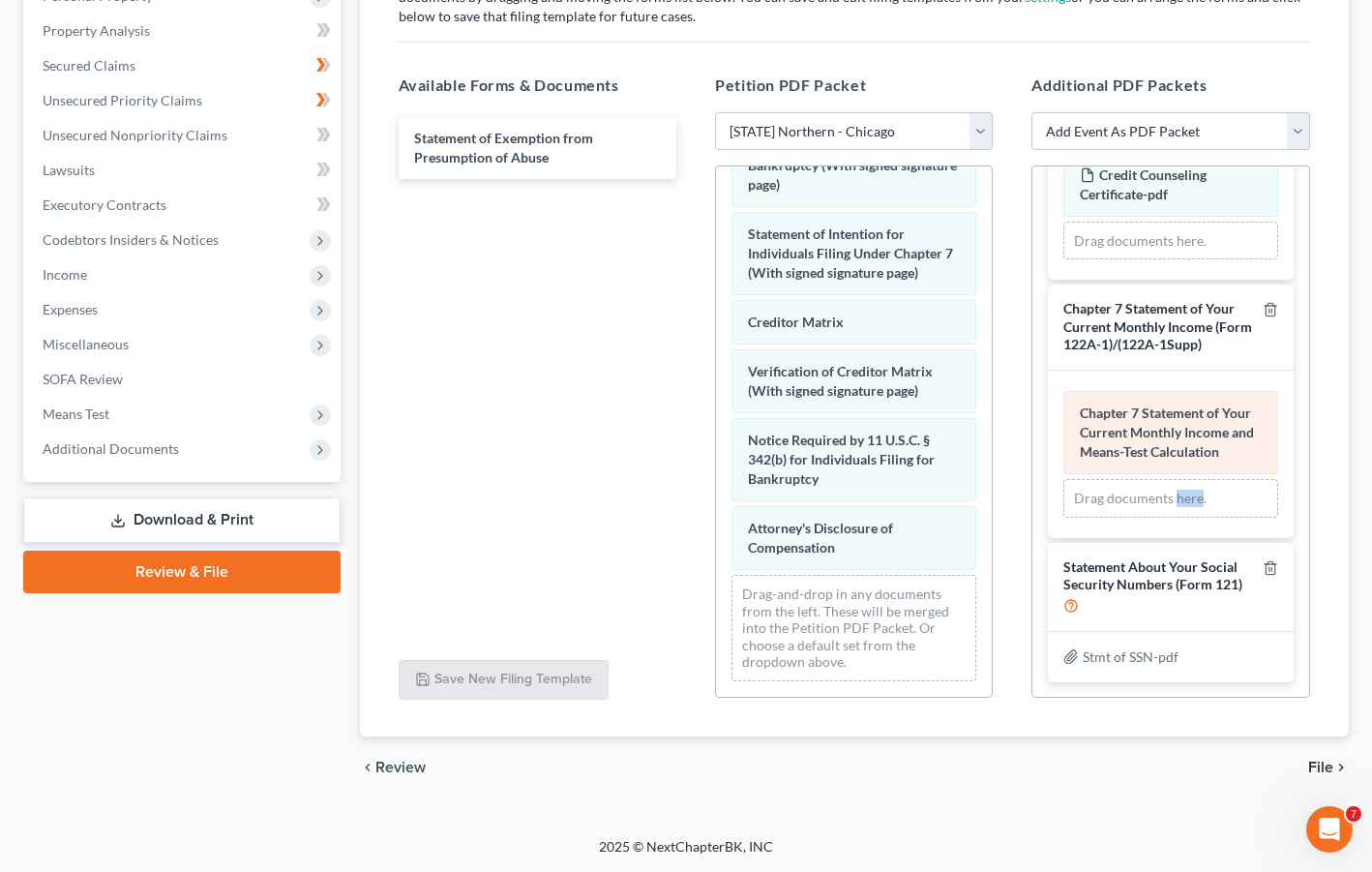 click on "Chapter 7 Statement of Your Current Monthly Income and Means-Test Calculation Amended Chapter 7 Statement of Your Current Monthly Income and Means-Test Calculation" at bounding box center [1170, 433] 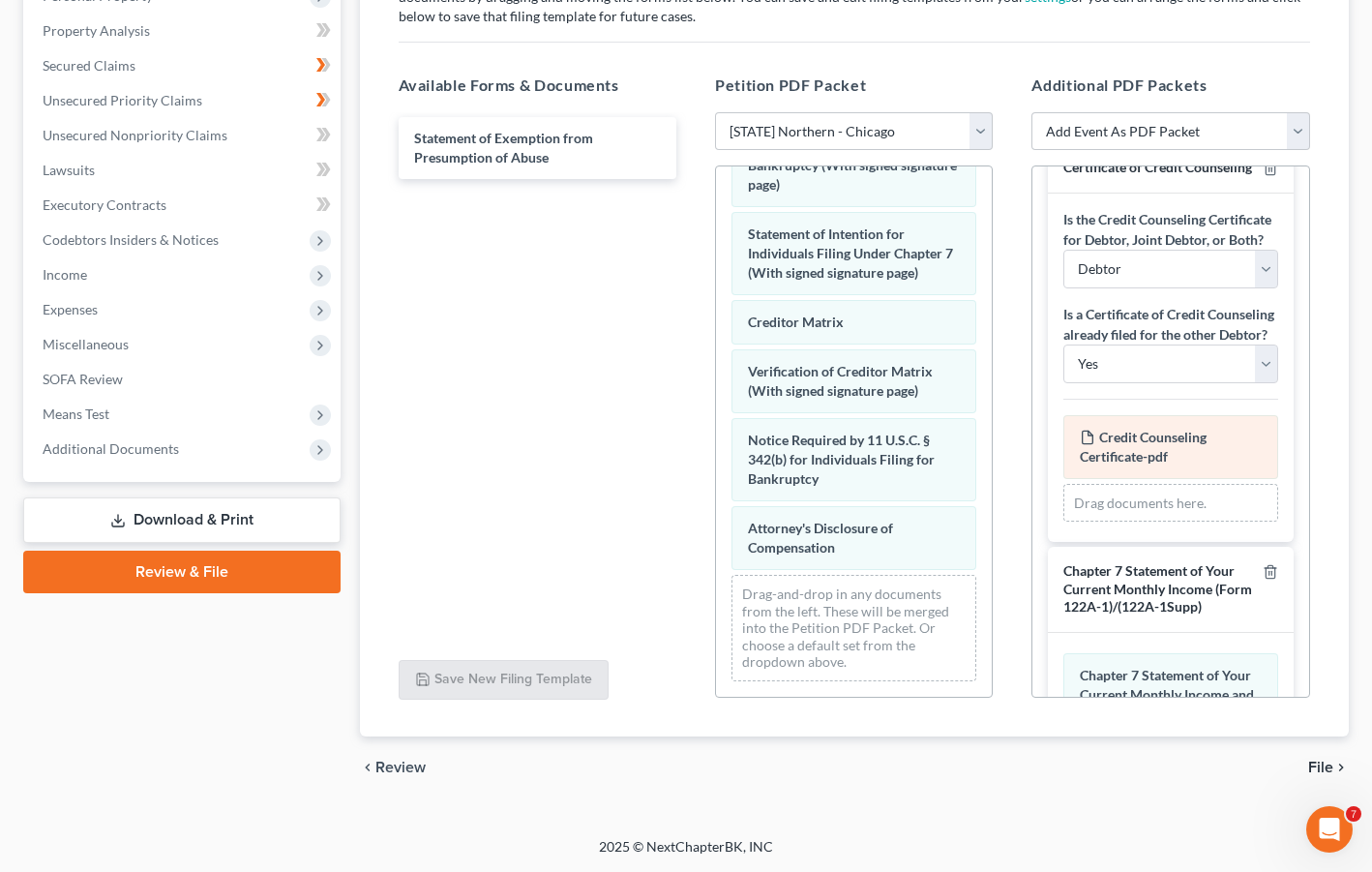 scroll, scrollTop: 0, scrollLeft: 0, axis: both 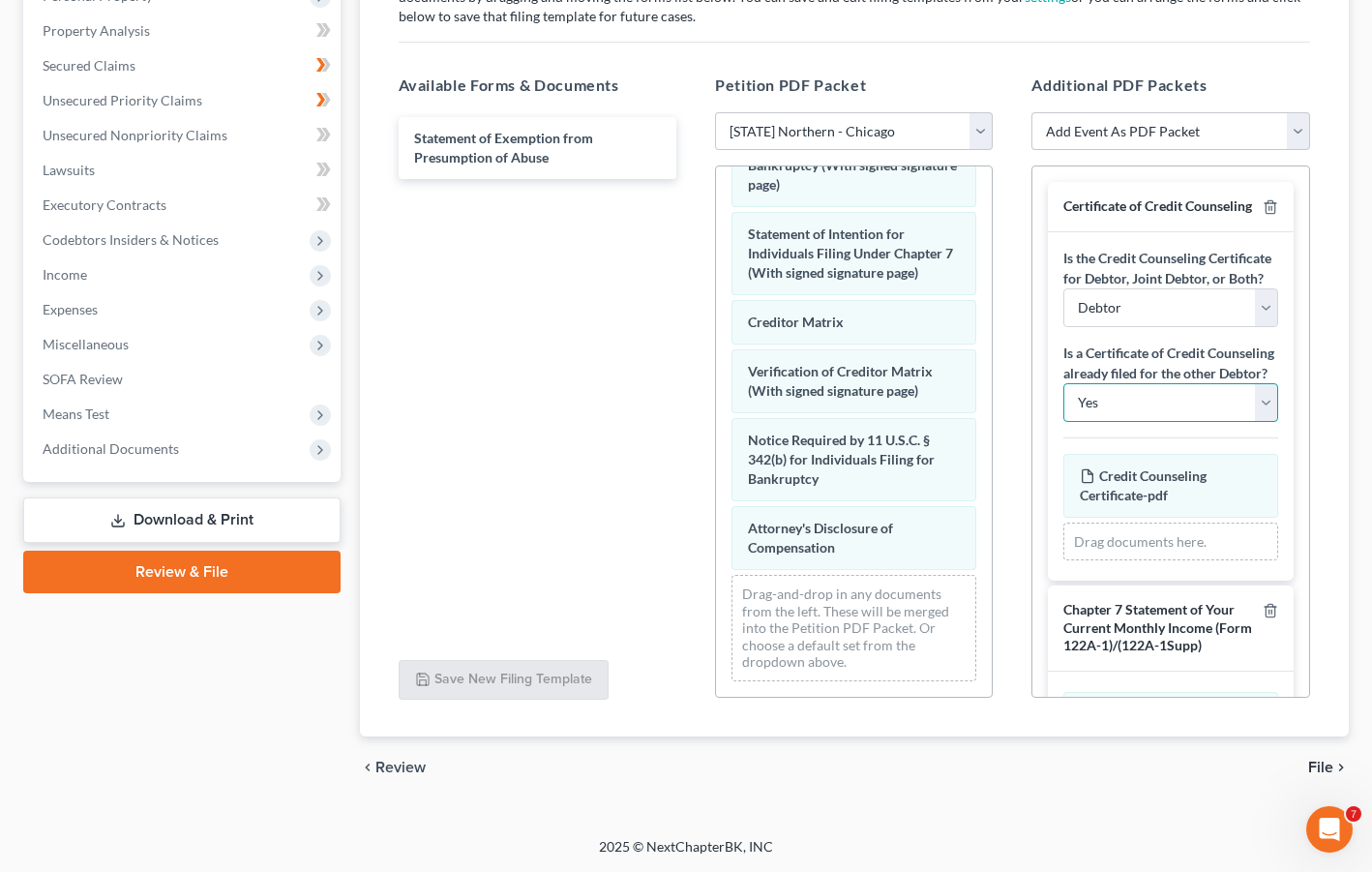 click on "Yes No" at bounding box center [1170, 403] 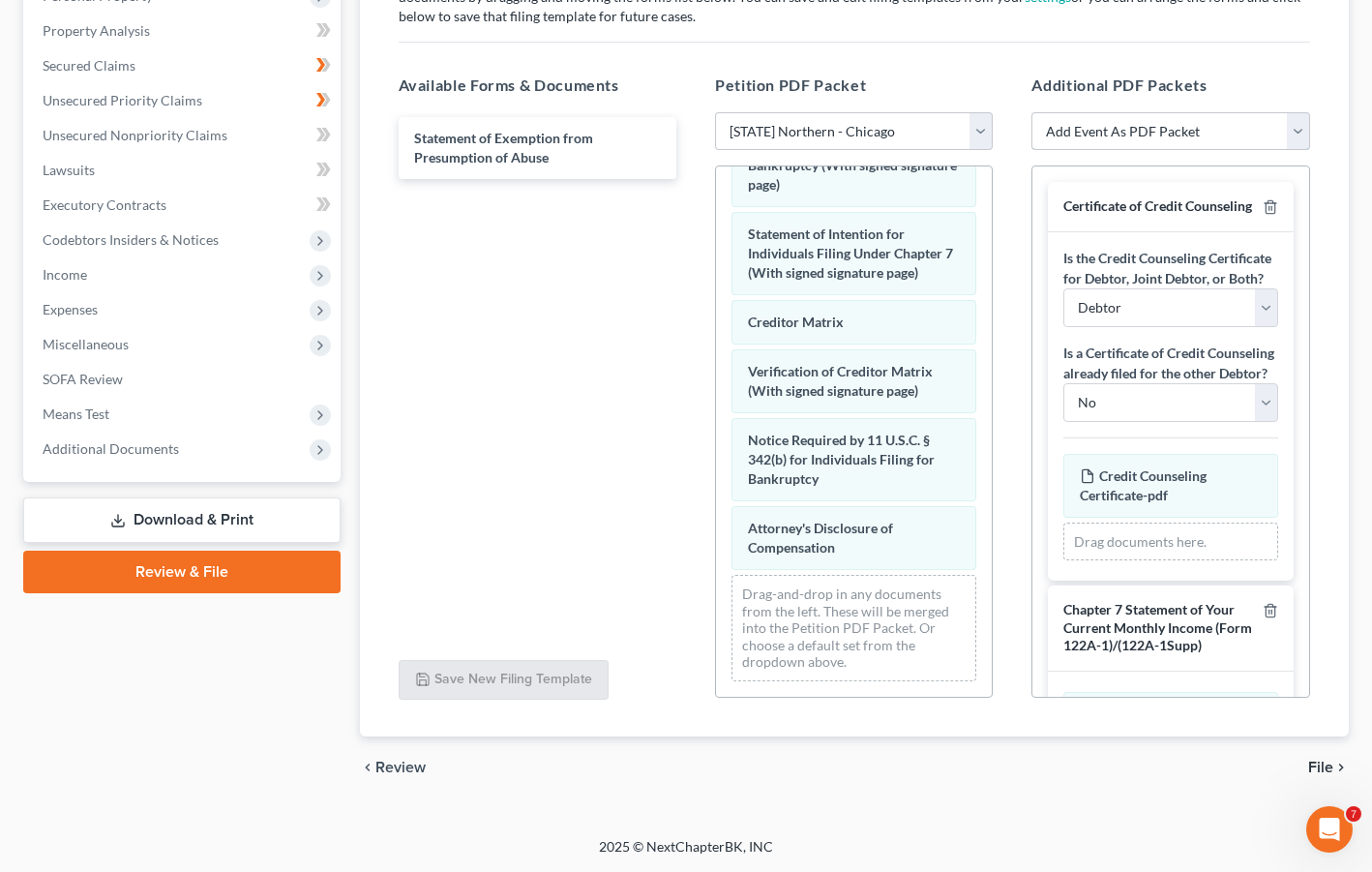click on "Add Event As PDF Packet Certificate of Credit Counseling Chapter 13 Calculation of Your Disposable Income (Form 122C-2) Chapter 13 Plan/Amended Plan Chapter 13 Statement of Your Current Monthly Income and Calculation of Commitment Period (Form 122C- Chapter 7 Means Test Calculation (Form 122A-2) Chapter 7 Statement of Your Current Monthly Income (Form 122A-1)/(122A-1Supp) Statement About Your Social Security Numbers (Form 121)" at bounding box center [1170, 132] 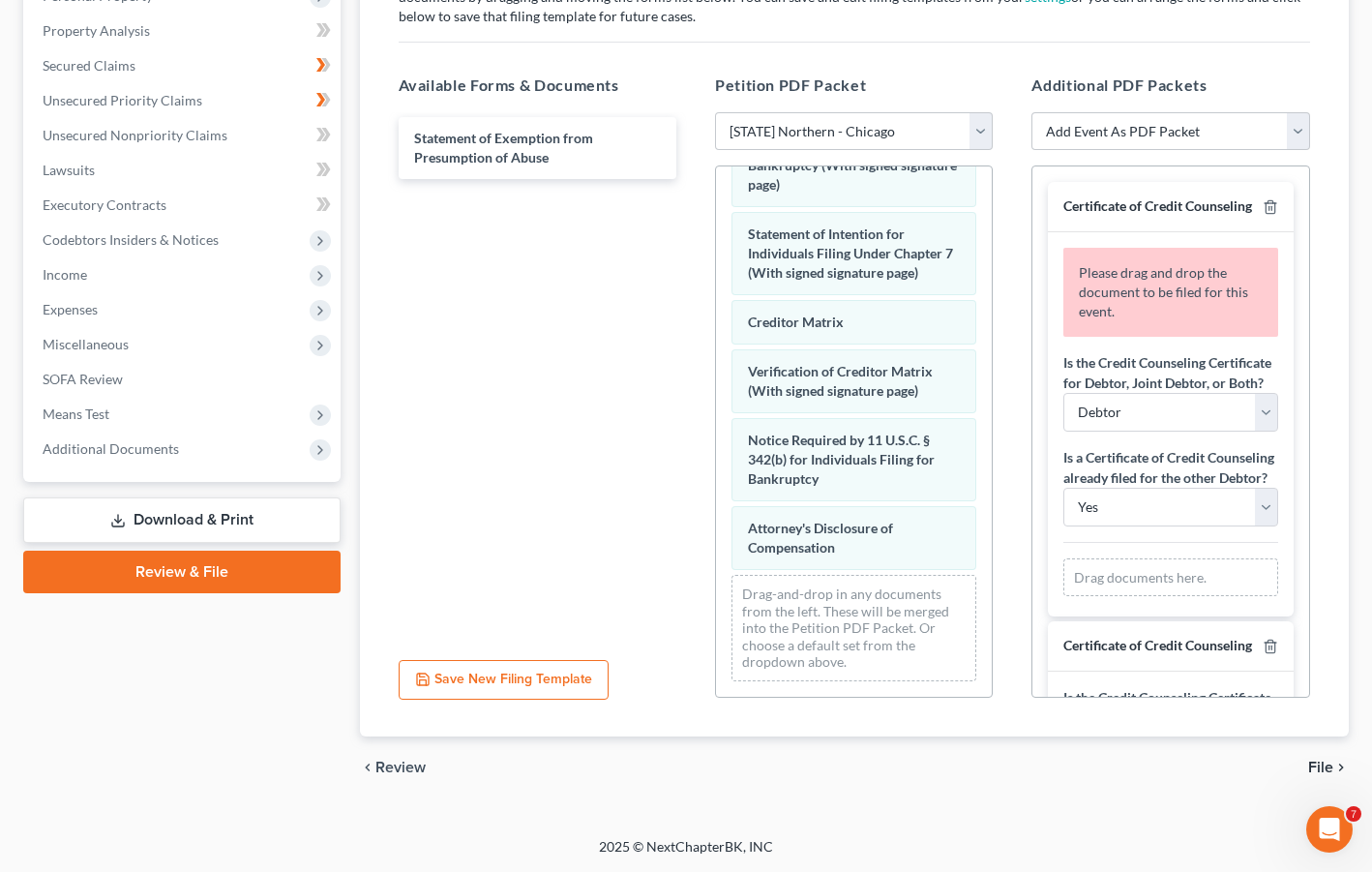 click on "Please drag and drop the document to be filed for this event." at bounding box center (1163, 291) 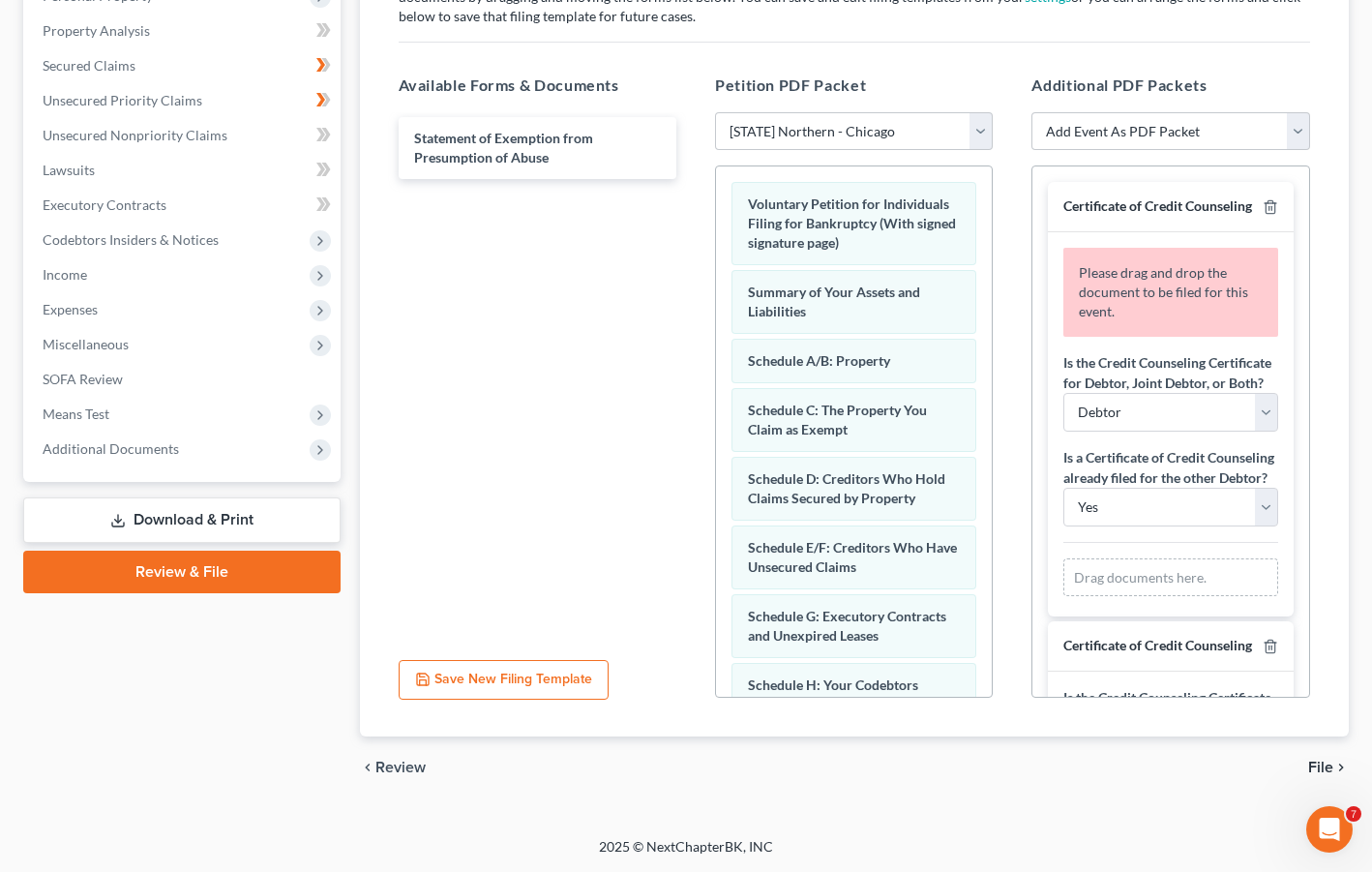 scroll, scrollTop: 382, scrollLeft: 0, axis: vertical 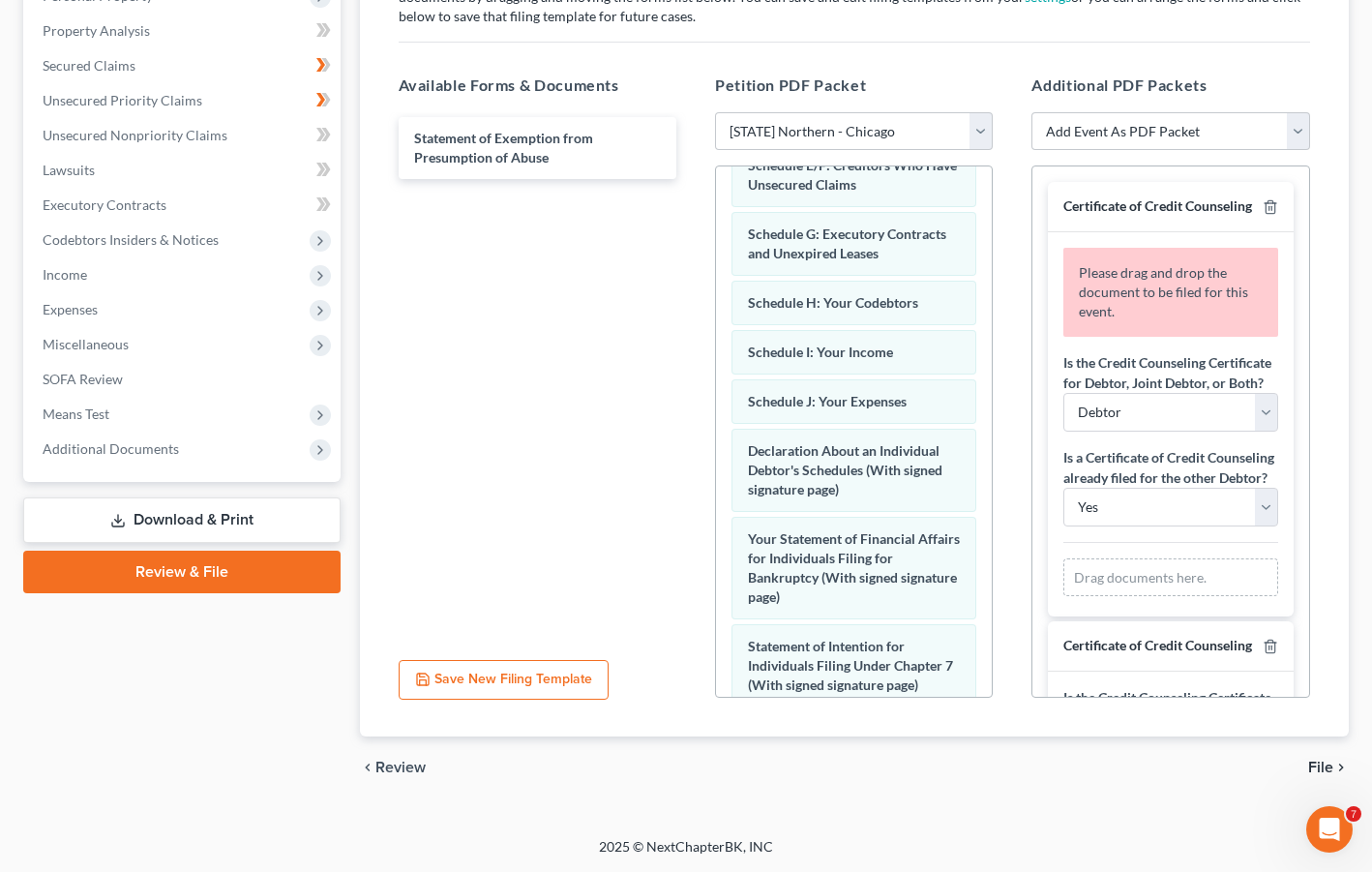 click on "Please drag and drop the document to be filed for this event." at bounding box center (1170, 292) 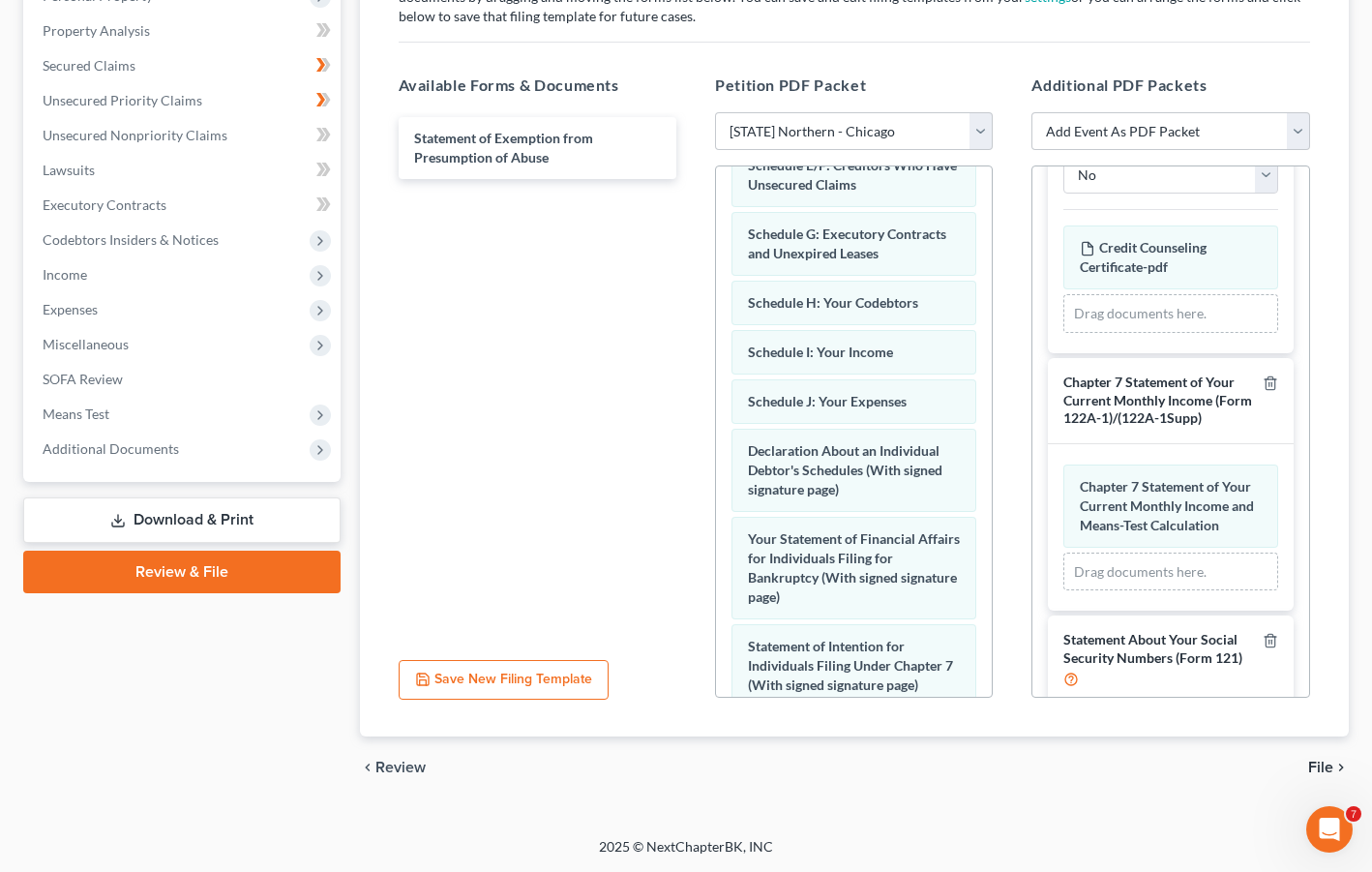 scroll, scrollTop: 634, scrollLeft: 0, axis: vertical 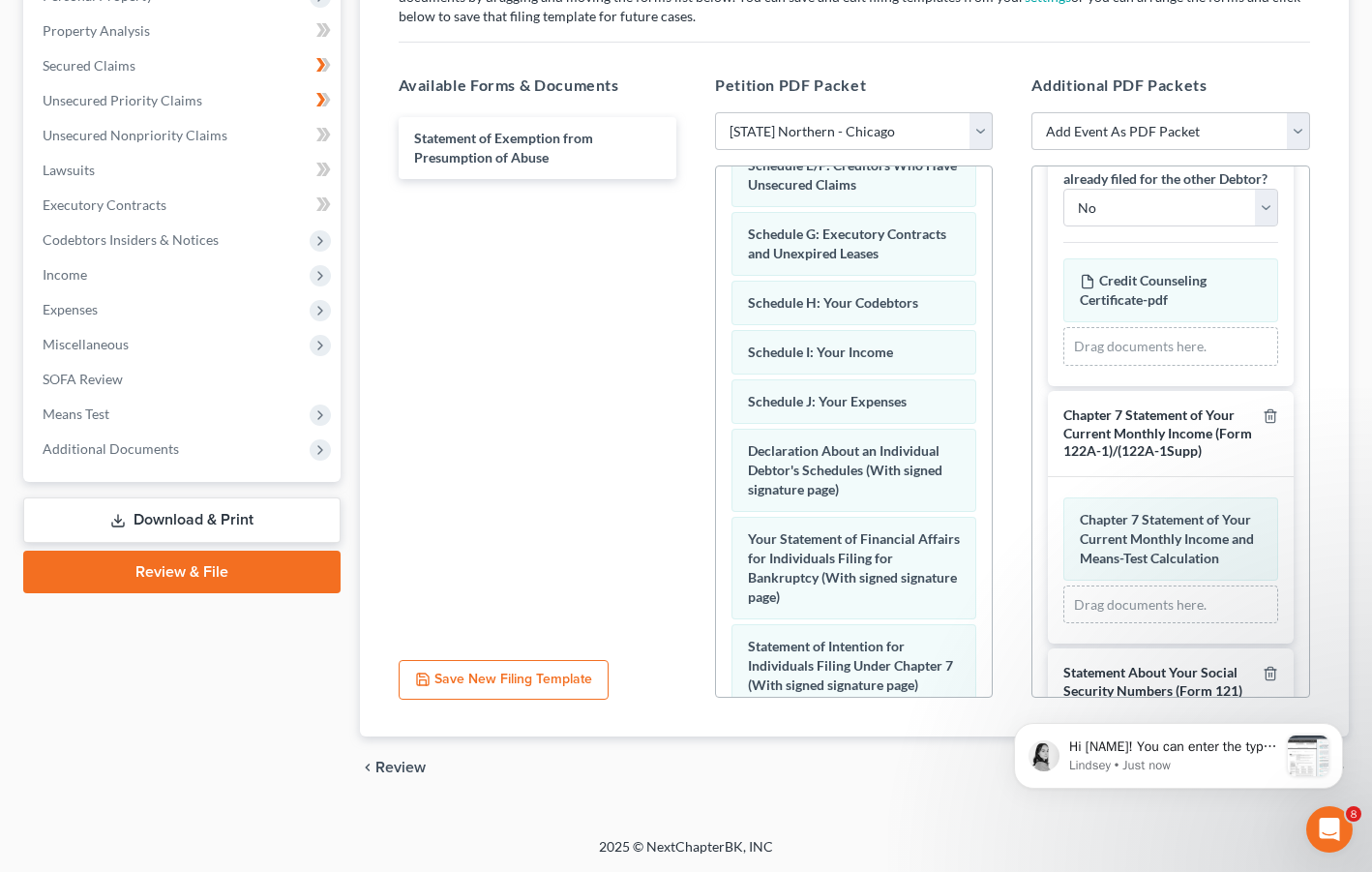 click on "Chapter 7 Statement of Your Current Monthly Income (Form 122A-1)/(122A-1Supp)" at bounding box center (1157, 433) 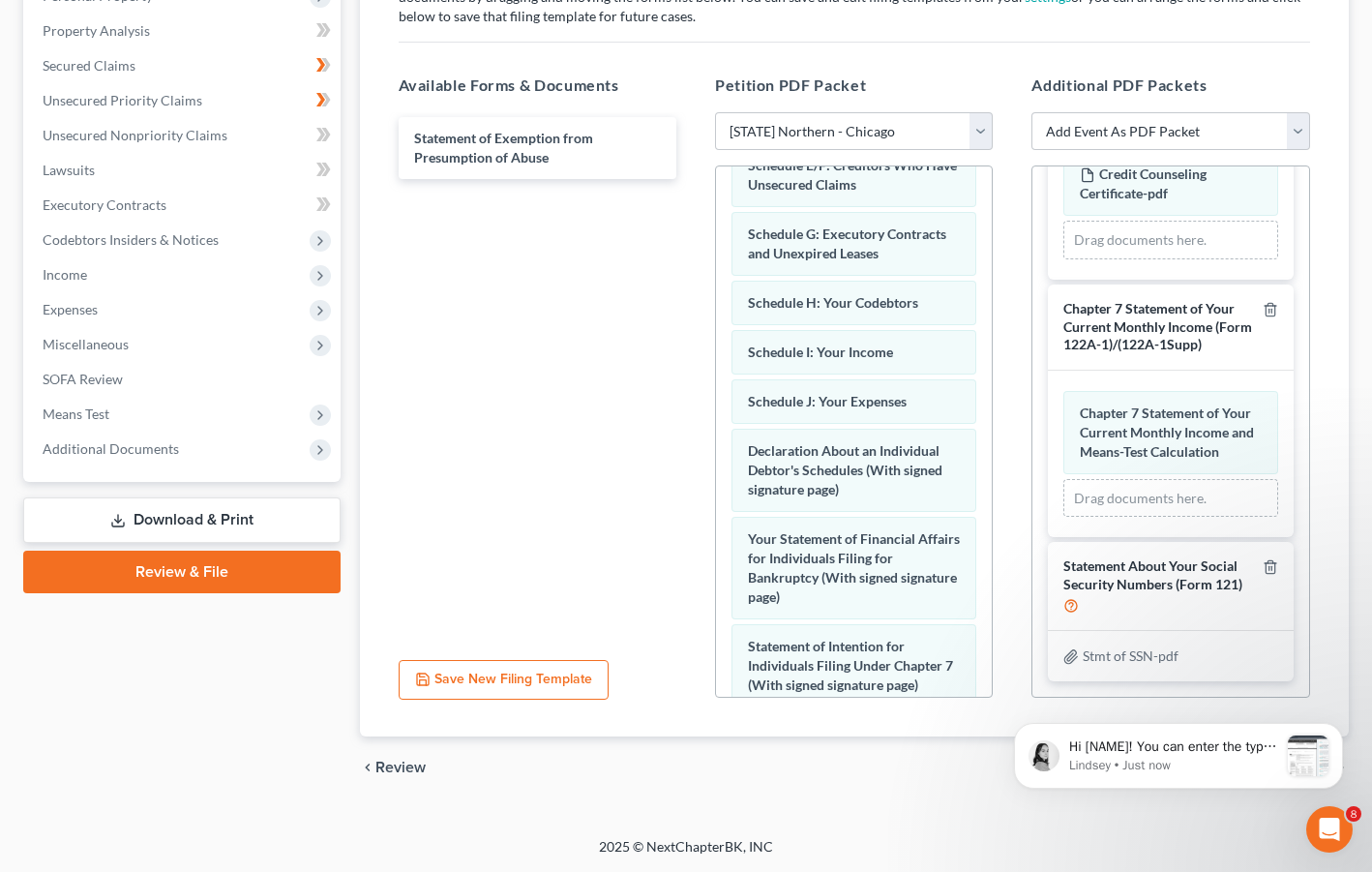 scroll, scrollTop: 953, scrollLeft: 0, axis: vertical 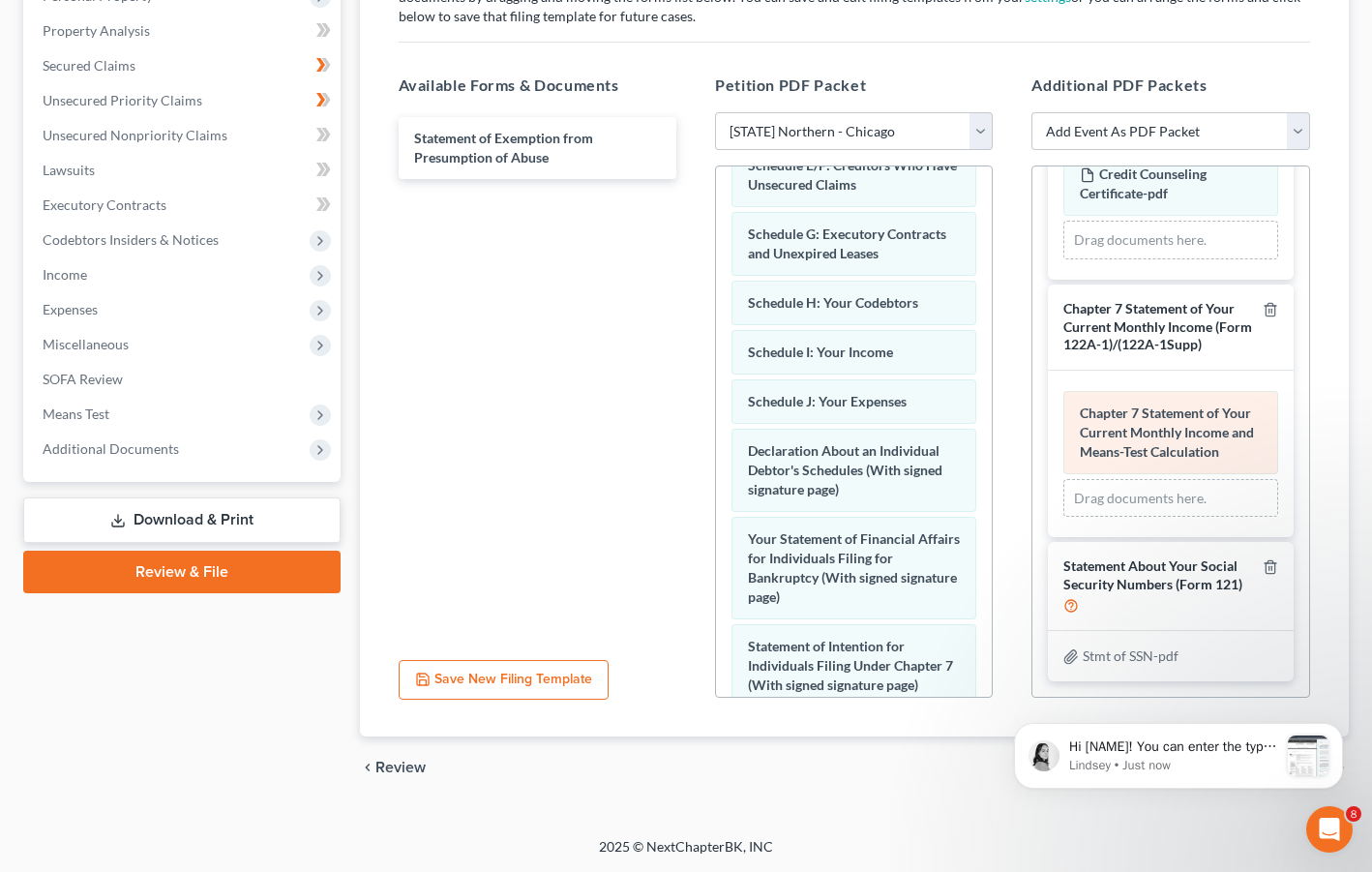 click on "Chapter 7 Statement of Your Current Monthly Income and Means-Test Calculation" at bounding box center [1167, 432] 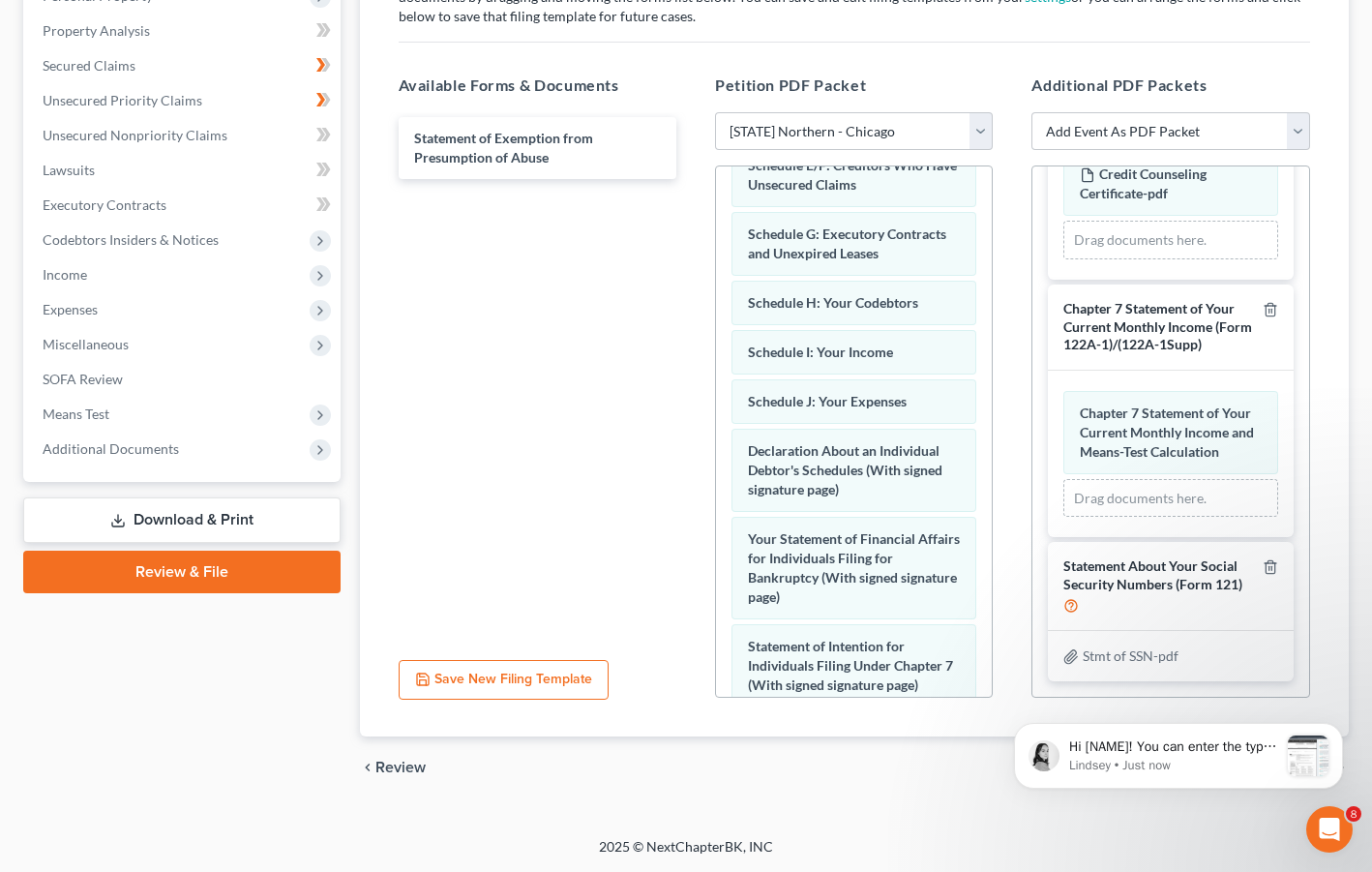 click on "Drag documents here." at bounding box center [1170, 498] 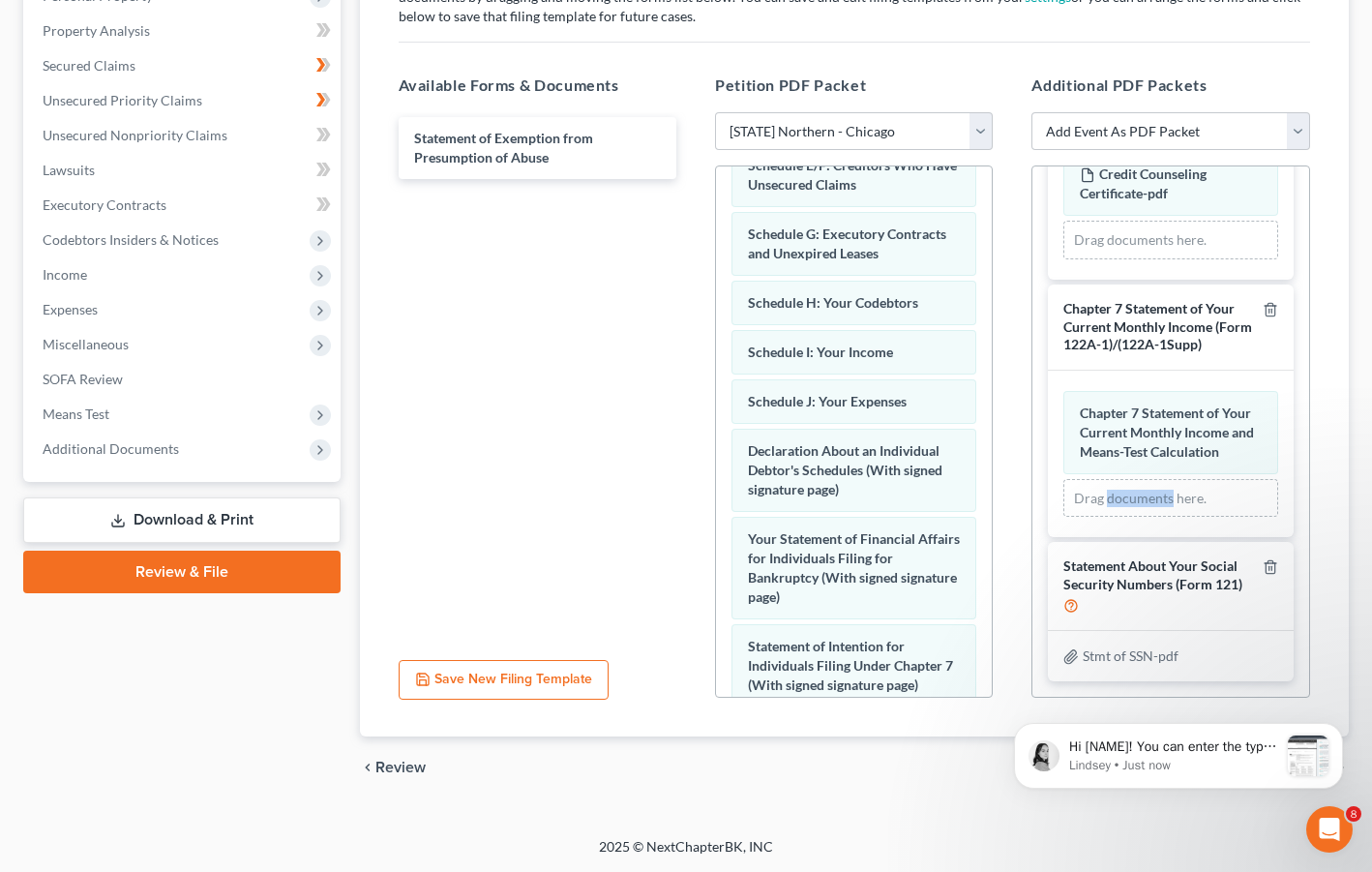 click on "Drag documents here." at bounding box center [1170, 498] 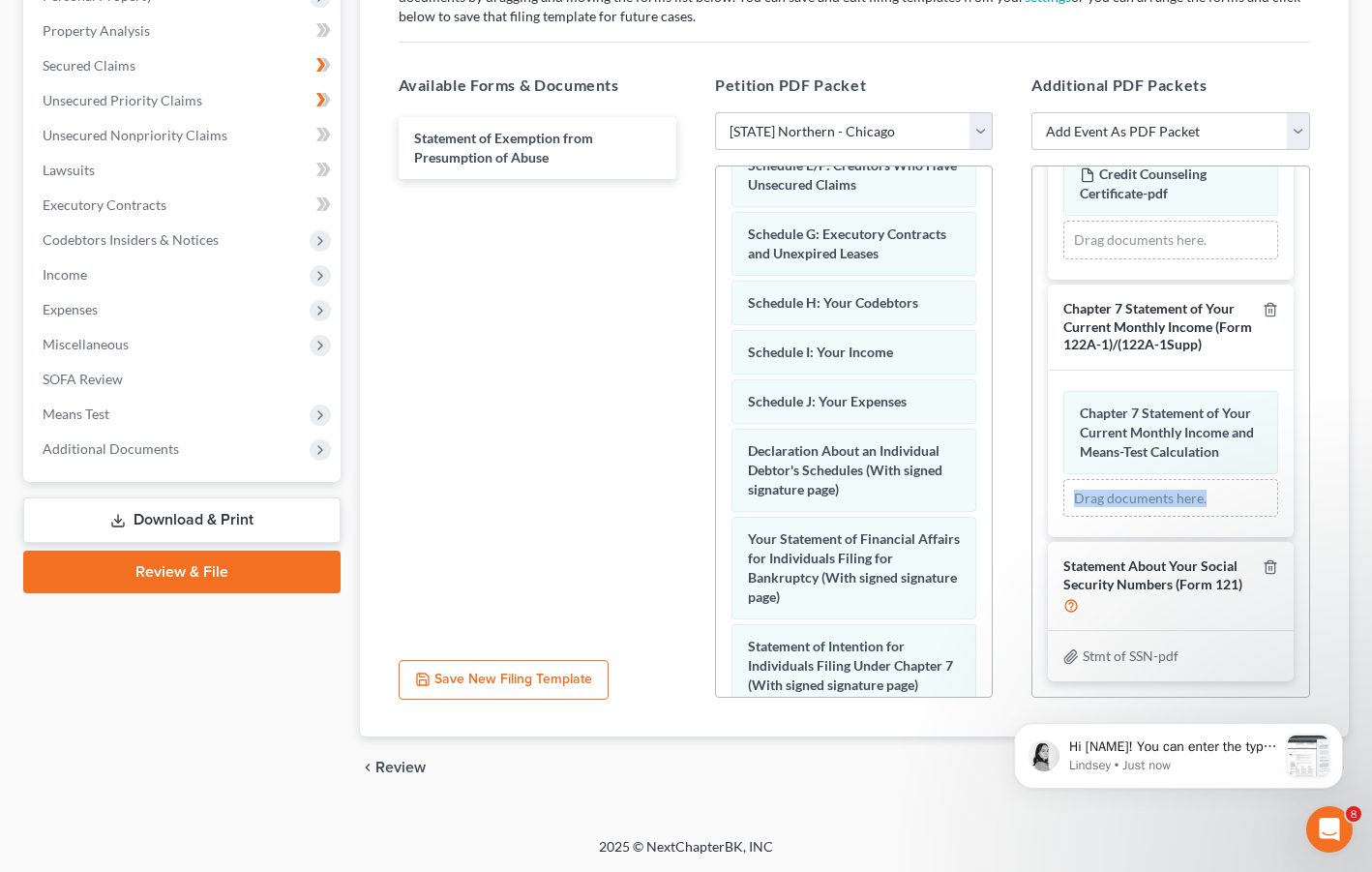 click on "Drag documents here." at bounding box center (1170, 498) 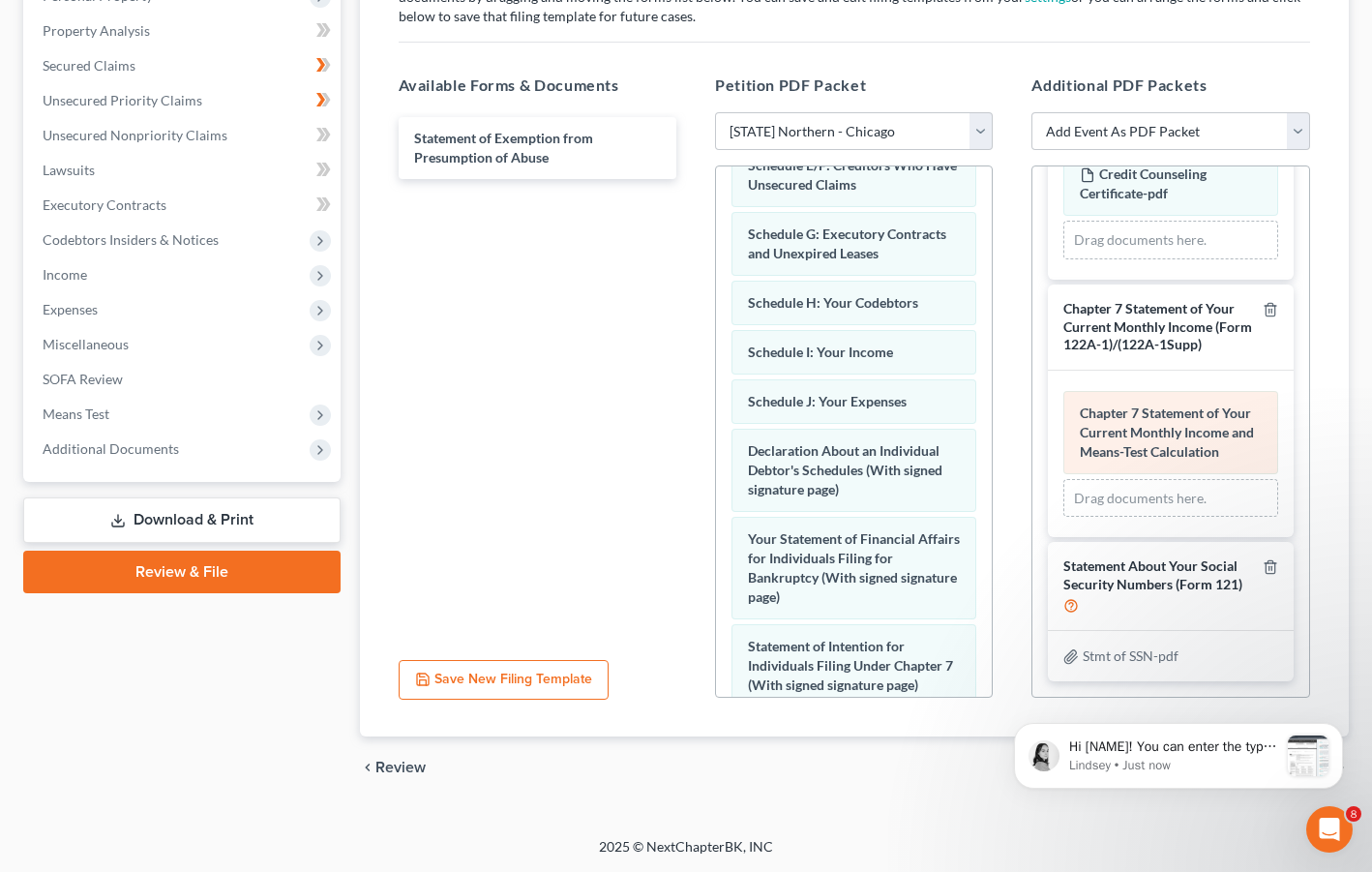 click on "Chapter 7 Statement of Your Current Monthly Income and Means-Test Calculation" at bounding box center [1167, 432] 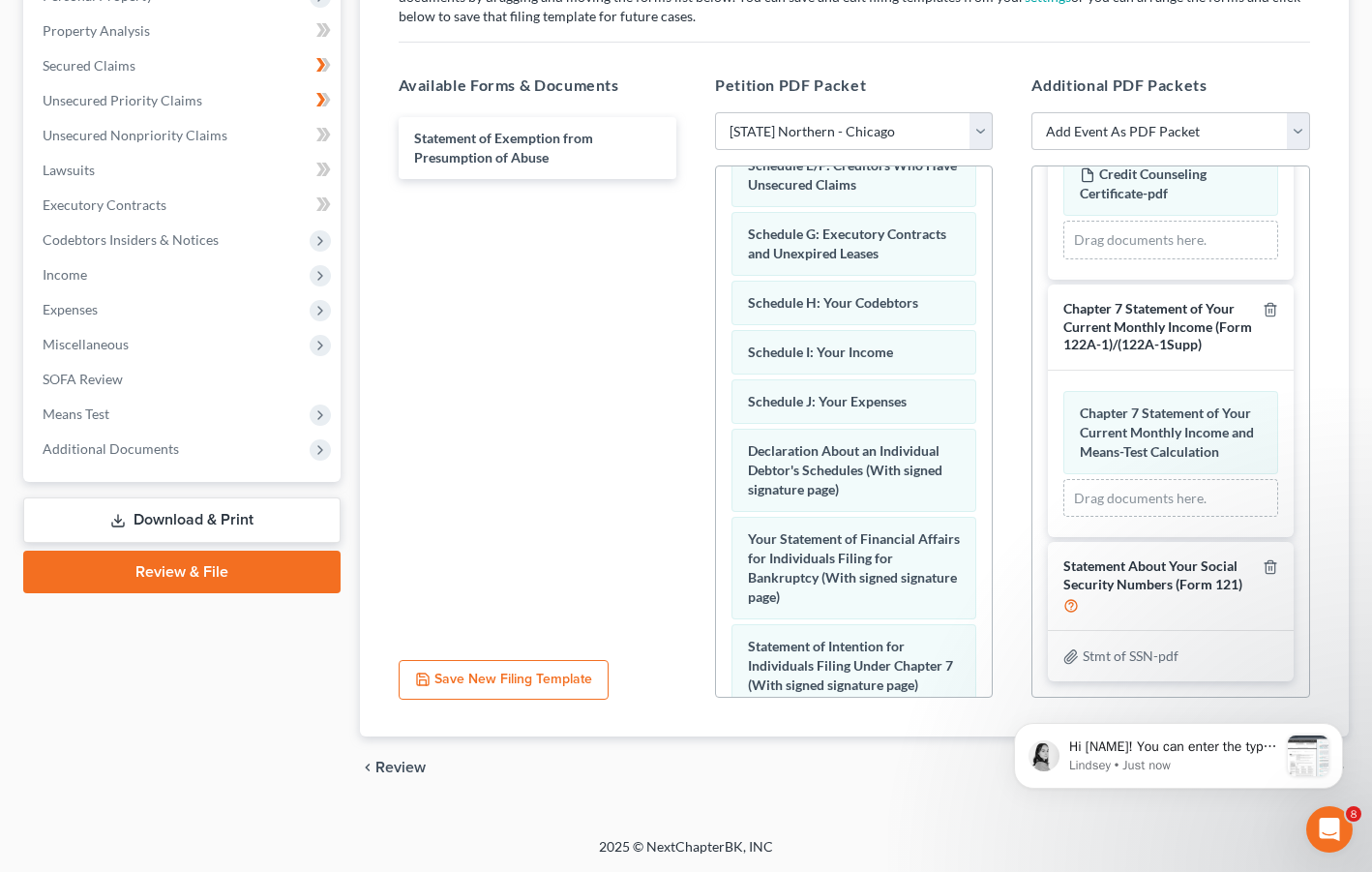 click on "Chapter 7 Statement of Your Current Monthly Income (Form 122A-1)/(122A-1Supp)" at bounding box center (1157, 326) 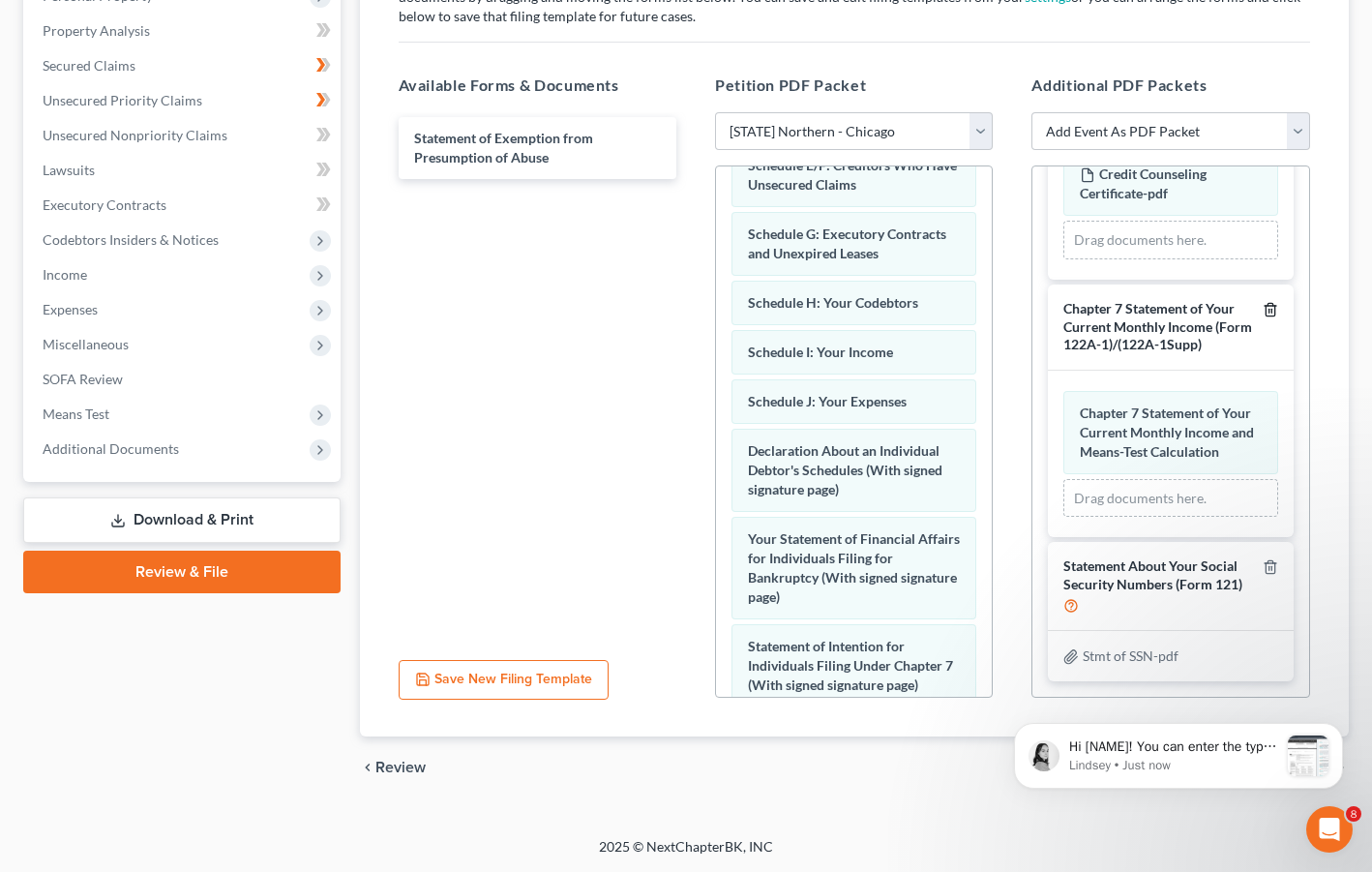 click 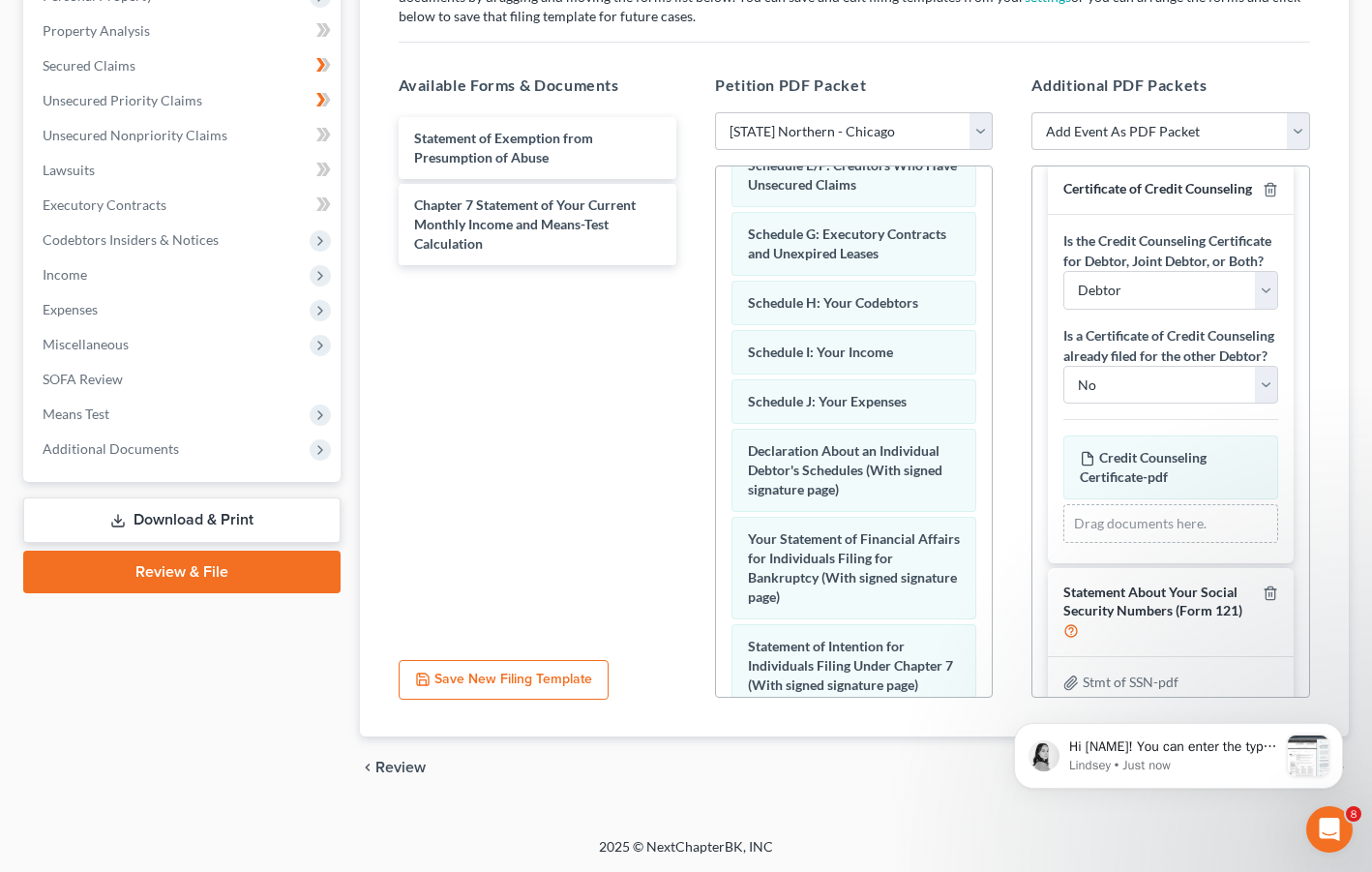 scroll, scrollTop: 568, scrollLeft: 0, axis: vertical 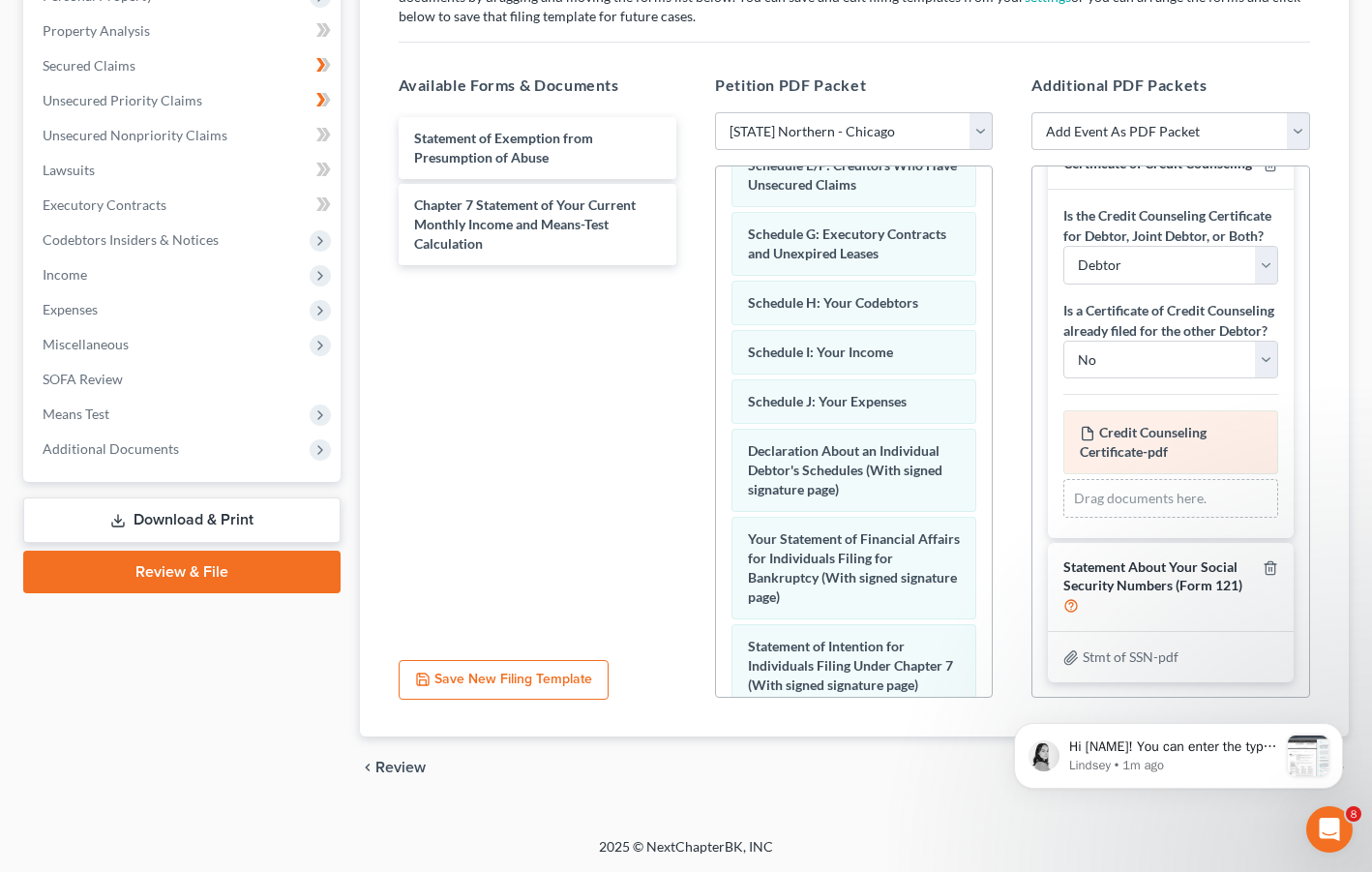 click on "Credit Counseling Certificate-pdf" at bounding box center [1143, 441] 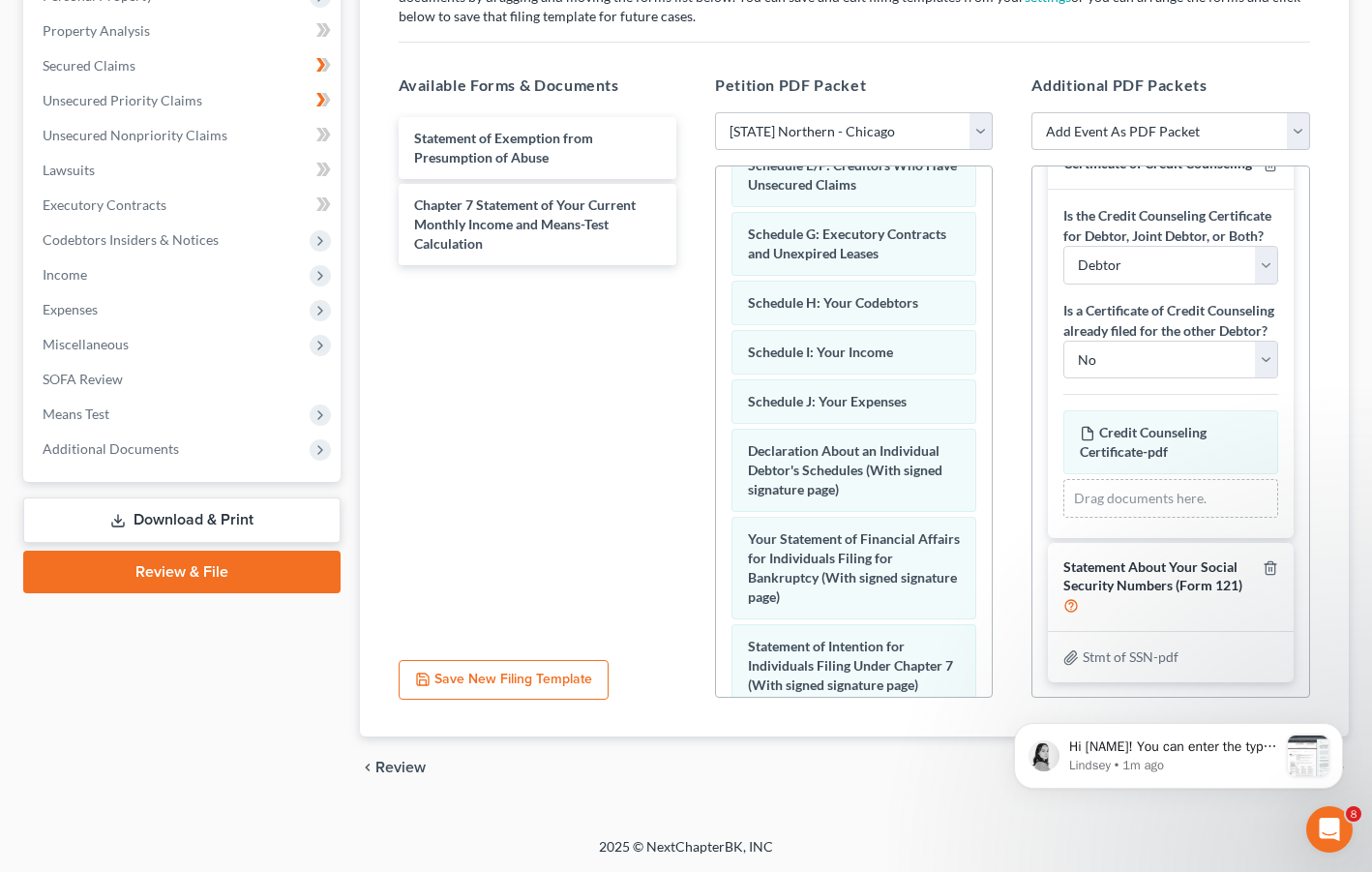 scroll, scrollTop: 665, scrollLeft: 0, axis: vertical 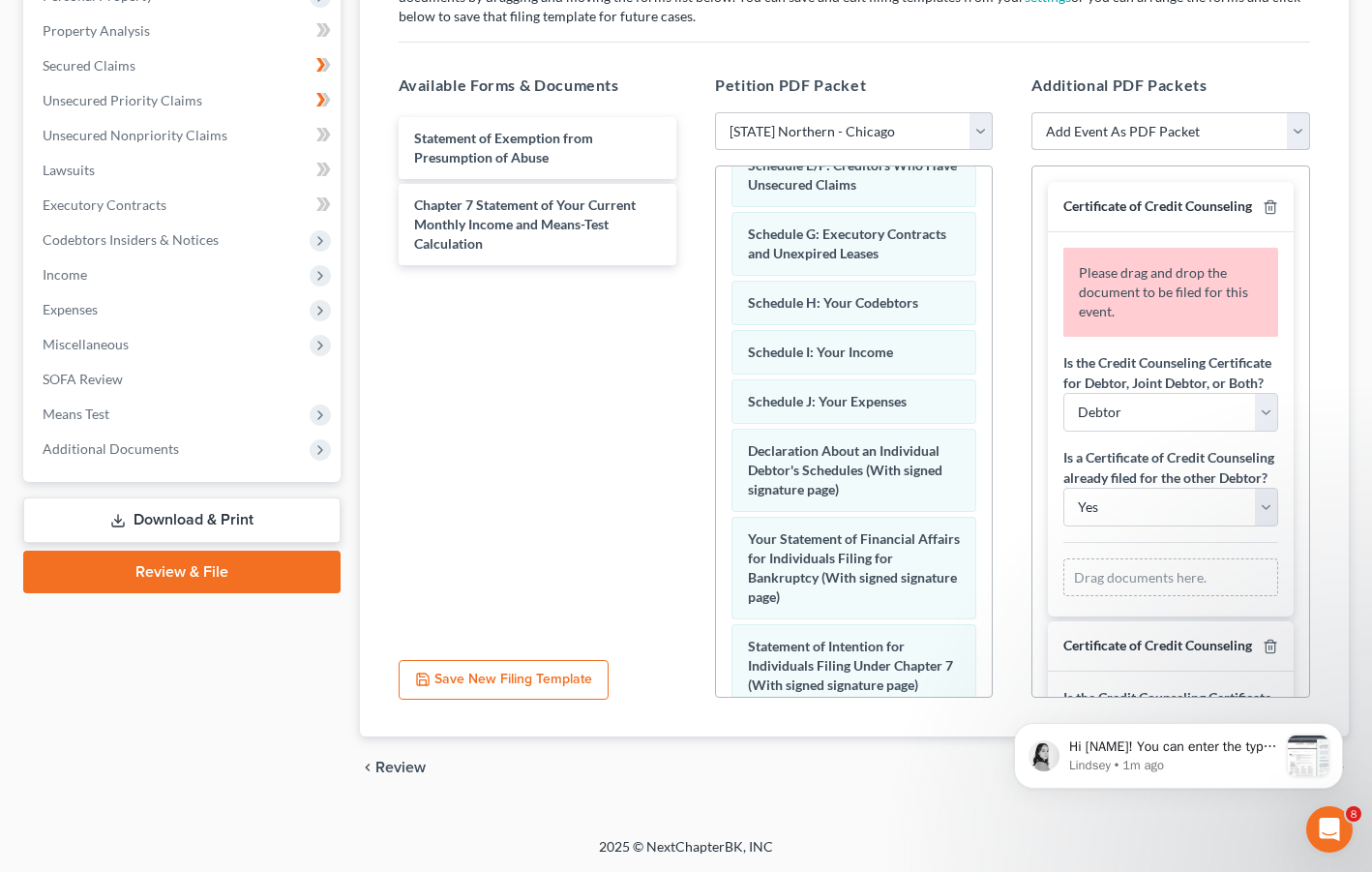 click on "Add Event As PDF Packet Certificate of Credit Counseling Chapter 13 Calculation of Your Disposable Income (Form 122C-2) Chapter 13 Plan/Amended Plan Chapter 13 Statement of Your Current Monthly Income and Calculation of Commitment Period (Form 122C- Chapter 7 Means Test Calculation (Form 122A-2) Chapter 7 Statement of Your Current Monthly Income (Form 122A-1)/(122A-1Supp) Statement About Your Social Security Numbers (Form 121)" at bounding box center (1170, 132) 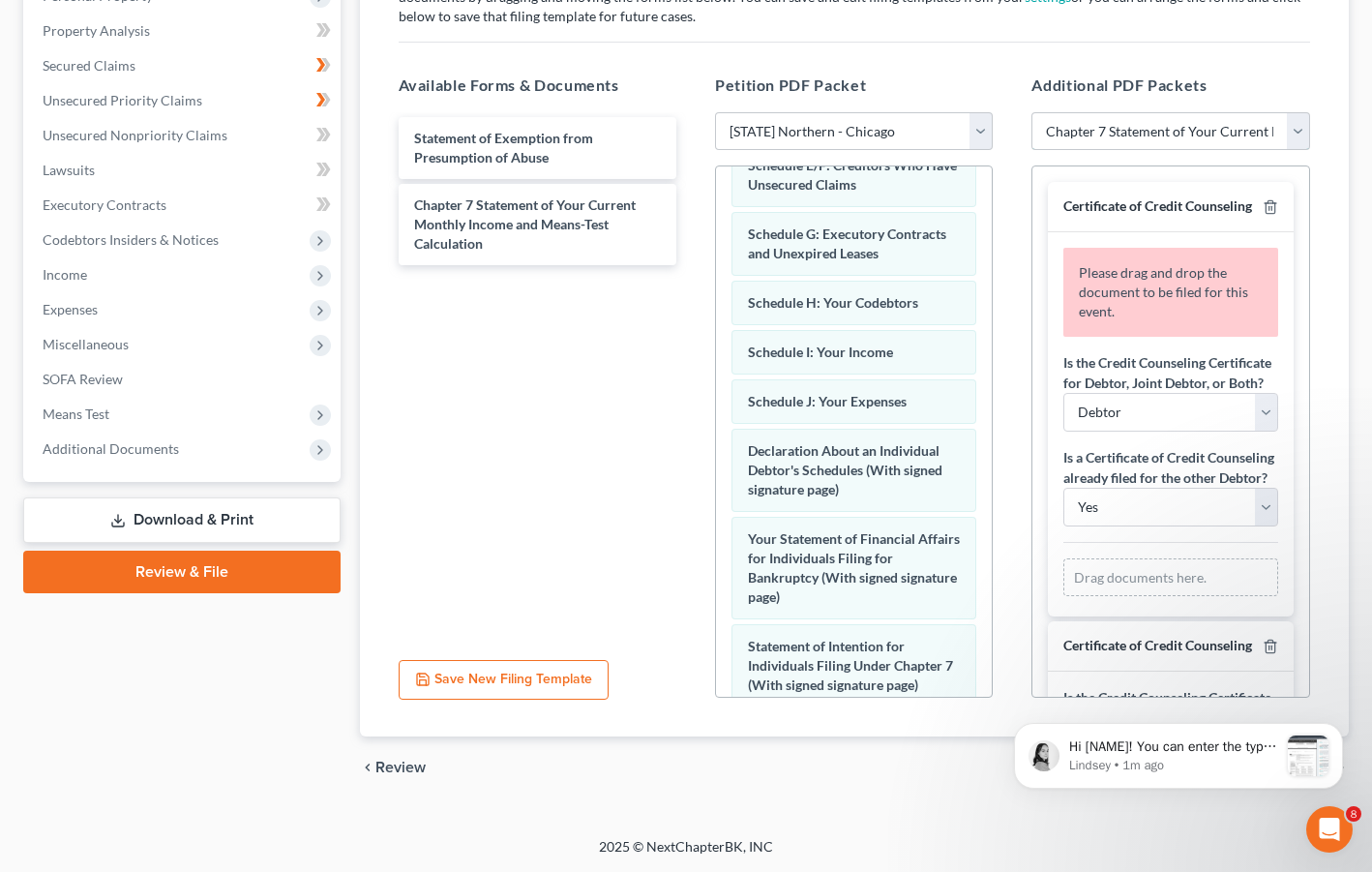 select 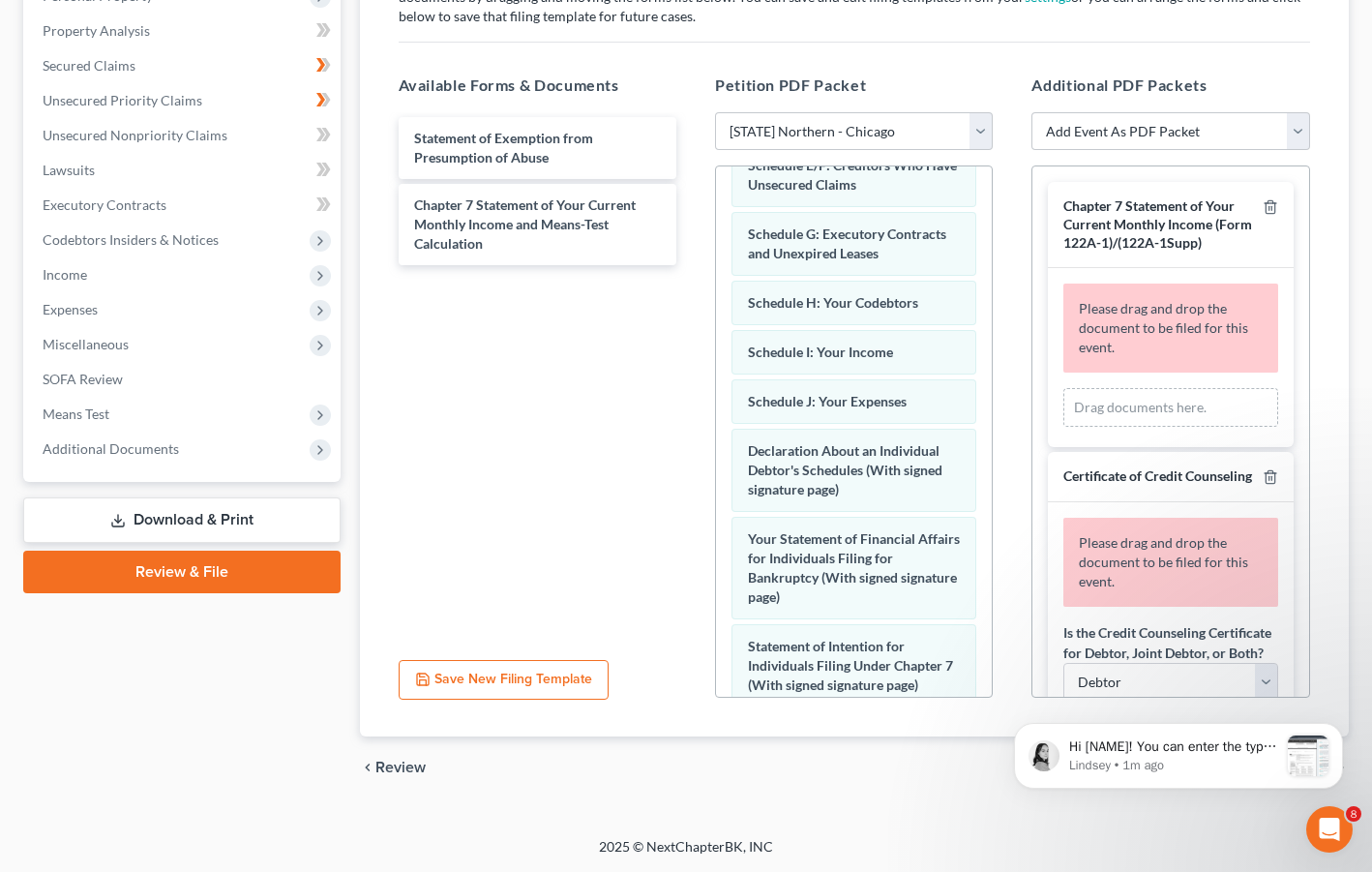 click on "Drag documents here." at bounding box center (1170, 407) 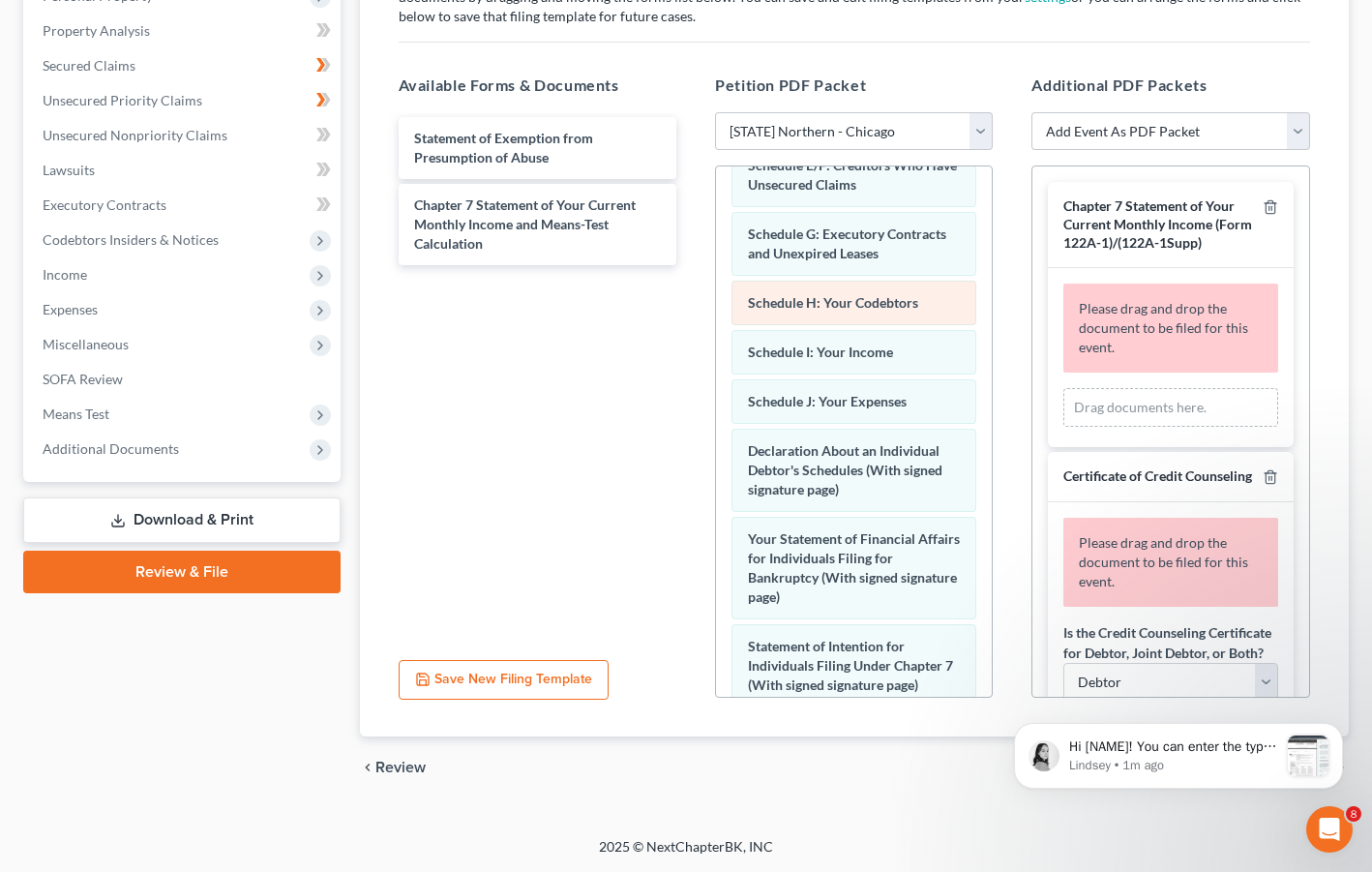 scroll, scrollTop: 971, scrollLeft: 0, axis: vertical 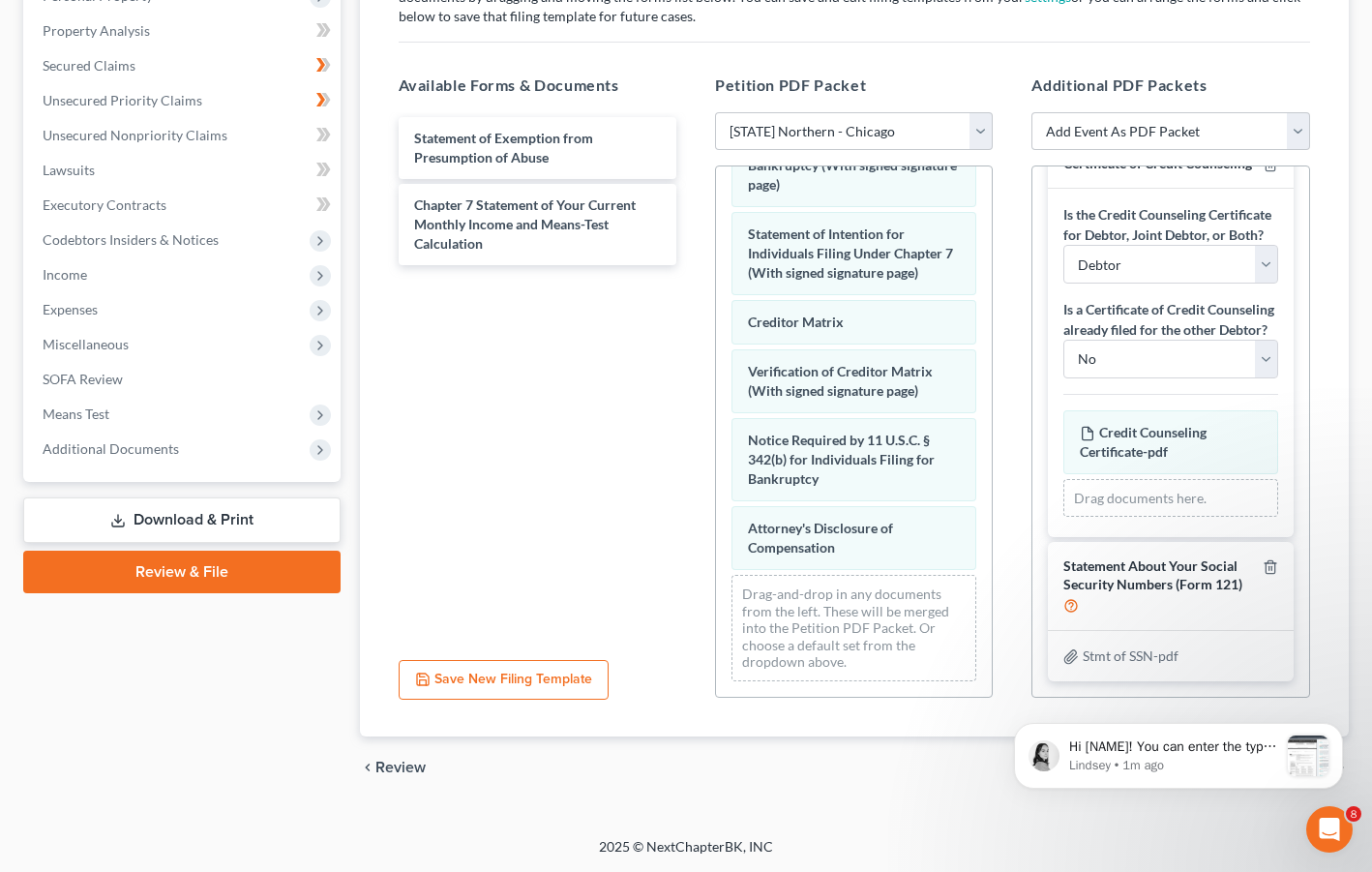 click on "Download & Print" at bounding box center [182, 520] 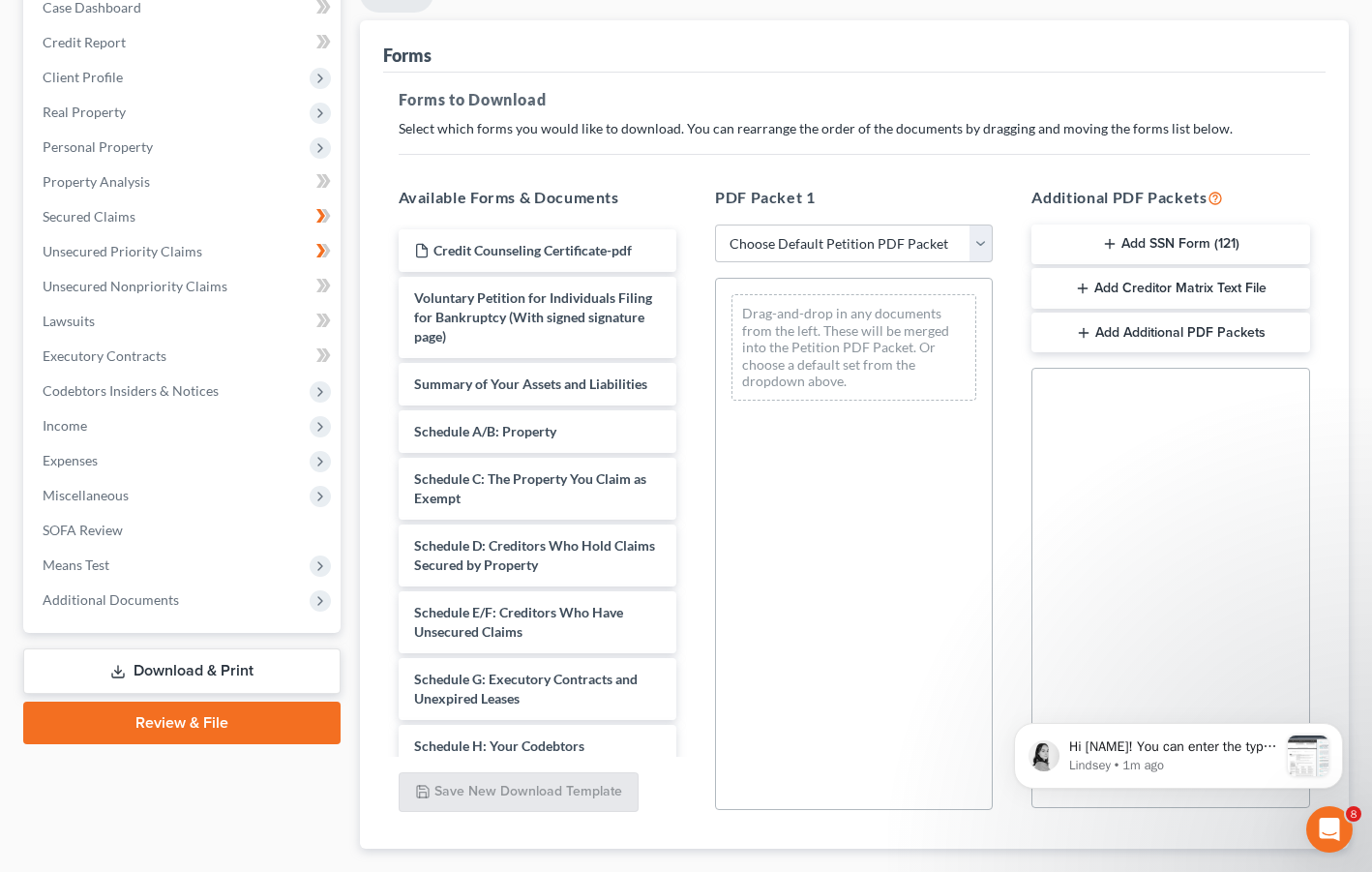 scroll, scrollTop: 365, scrollLeft: 0, axis: vertical 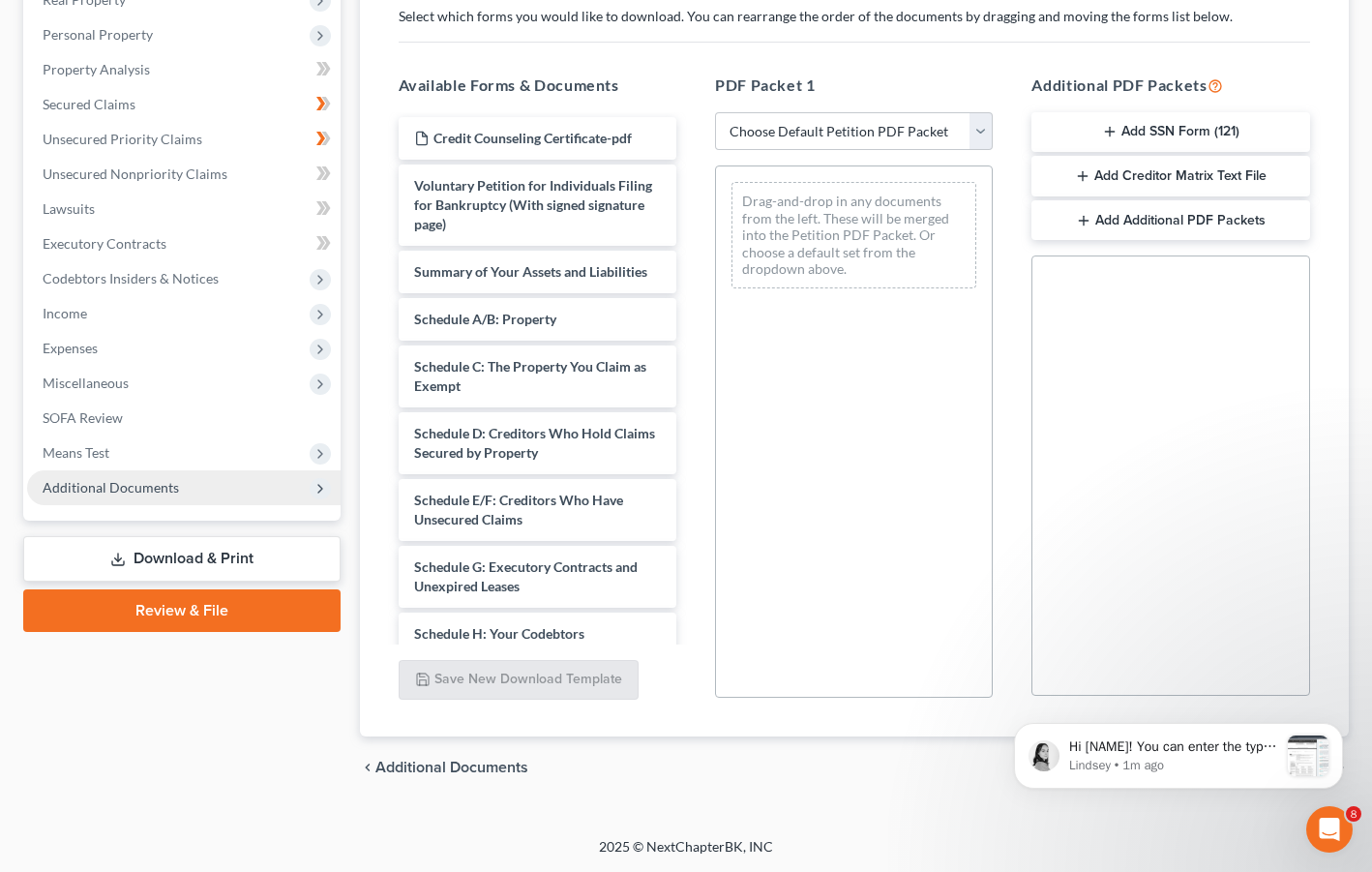 click on "Additional Documents" at bounding box center (184, 488) 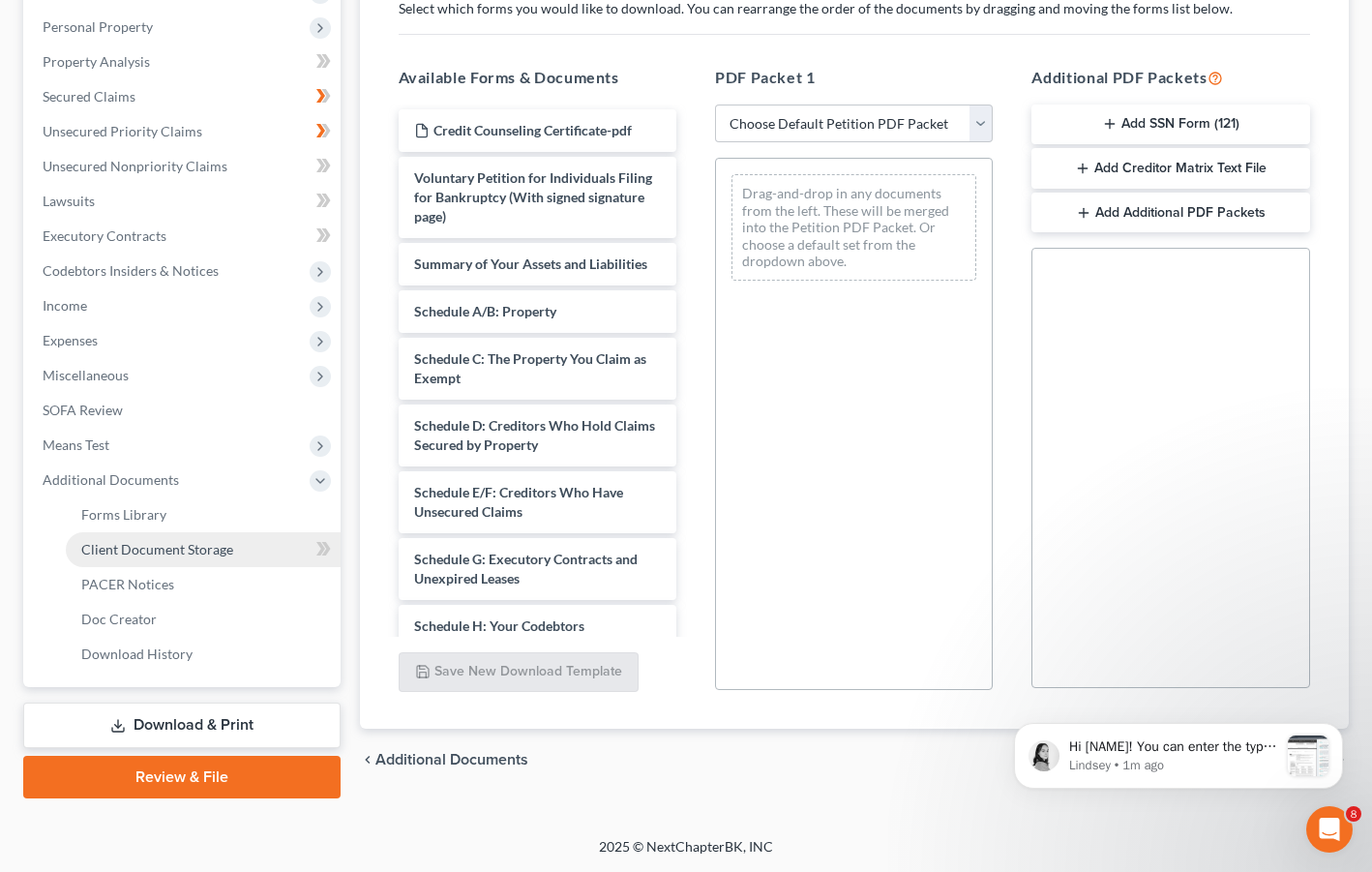 click on "Client Document Storage" at bounding box center (157, 549) 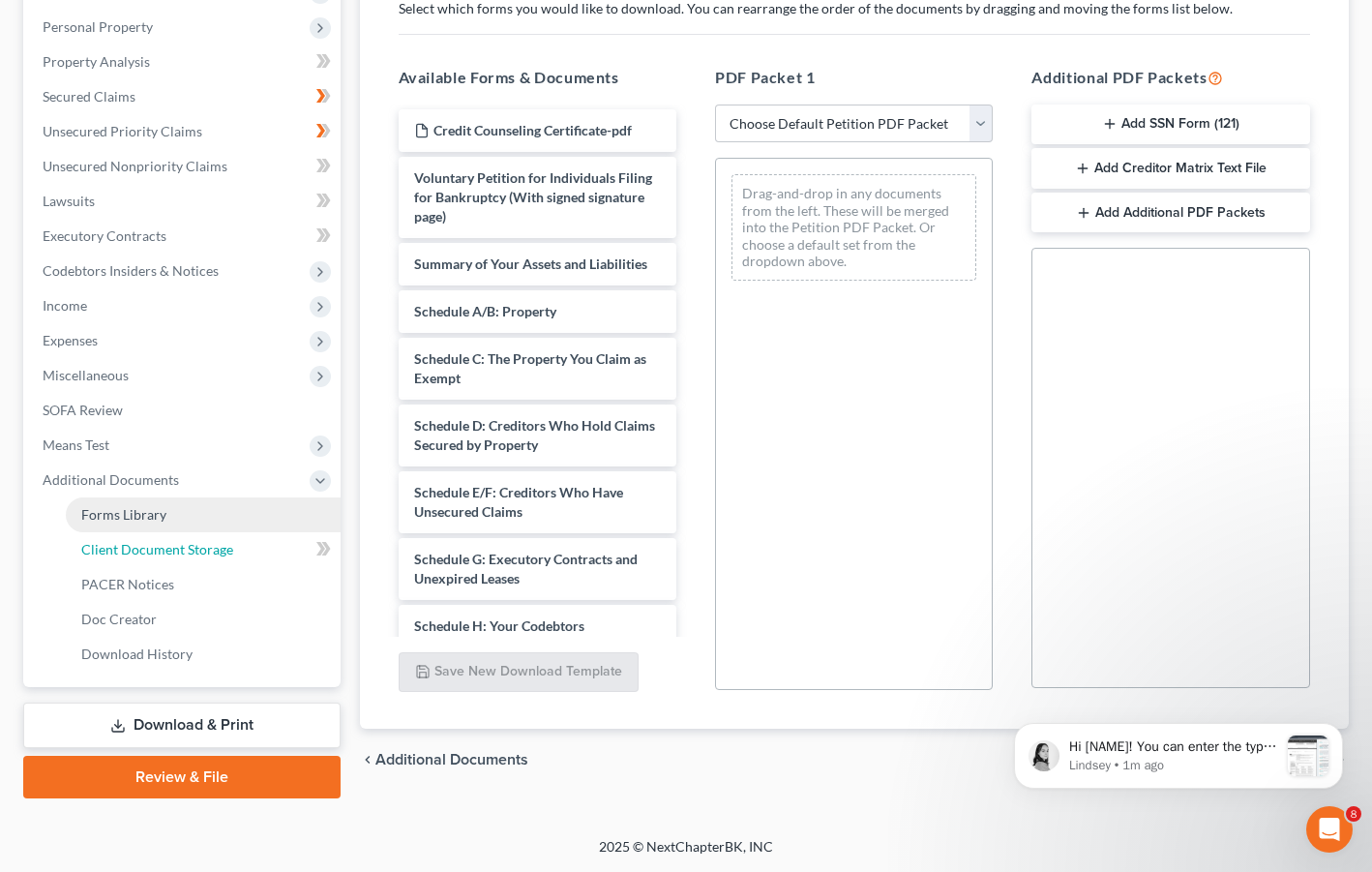 select on "15" 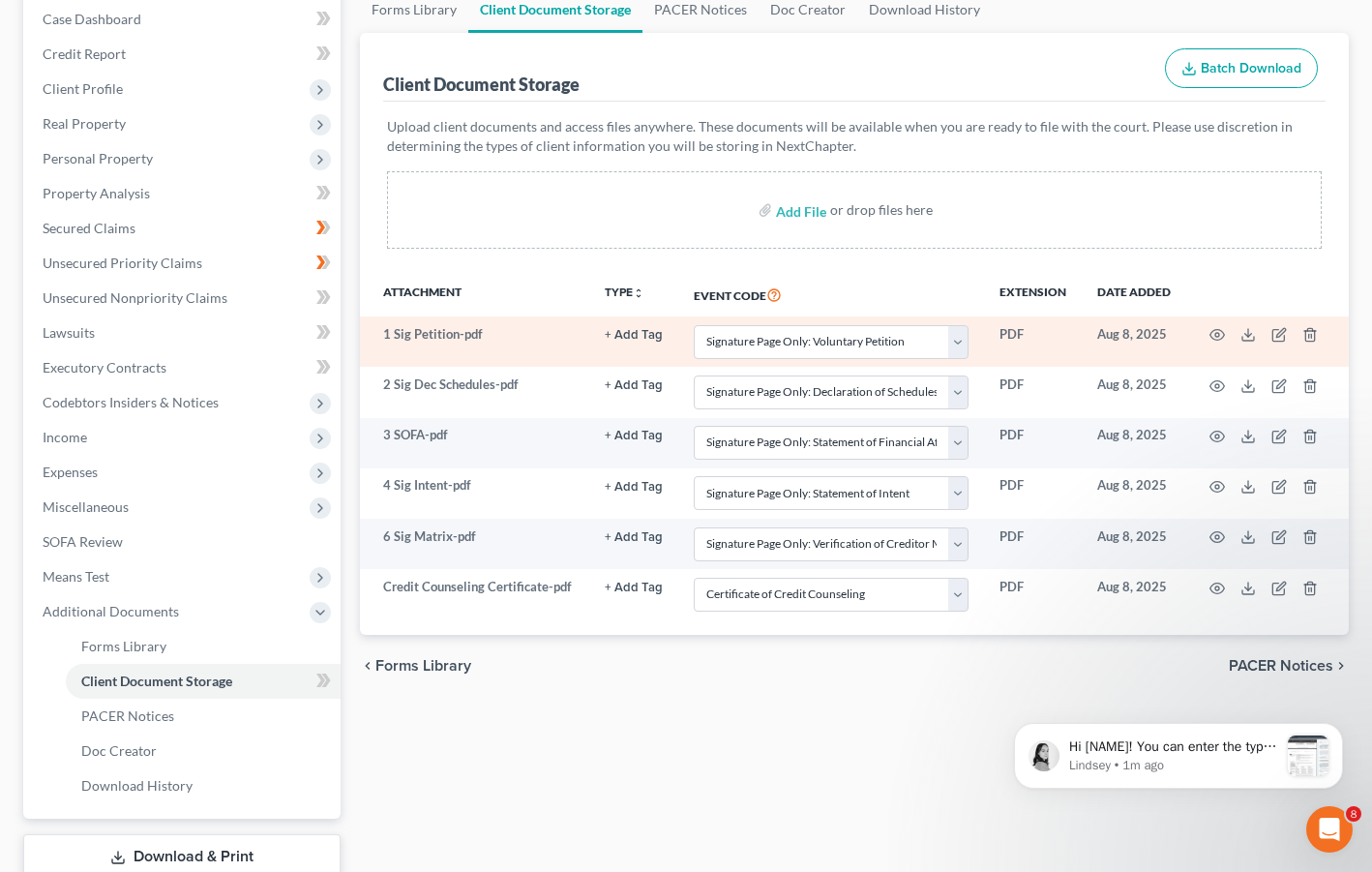 scroll, scrollTop: 0, scrollLeft: 0, axis: both 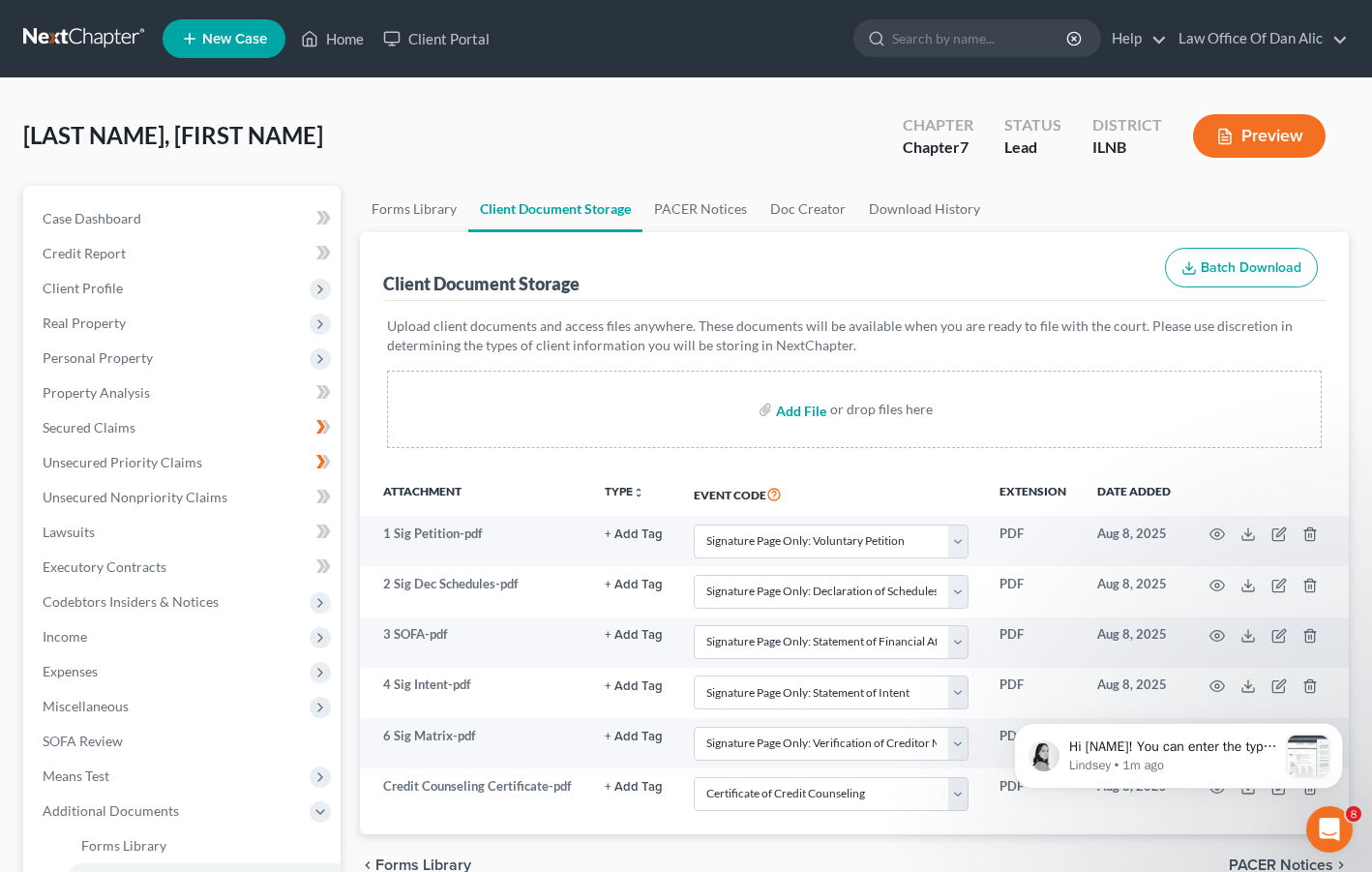 click at bounding box center (799, 409) 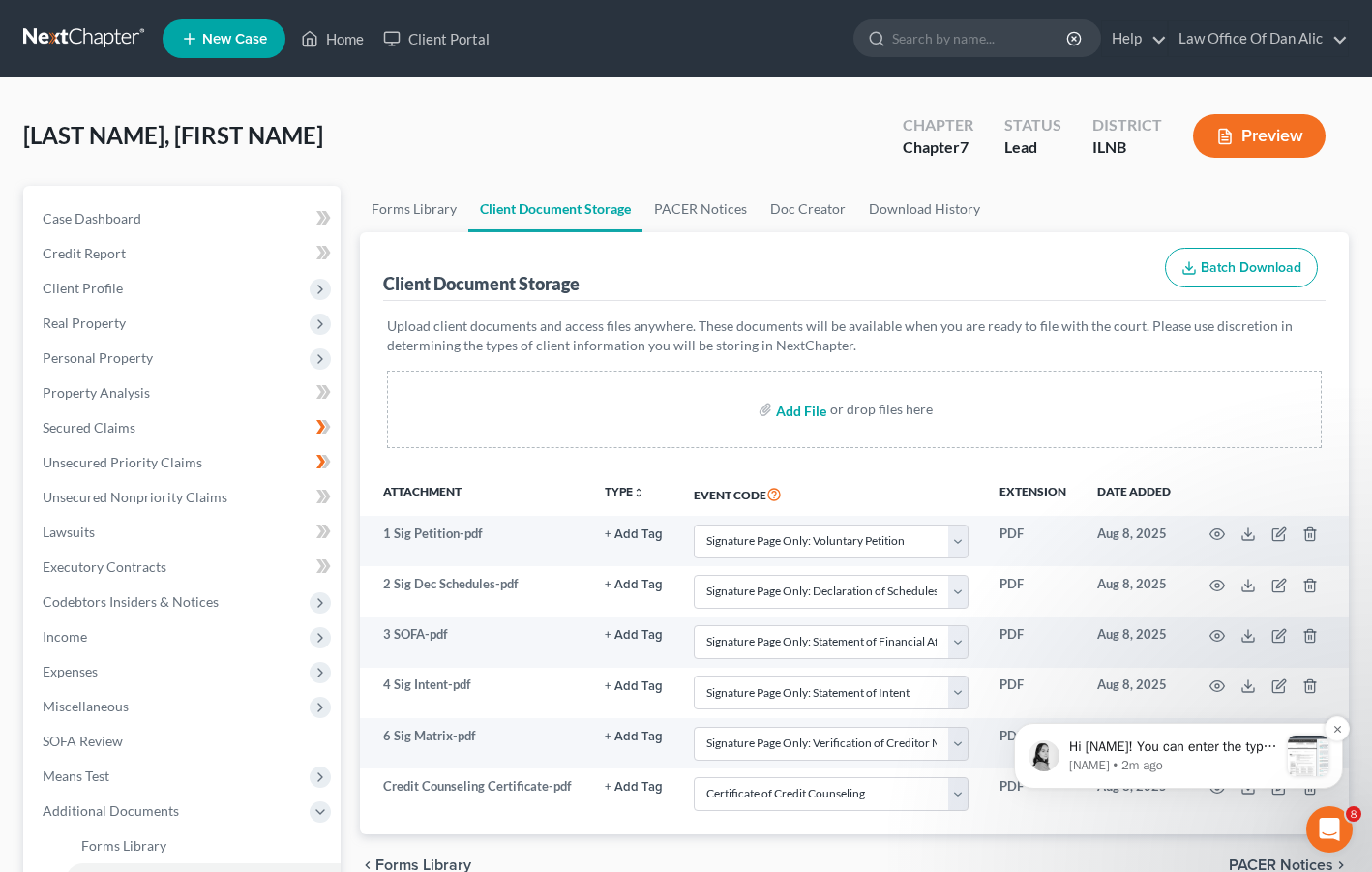 type on "C:\fakepath\[FILENAME].pdf" 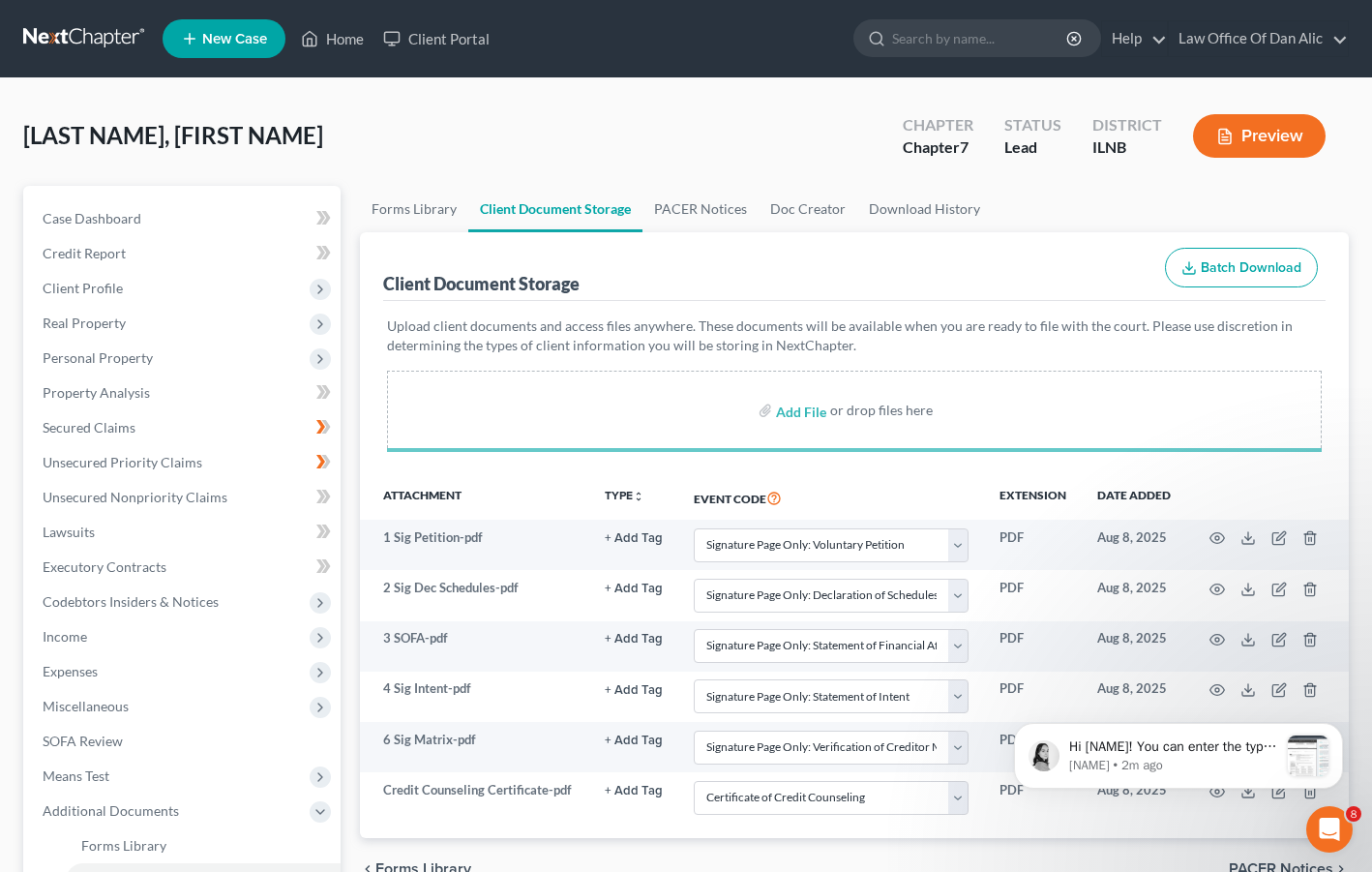 select on "15" 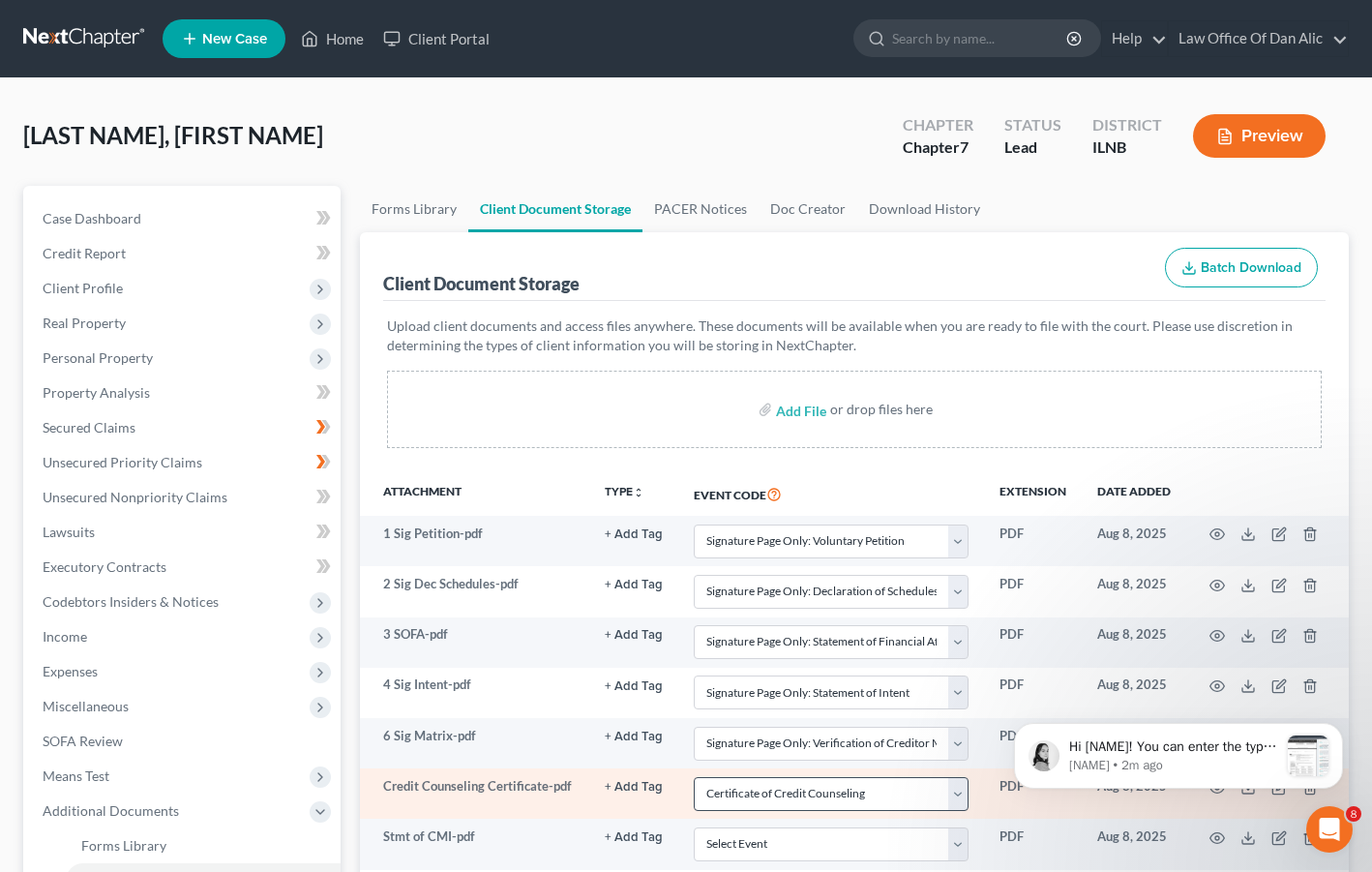 scroll, scrollTop: 406, scrollLeft: 0, axis: vertical 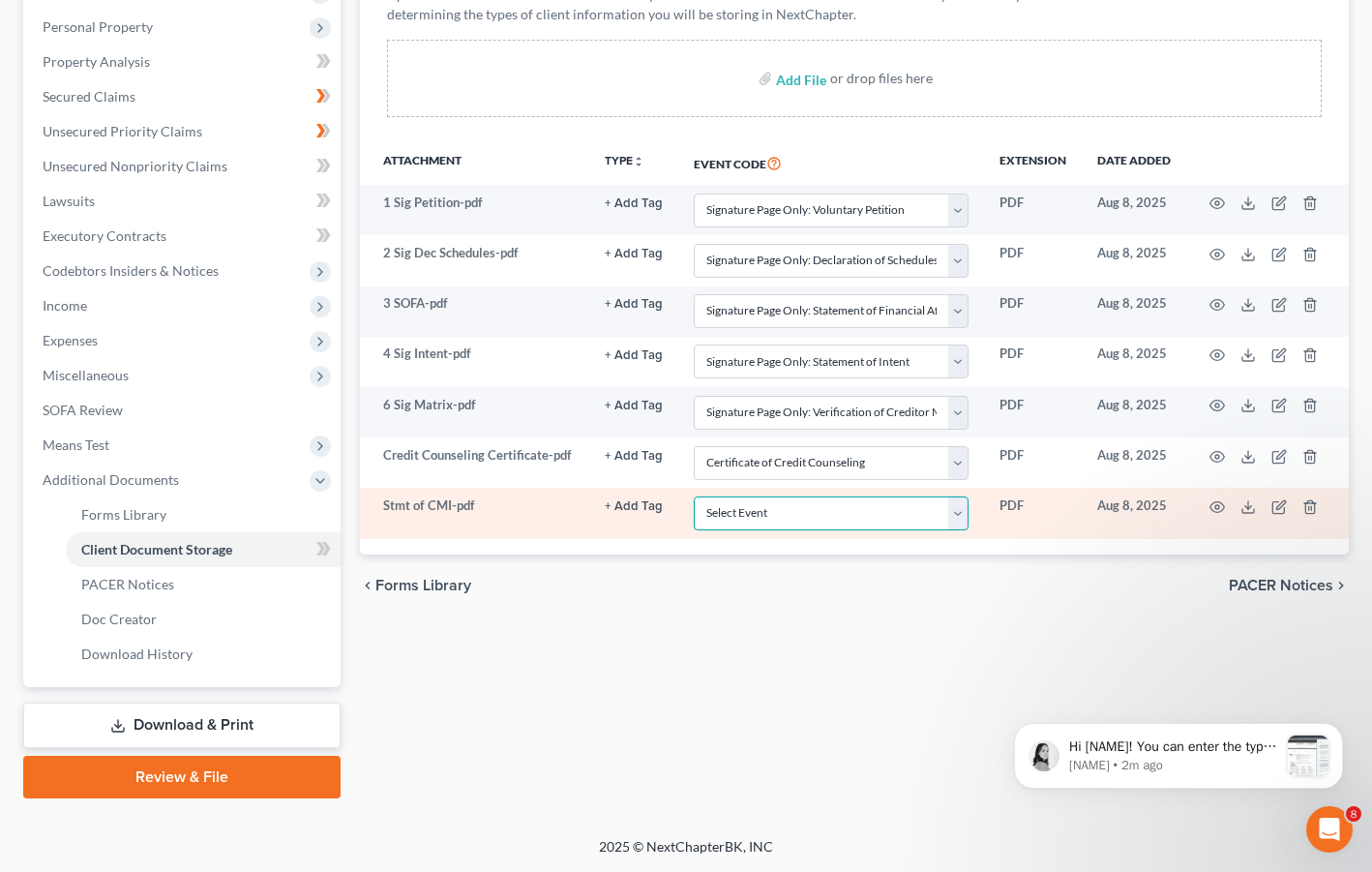 click on "Select Event Certificate of Credit Counseling Chapter 13 Calculation of Your Disposable Income (Form 122C-2) Chapter 13 Plan/Amended Plan Chapter 13 Statement of Your Current Monthly Income and Calculation of Commitment Period (Form 122C- Chapter 7 Means Test Calculation (Form 122A-2) Chapter 7 Statement of Your Current Monthly Income (Form 122A-1)/(122A-1Supp) Signature Page Only: Attorney's Disclosure of Compensation Signature Page Only: Chapter 13 Calculation of Disposable Income Signature Page Only: Chapter 13 Statement of Current Monthly Income Signature Page Only: Chapter 7 Means Test Calculation Signature Page Only: Chapter 7 Statement of Current Monthly Income Signature Page Only: Declaration of Schedules Signature Page Only: Statement of Financial Affairs Signature Page Only: Statement of Intent Signature Page Only: Verification of Creditor Matrix Signature Page Only: Voluntary Petition" at bounding box center [831, 513] 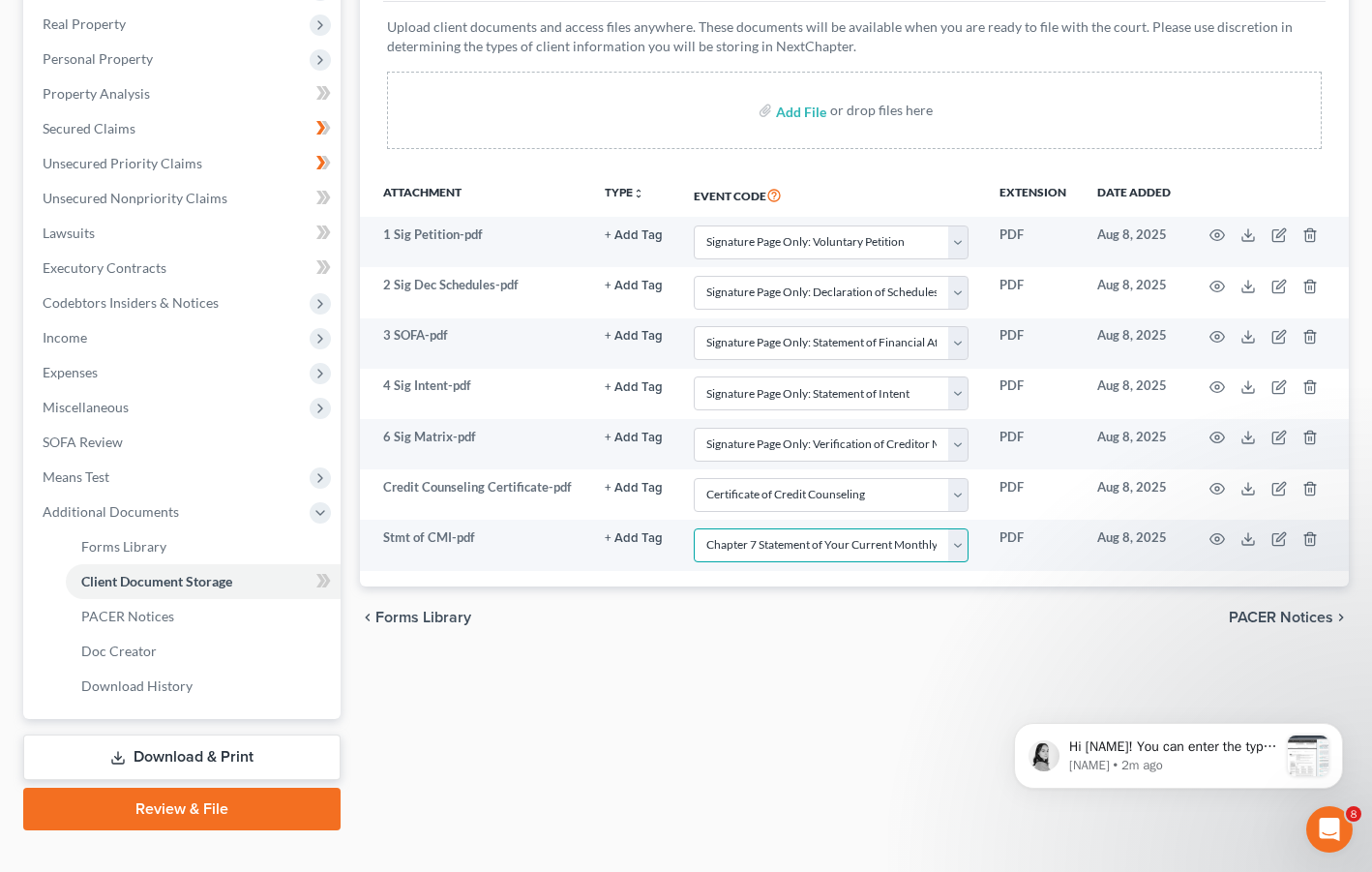 scroll, scrollTop: 280, scrollLeft: 0, axis: vertical 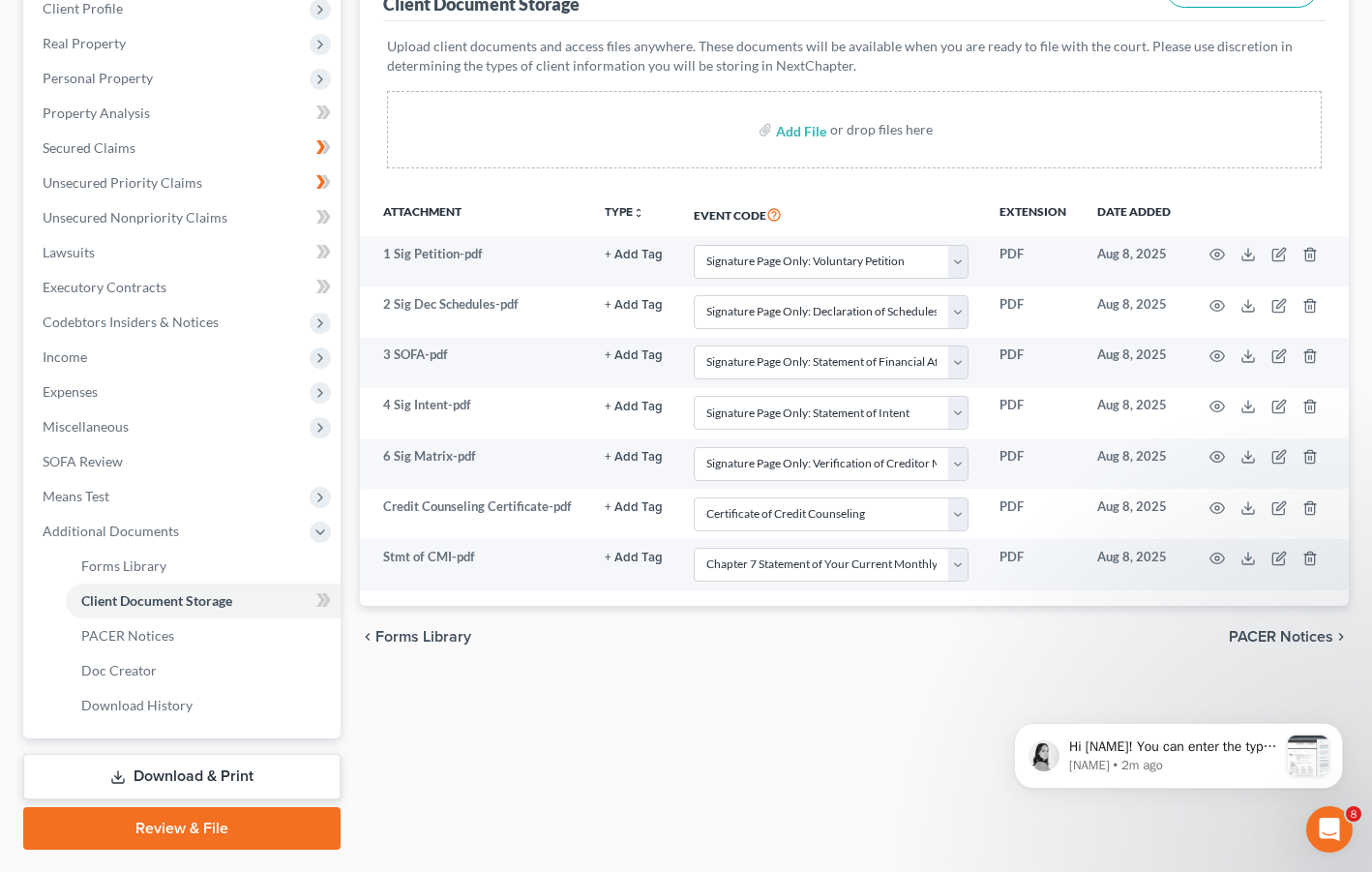 click on "chevron_left
Forms Library
PACER Notices
chevron_right" at bounding box center (854, 637) 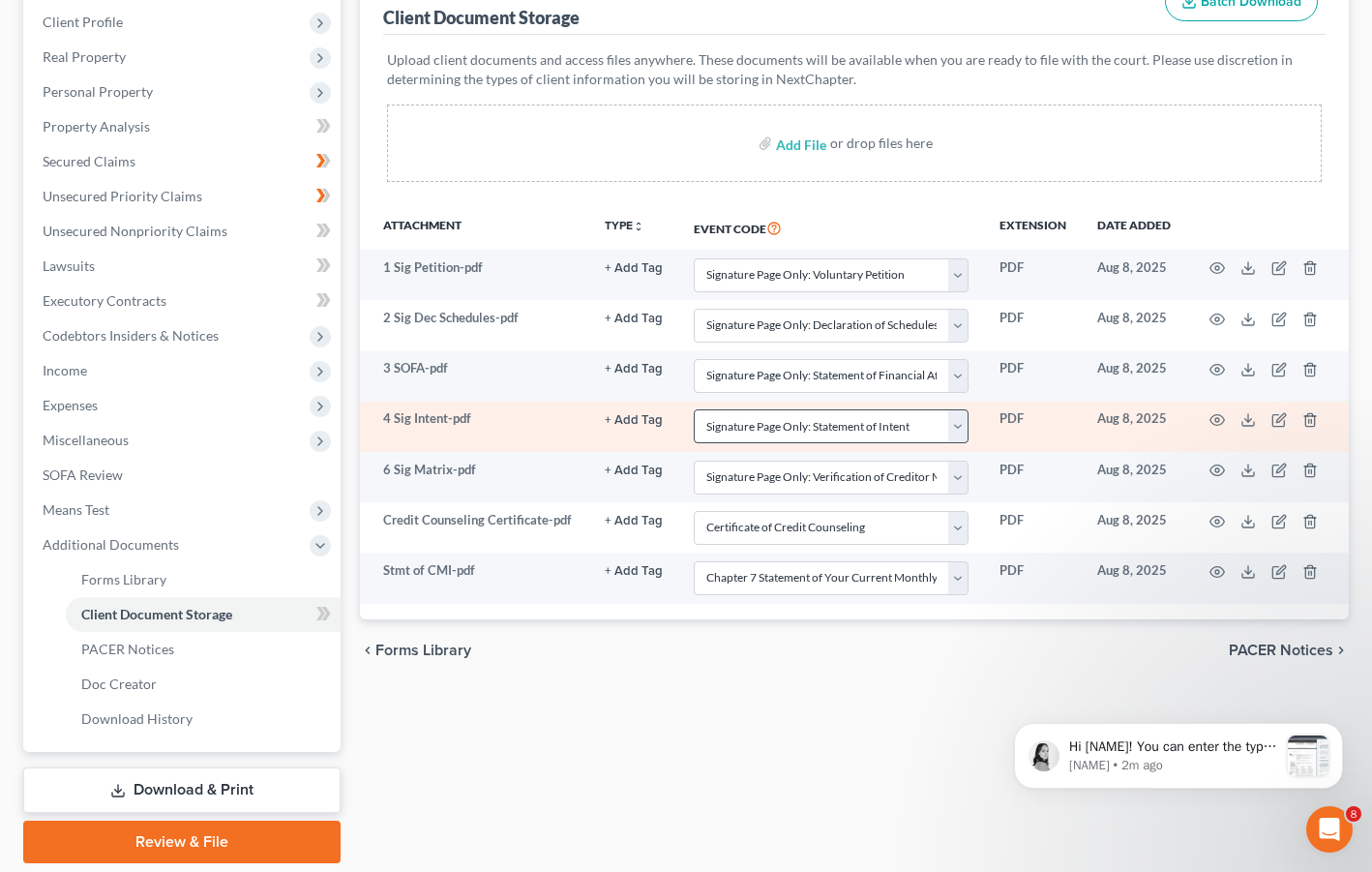 scroll, scrollTop: 406, scrollLeft: 0, axis: vertical 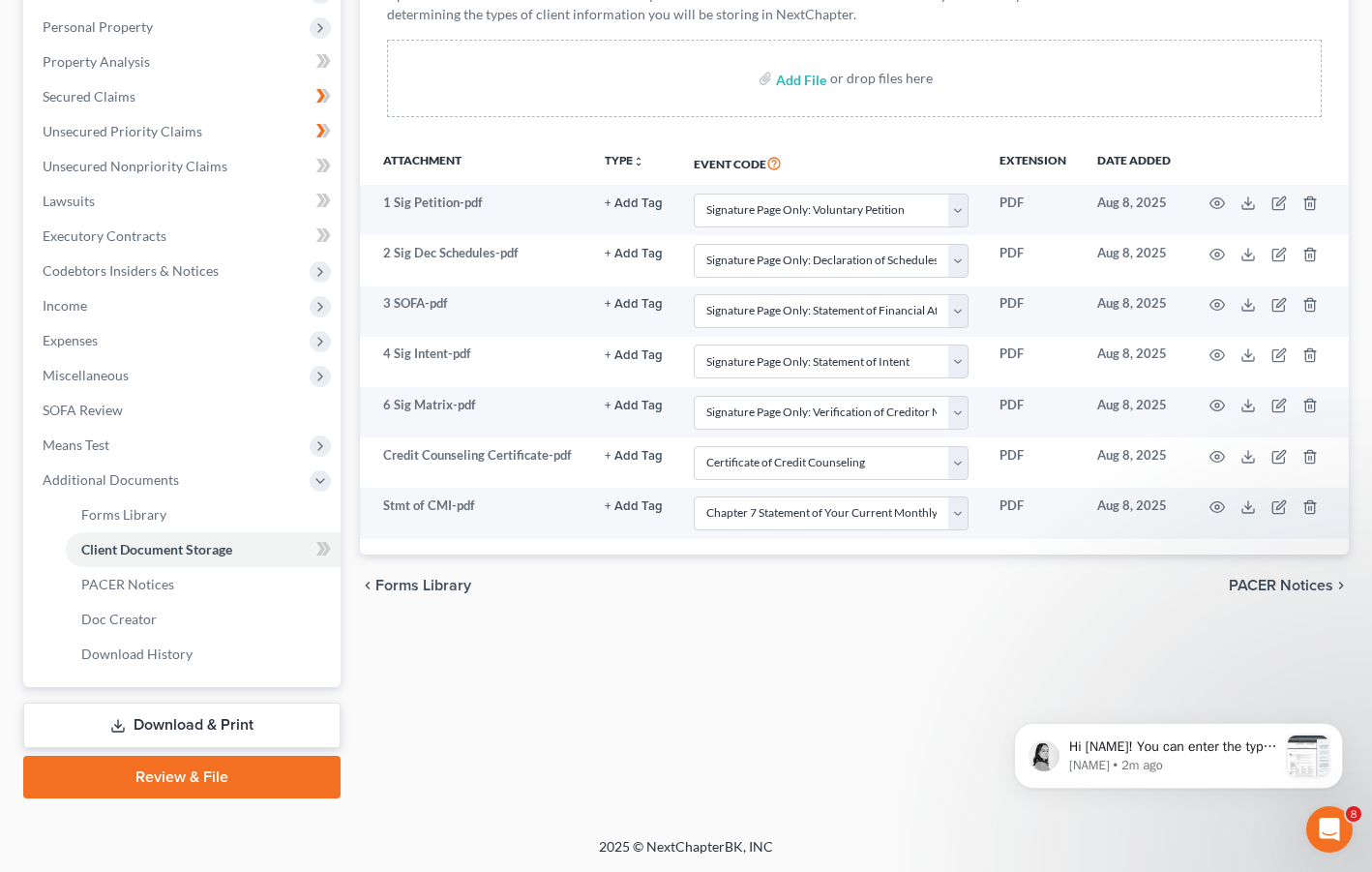 click on "Review & File" at bounding box center (182, 777) 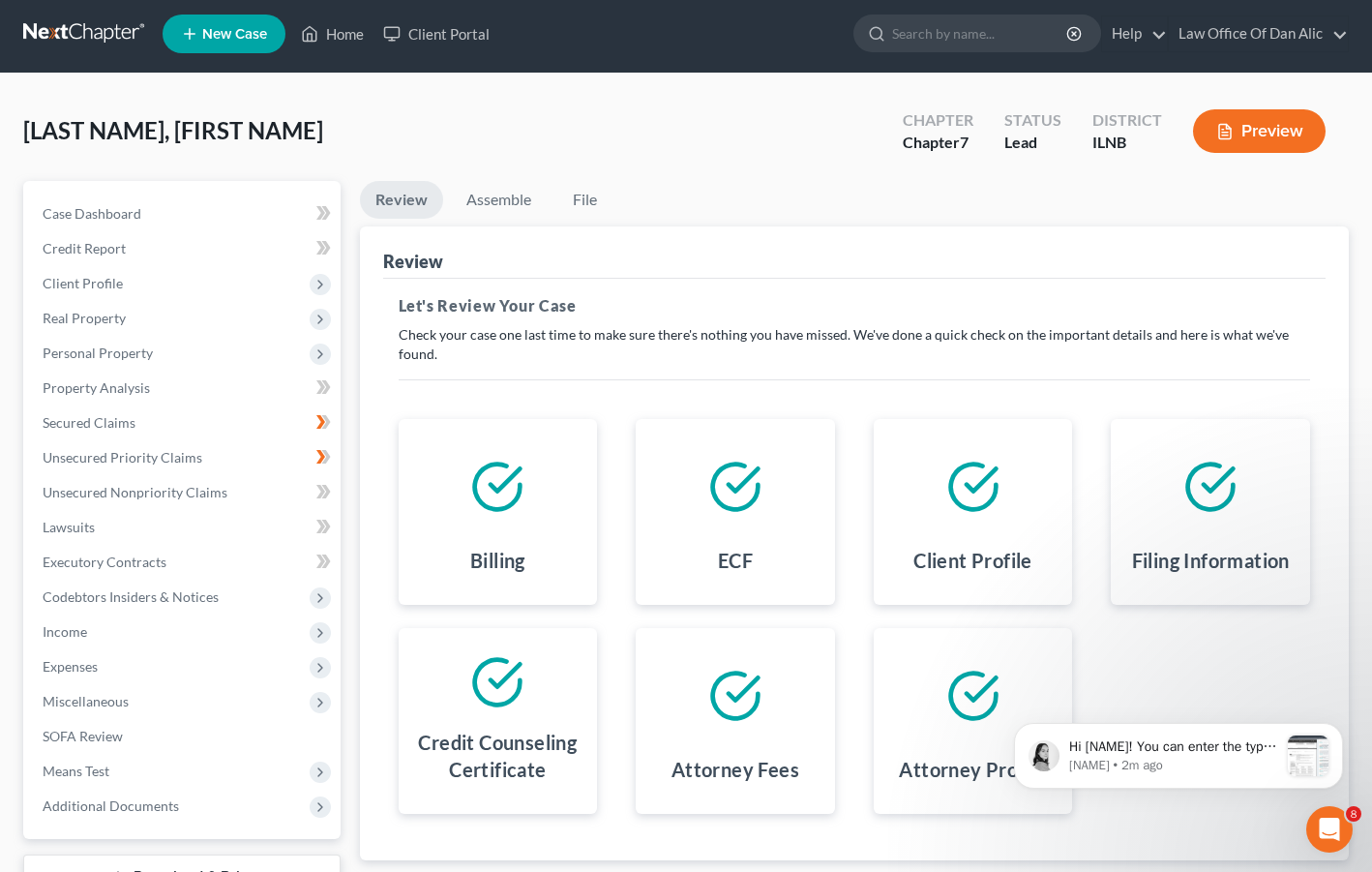 scroll, scrollTop: 0, scrollLeft: 0, axis: both 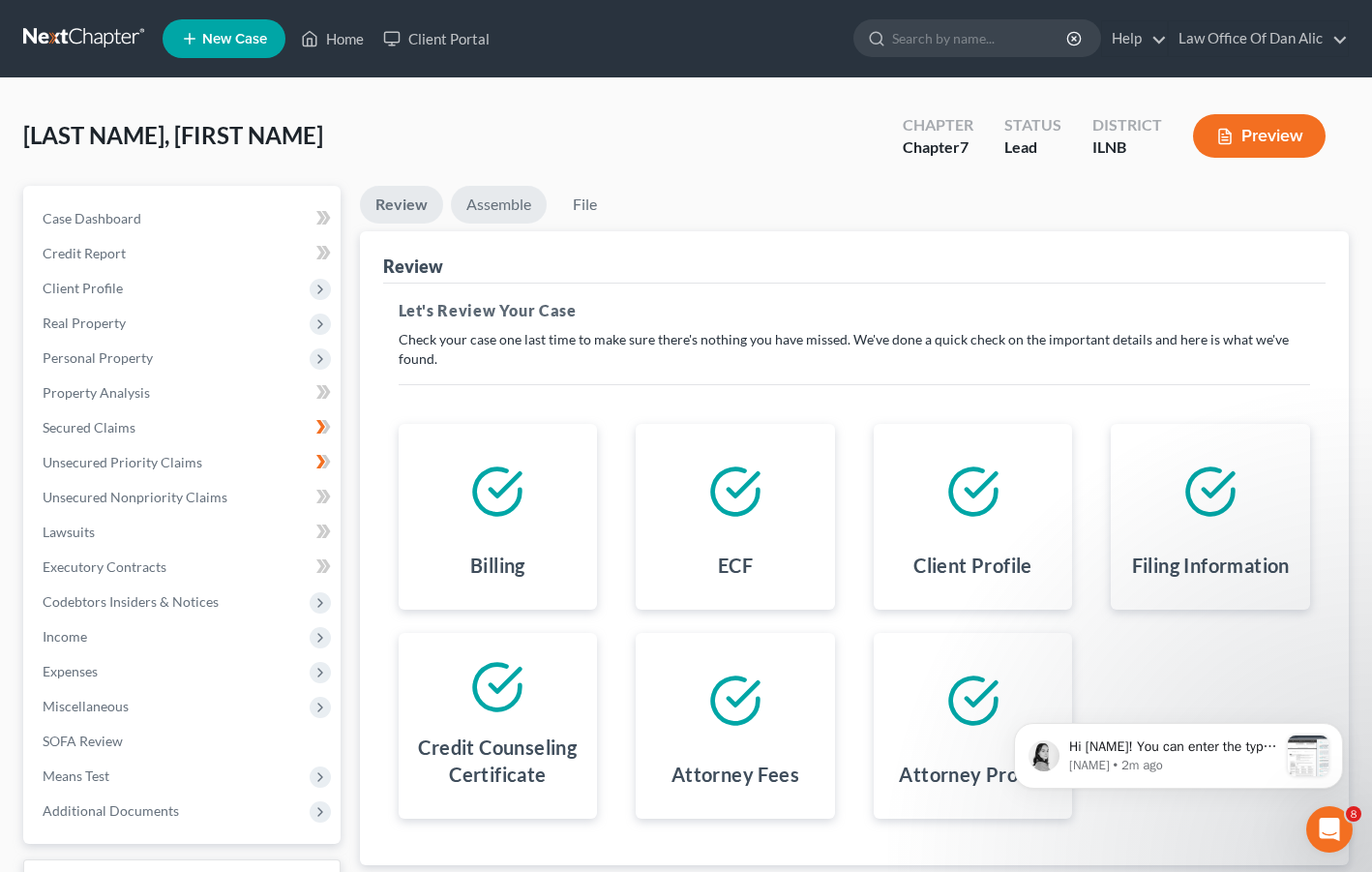 click on "Assemble" at bounding box center [498, 204] 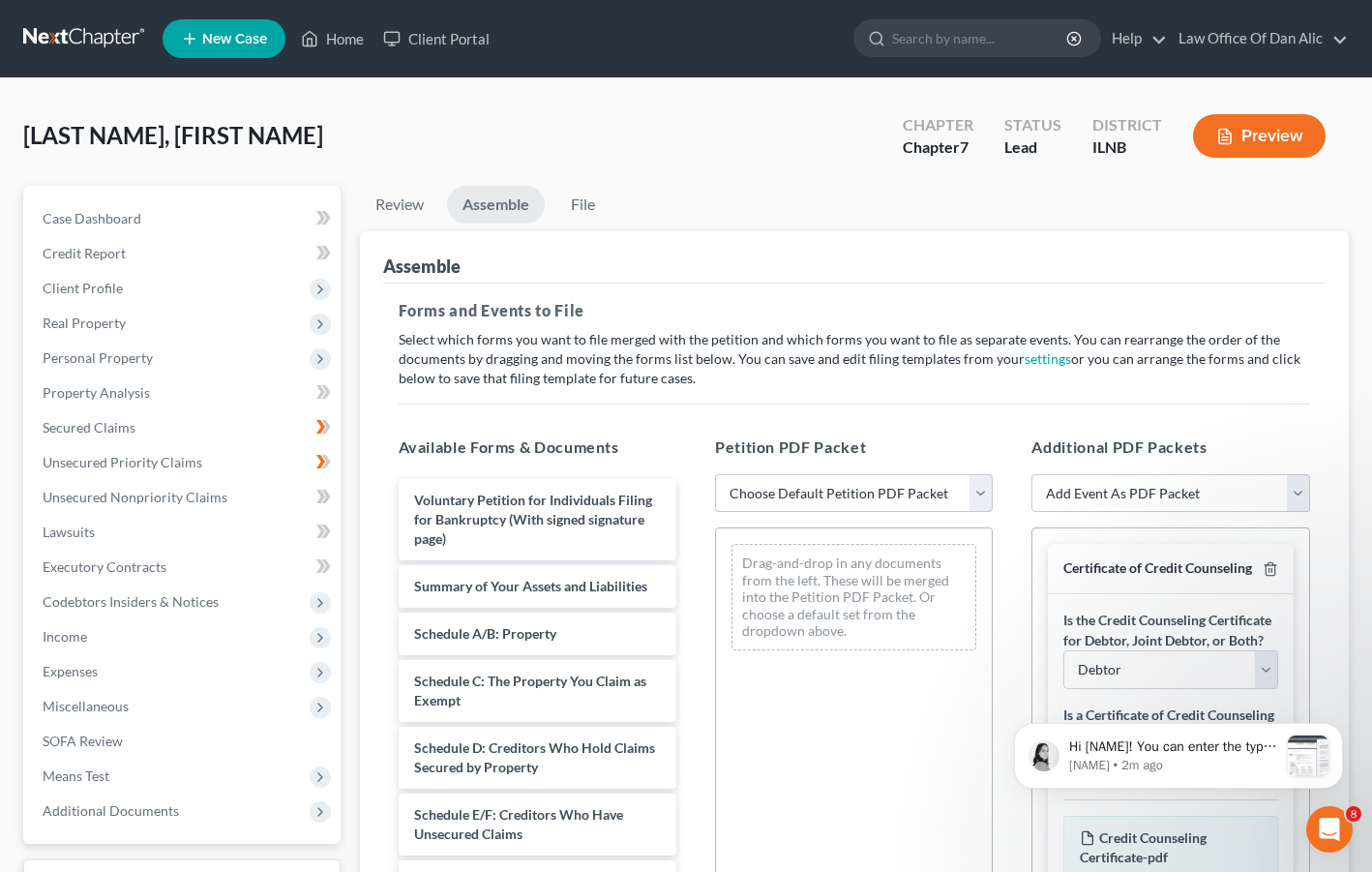 click on "Choose Default Petition PDF Packet Emergency Filing (Voluntary Petition and Creditor List Only) Chapter 7 Template Filing Template ILNB [STATE] - [CITY] [STATE] - [CITY]" at bounding box center [853, 494] 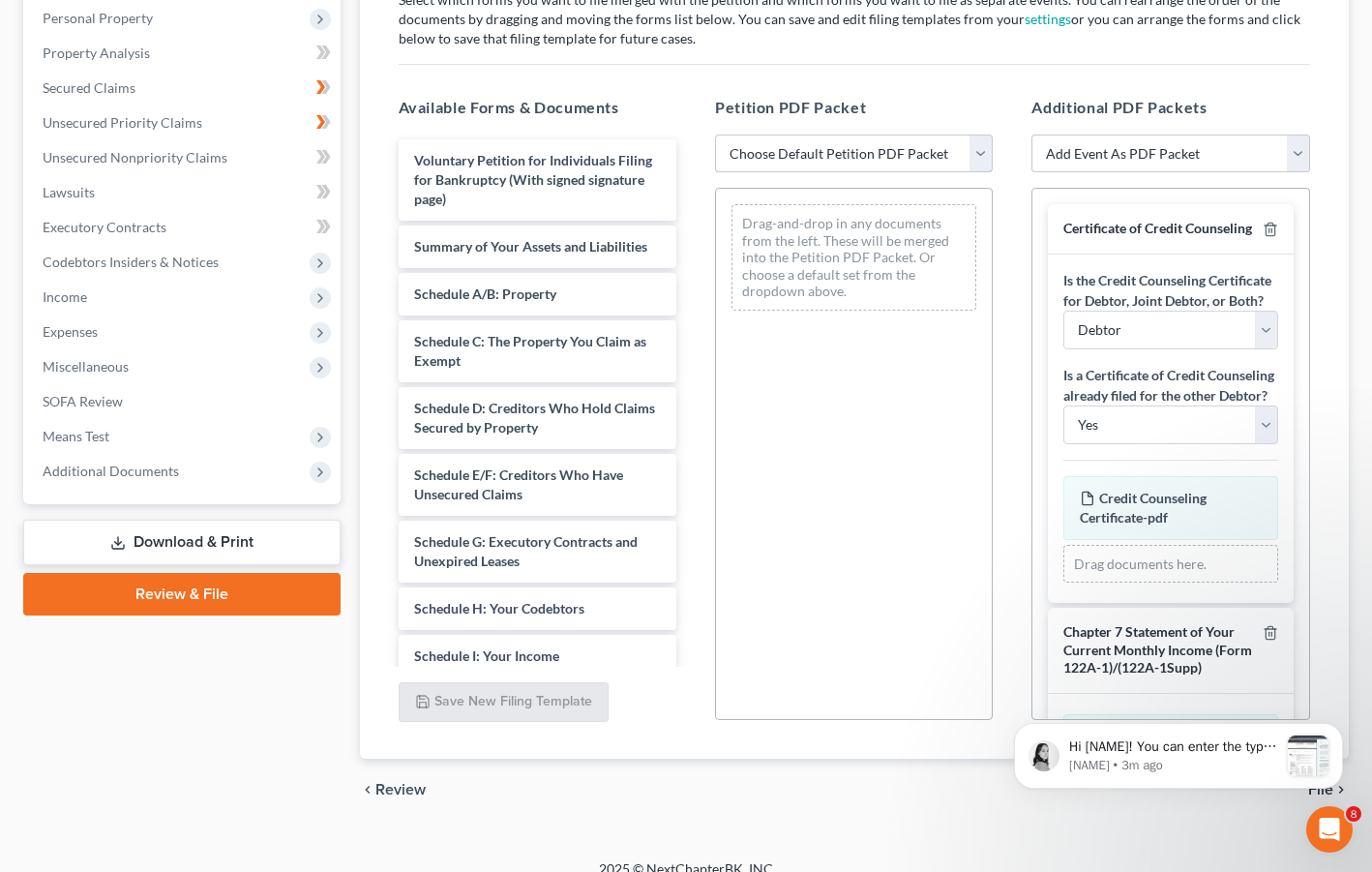 scroll, scrollTop: 341, scrollLeft: 0, axis: vertical 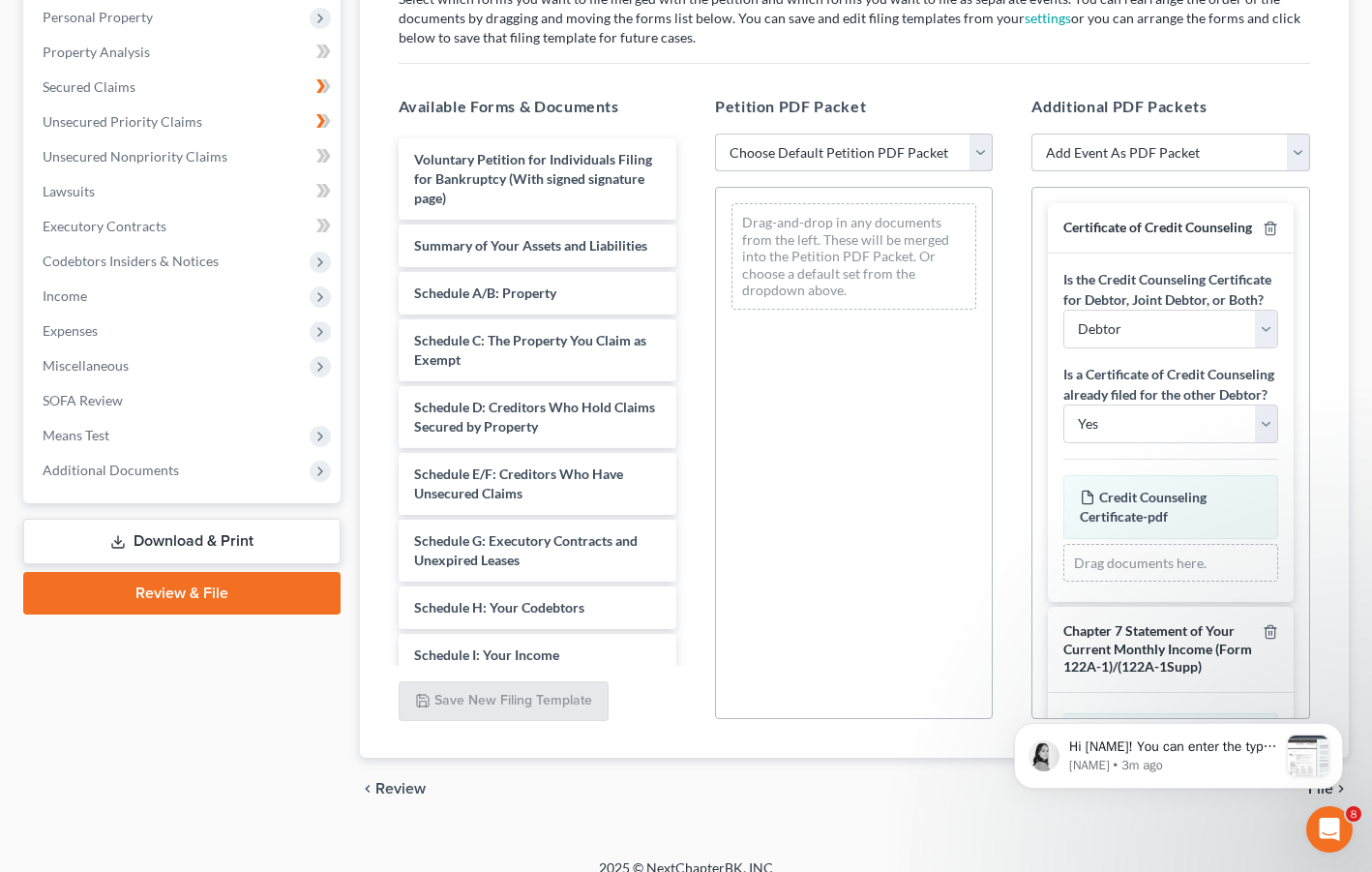 click on "Choose Default Petition PDF Packet Emergency Filing (Voluntary Petition and Creditor List Only) Chapter 7 Template Filing Template ILNB [STATE] - [CITY] [STATE] - [CITY]" at bounding box center (853, 153) 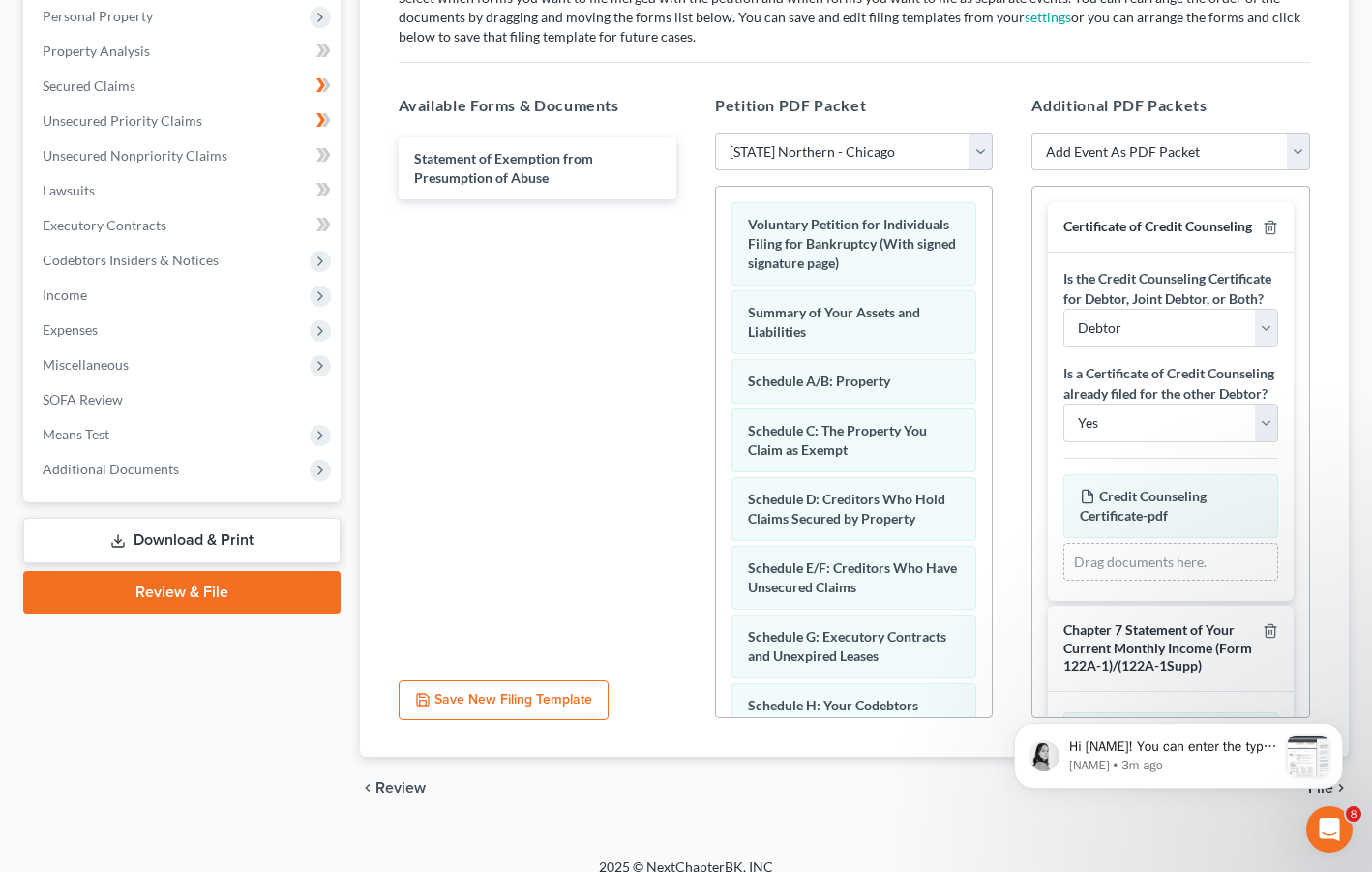 scroll, scrollTop: 406, scrollLeft: 0, axis: vertical 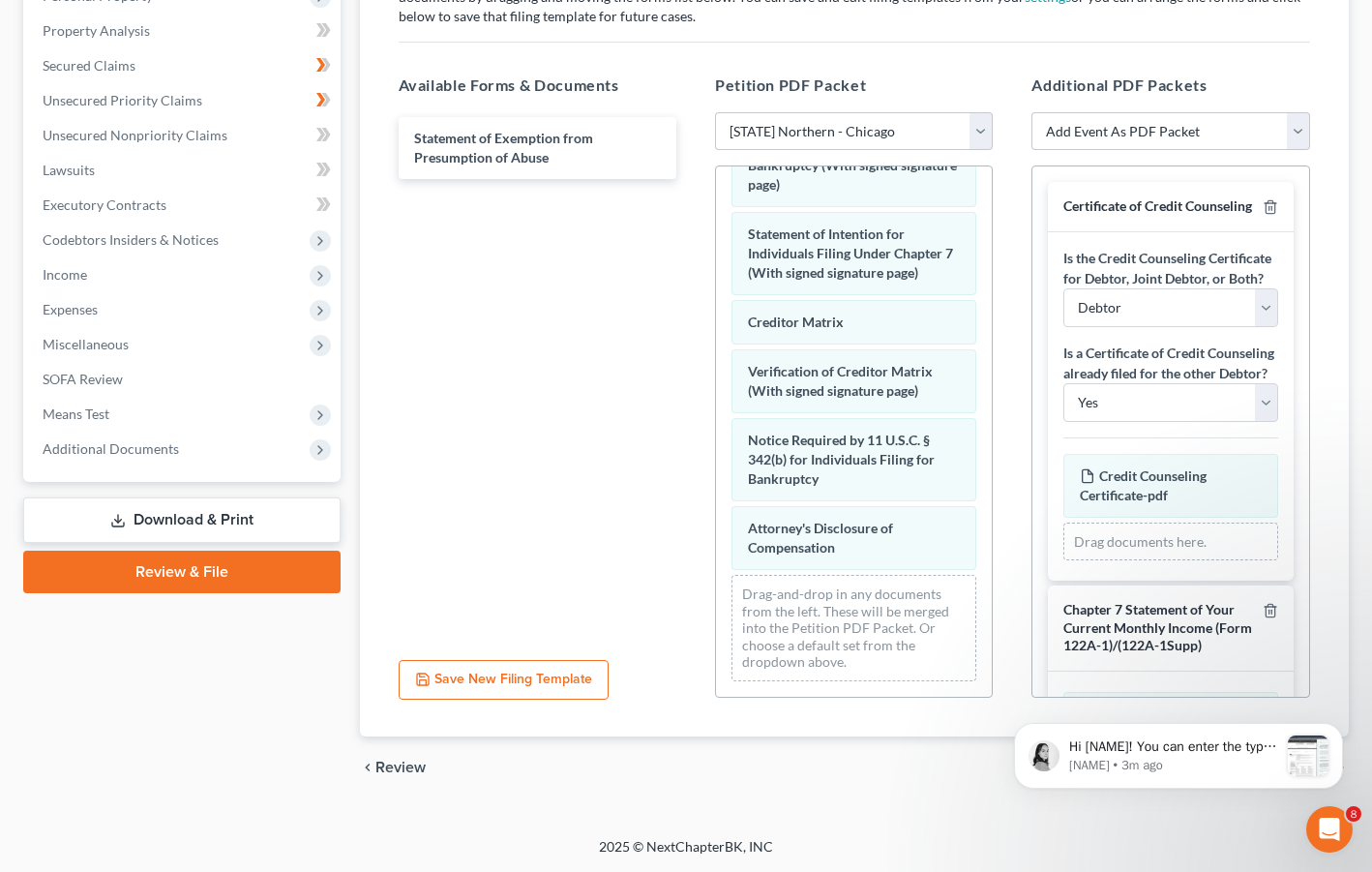 click on "Download & Print" at bounding box center [182, 520] 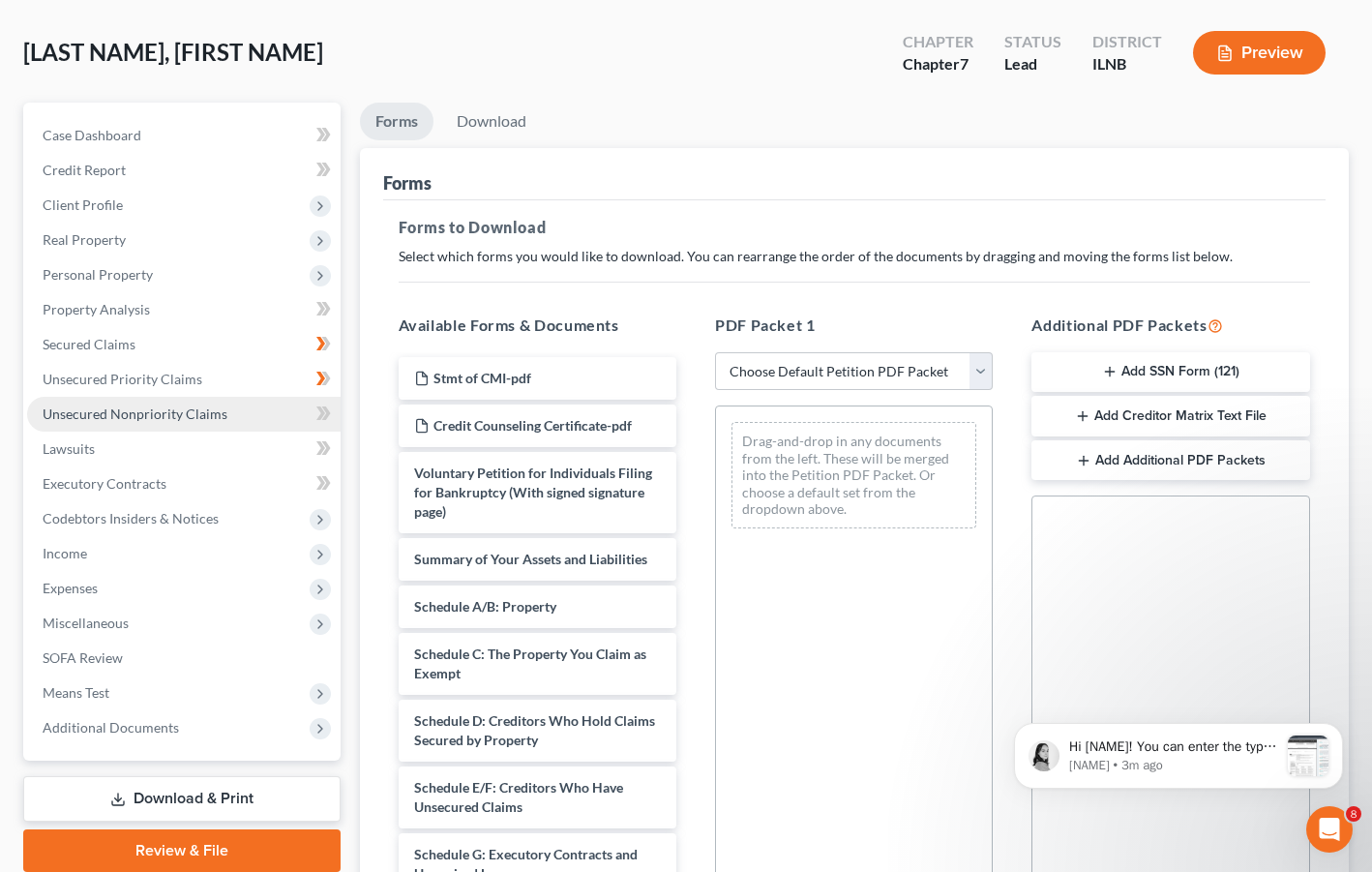 scroll, scrollTop: 0, scrollLeft: 0, axis: both 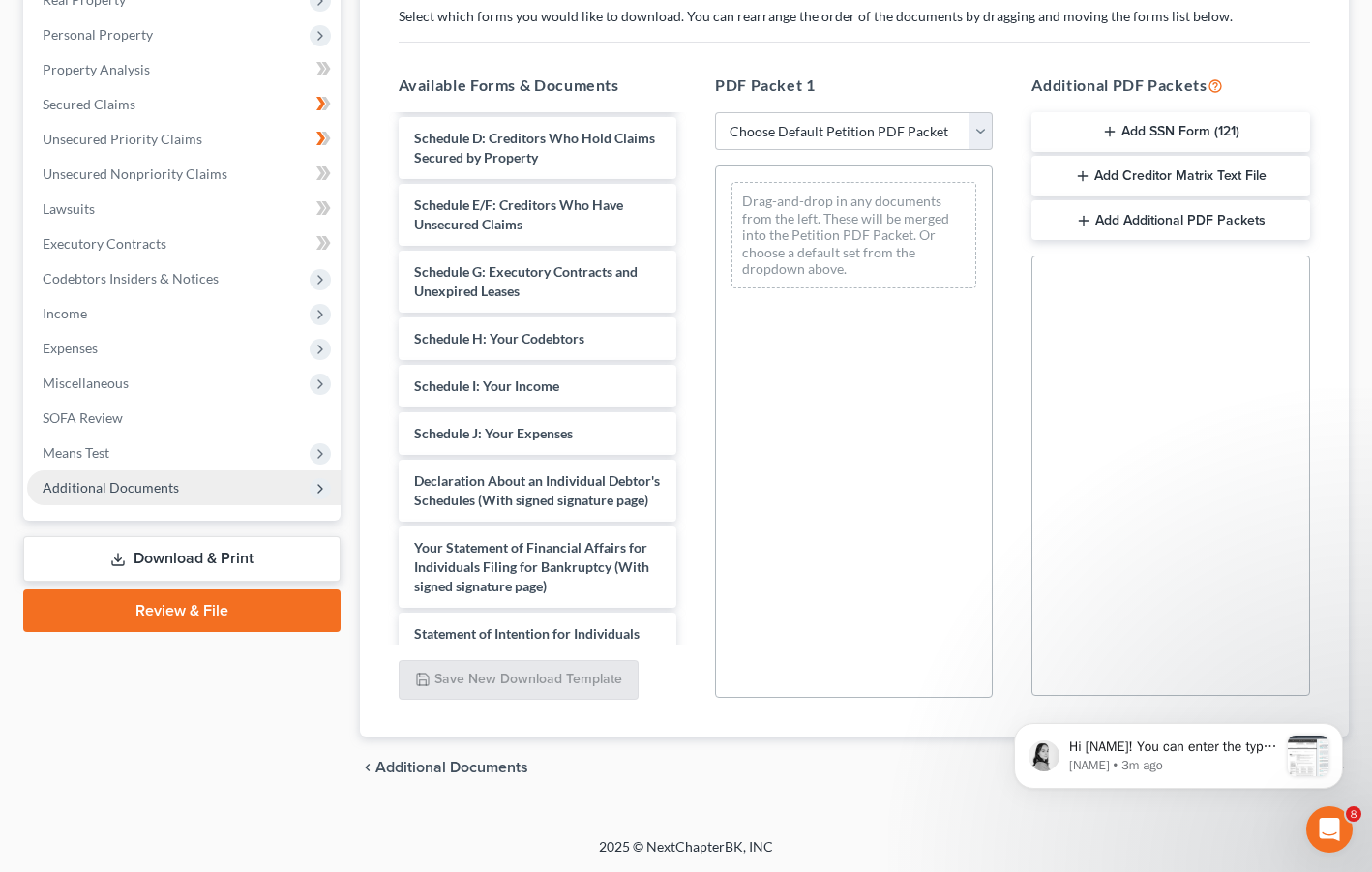 click on "Additional Documents" at bounding box center [184, 488] 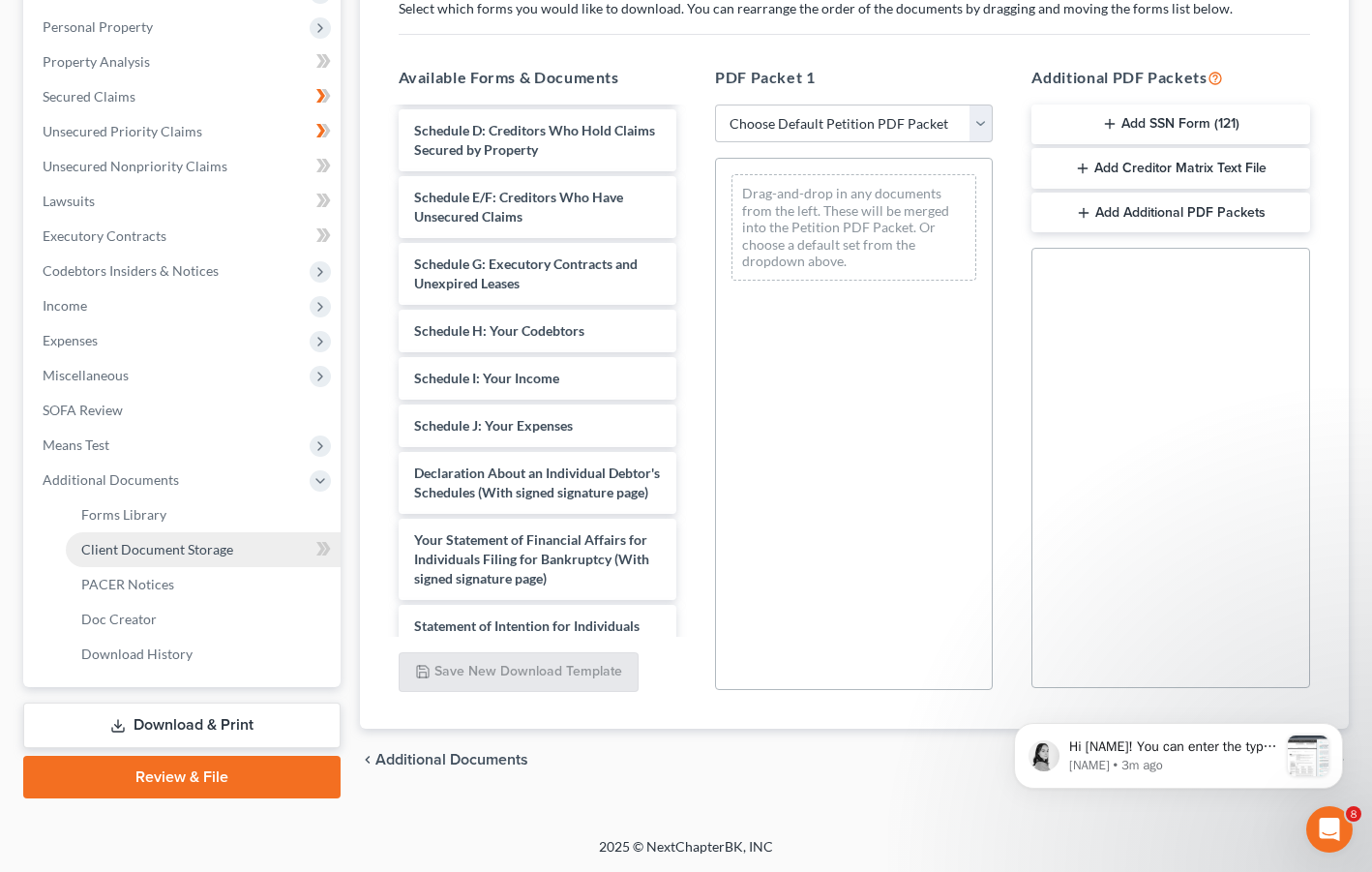 click on "Client Document Storage" at bounding box center [157, 549] 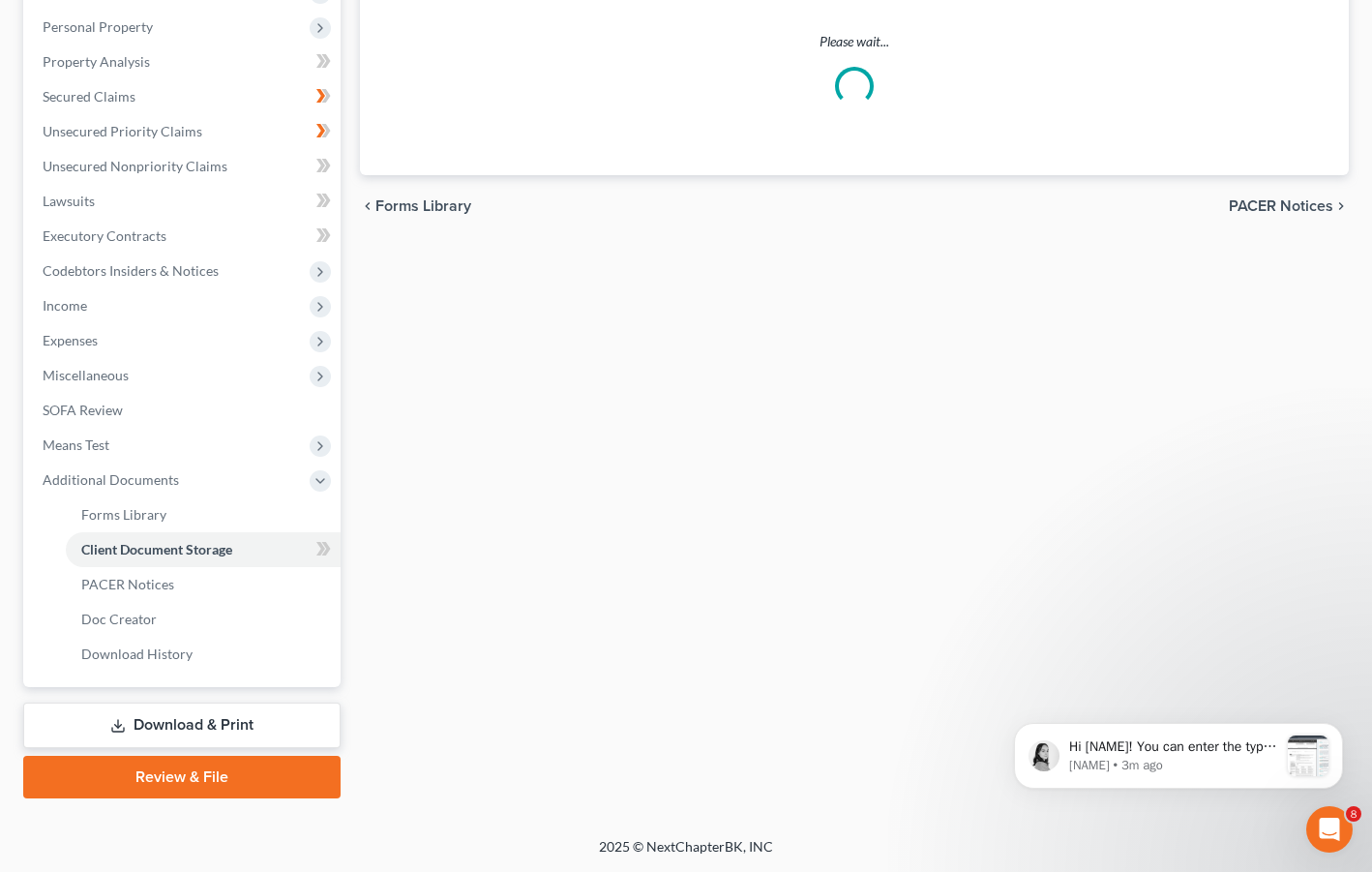 scroll, scrollTop: 206, scrollLeft: 0, axis: vertical 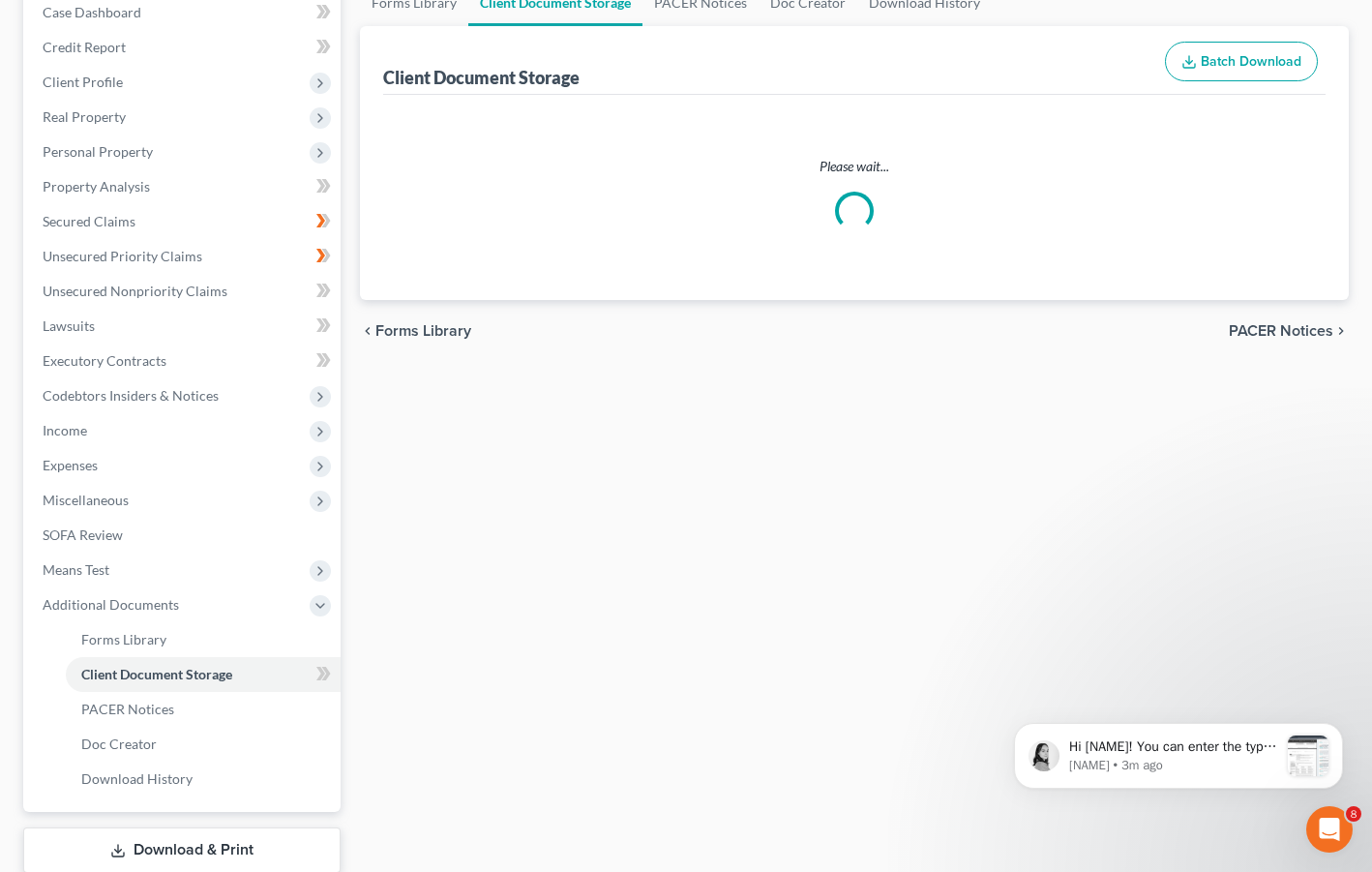 select on "15" 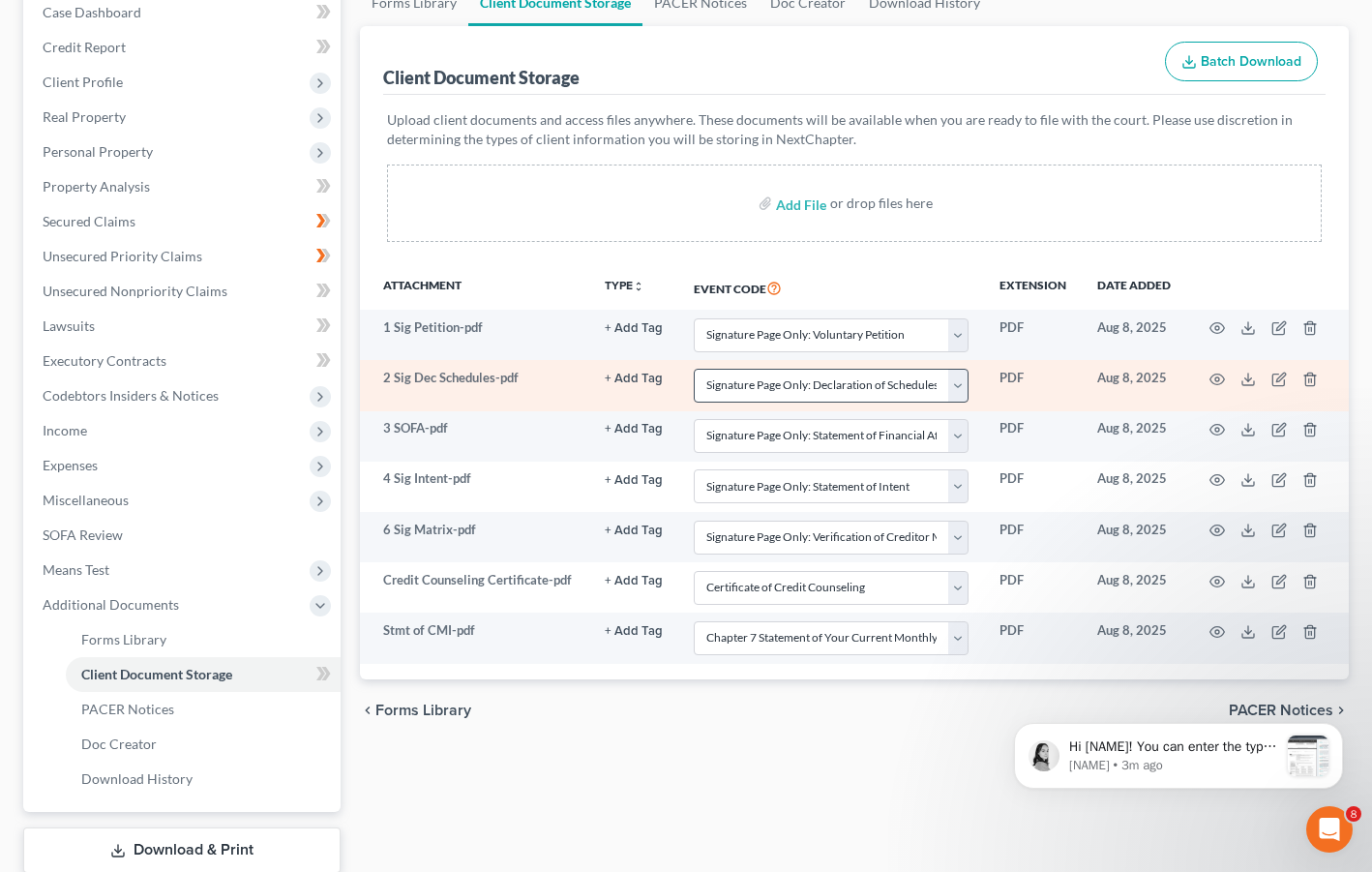 scroll, scrollTop: 0, scrollLeft: 0, axis: both 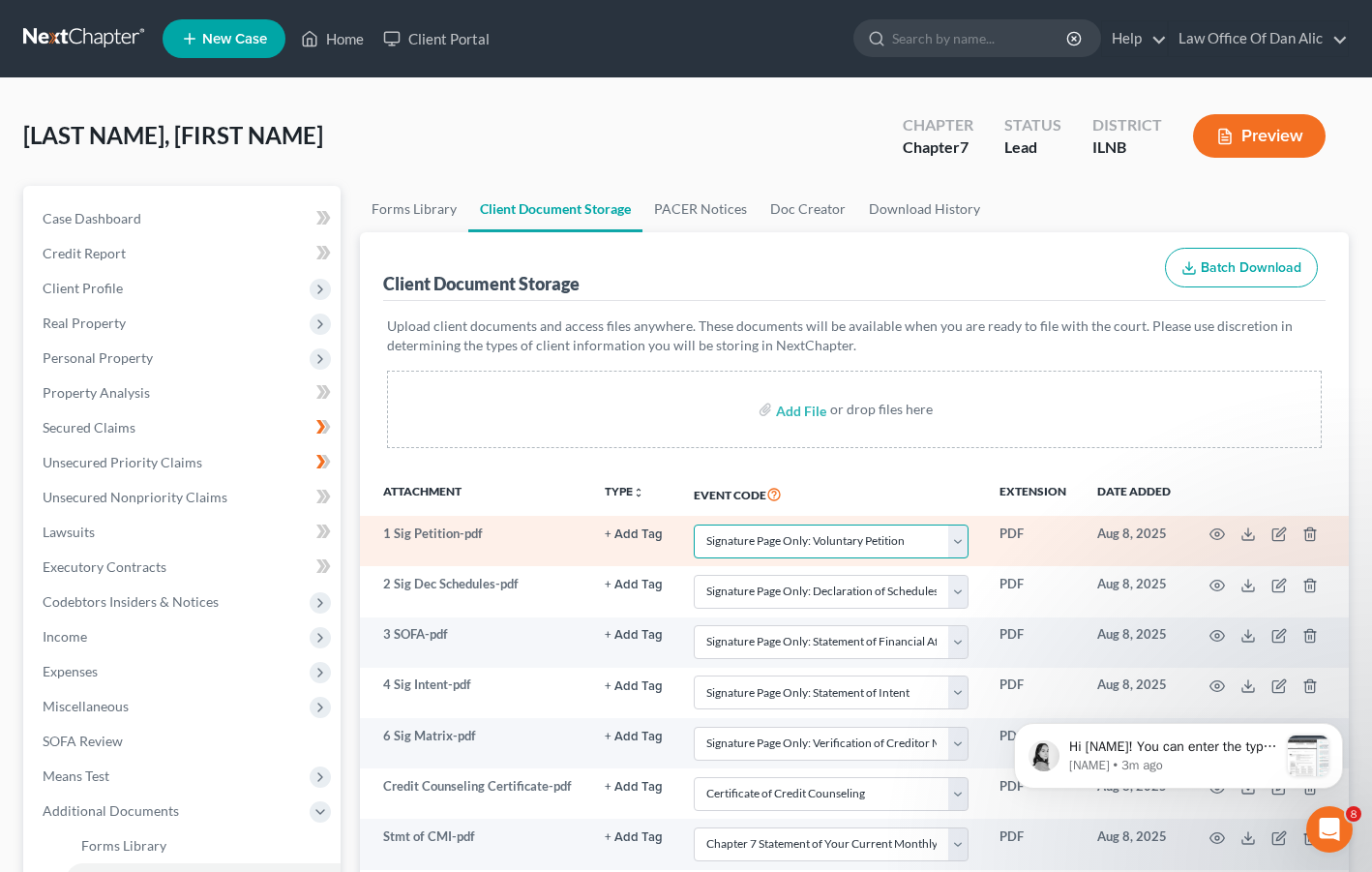 click on "Select Event Certificate of Credit Counseling Chapter 13 Calculation of Your Disposable Income (Form 122C-2) Chapter 13 Plan/Amended Plan Chapter 13 Statement of Your Current Monthly Income and Calculation of Commitment Period (Form 122C- Chapter 7 Means Test Calculation (Form 122A-2) Chapter 7 Statement of Your Current Monthly Income (Form 122A-1)/(122A-1Supp) Signature Page Only: Attorney's Disclosure of Compensation Signature Page Only: Chapter 13 Calculation of Disposable Income Signature Page Only: Chapter 13 Statement of Current Monthly Income Signature Page Only: Chapter 7 Means Test Calculation Signature Page Only: Chapter 7 Statement of Current Monthly Income Signature Page Only: Declaration of Schedules Signature Page Only: Statement of Financial Affairs Signature Page Only: Statement of Intent Signature Page Only: Verification of Creditor Matrix Signature Page Only: Voluntary Petition" at bounding box center (831, 541) 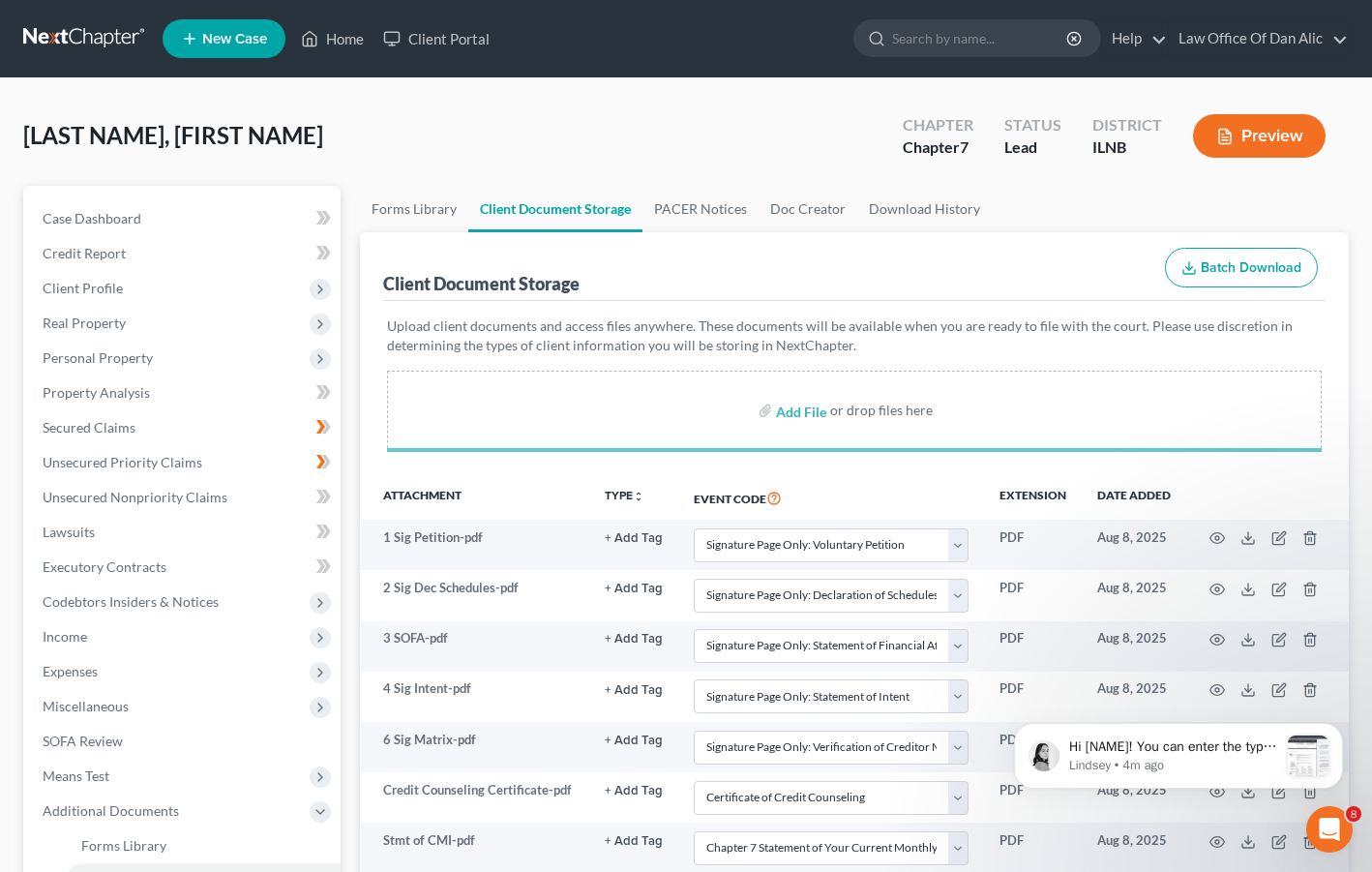 select on "15" 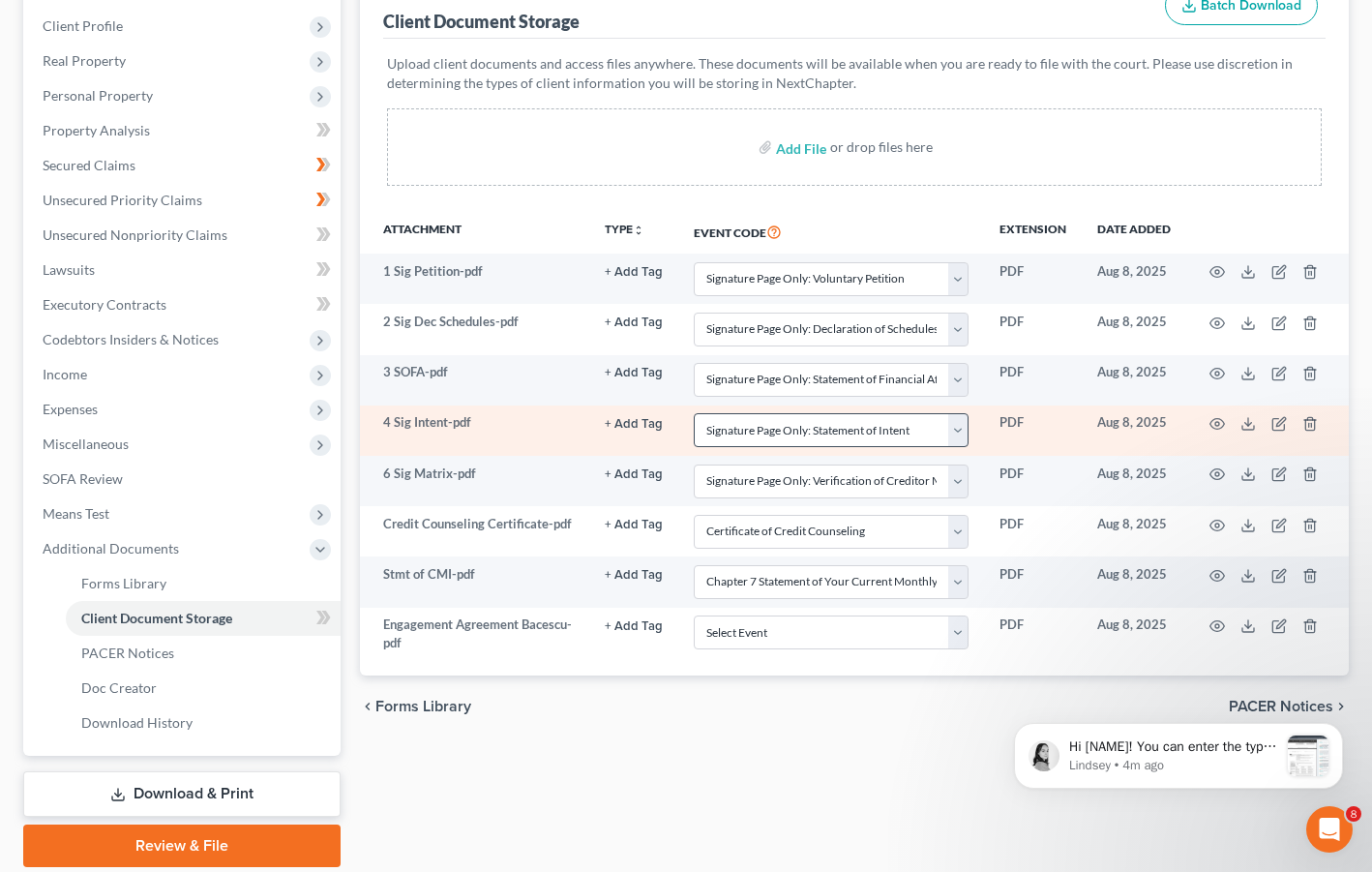 scroll, scrollTop: 406, scrollLeft: 0, axis: vertical 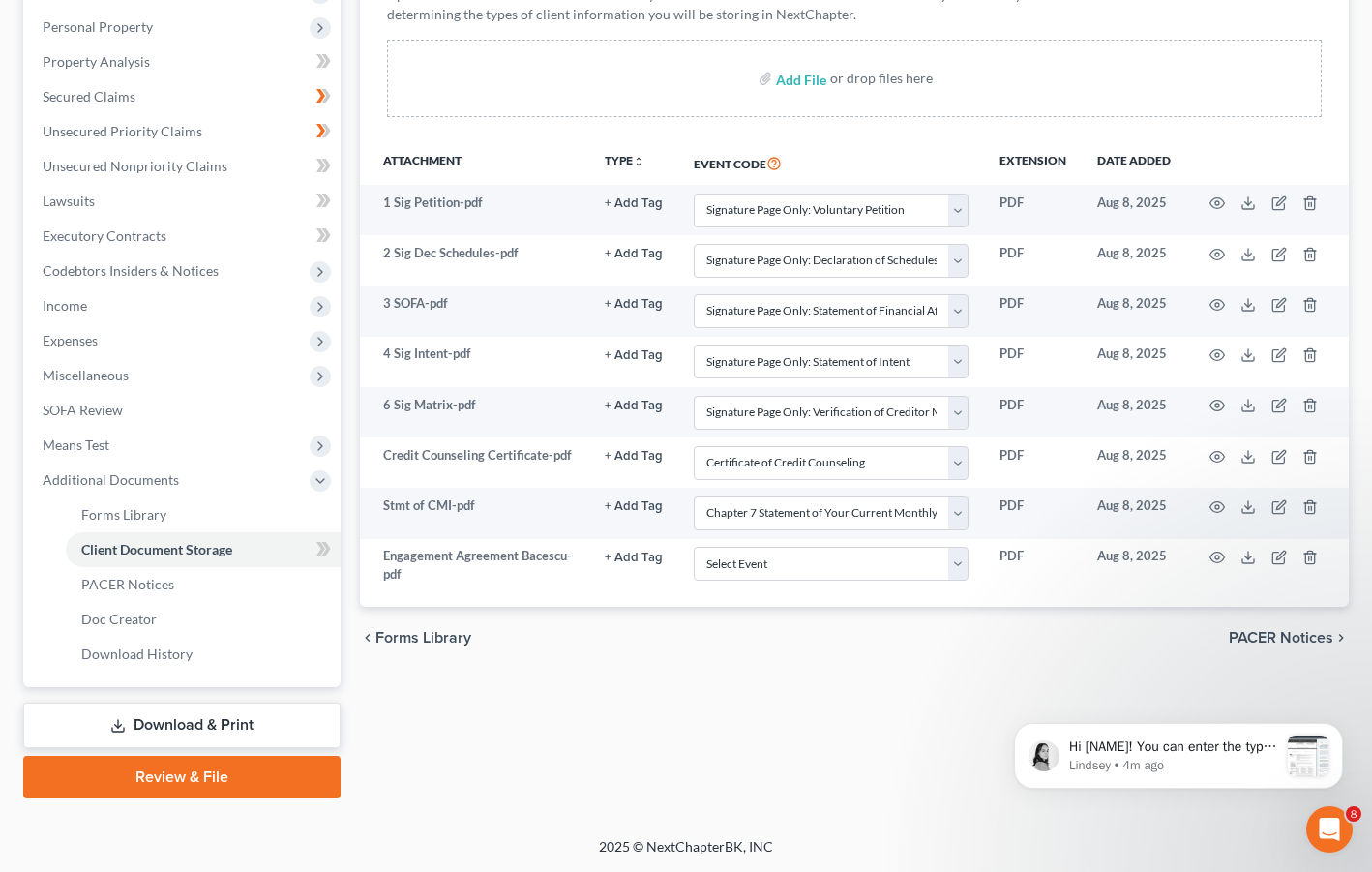 click on "Review & File" at bounding box center [182, 777] 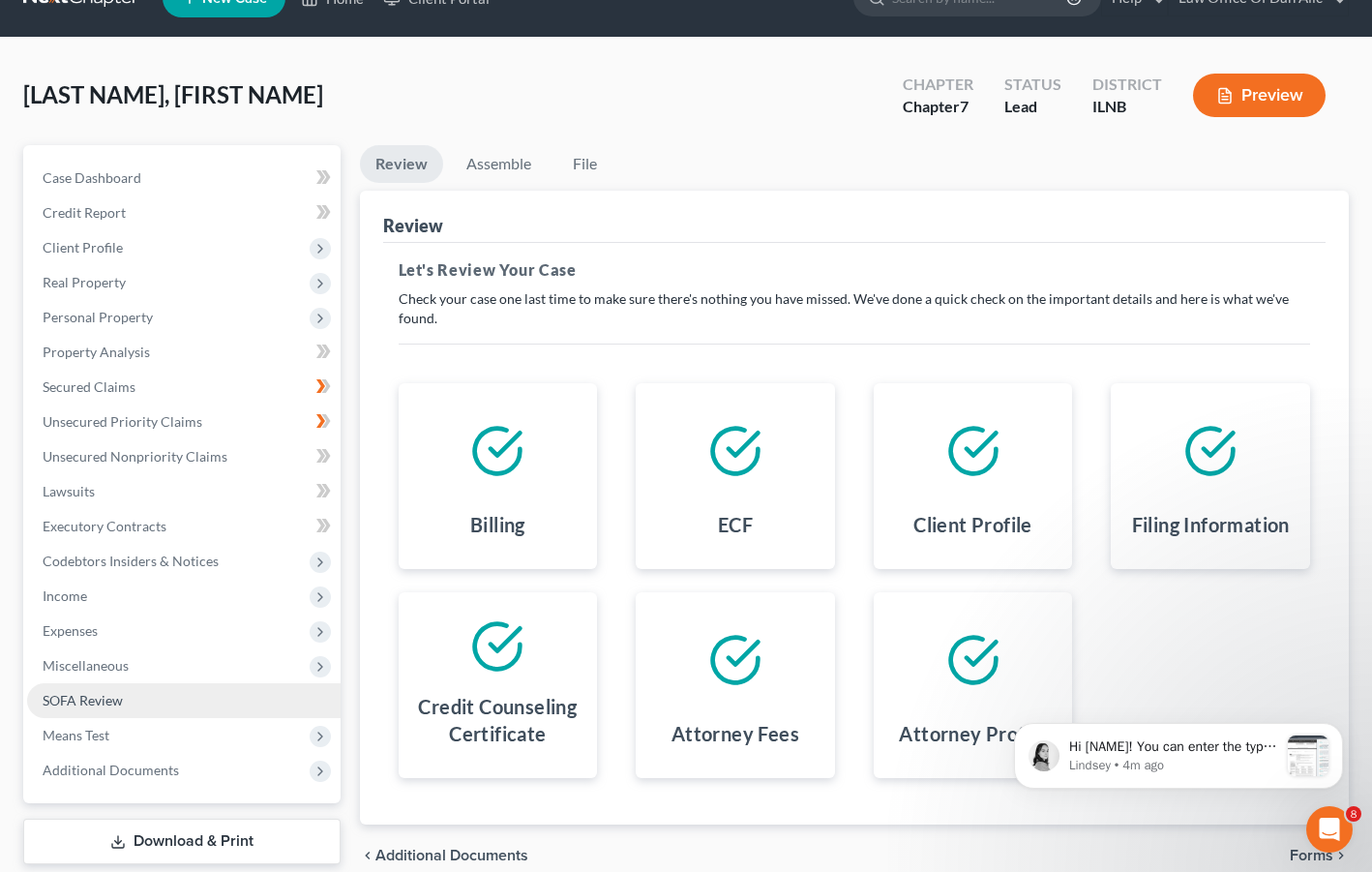 scroll, scrollTop: 0, scrollLeft: 0, axis: both 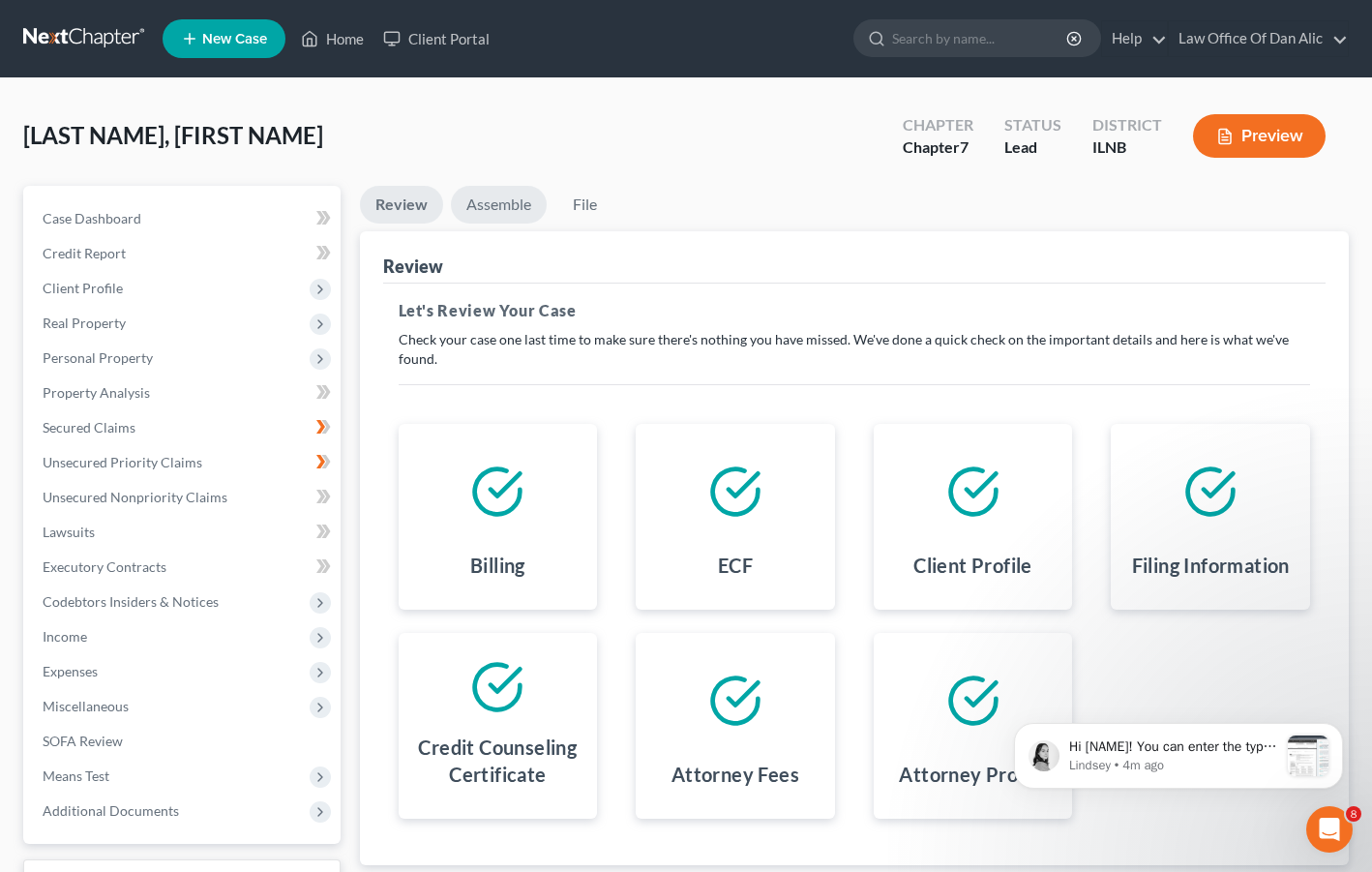 click on "Assemble" at bounding box center (498, 204) 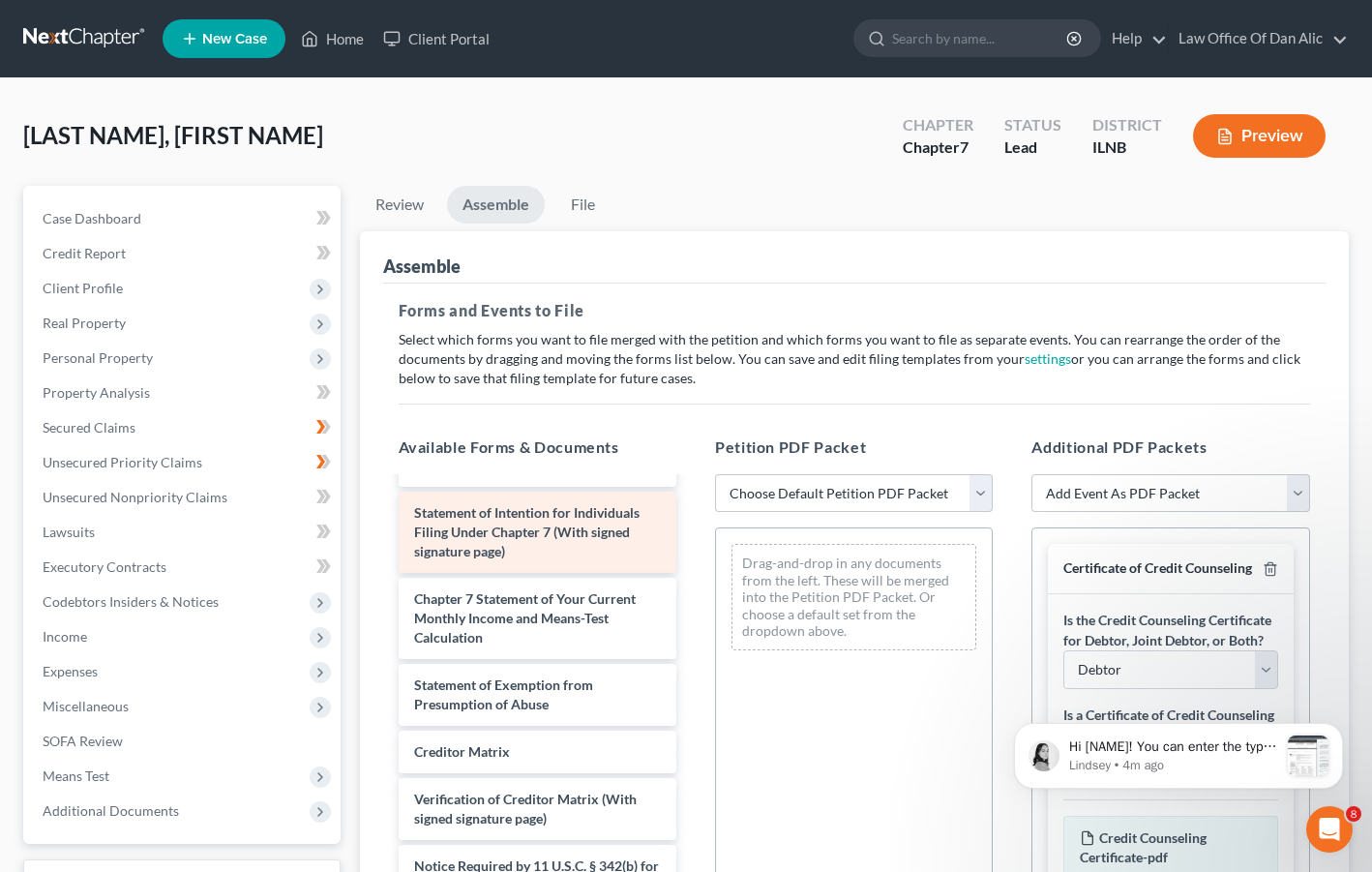 scroll, scrollTop: 927, scrollLeft: 0, axis: vertical 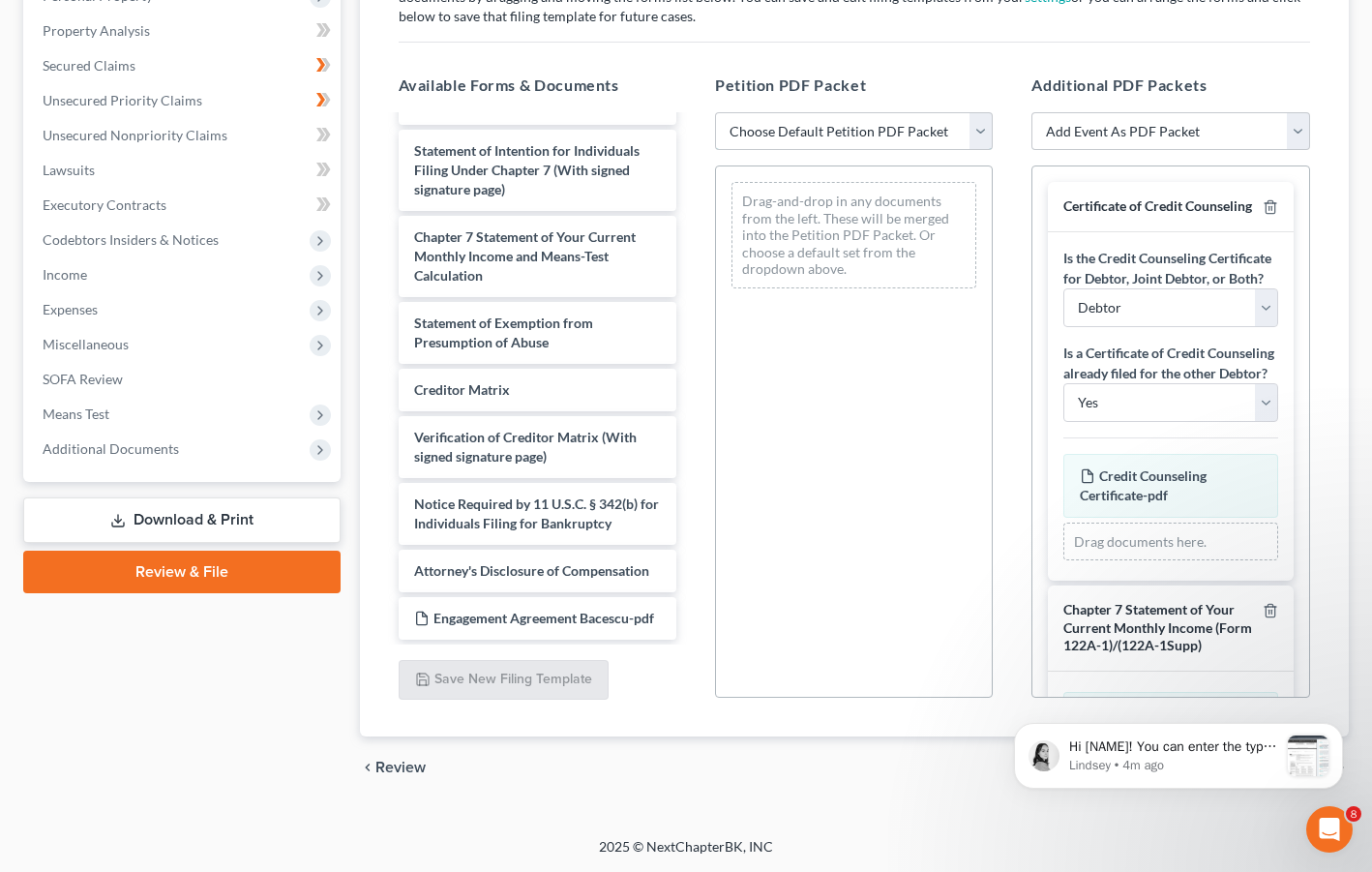 click on "Choose Default Petition PDF Packet Emergency Filing (Voluntary Petition and Creditor List Only) Chapter 7 Template Filing Template ILNB [STATE] - [CITY] [STATE] - [CITY]" at bounding box center (853, 132) 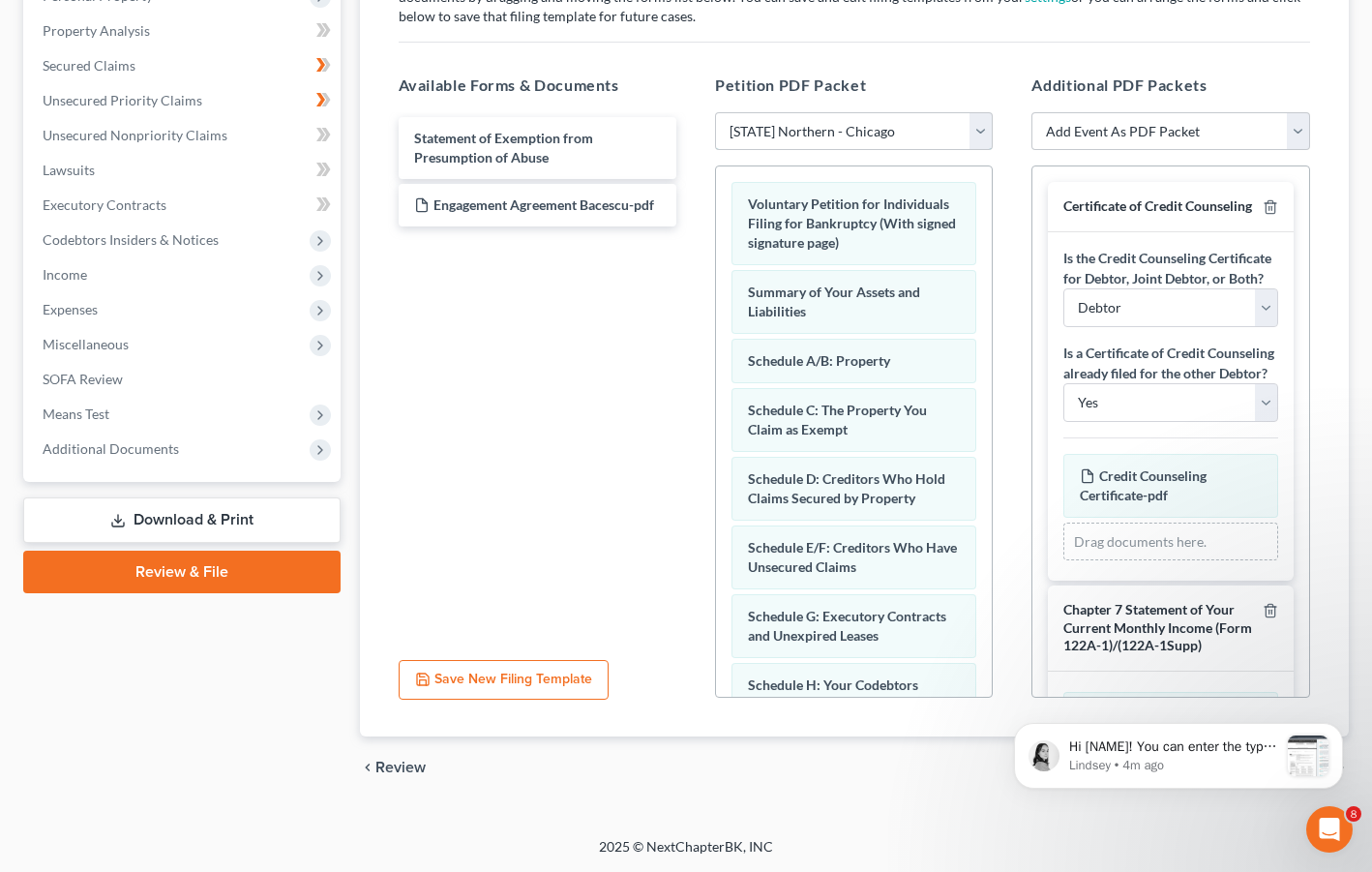 scroll, scrollTop: 0, scrollLeft: 0, axis: both 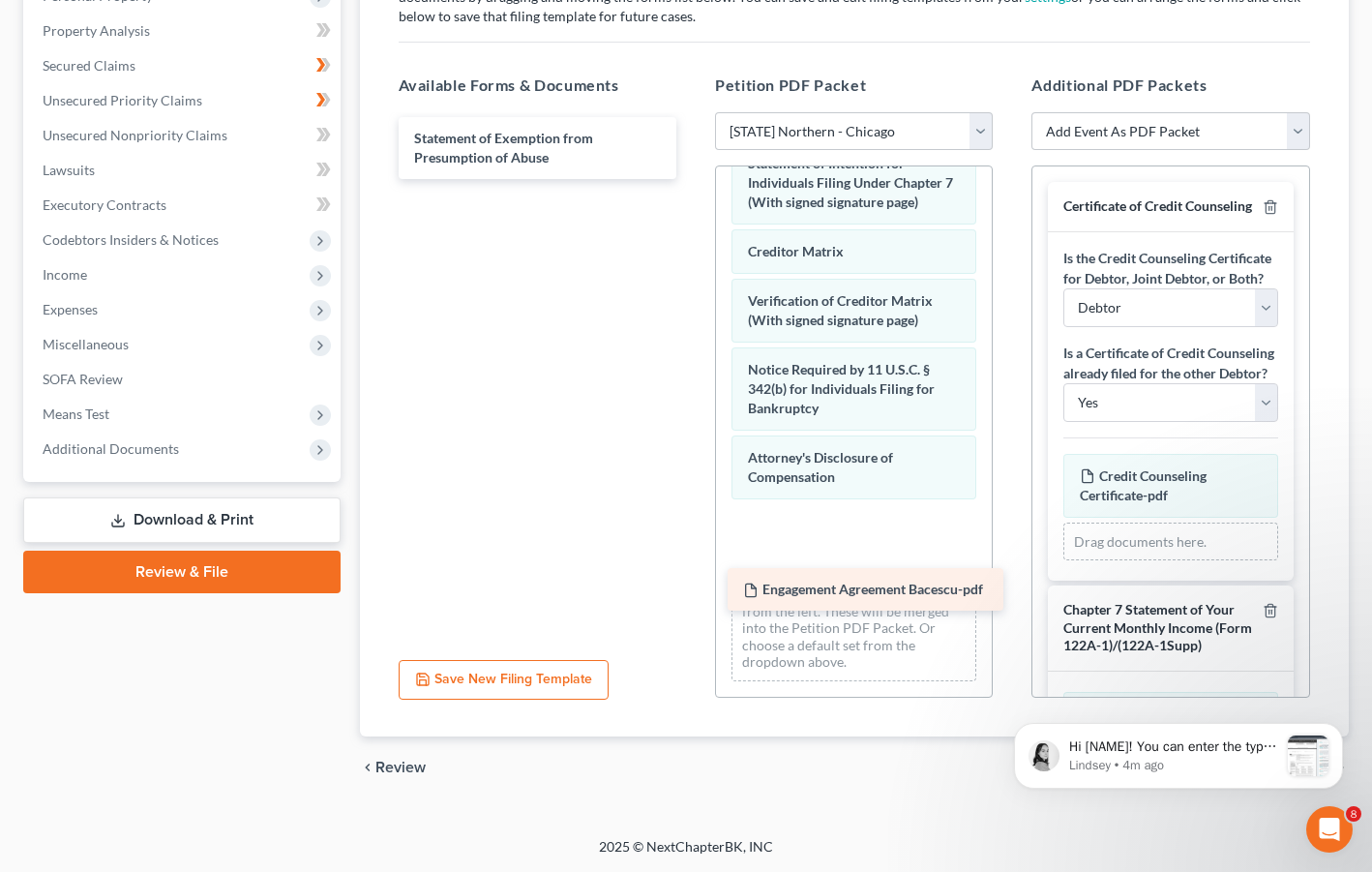 drag, startPoint x: 466, startPoint y: 201, endPoint x: 792, endPoint y: 597, distance: 512.9249 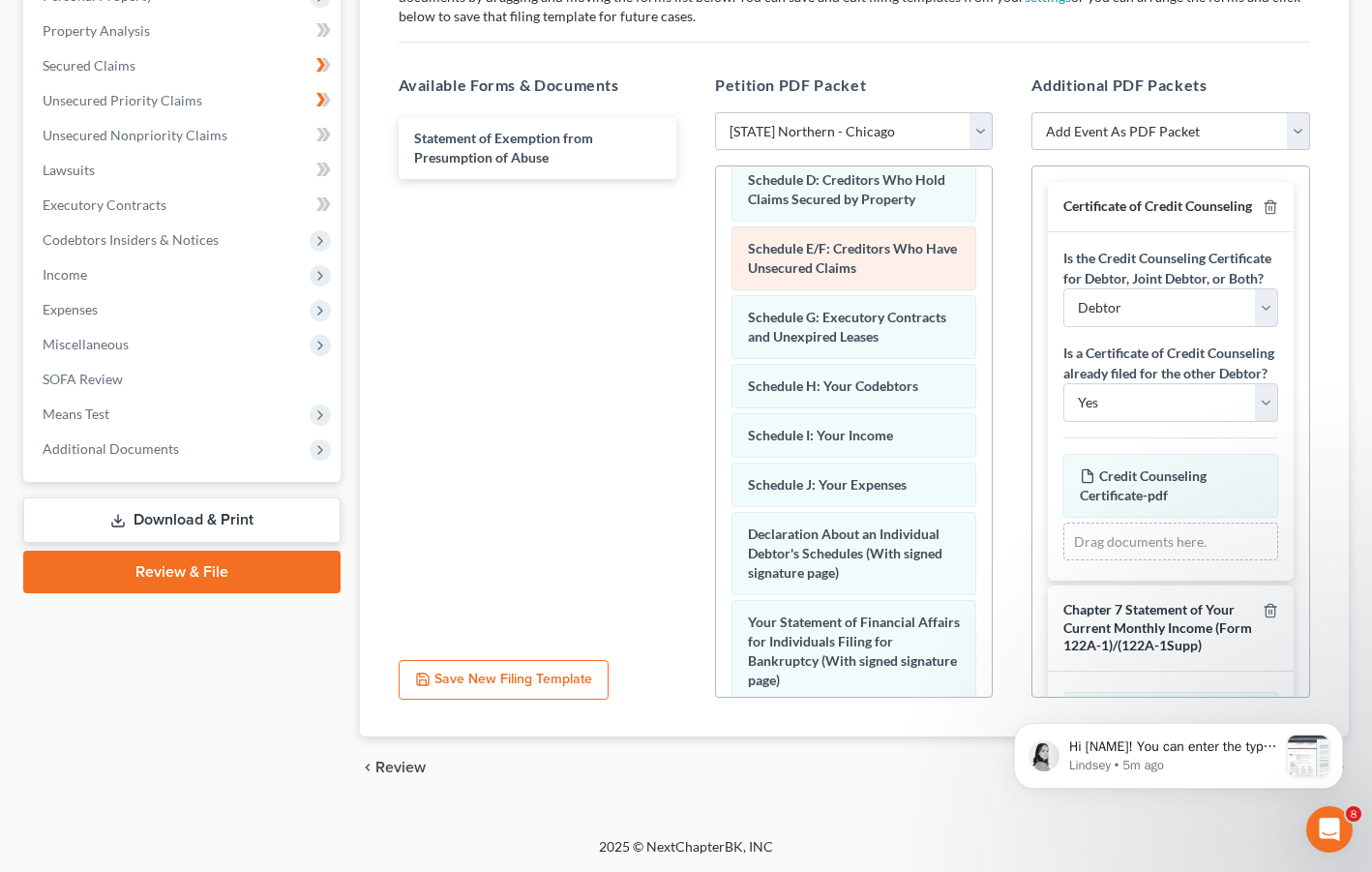 scroll, scrollTop: 0, scrollLeft: 0, axis: both 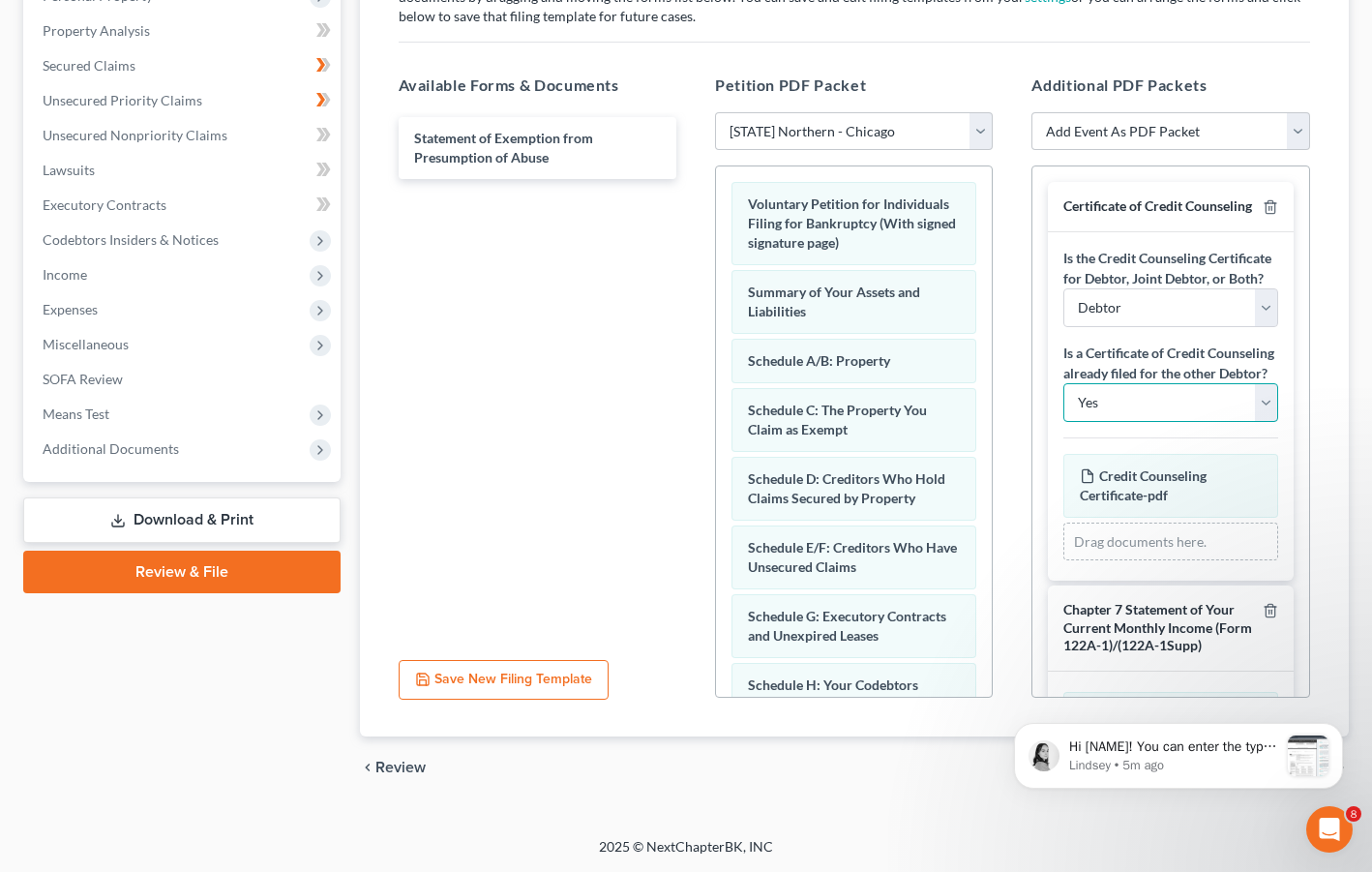 click on "Yes No" at bounding box center (1170, 403) 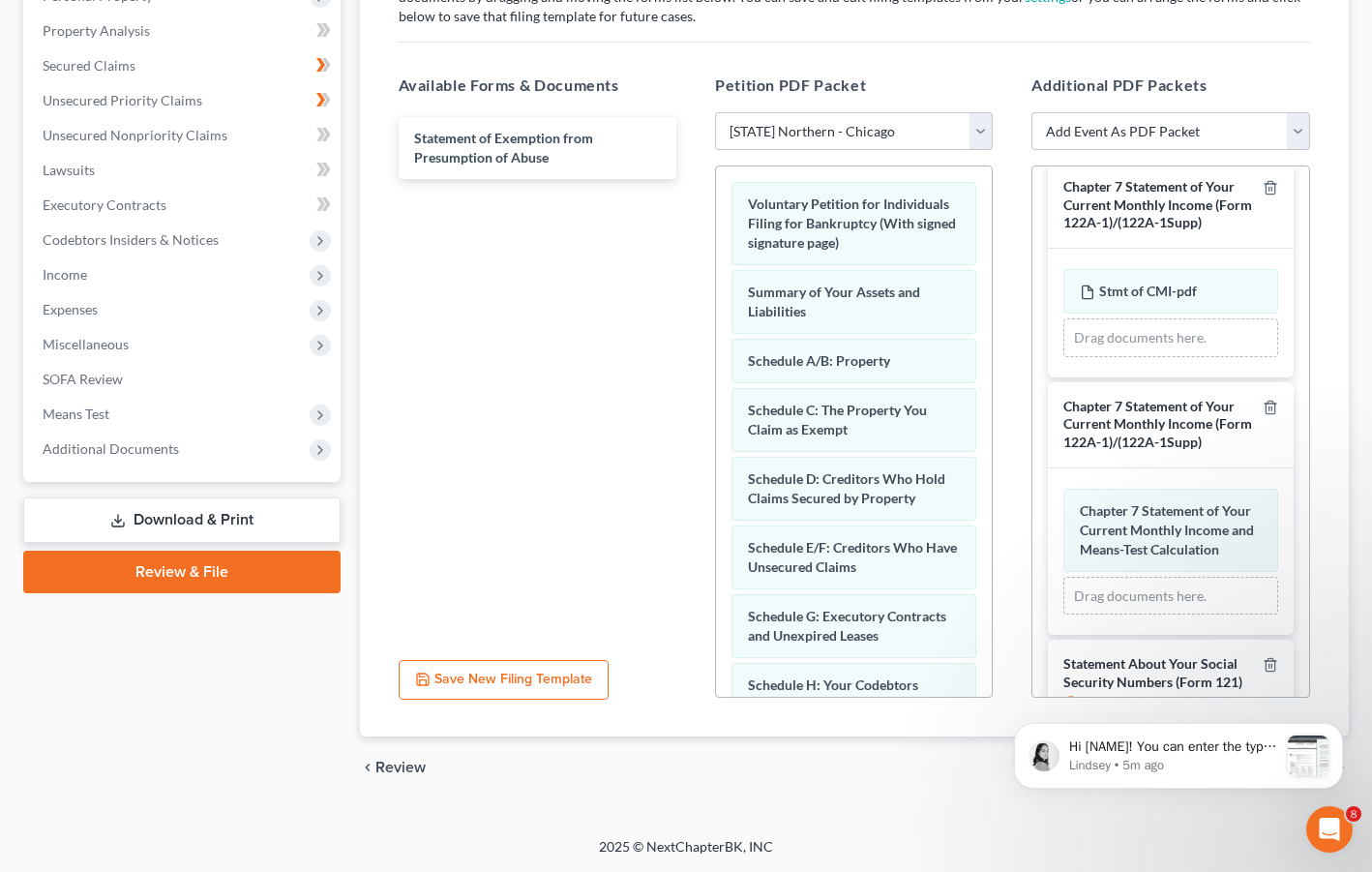 scroll, scrollTop: 520, scrollLeft: 0, axis: vertical 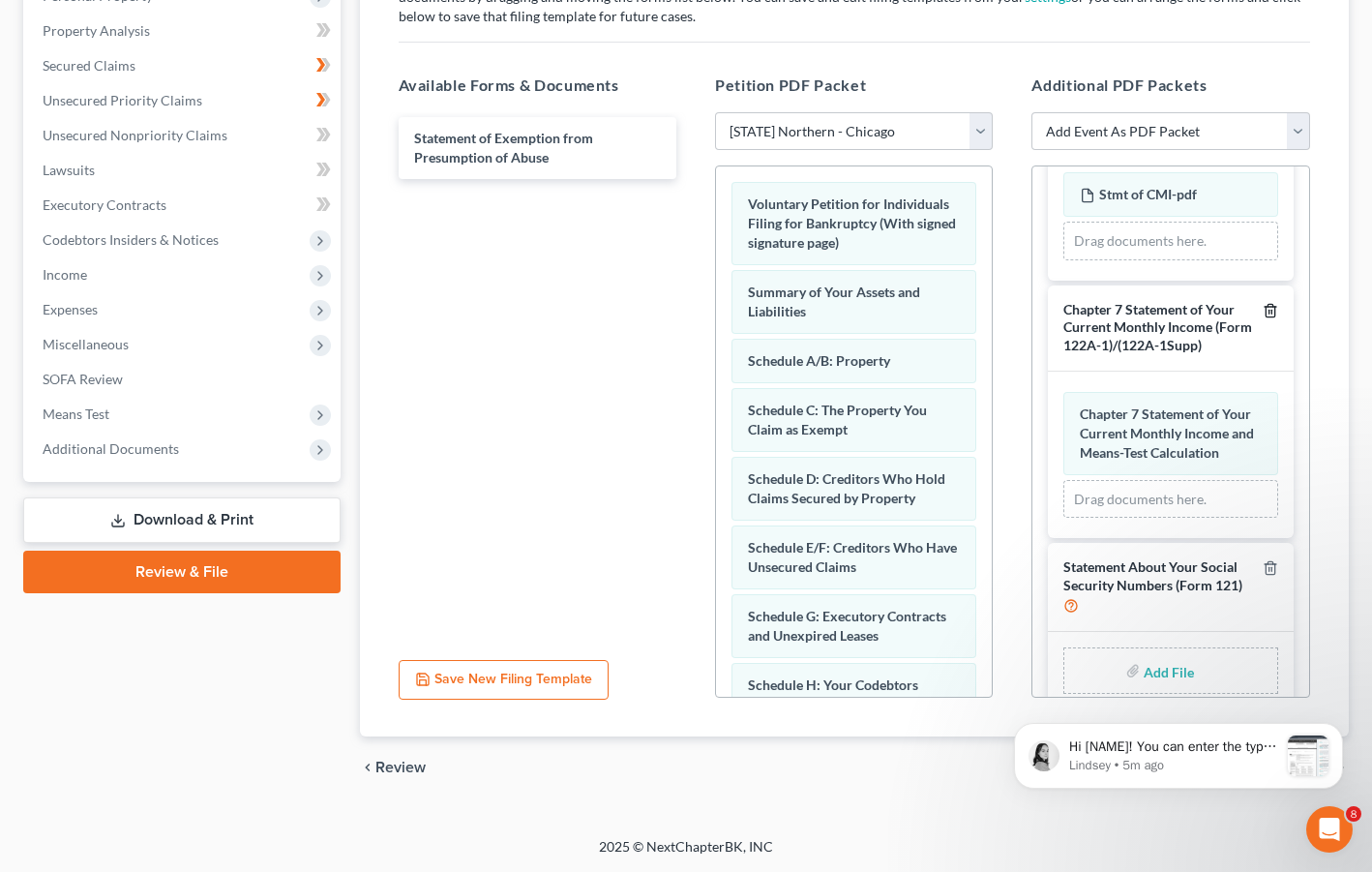 click 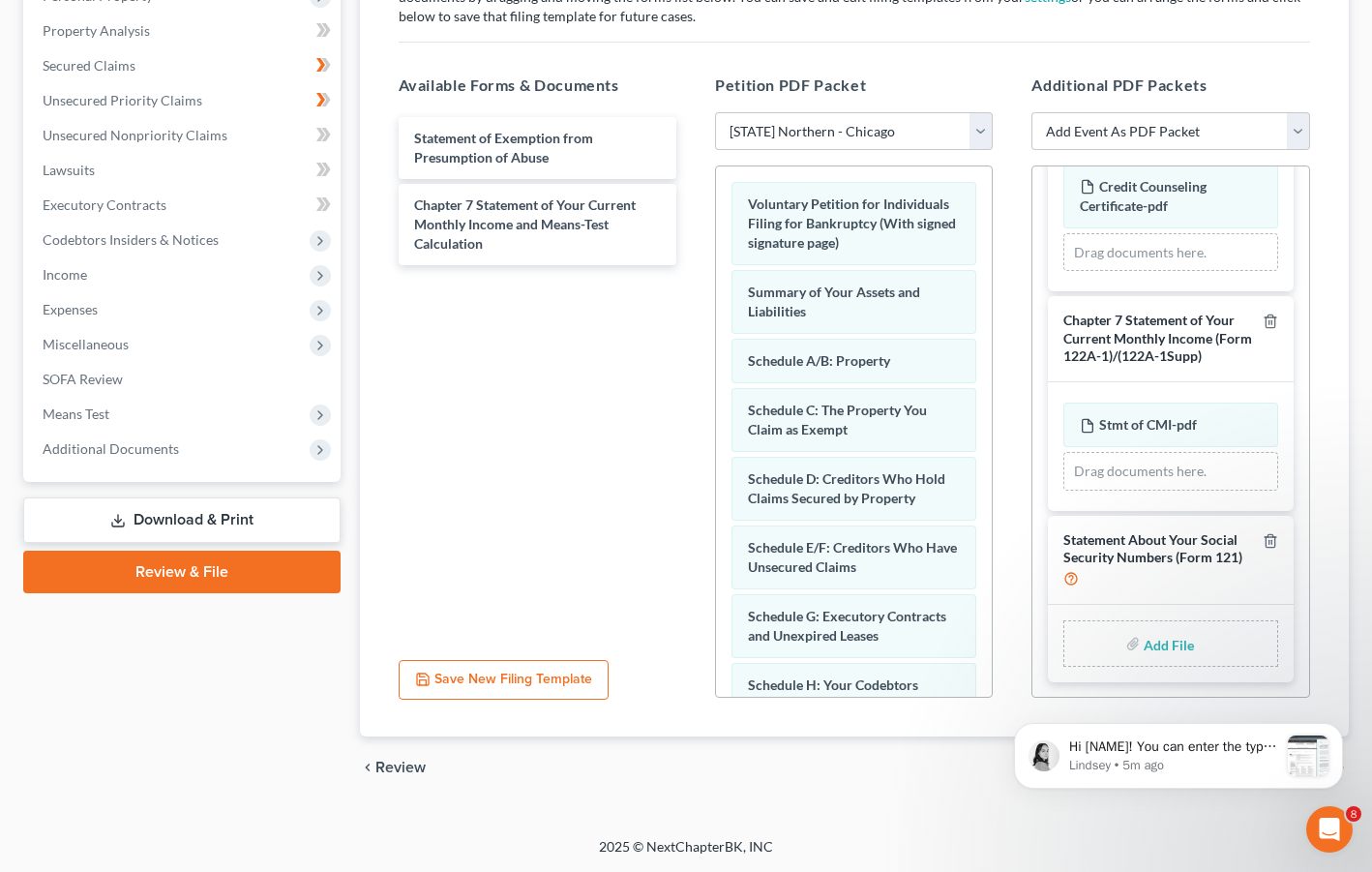 scroll, scrollTop: 416, scrollLeft: 0, axis: vertical 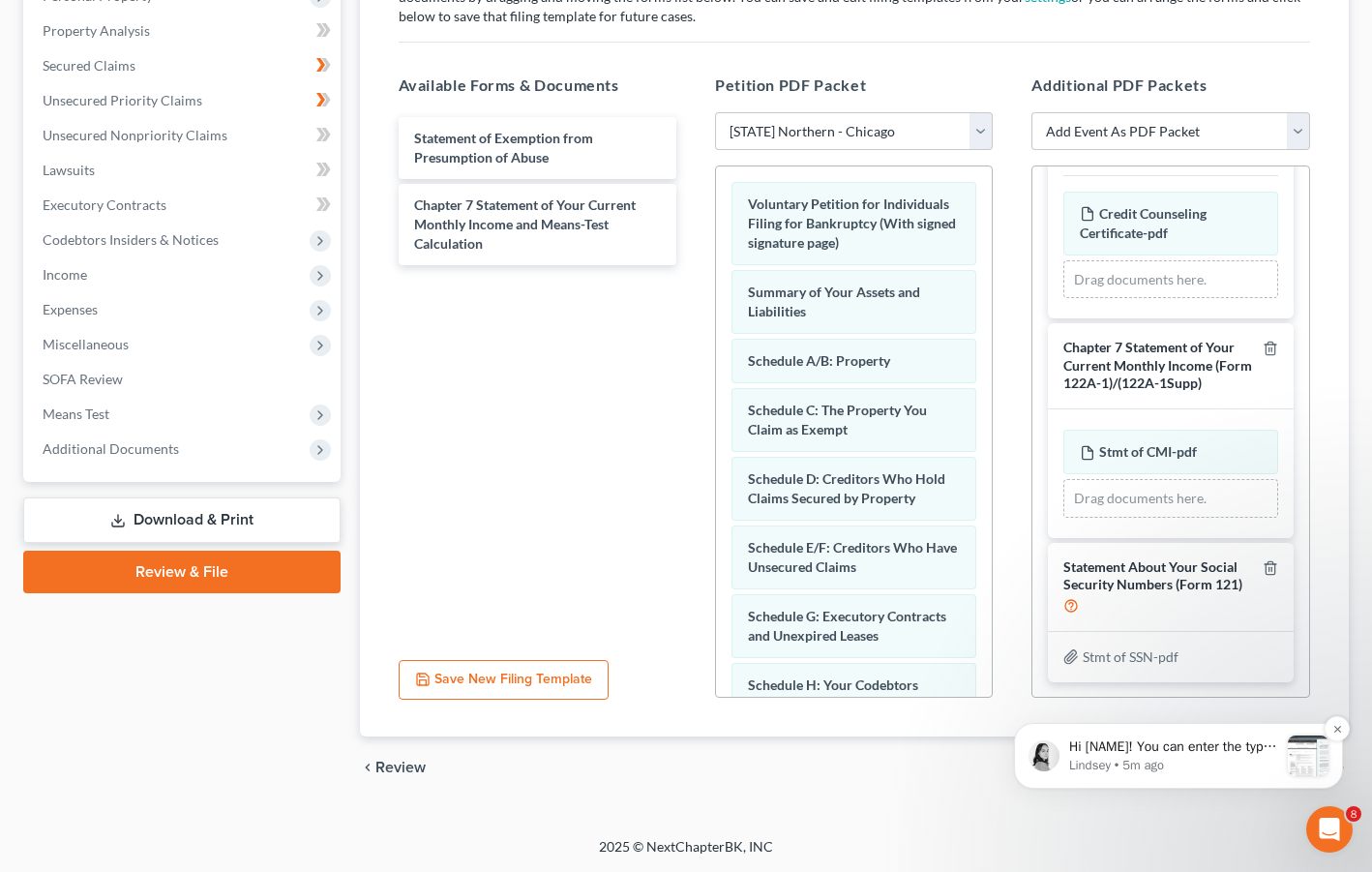 click on "Lindsey • 5m ago" at bounding box center (1174, 766) 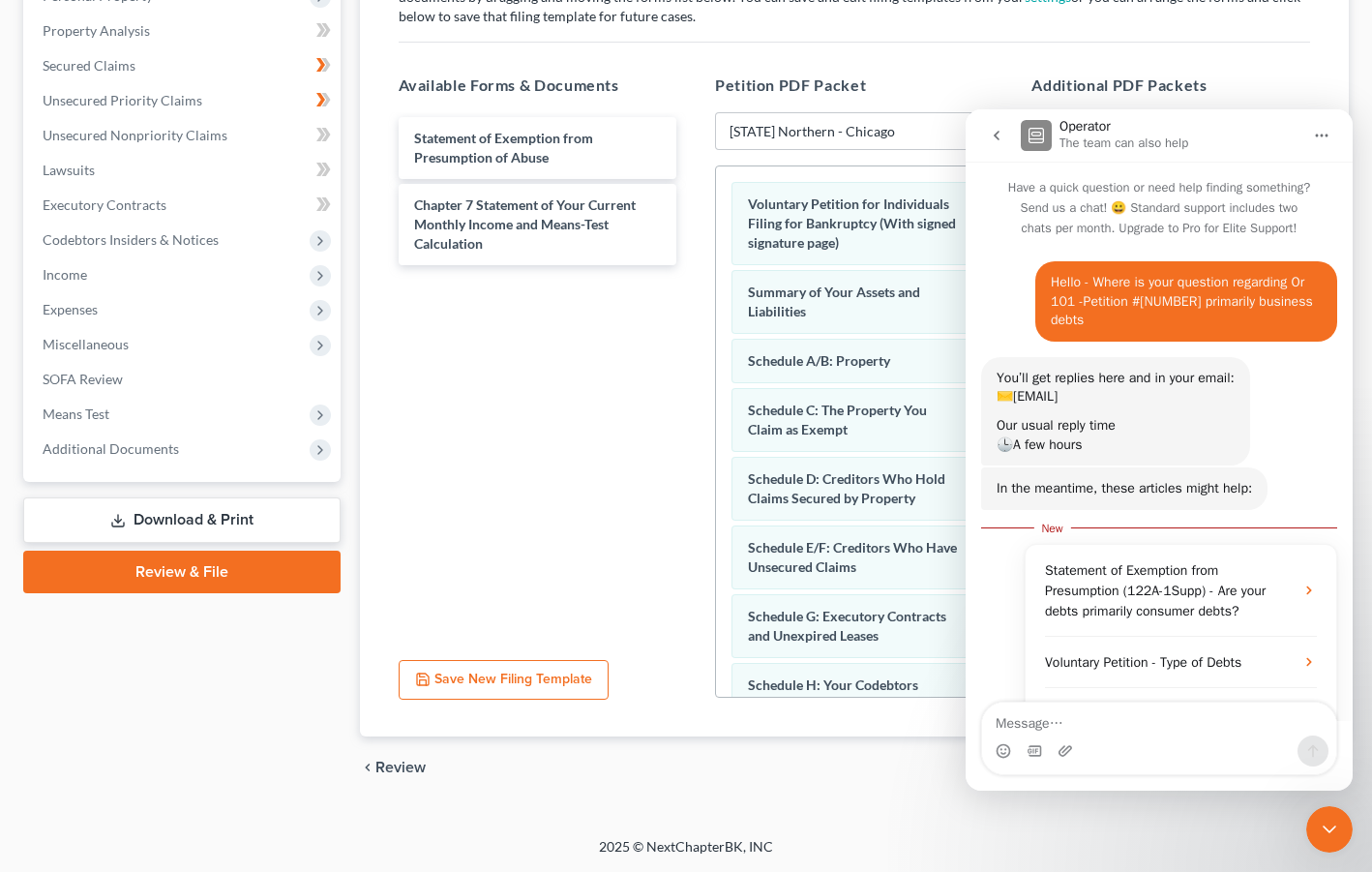 scroll, scrollTop: 3, scrollLeft: 0, axis: vertical 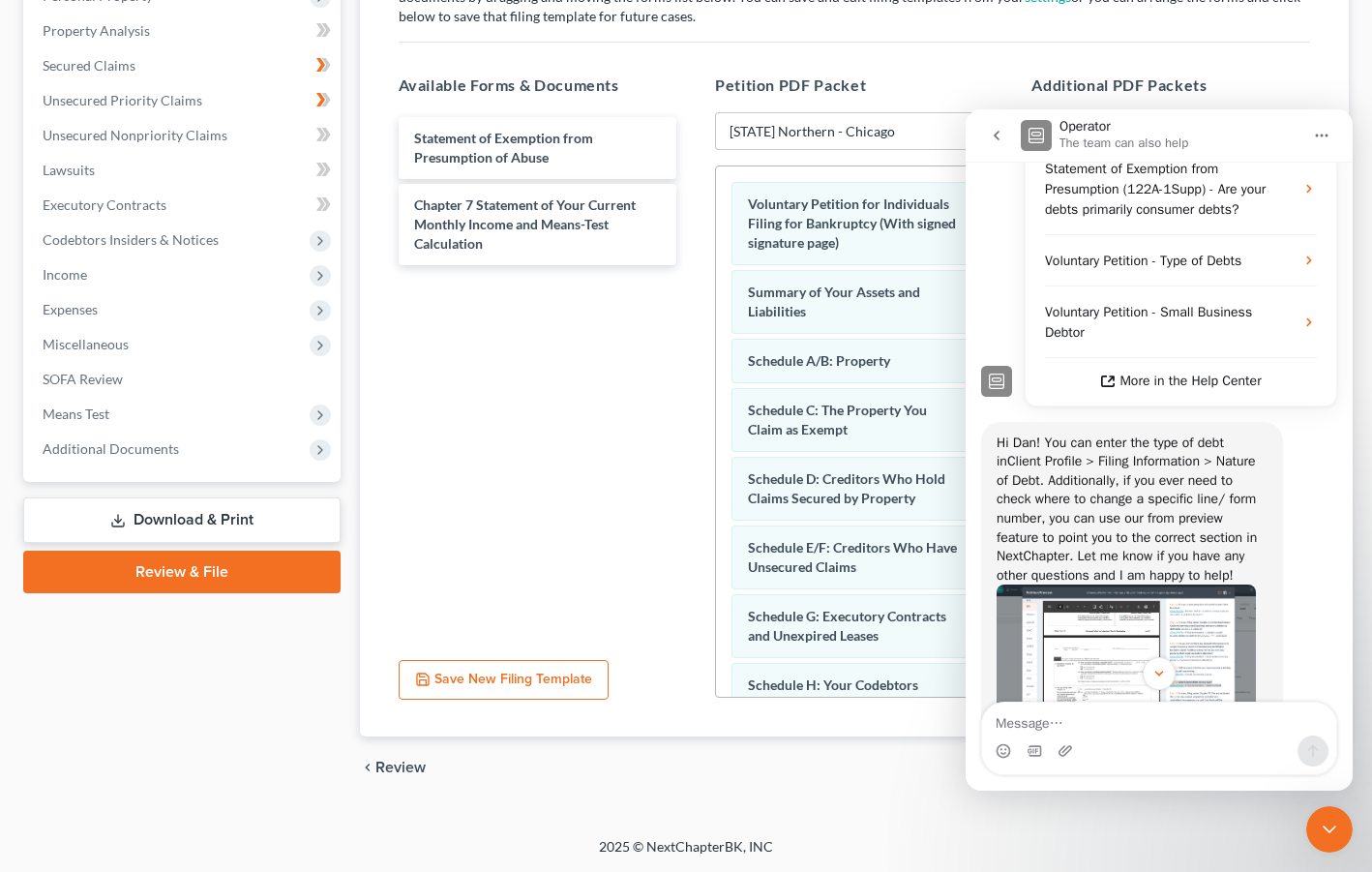 click at bounding box center [1159, 751] 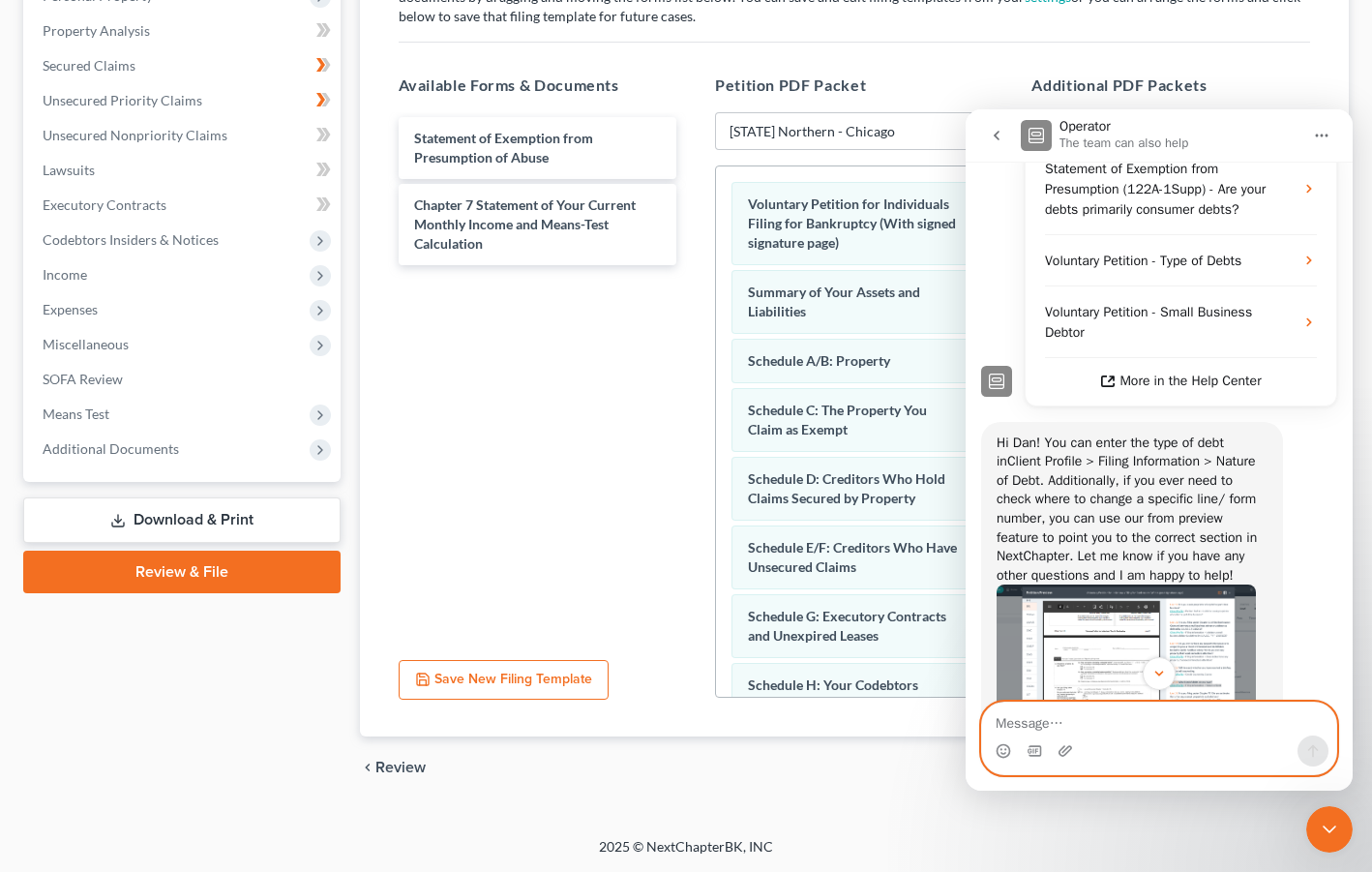 click at bounding box center (1159, 719) 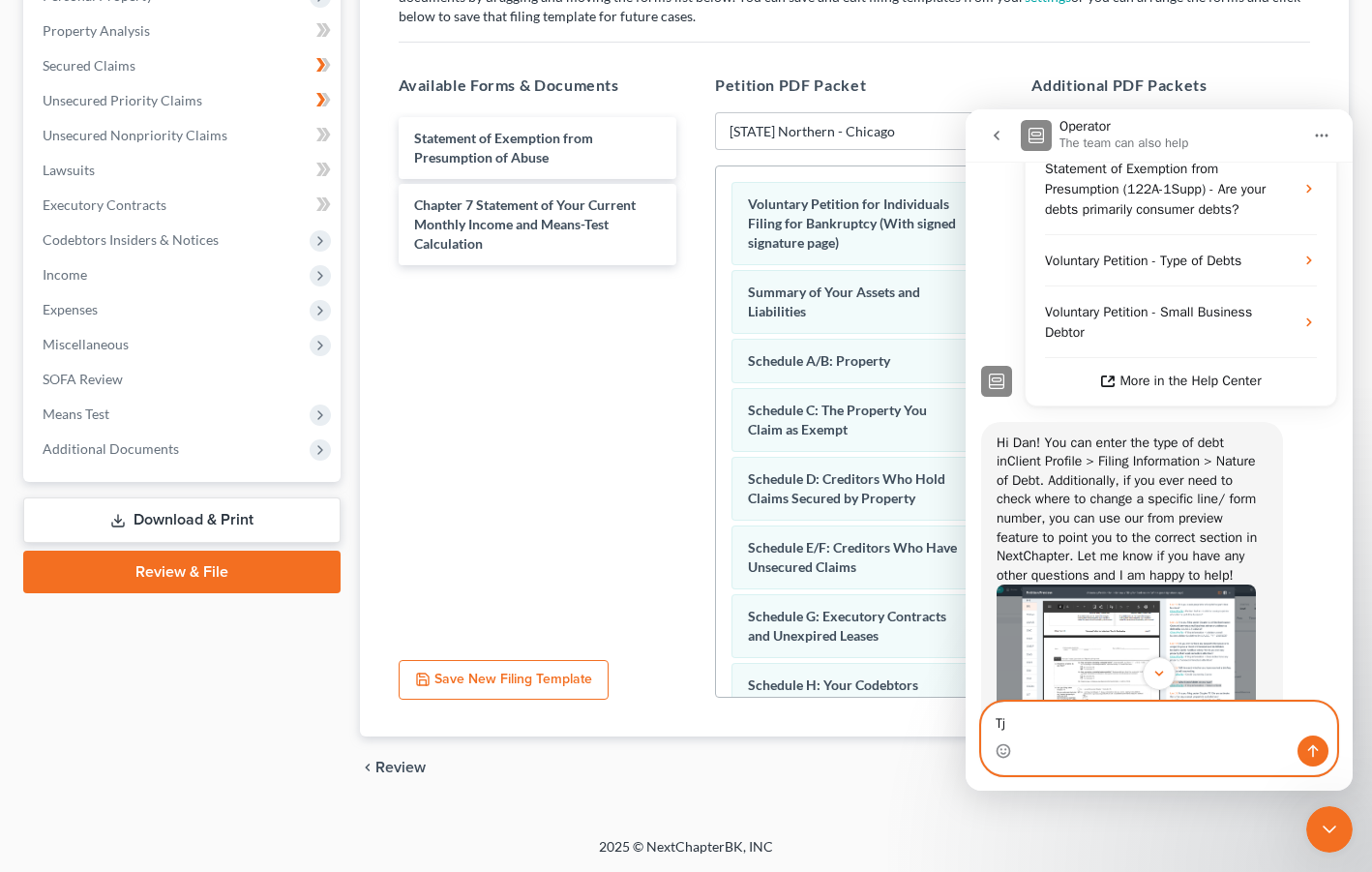 type on "T" 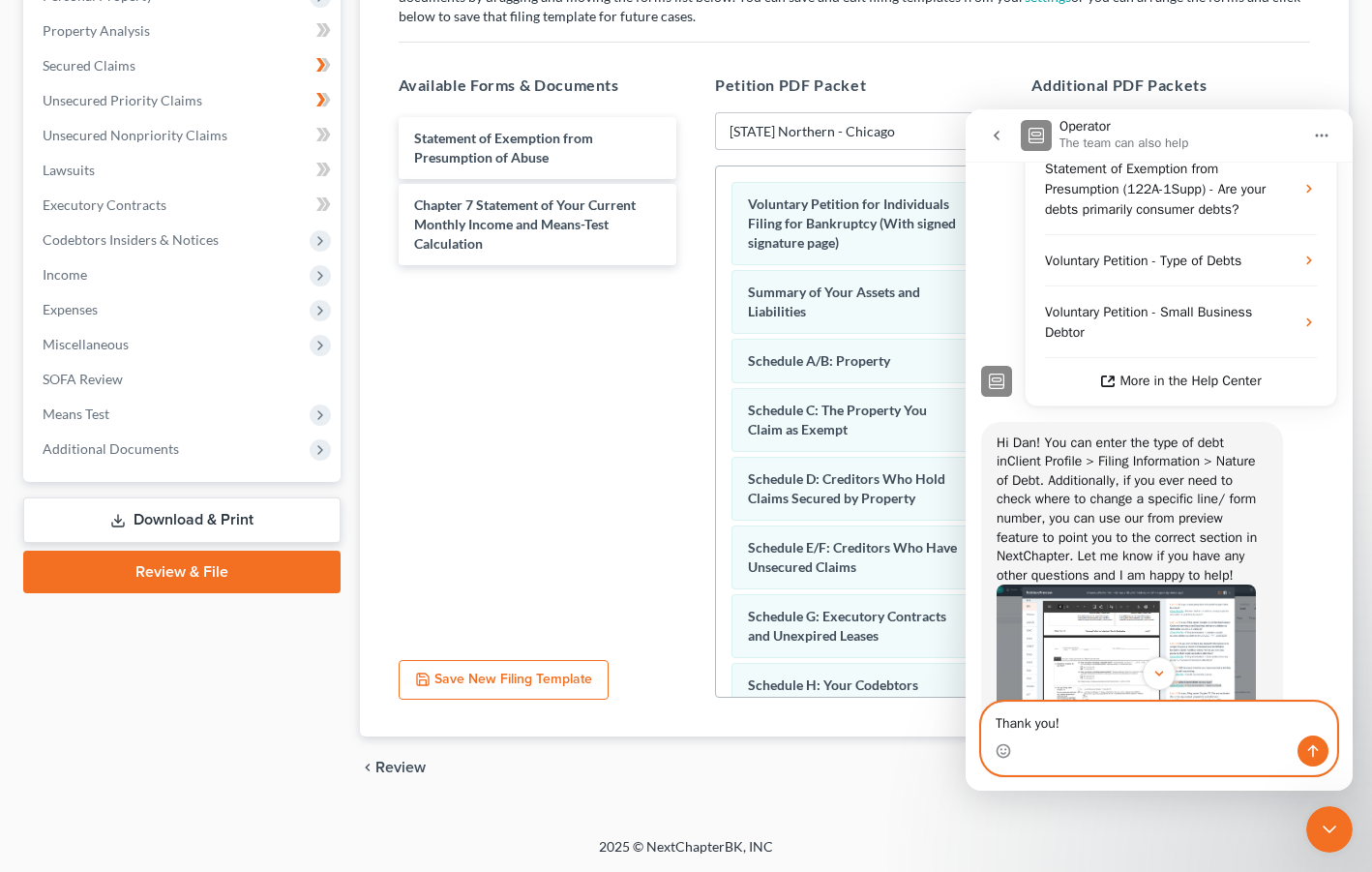 click on "Thank you!" at bounding box center (1159, 719) 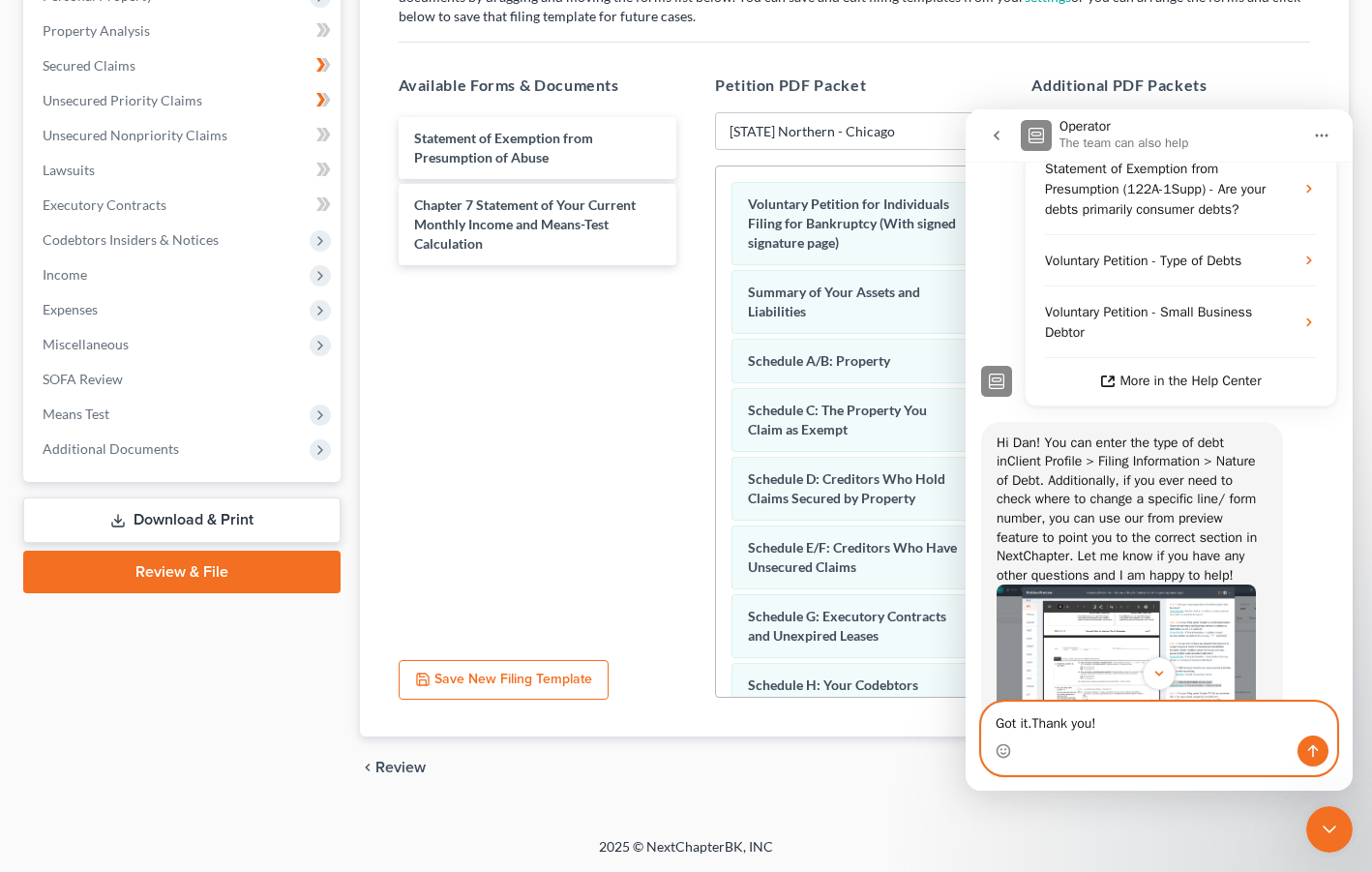 type on "Got it. Thank you!" 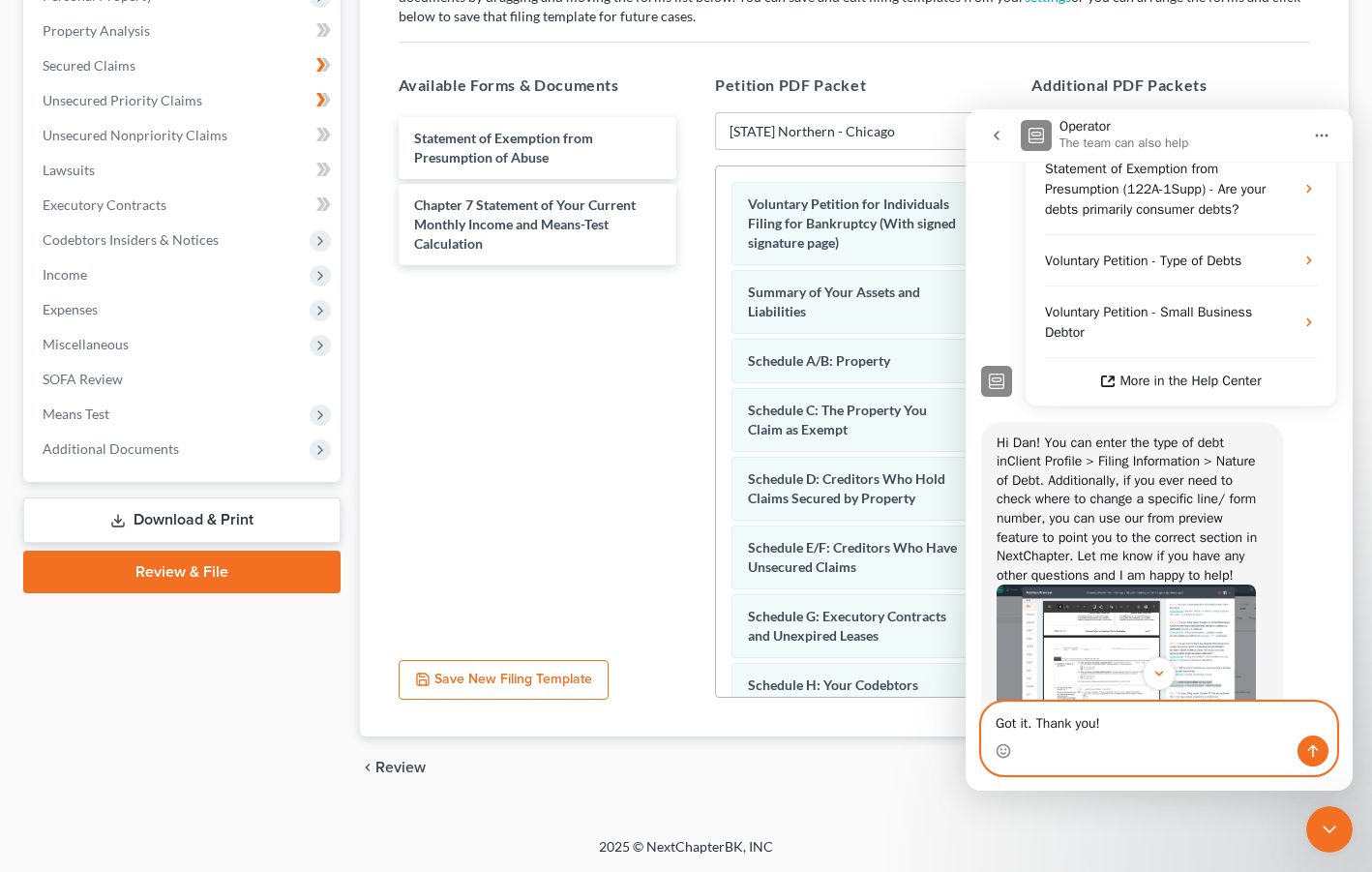 type 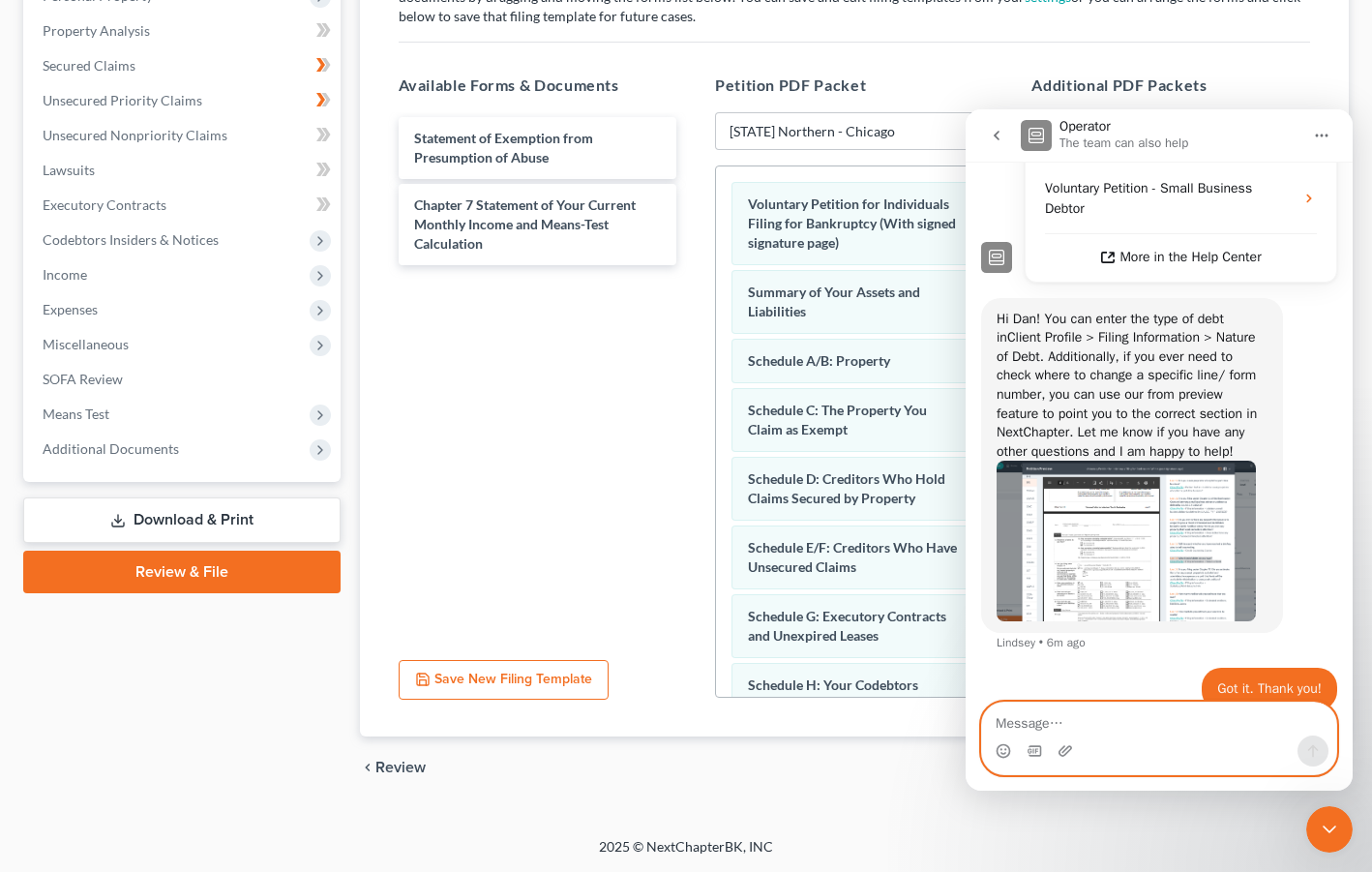 scroll, scrollTop: 561, scrollLeft: 0, axis: vertical 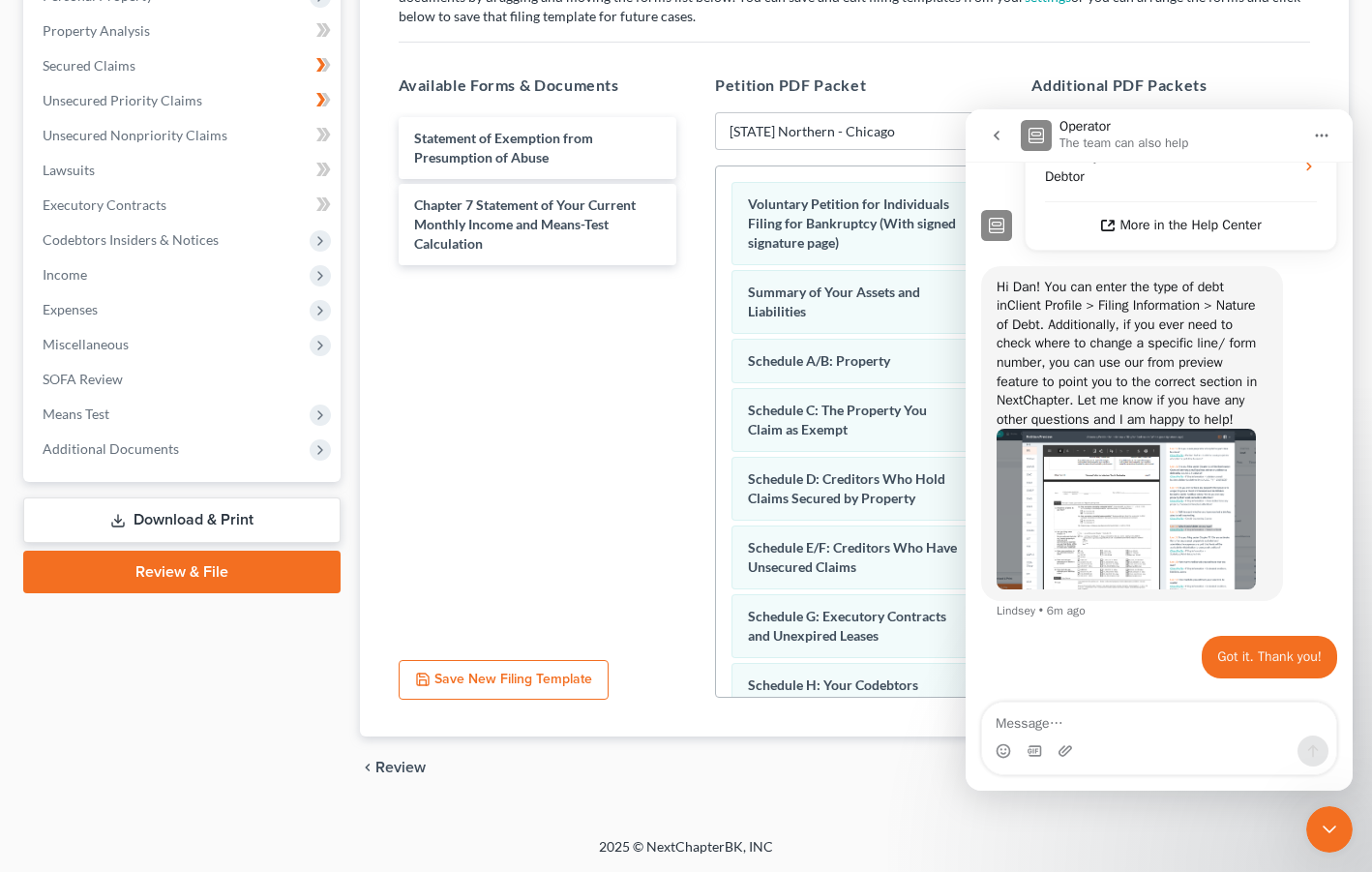 click on "chevron_left   Review File   chevron_right" at bounding box center (854, 767) 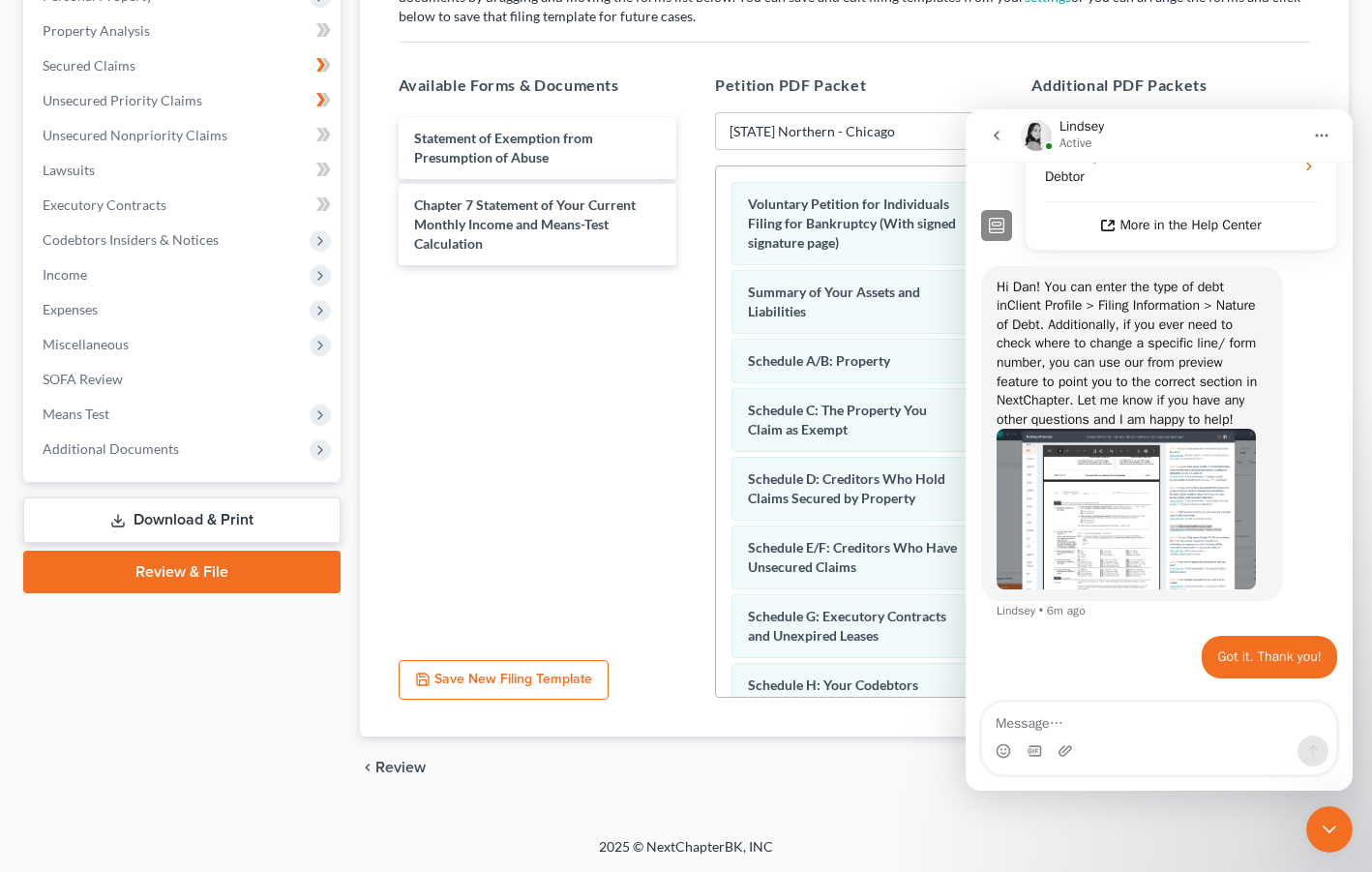 click 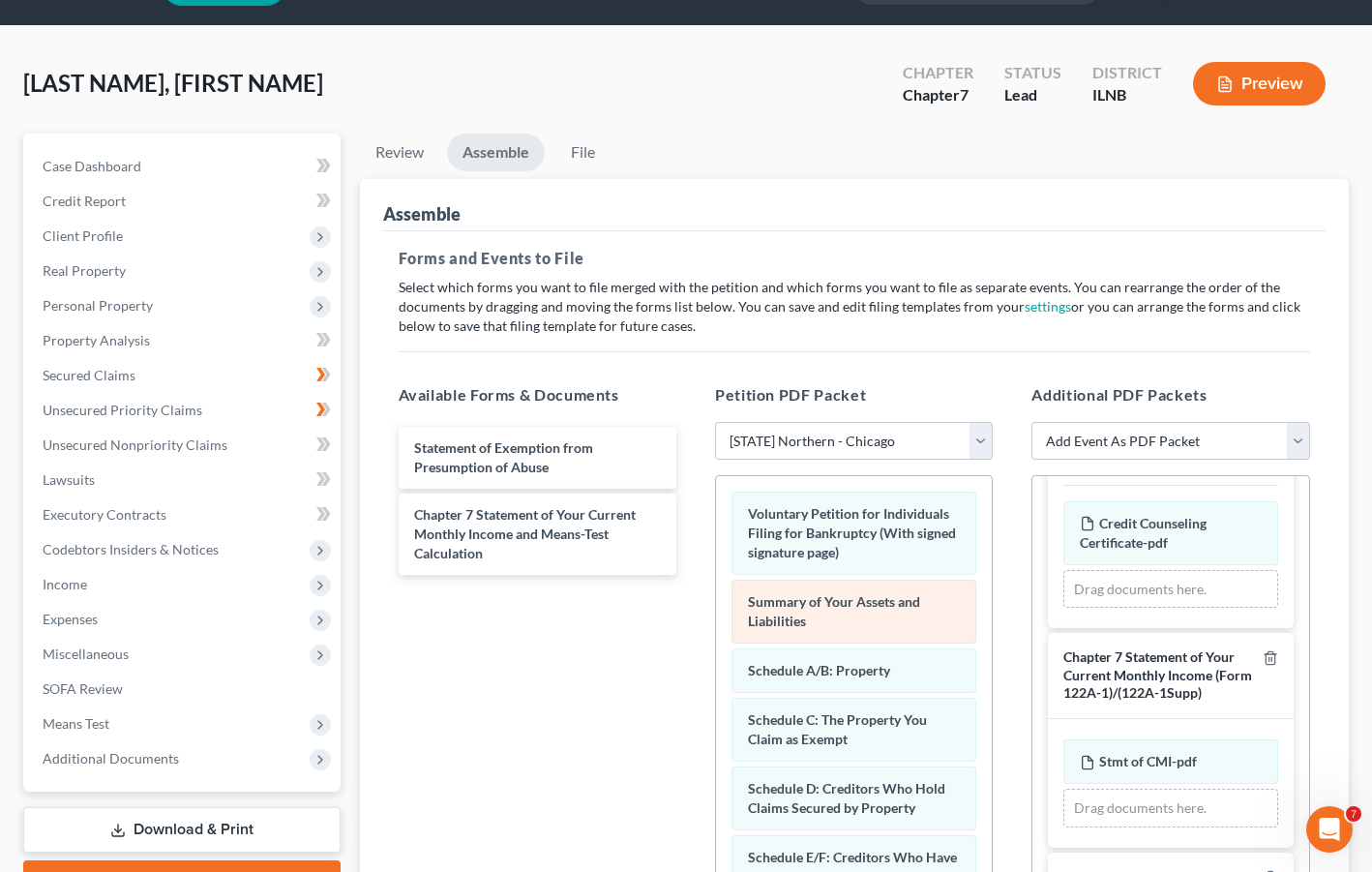 scroll, scrollTop: 0, scrollLeft: 0, axis: both 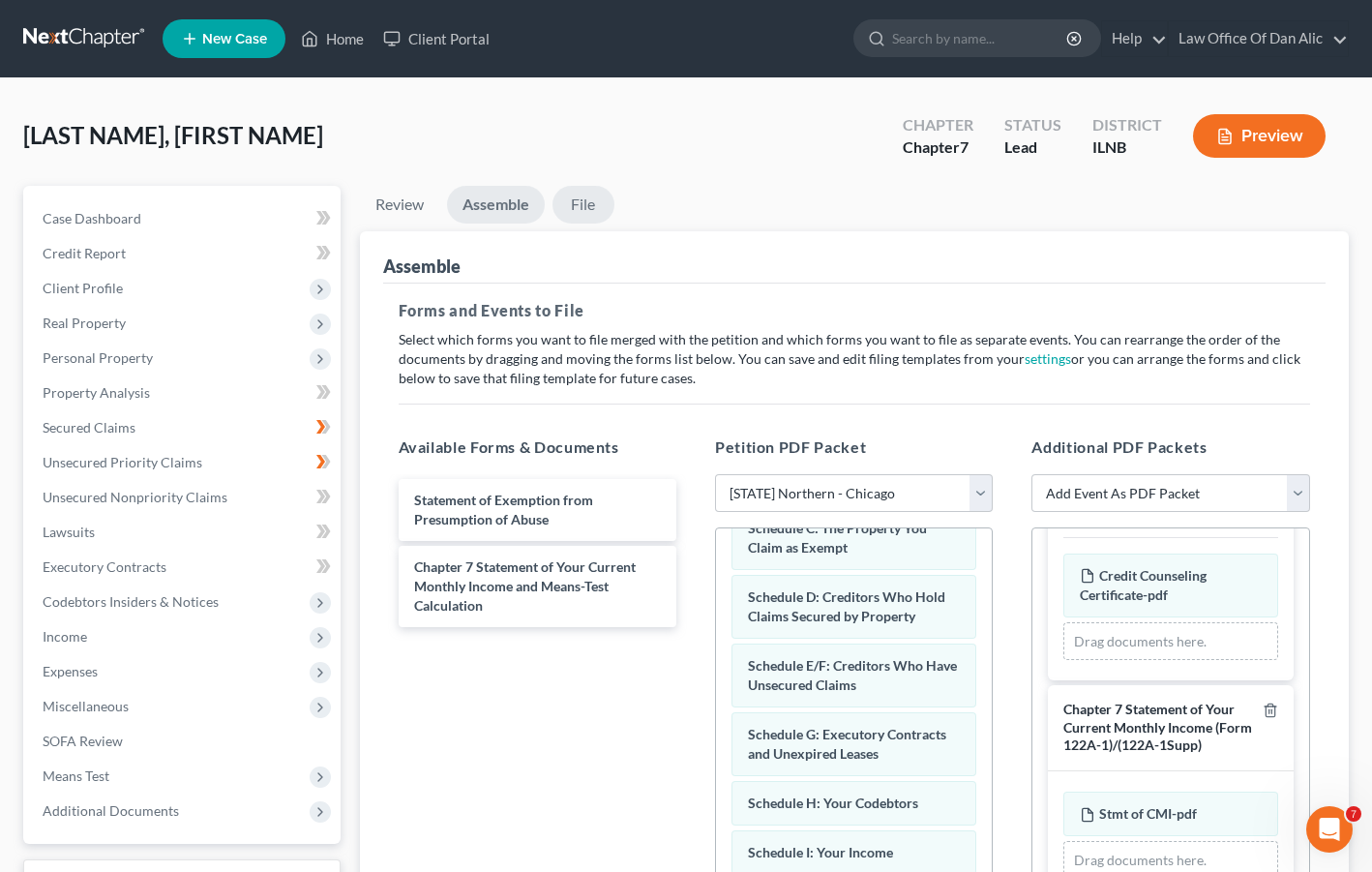 click on "File" at bounding box center [583, 204] 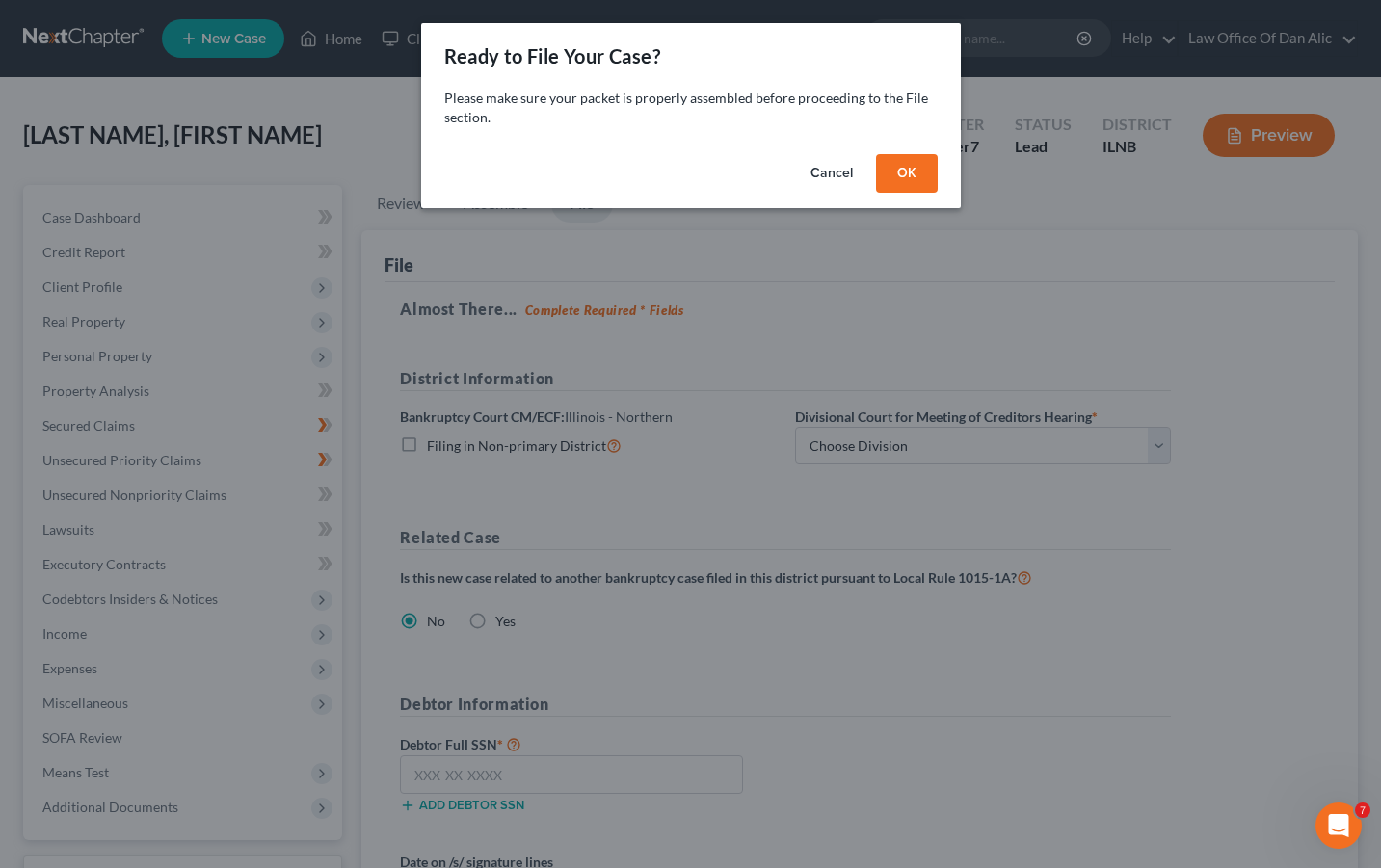 click on "OK" at bounding box center (907, 173) 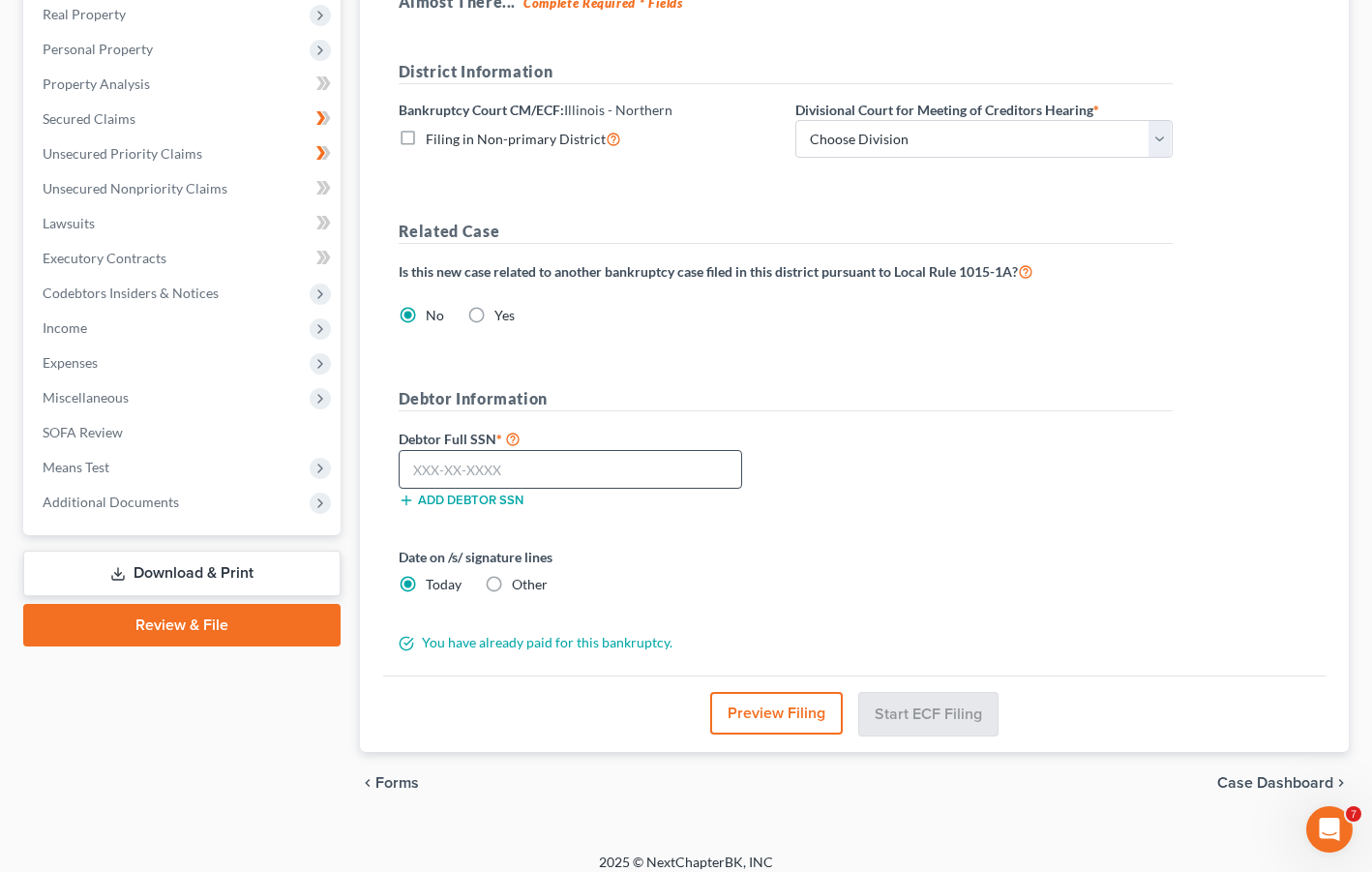 scroll, scrollTop: 311, scrollLeft: 0, axis: vertical 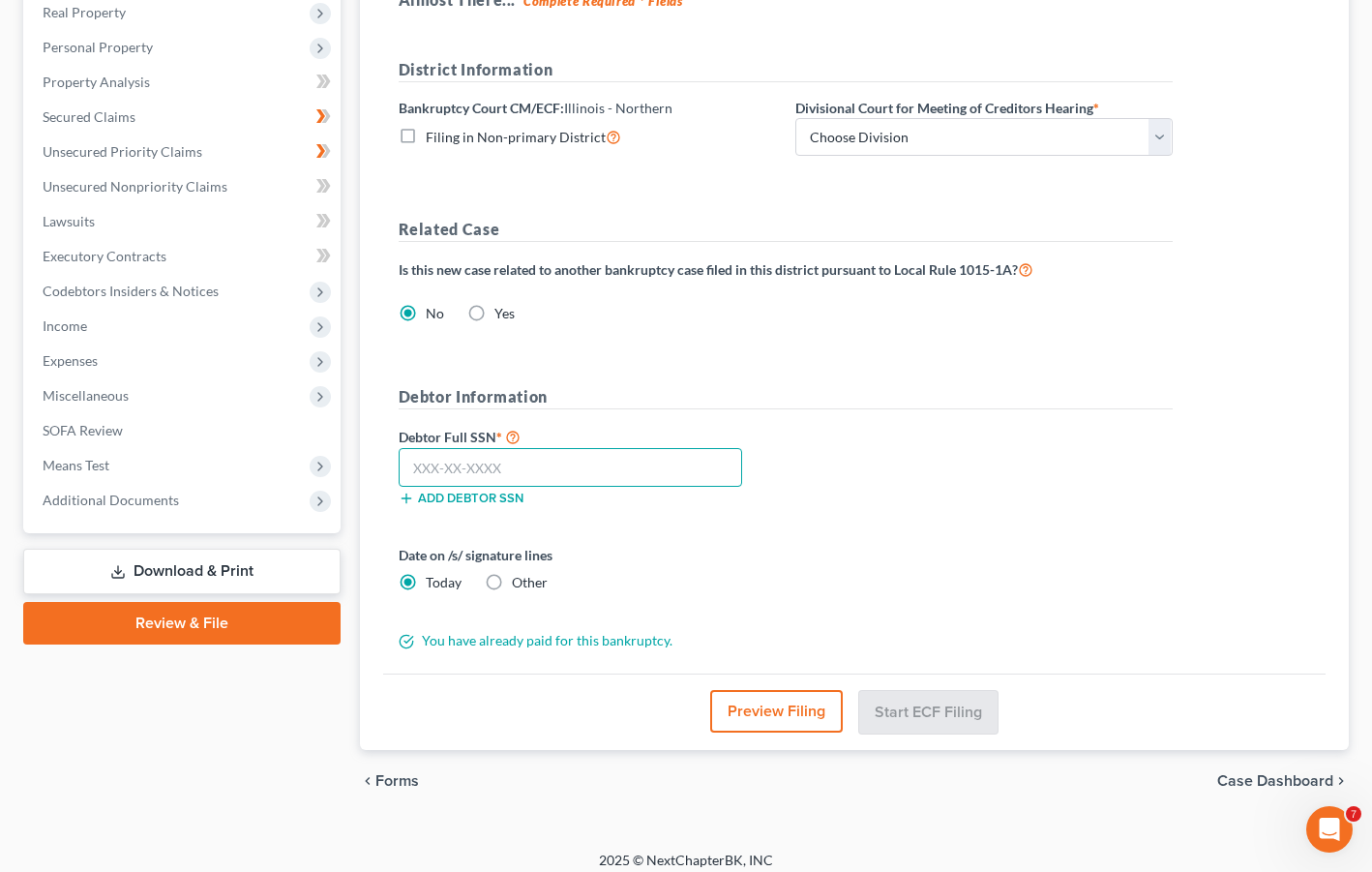click at bounding box center [571, 467] 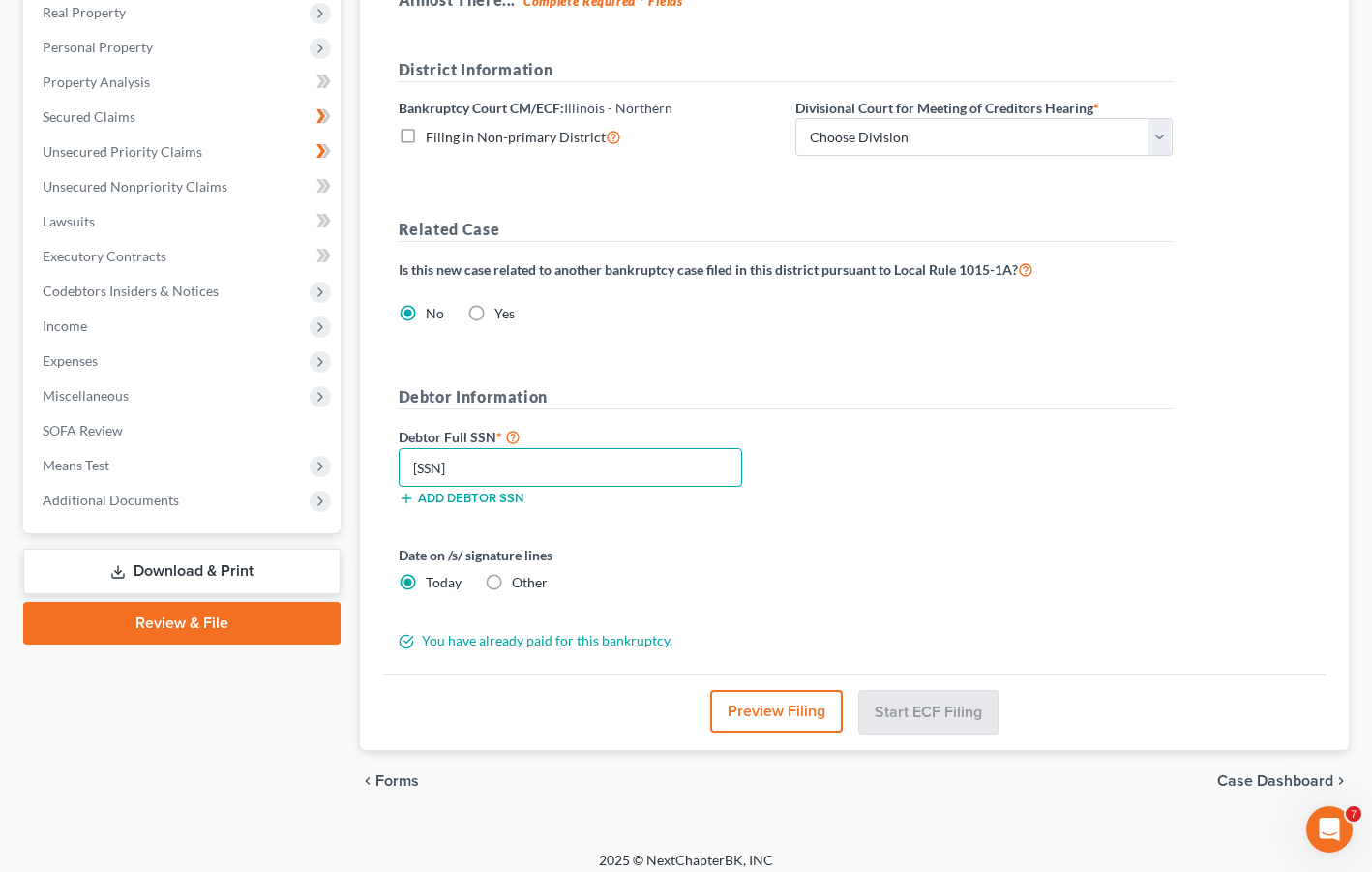 type on "[SSN]" 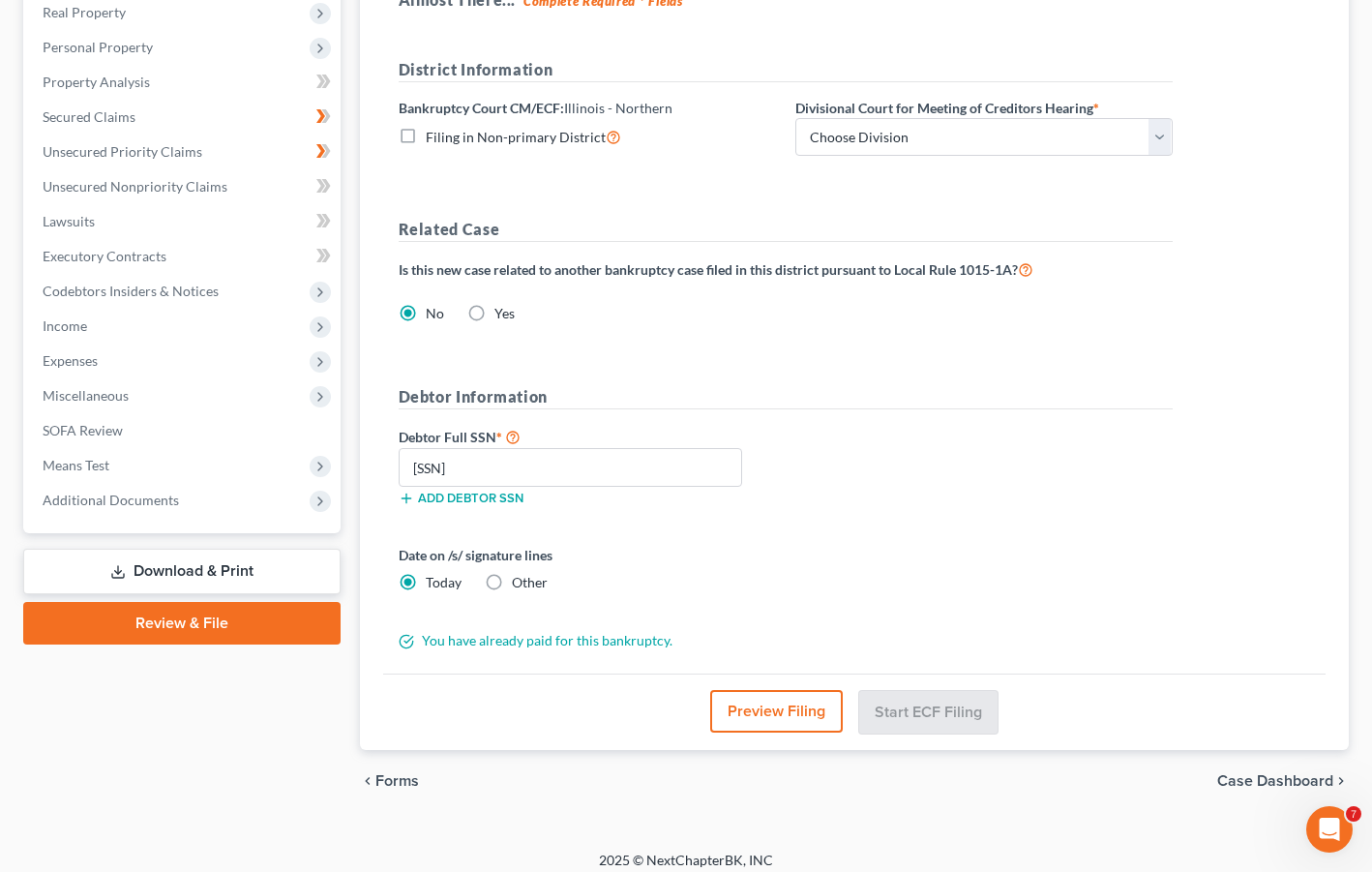 click on "Other" at bounding box center [529, 583] 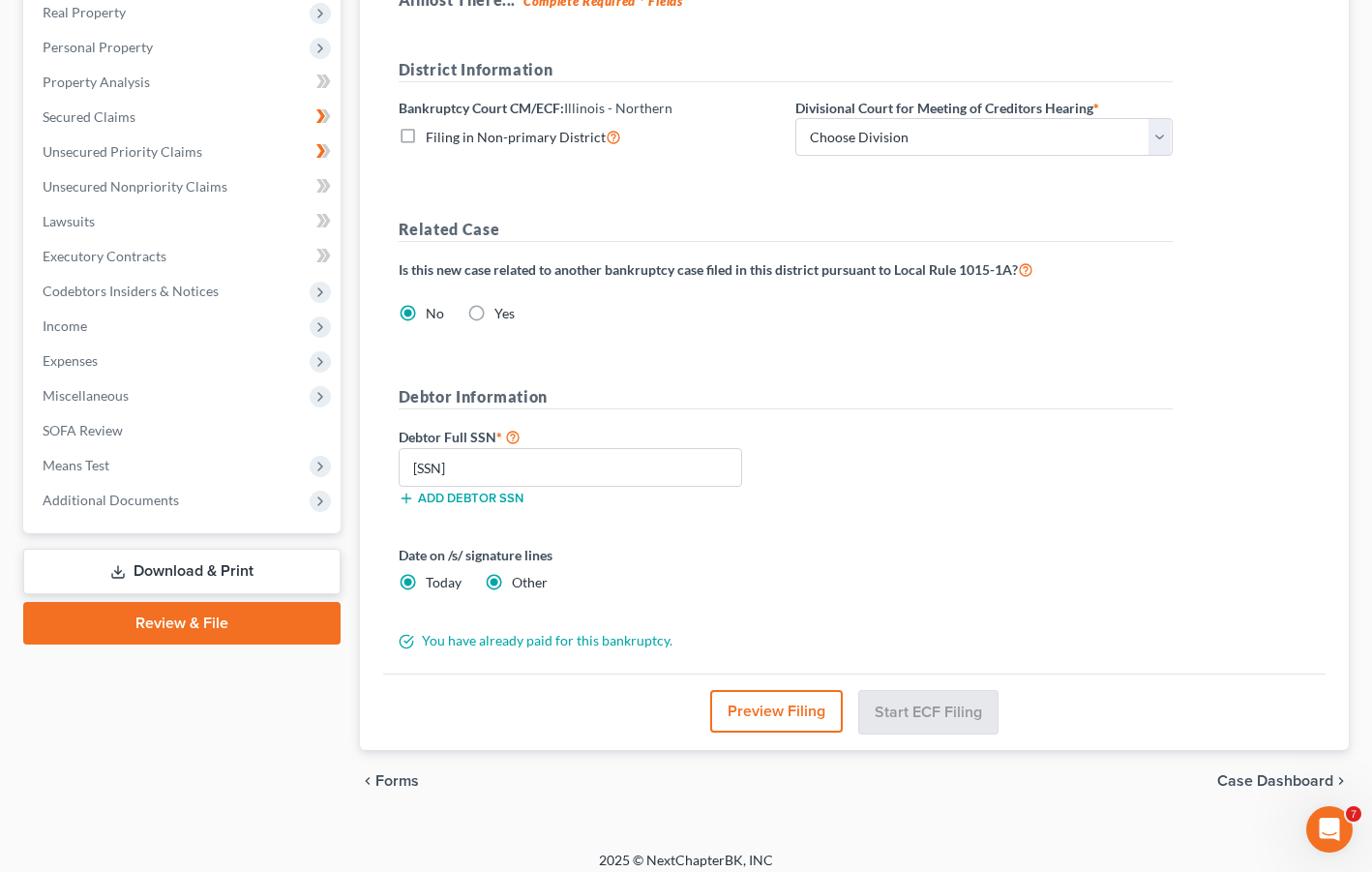 radio on "false" 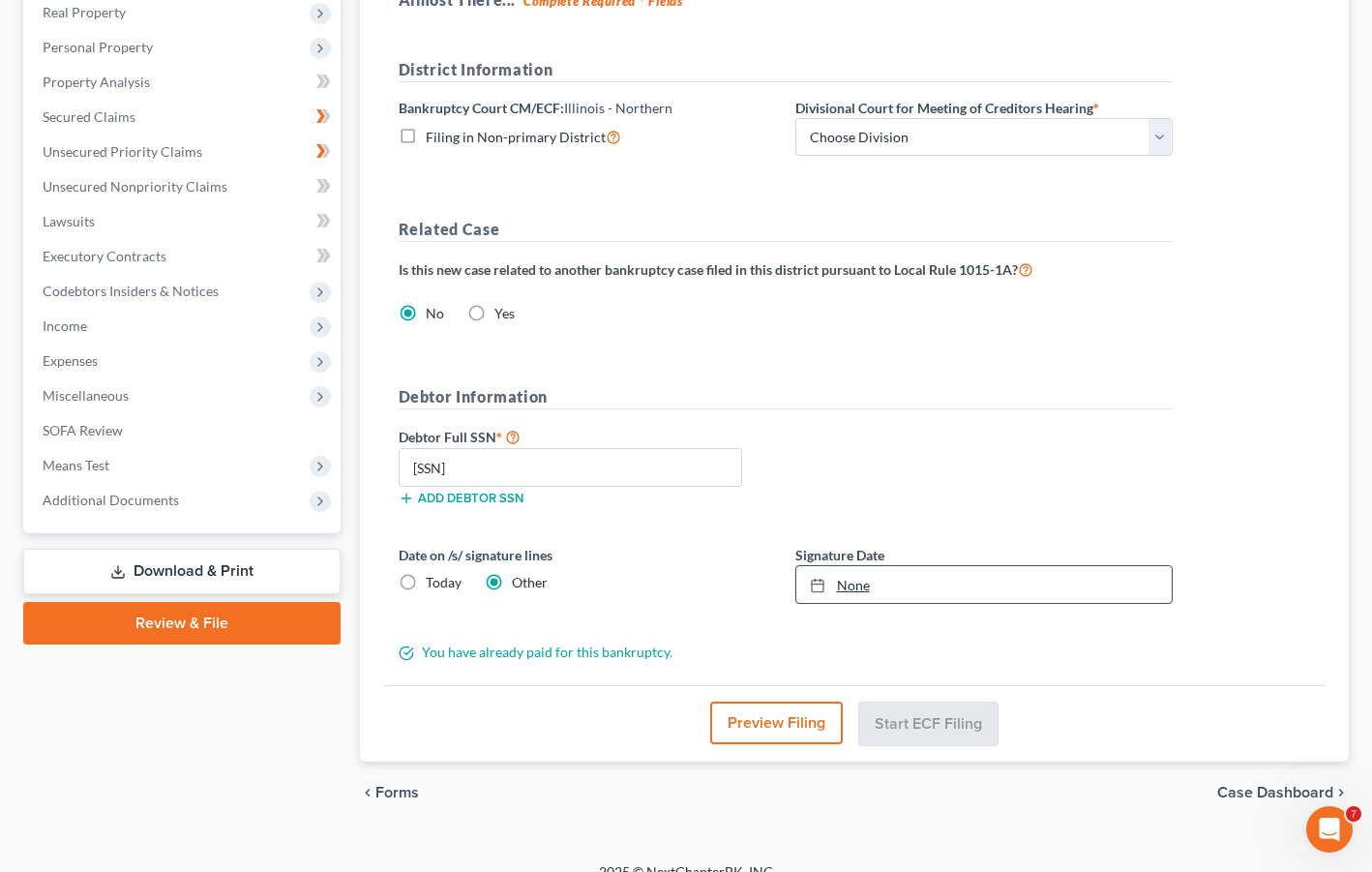 click on "None" at bounding box center (984, 585) 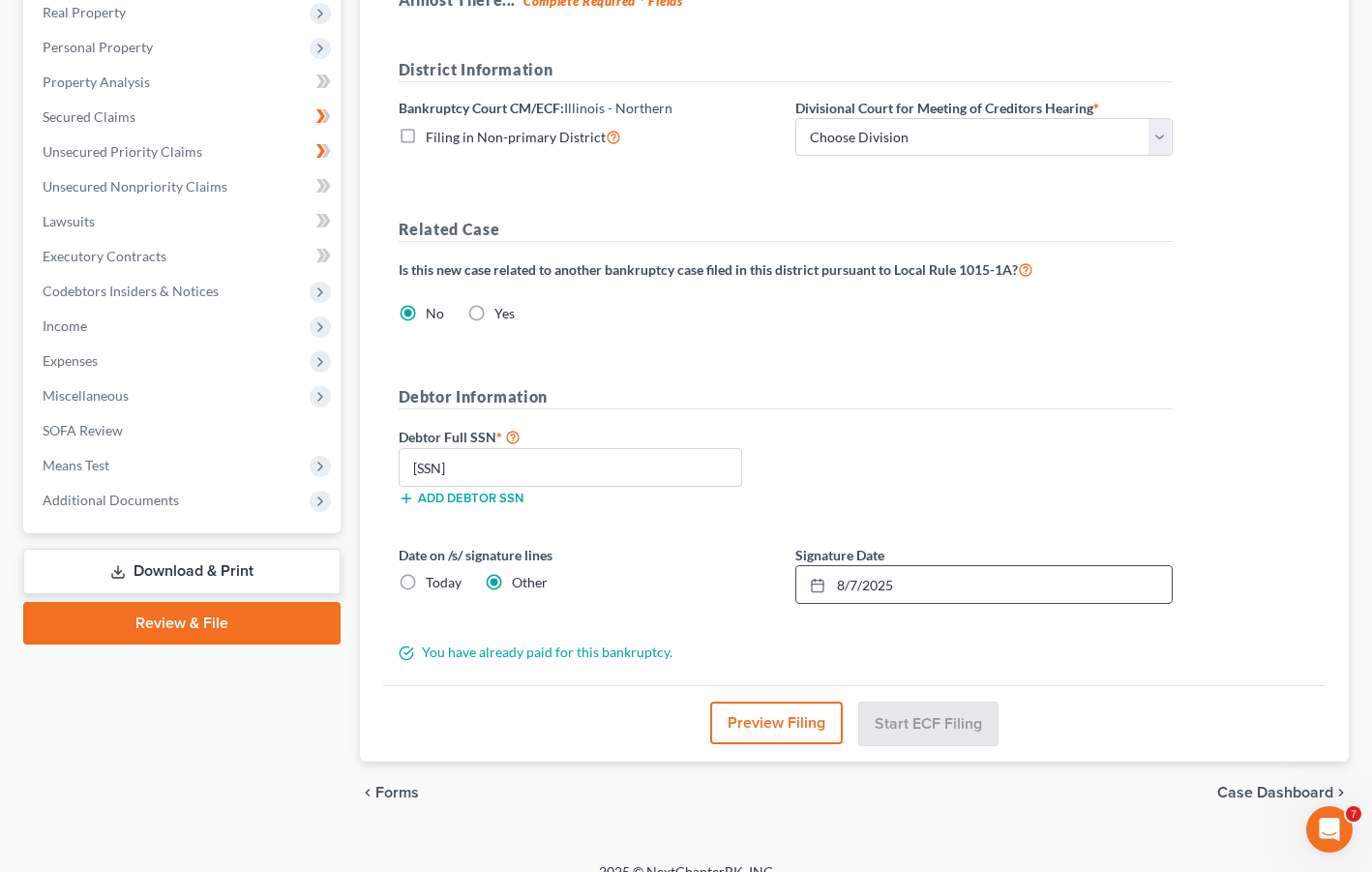 click on "District Information Bankruptcy Court CM/ECF: Illinois - Northern Filing in Non-primary District Divisional Court for Meeting of Creditors Hearing * Choose Division Chicago Rockford Related Case Is this new case related to another bankruptcy case filed in this district pursuant to Local Rule 1015-1A? No Yes Debtor Information Debtor Full SSN * [SSN] Add debtor SSN Date on /s/ signature lines Today Other Signature Date
8/7/2025
close
Date
8/7/2025
Time
12:00 AM
chevron_left
August 2025
chevron_right
Su M Tu W Th F Sa
27 28 29 30 31 1 2
3 4 5 6 7 8 9
10 11 12 13 14 15 16
17 18 19 20 21 22 23
24 25 26 27 28 29 30
31 1 2 3 4 5 6
Clear" at bounding box center (786, 360) 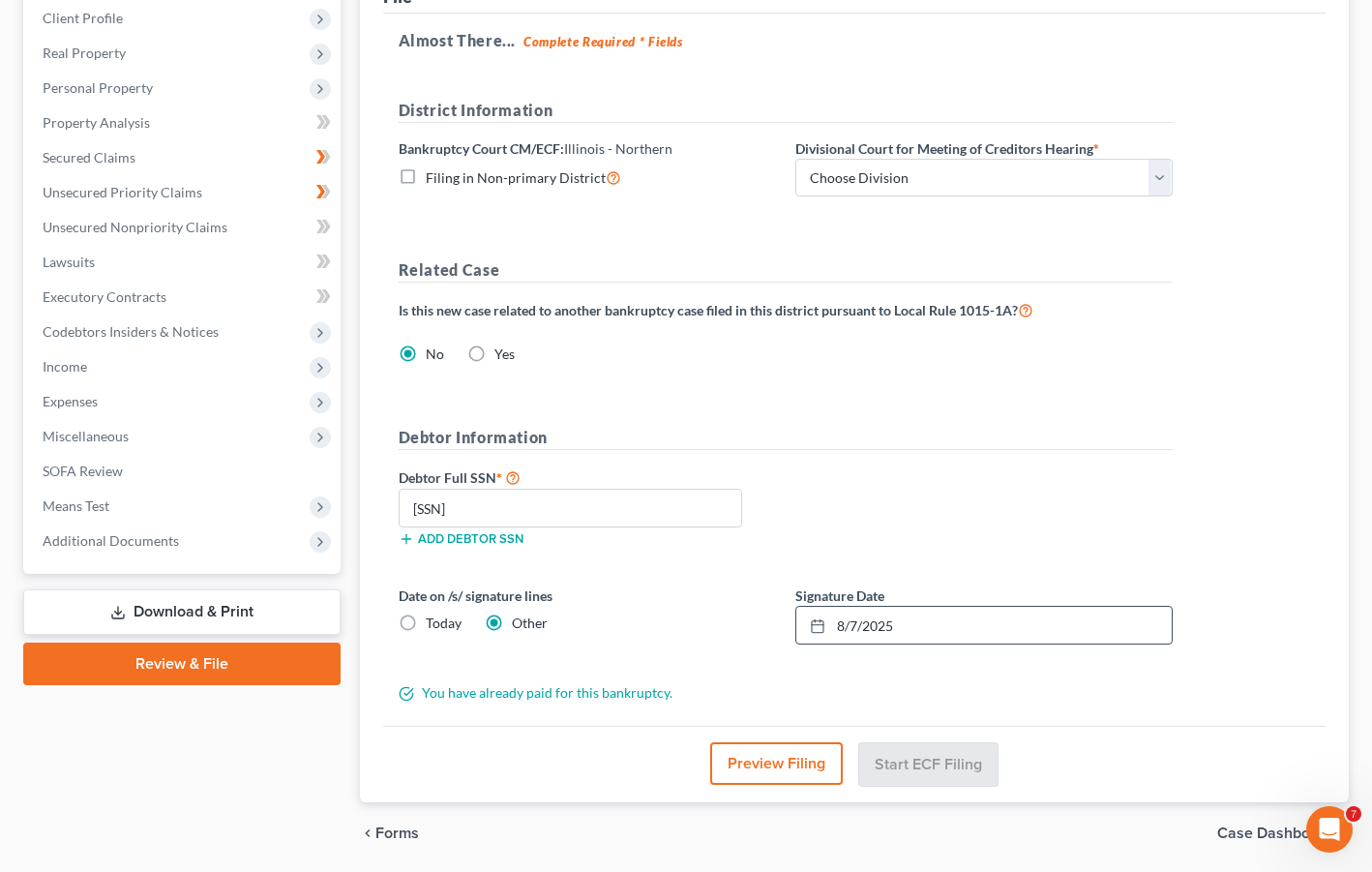 scroll, scrollTop: 230, scrollLeft: 0, axis: vertical 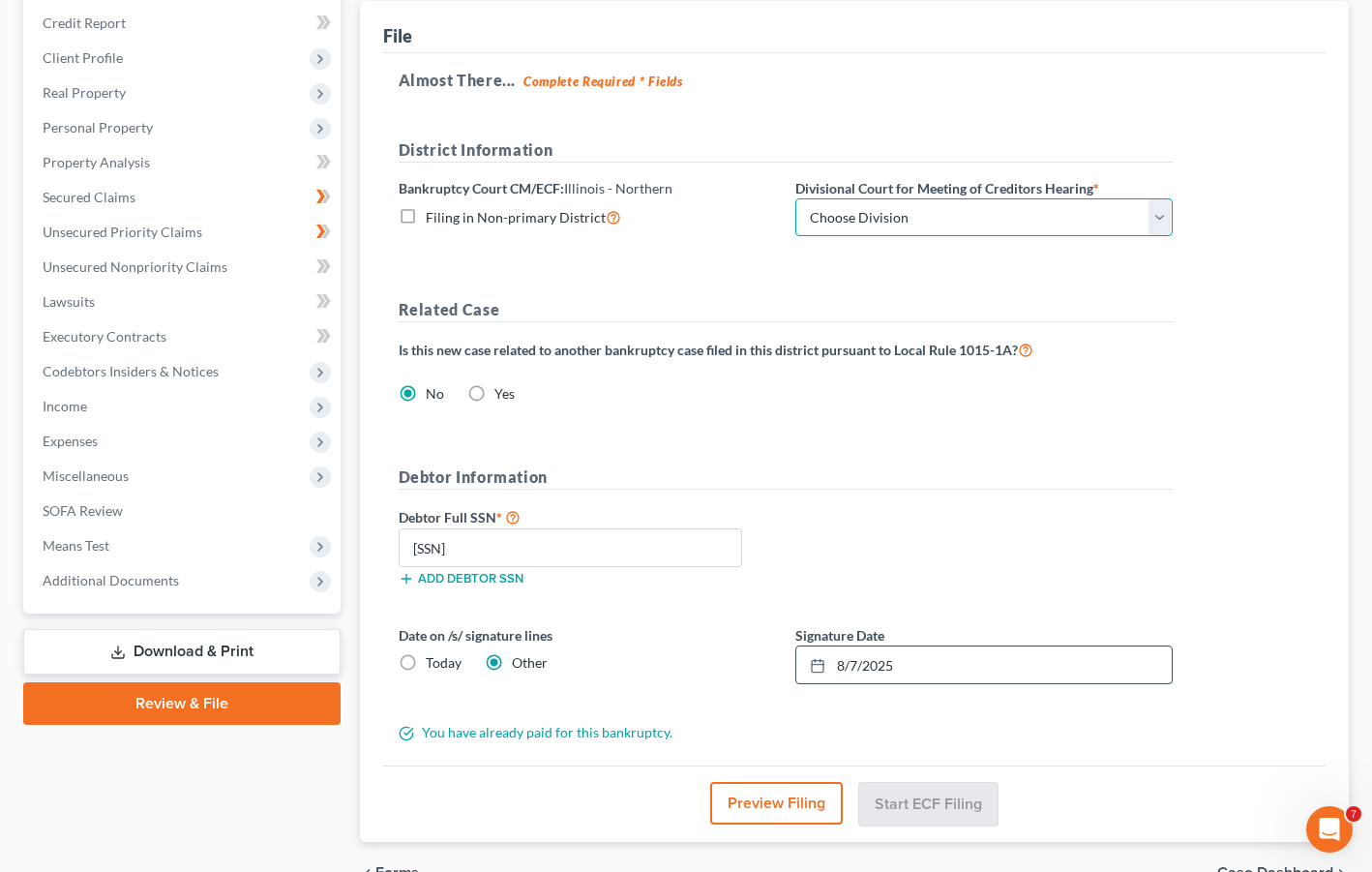 click on "Choose Division Chicago Rockford" at bounding box center [984, 218] 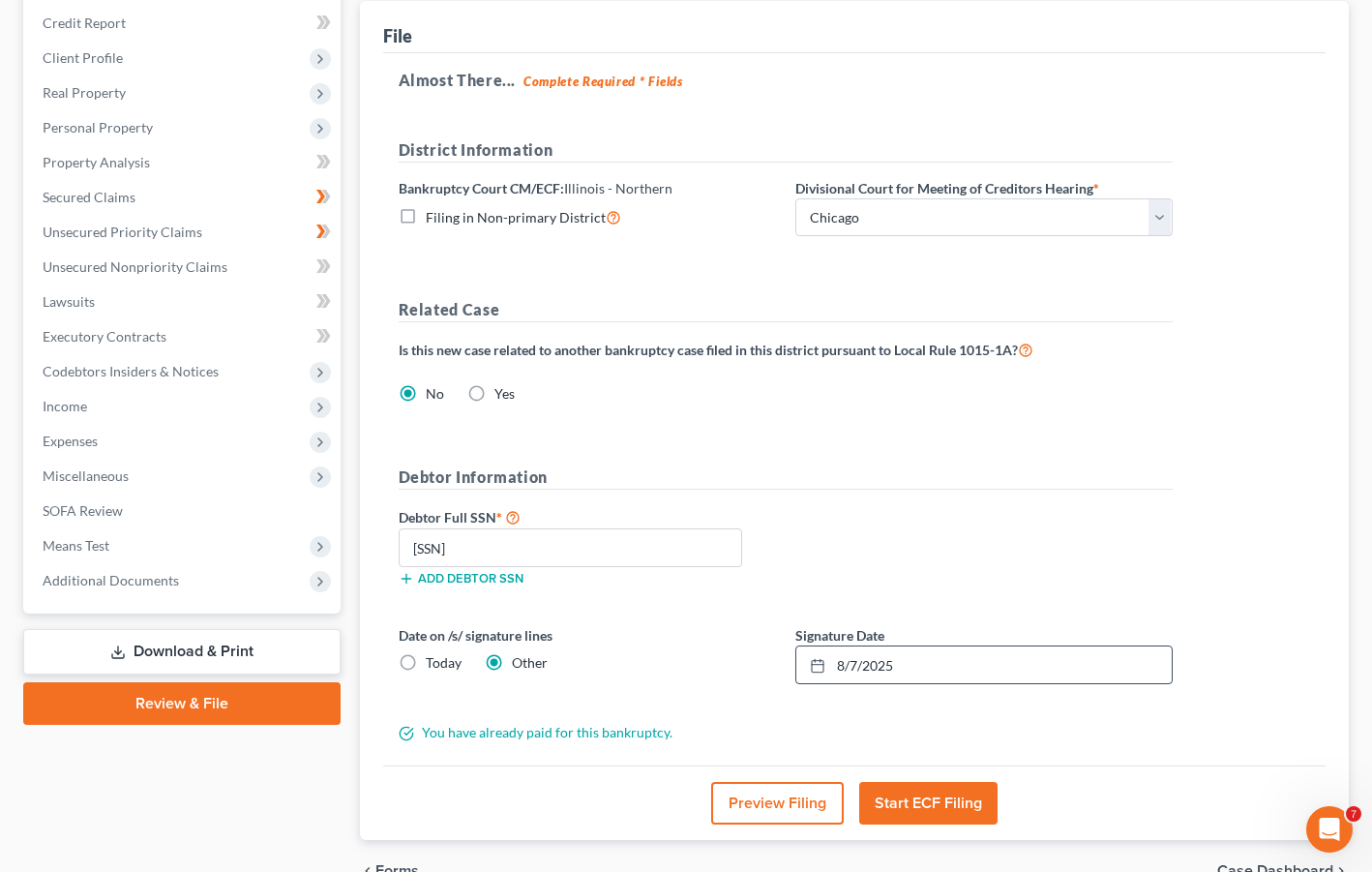 click on "District Information Bankruptcy Court CM/ECF: Illinois - Northern Filing in Non-primary District Divisional Court for Meeting of Creditors Hearing * Choose Division Chicago Rockford Related Case Is this new case related to another bankruptcy case filed in this district pursuant to Local Rule 1015-1A? No Yes Debtor Information Debtor Full SSN * [SSN] Add debtor SSN Date on /s/ signature lines Today Other Signature Date
8/7/2025
close
Date
8/7/2025
Time
12:00 AM
chevron_left
August 2025
chevron_right
Su M Tu W Th F Sa
27 28 29 30 31 1 2
3 4 5 6 7 8 9
10 11 12 13 14 15 16
17 18 19 20 21 22 23
24 25 26 27 28 29 30
31 1 2 3 4 5 6
Clear" at bounding box center (786, 440) 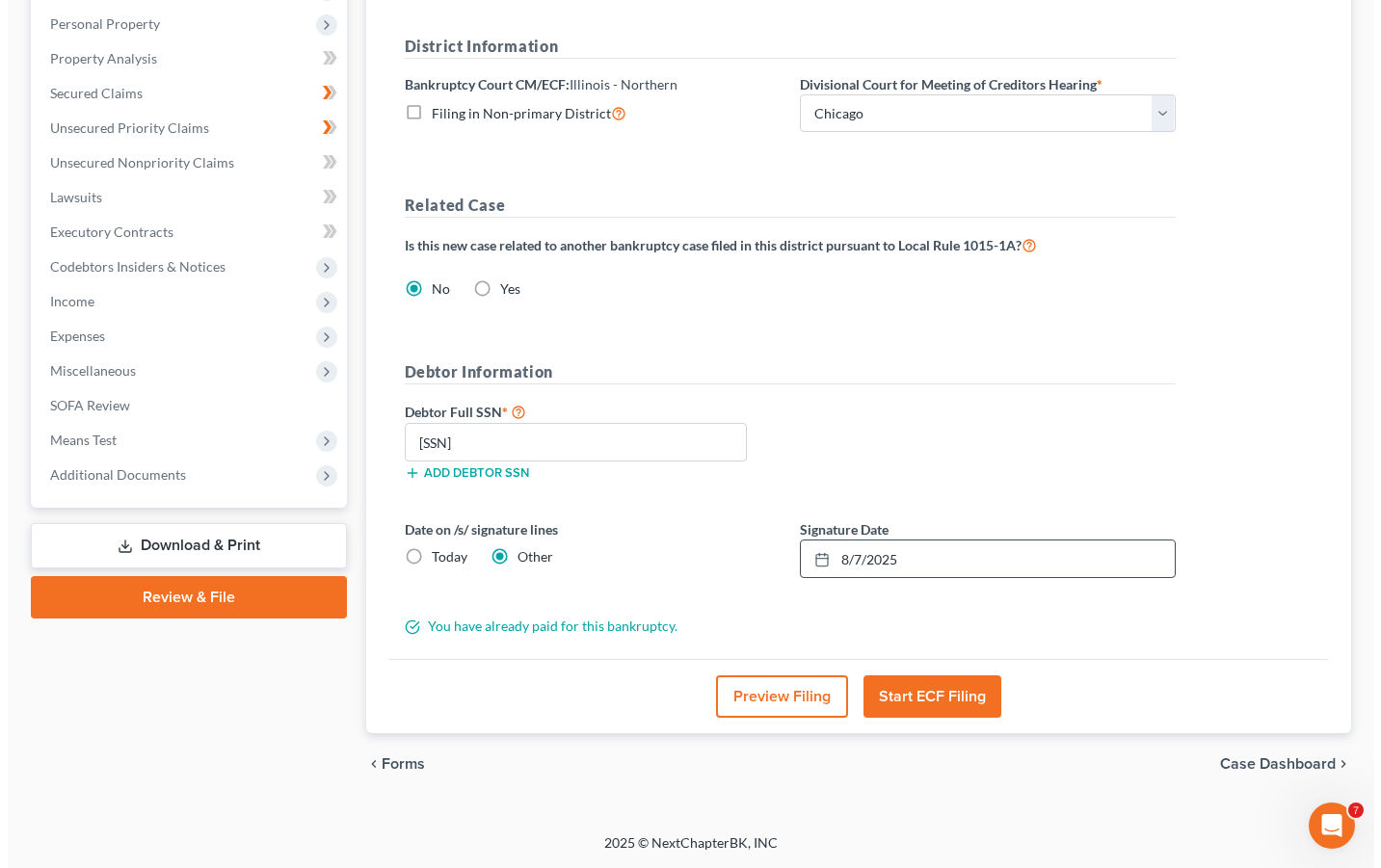 scroll, scrollTop: 406, scrollLeft: 0, axis: vertical 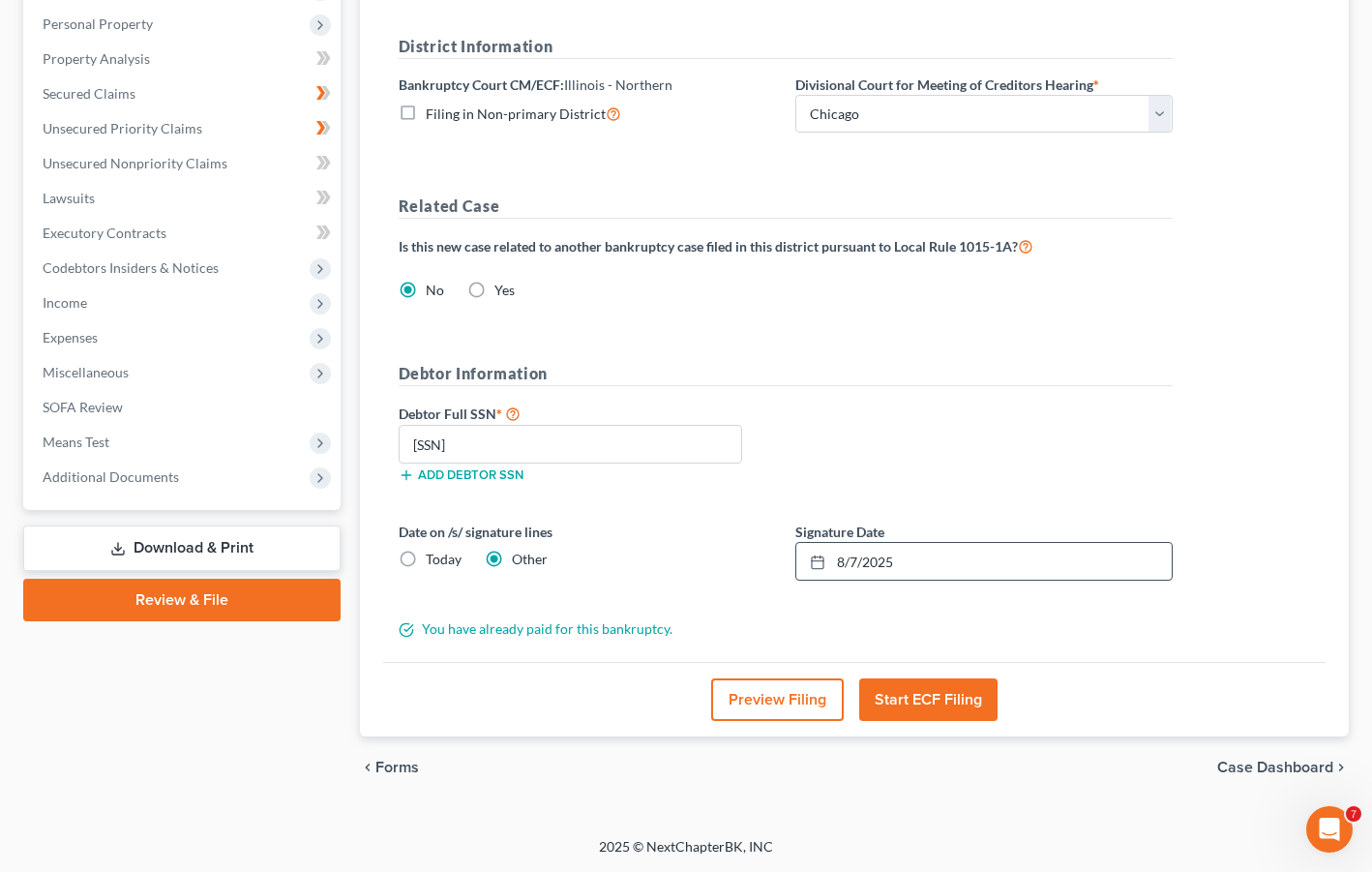 click on "Start ECF Filing" at bounding box center (928, 700) 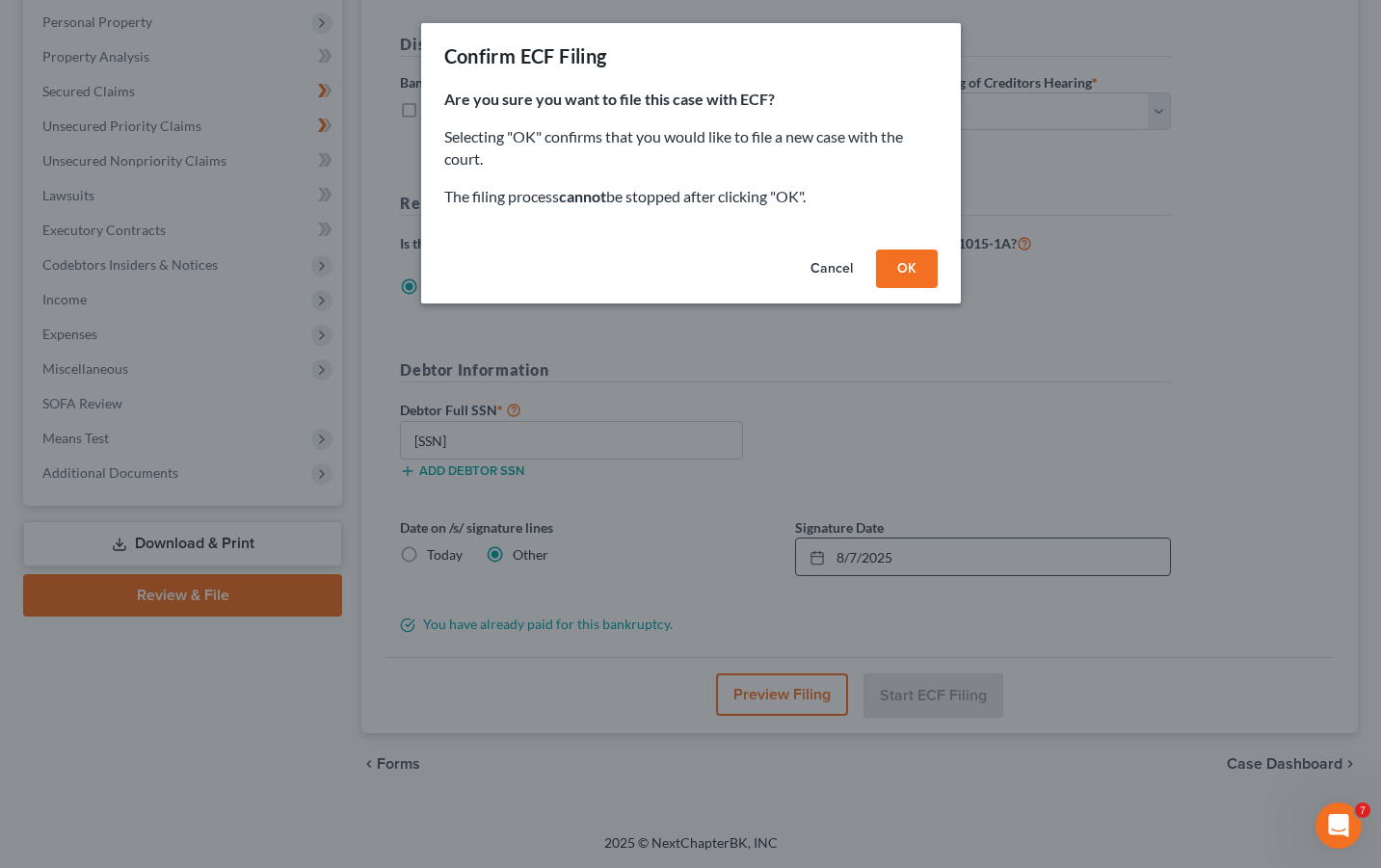 click on "OK" at bounding box center [907, 269] 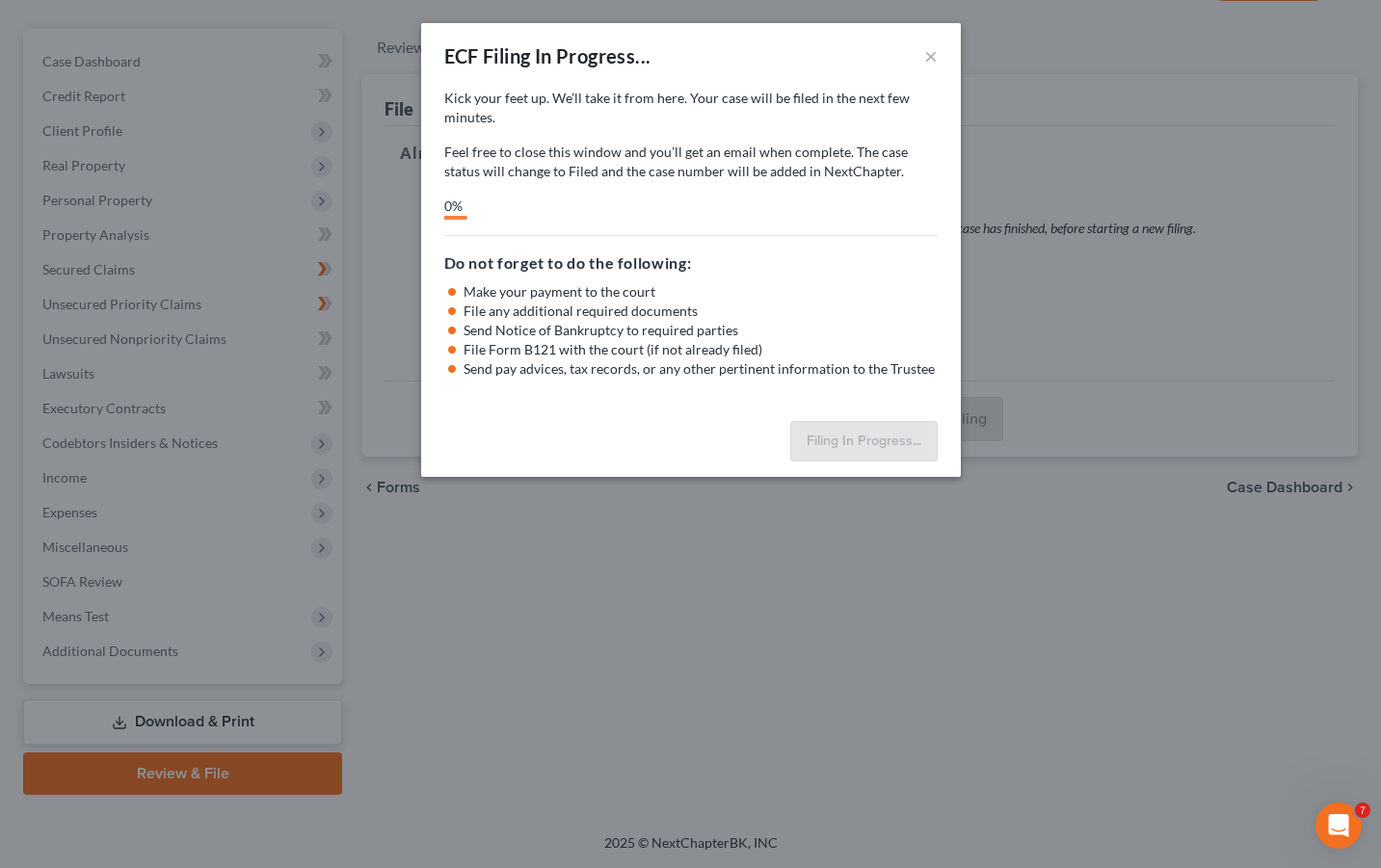 scroll, scrollTop: 220, scrollLeft: 0, axis: vertical 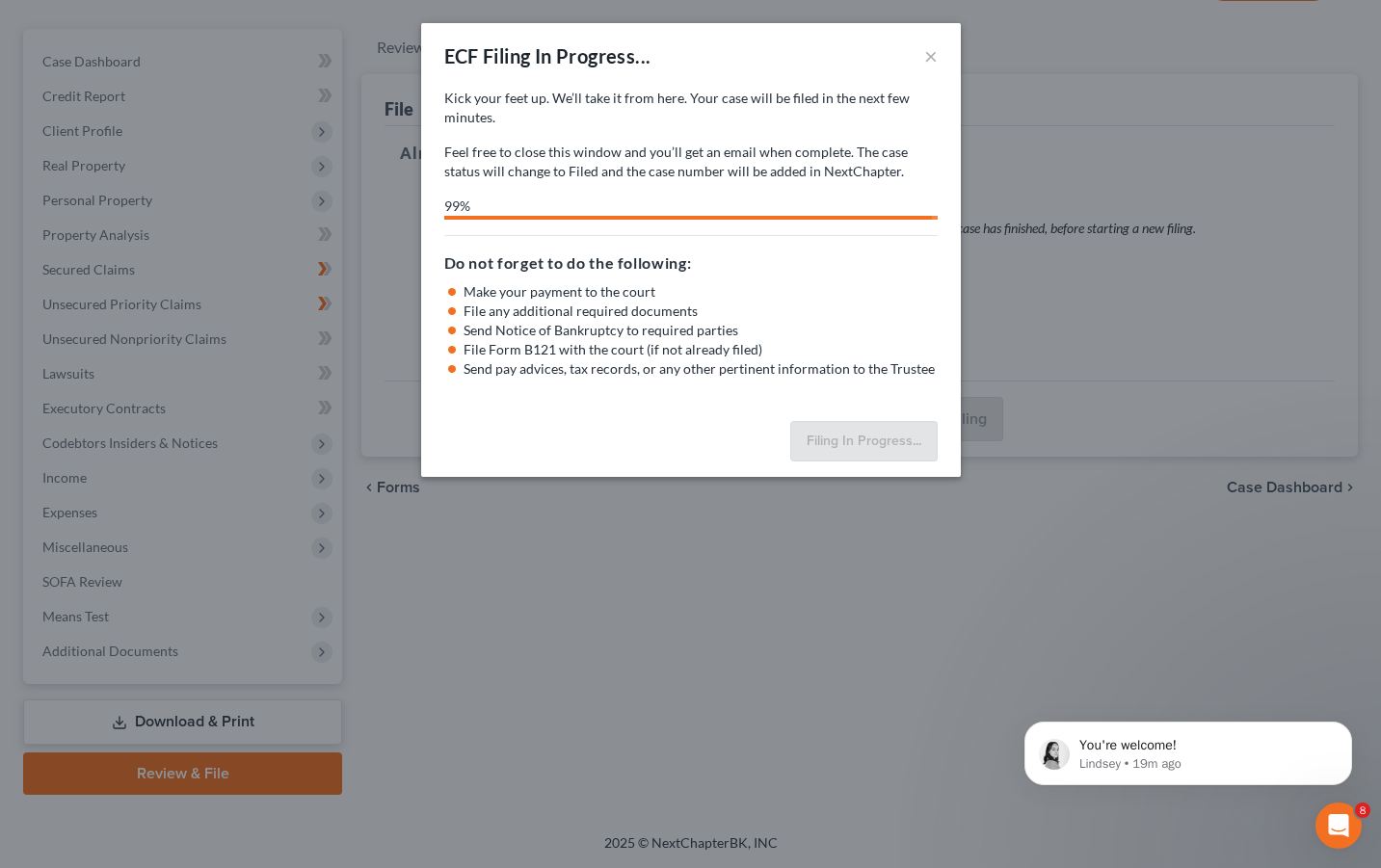 select on "0" 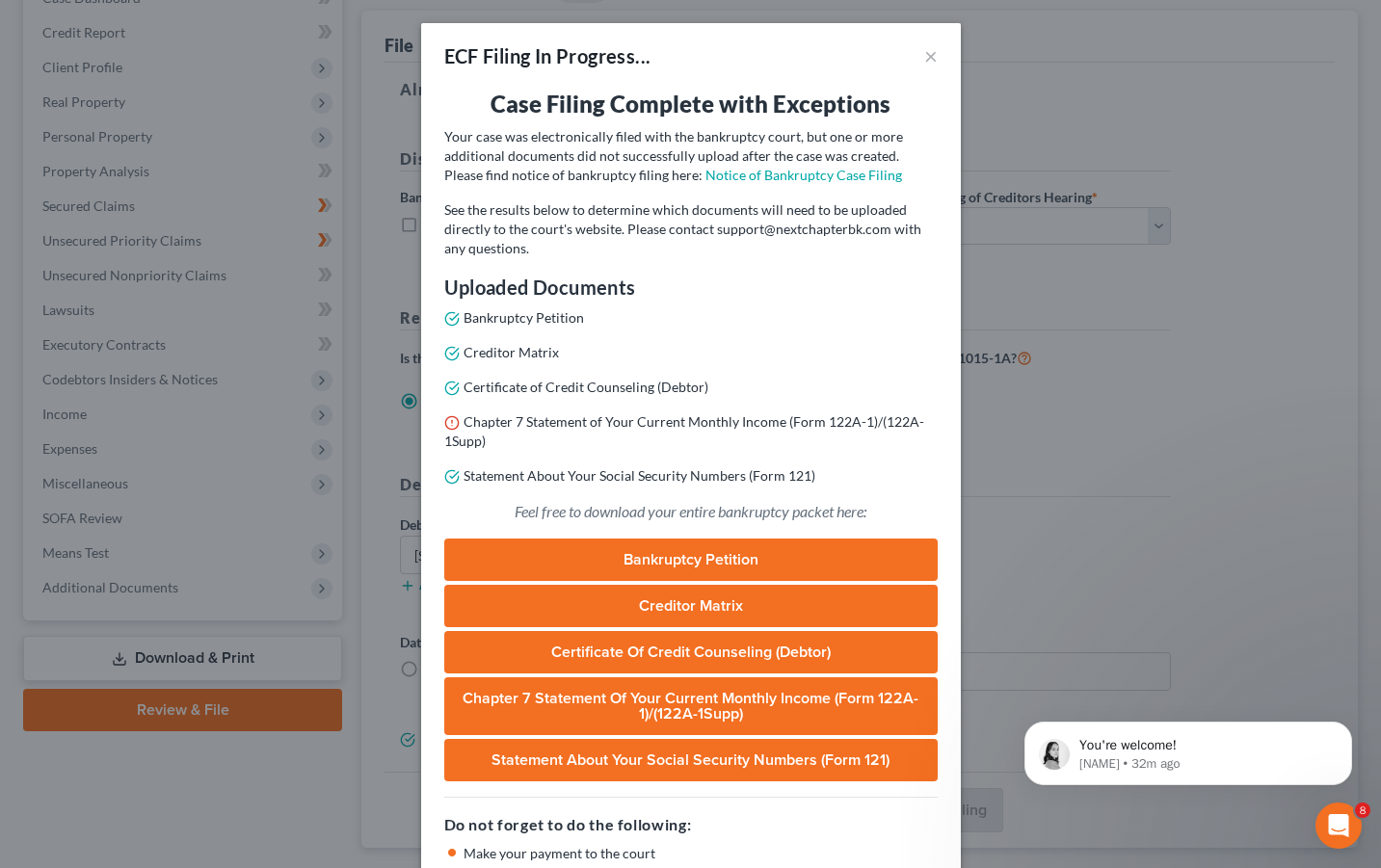 scroll, scrollTop: 596, scrollLeft: 0, axis: vertical 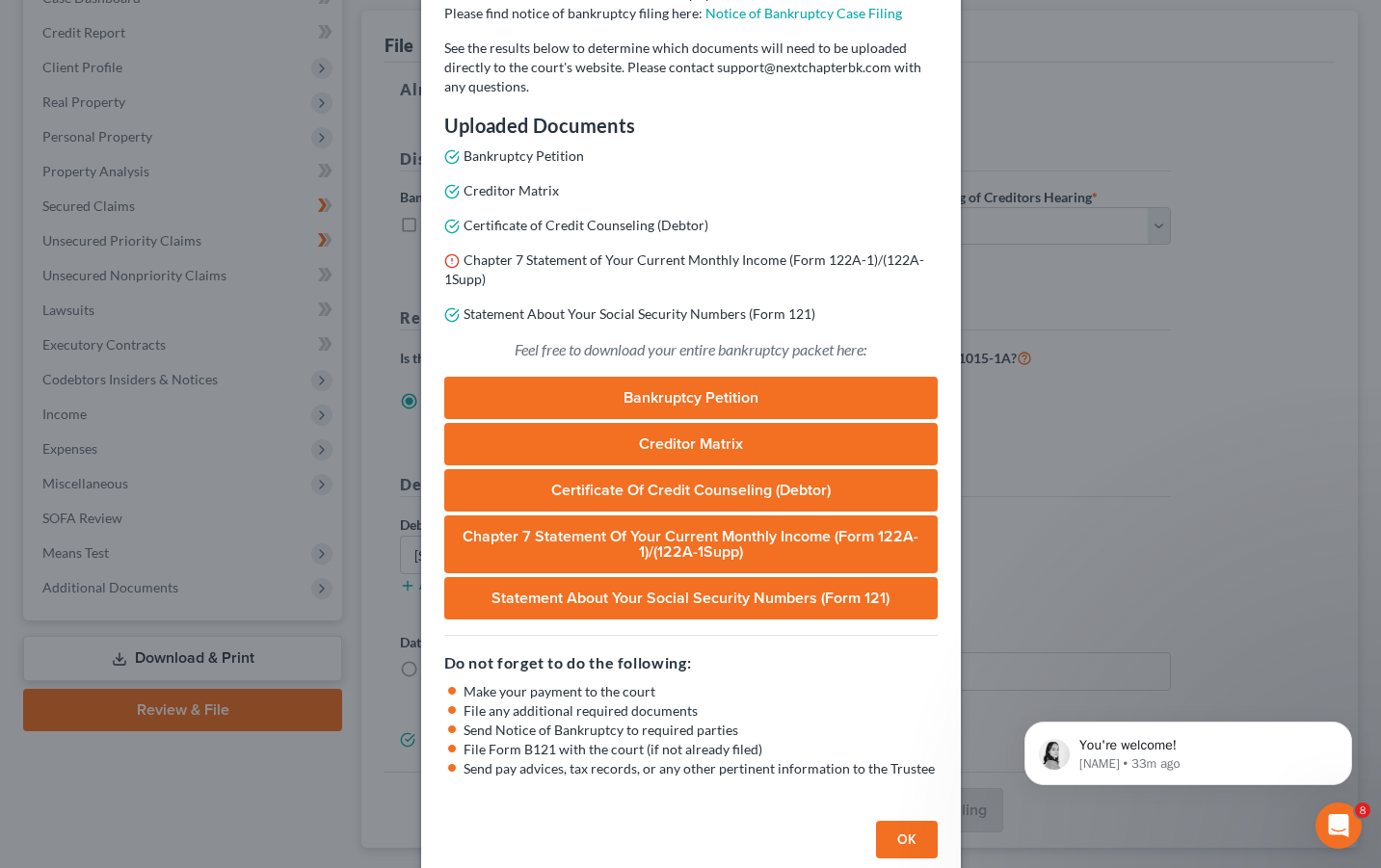 click on "Chapter 7 Statement of Your Current Monthly Income (Form 122A-1)/(122A-1Supp)" at bounding box center [691, 544] 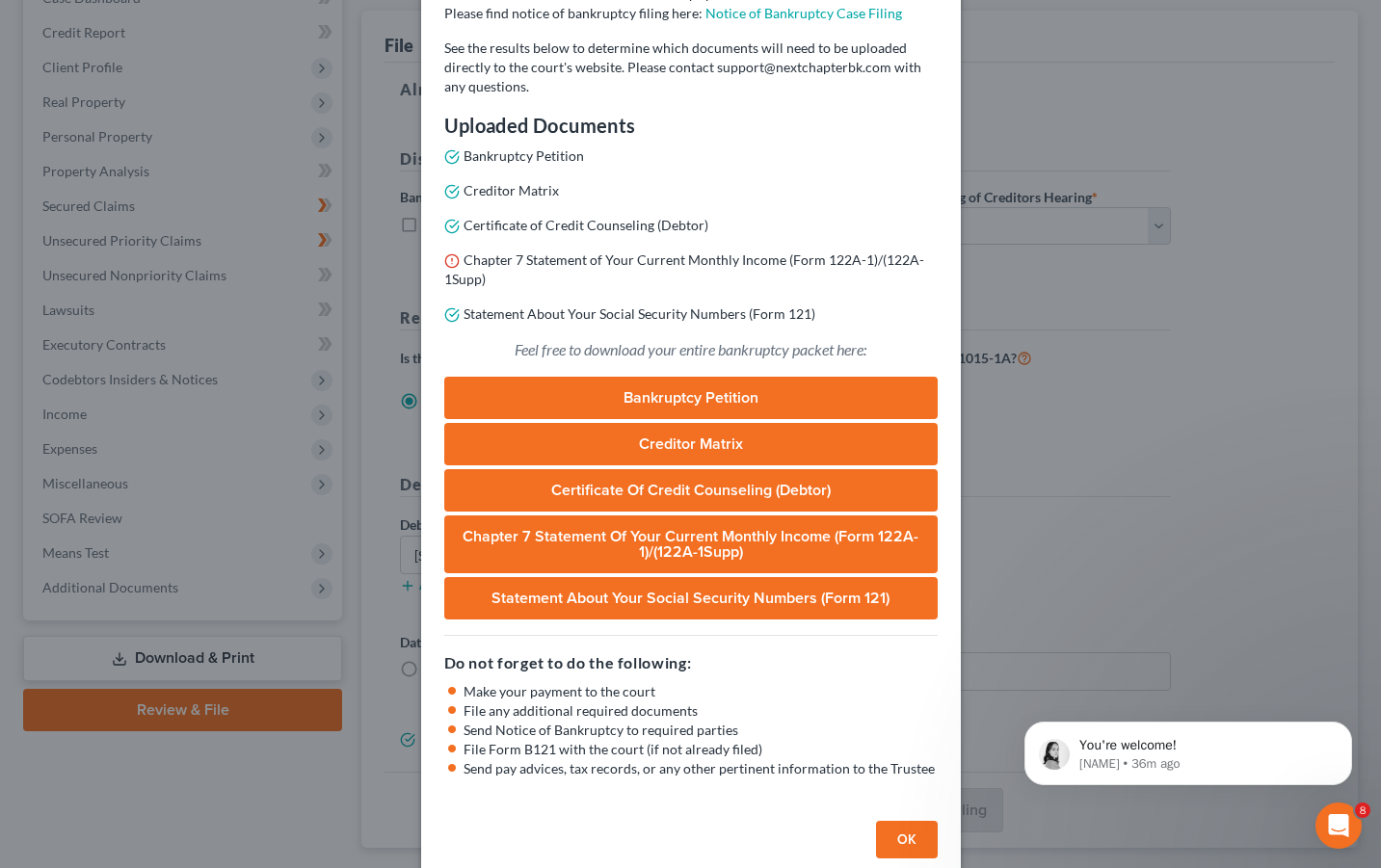 click on "ECF Filing In Progress... × Case Filing Complete with Exceptions Your case was electronically filed with the bankruptcy court, but one or more additional documents did not successfully upload after the case was created. Please find notice of bankruptcy filing here: Notice of Bankruptcy Case Filing See the results below to determine which documents will need to be uploaded directly to the court's website. Please contact support@nextchapterbk.com with any questions. Uploaded Documents Bankruptcy Petition Creditor Matrix Certificate of Credit Counseling (Debtor) Chapter 7 Statement of Your Current Monthly Income (Form 122A-1)/(122A-1Supp) Statement About Your Social Security Numbers (Form 121) Feel free to download your entire bankruptcy packet here: Bankruptcy Petition Creditor Matrix Certificate of Credit Counseling (Debtor) Chapter 7 Statement of Your Current Monthly Income (Form 122A-1)/(122A-1Supp) Statement About Your Social Security Numbers (Form 121) Do not forget to do the following: OK" at bounding box center [690, 434] 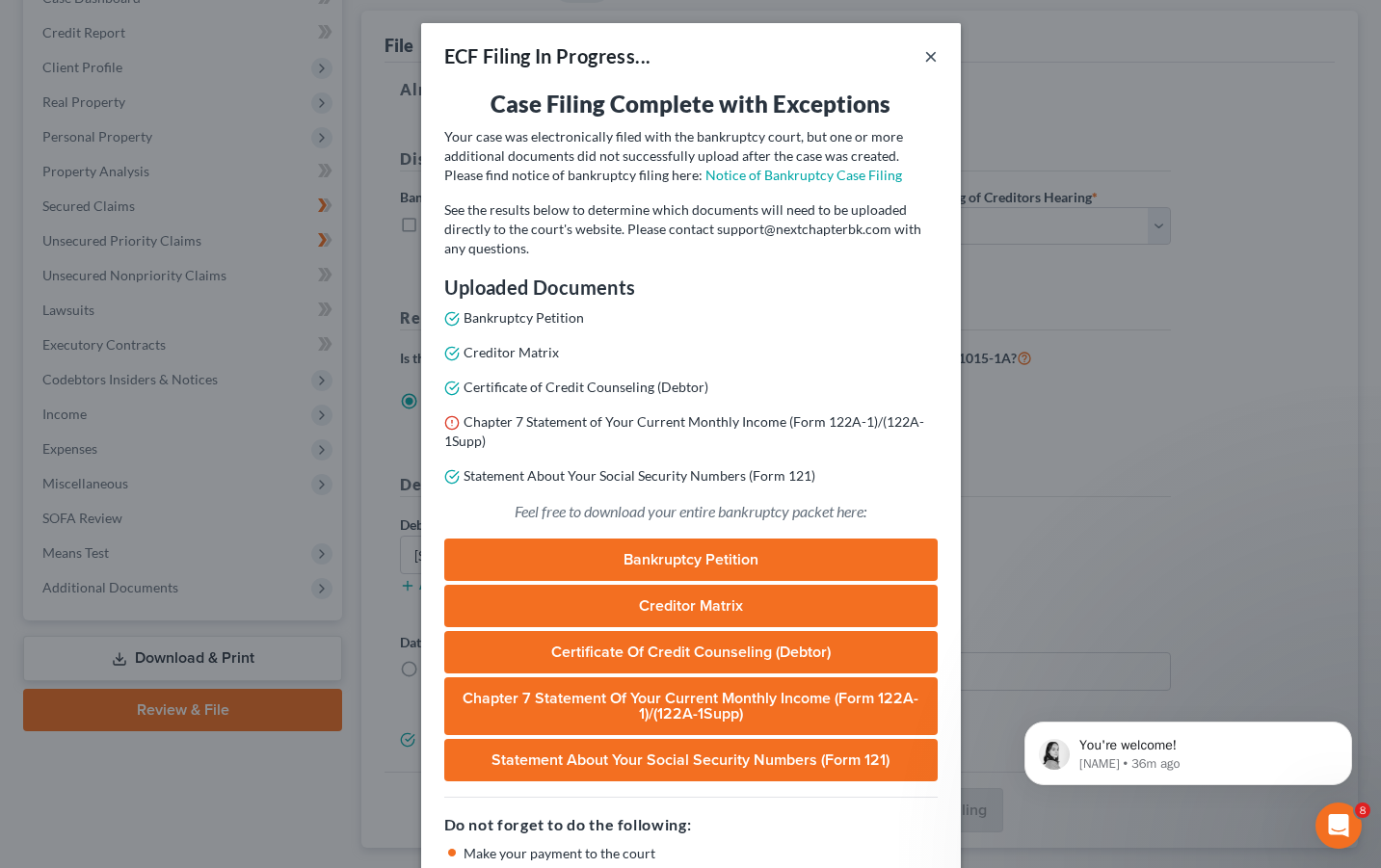 click on "×" at bounding box center [931, 56] 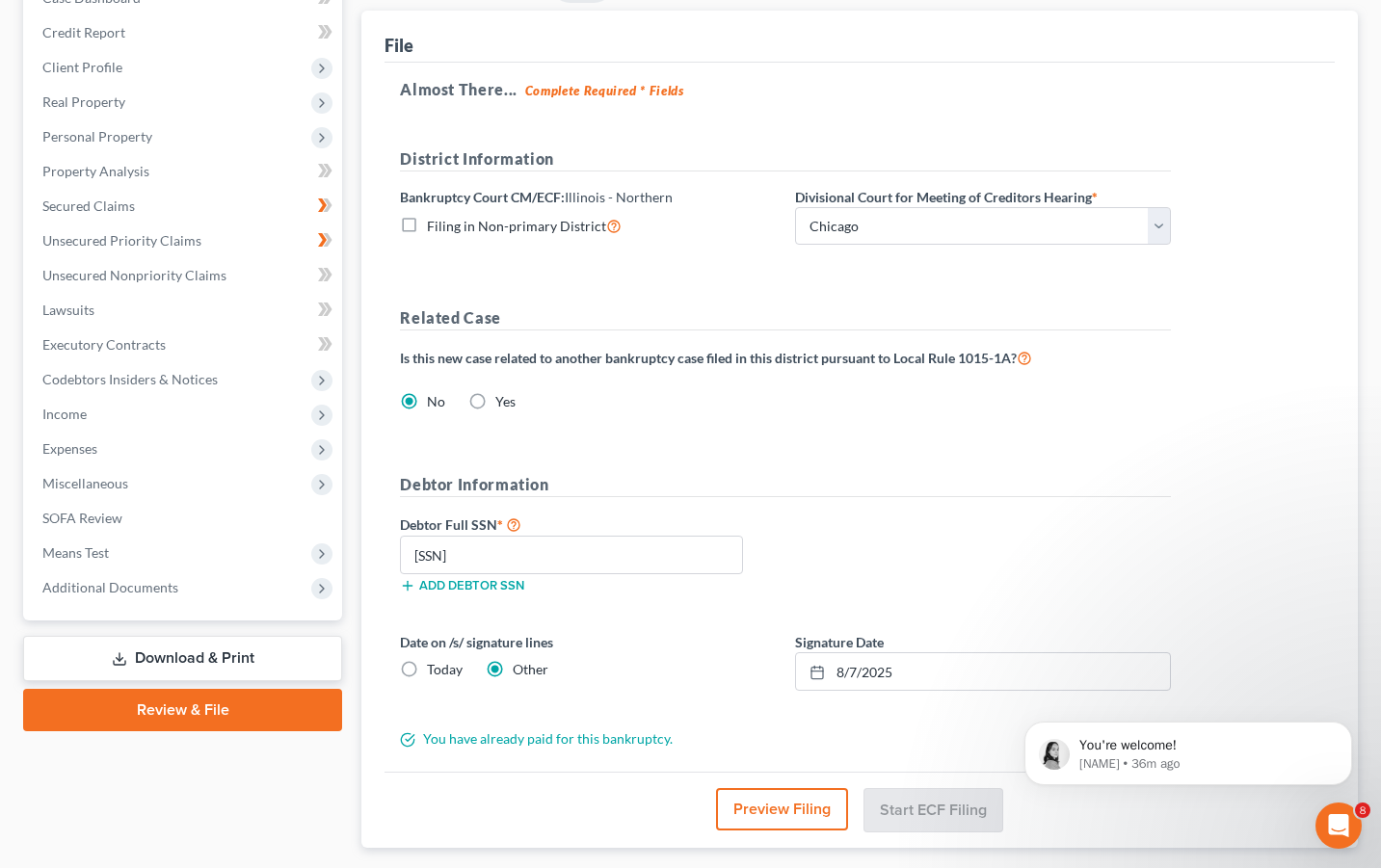 click on "Download & Print" at bounding box center (182, 658) 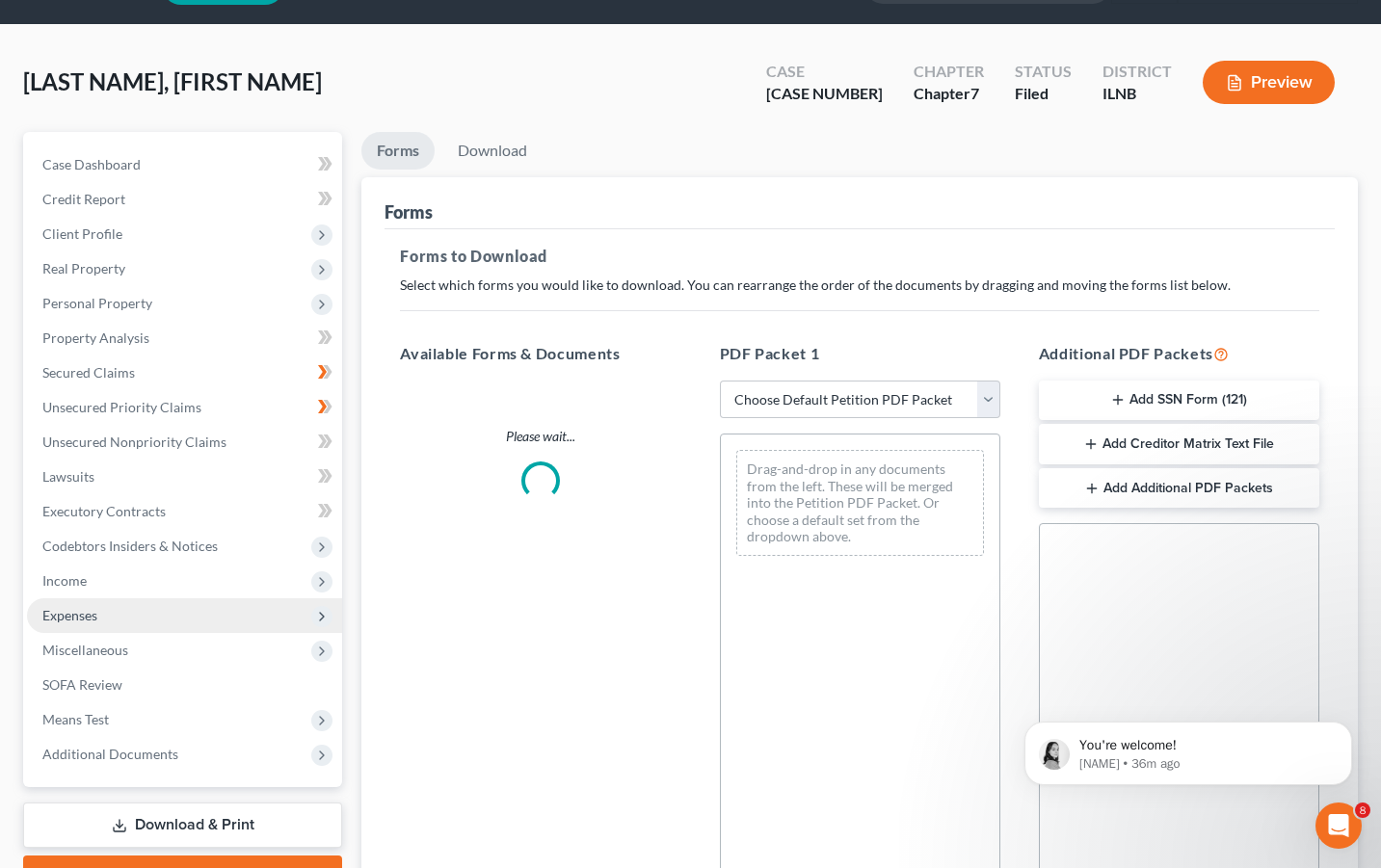scroll, scrollTop: 0, scrollLeft: 0, axis: both 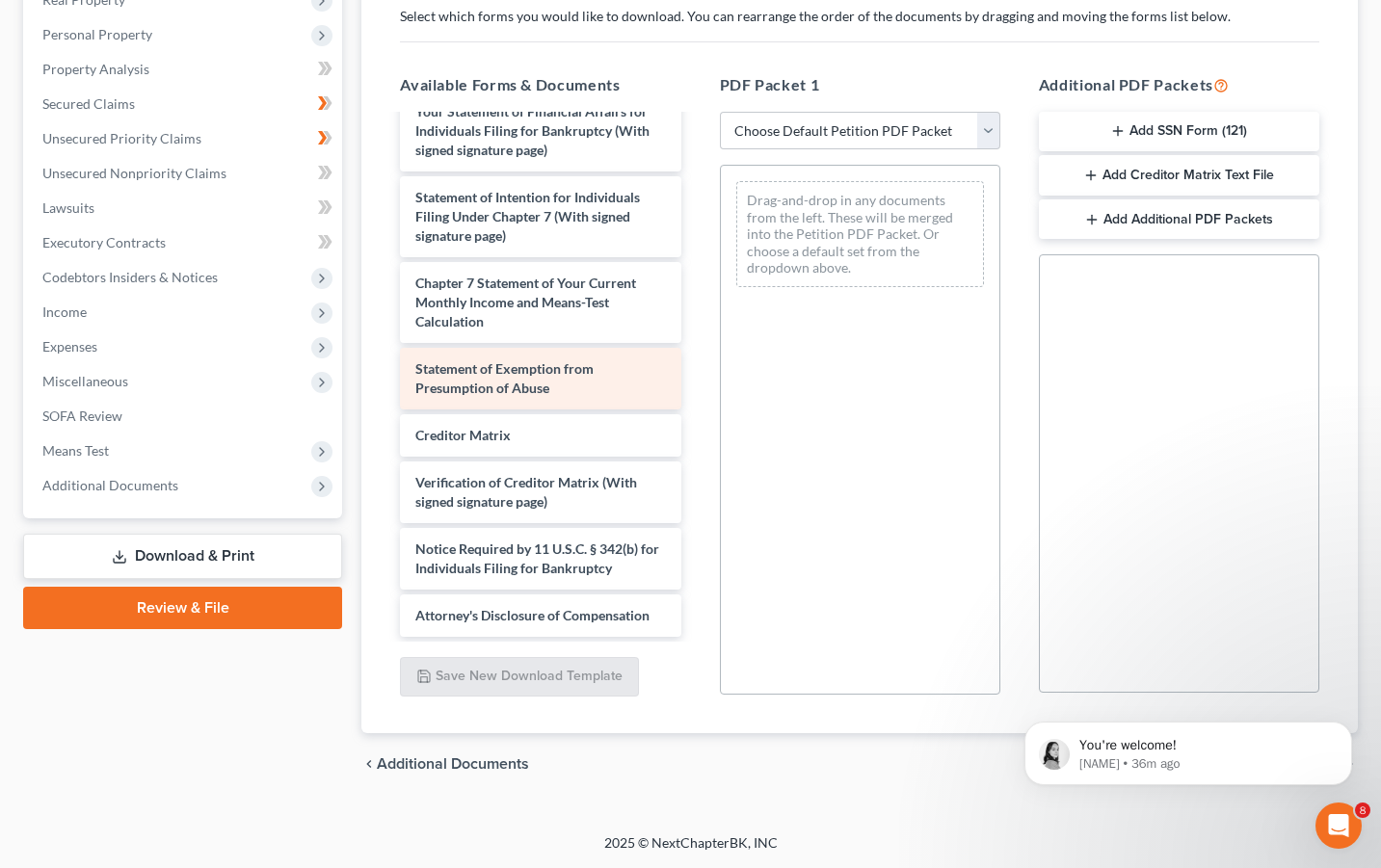 click on "Statement of Exemption from Presumption of Abuse" at bounding box center (540, 379) 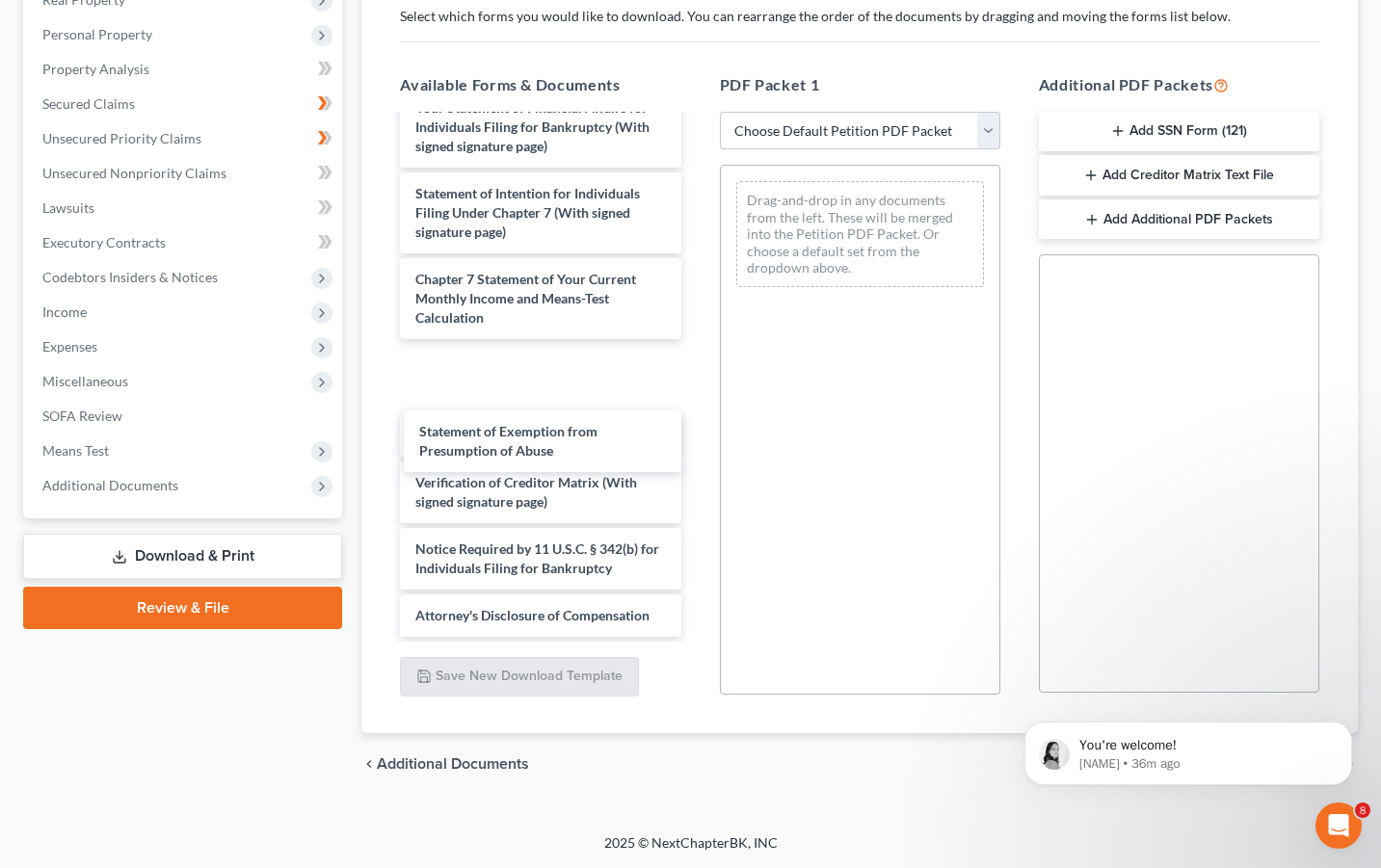 click on "Statement of Exemption from Presumption of Abuse Engagement Agreement Bacescu-pdf Stmt of CMI-pdf Credit Counseling Certificate-pdf Voluntary Petition for Individuals Filing for Bankruptcy (With signed signature page) Summary of Your Assets and Liabilities Schedule A/B: Property Schedule C: The Property You Claim as Exempt Schedule D: Creditors Who Hold Claims Secured by Property Schedule E/F: Creditors Who Have Unsecured Claims Schedule G: Executory Contracts and Unexpired Leases Schedule H: Your Codebtors Schedule I: Your Income Schedule J: Your Expenses Declaration About an Individual Debtor's Schedules (With signed signature page) Your Statement of Financial Affairs for Individuals Filing for Bankruptcy (With signed signature page) Statement of Intention for Individuals Filing Under Chapter 7 (With signed signature page) Chapter 7 Statement of Your Current Monthly Income and Means-Test Calculation Statement of Exemption from Presumption of Abuse Statement of Exemption from Presumption of Abuse" at bounding box center (540, -37) 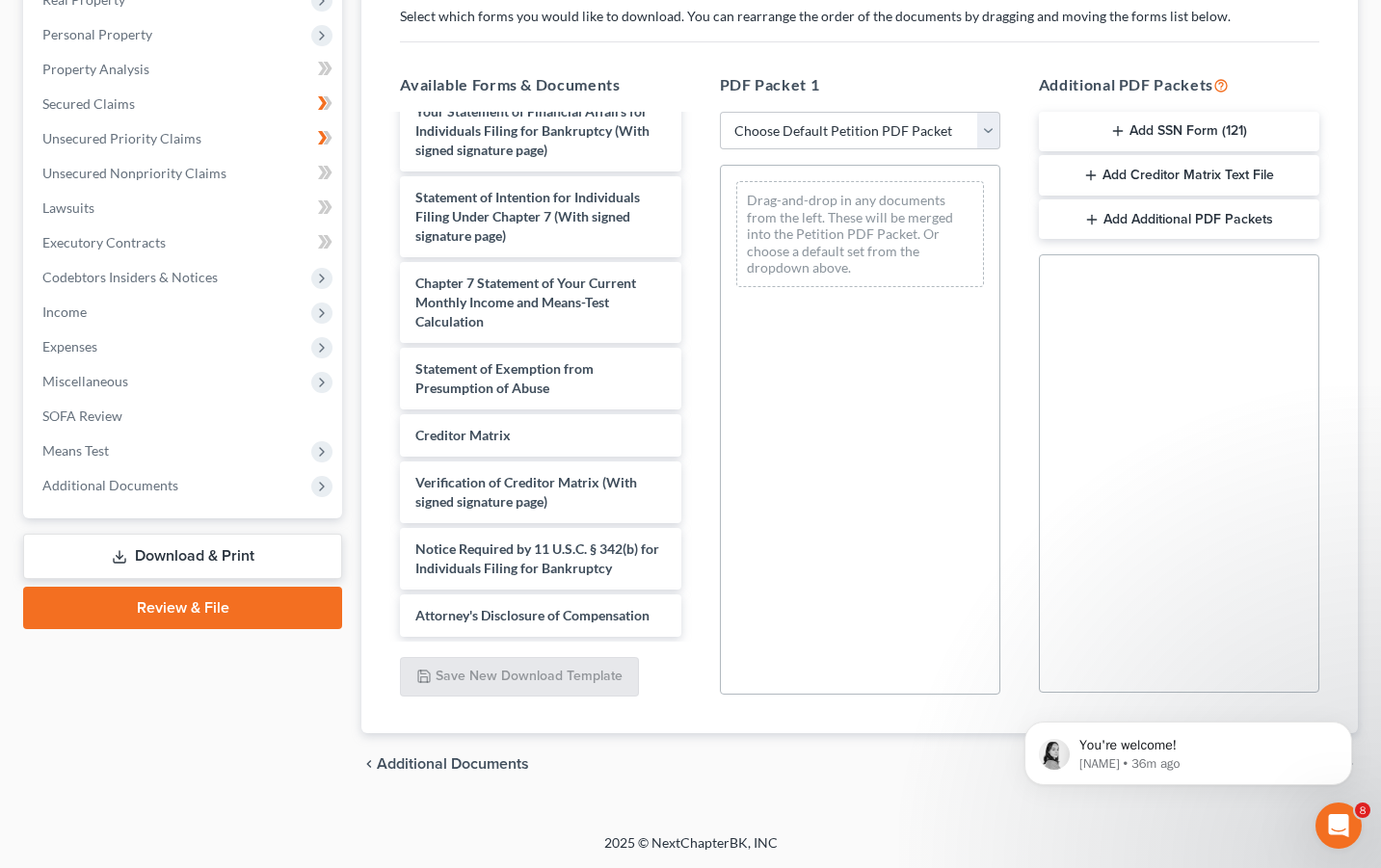 click on "Statement of Exemption from Presumption of Abuse" at bounding box center [504, 378] 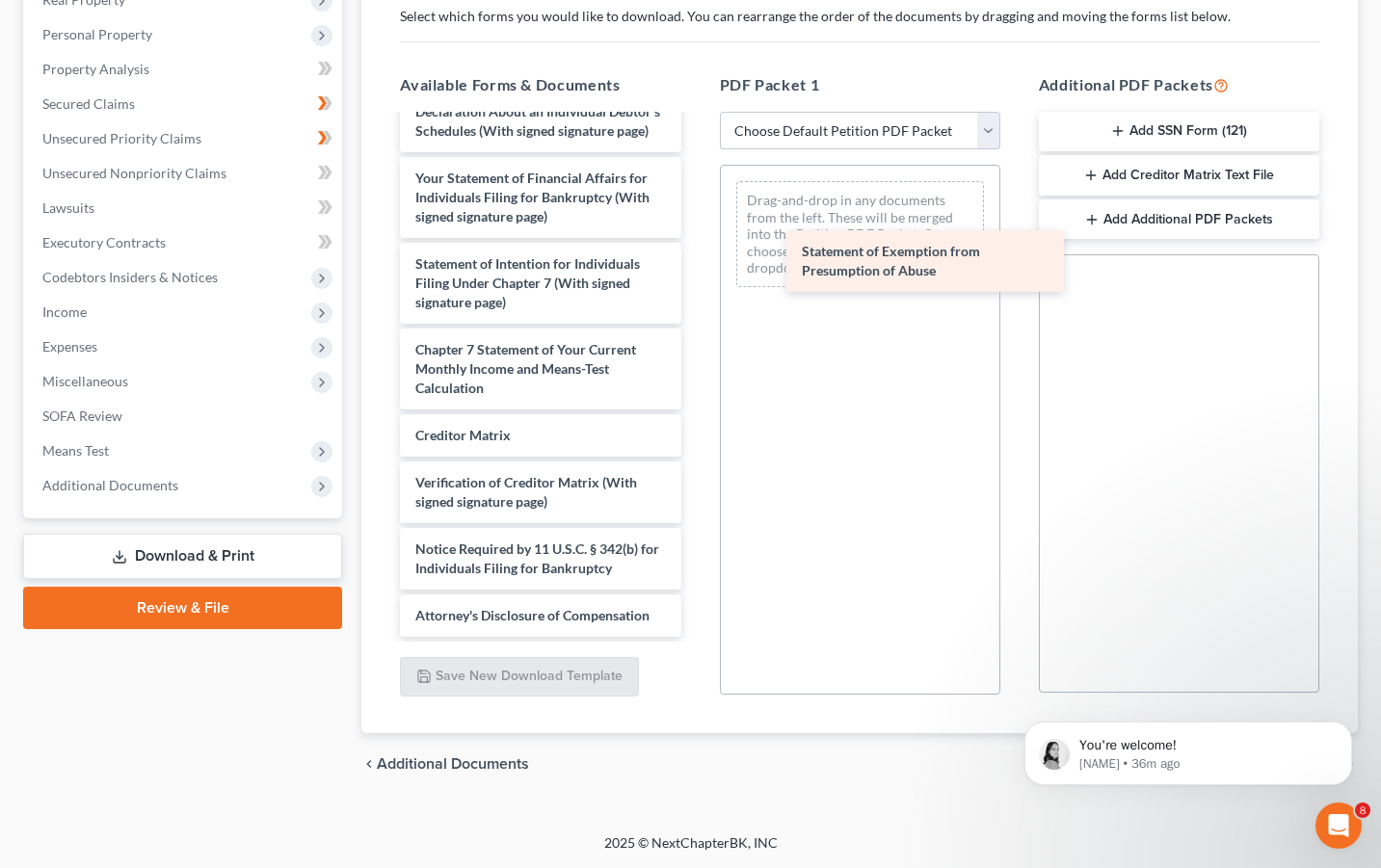 drag, startPoint x: 521, startPoint y: 440, endPoint x: 910, endPoint y: 251, distance: 432.484 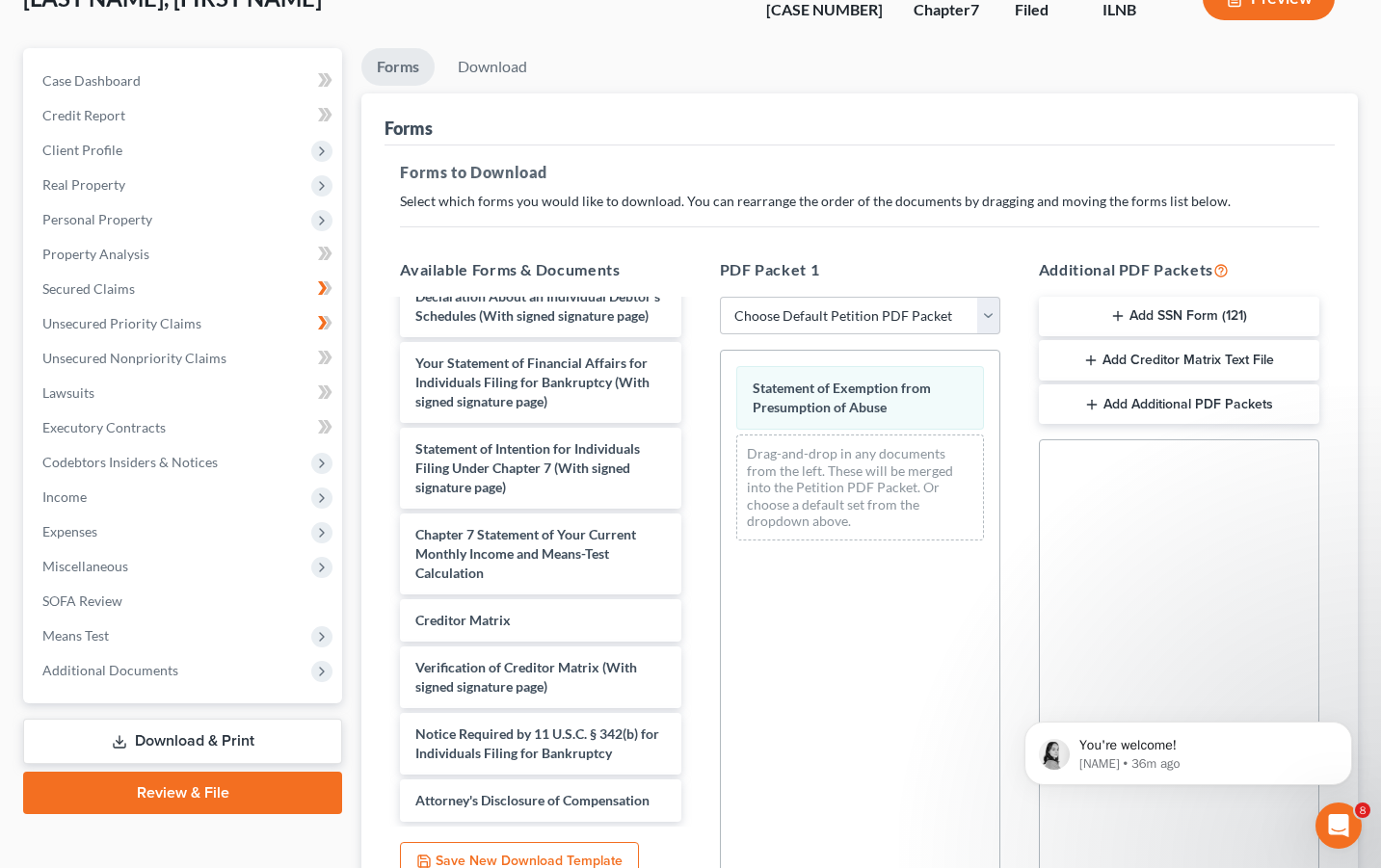 scroll, scrollTop: 136, scrollLeft: 0, axis: vertical 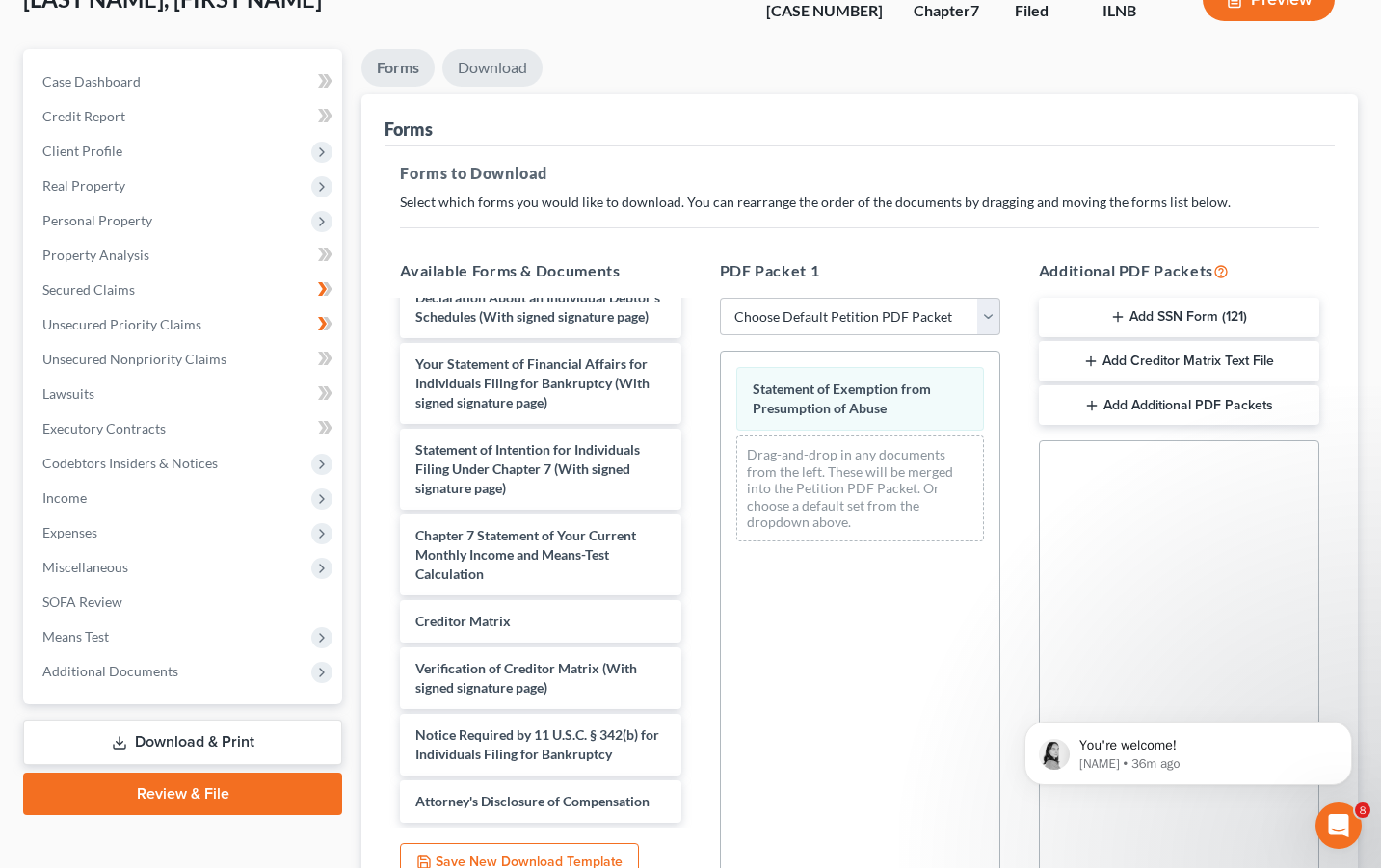 click on "Download" at bounding box center (492, 67) 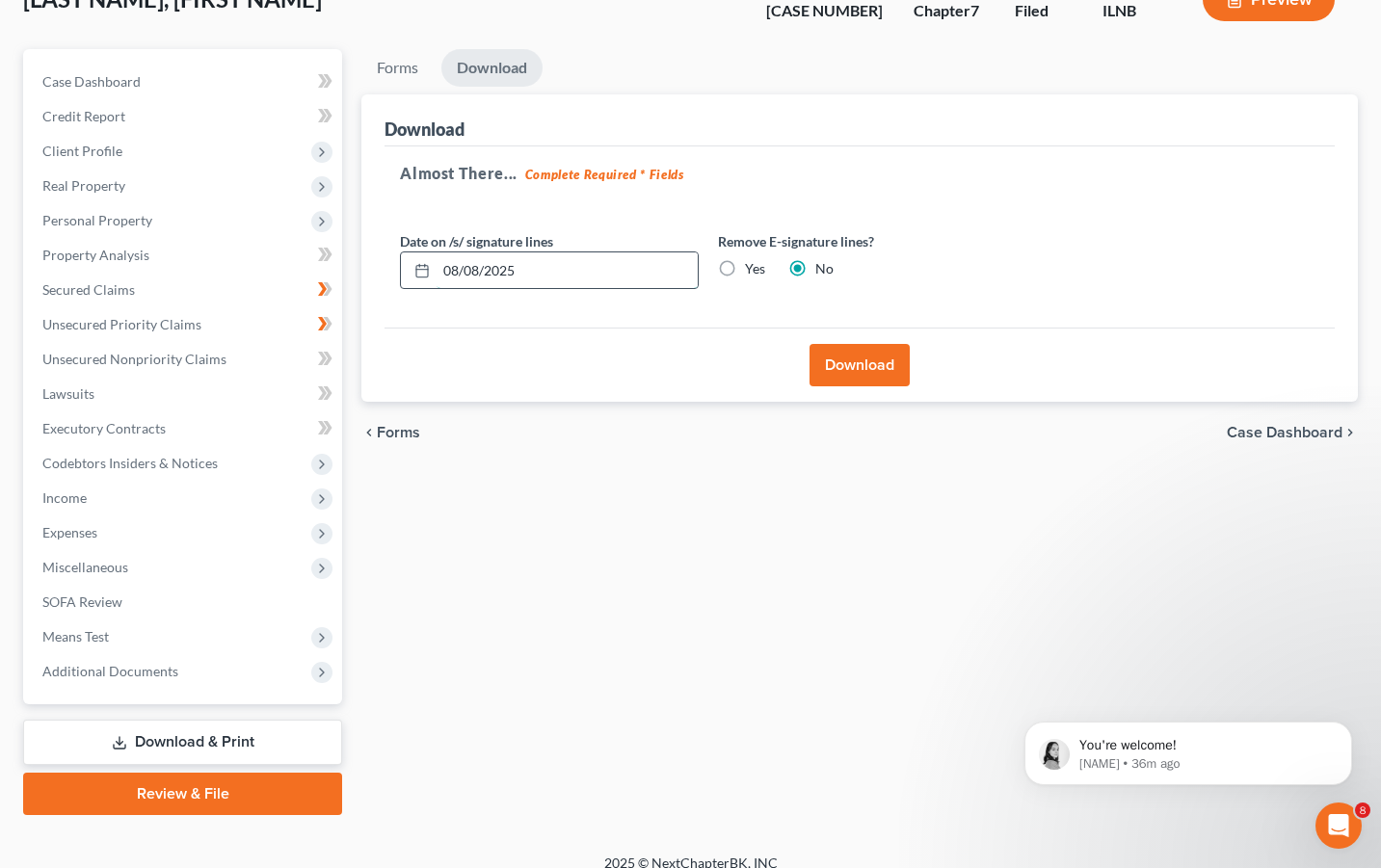 click on "08/08/2025" at bounding box center (567, 271) 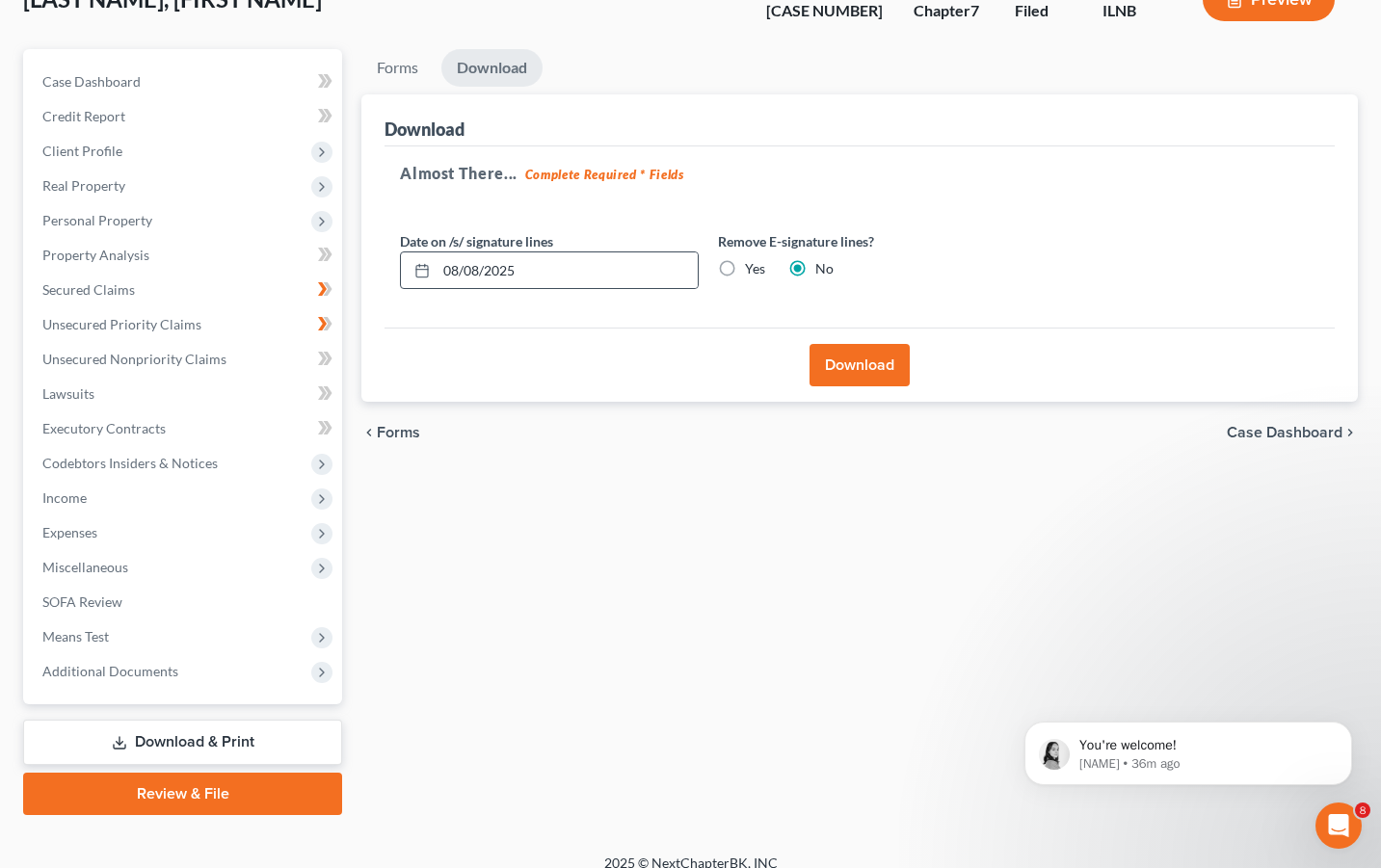 click 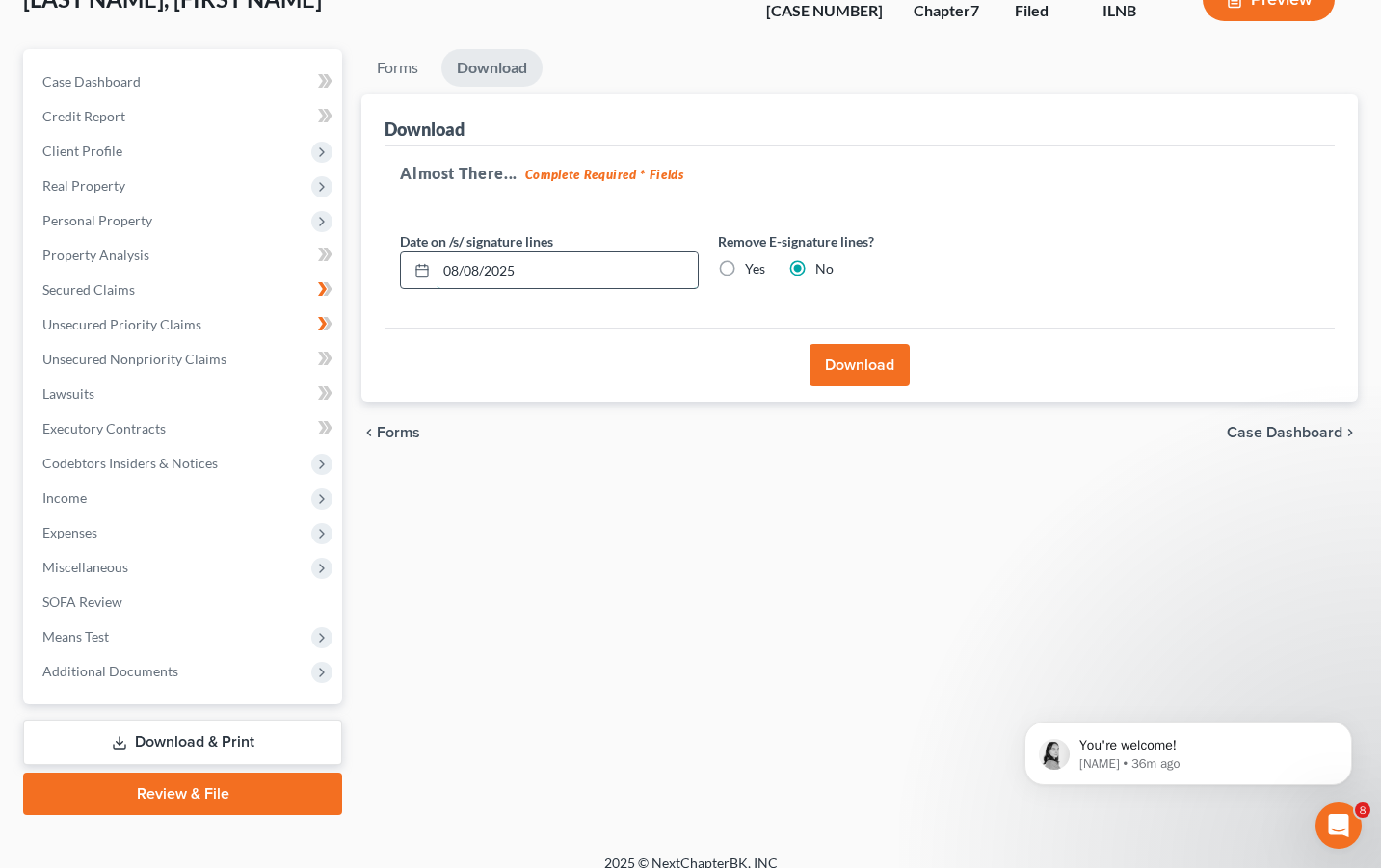 click on "08/08/2025" at bounding box center (567, 271) 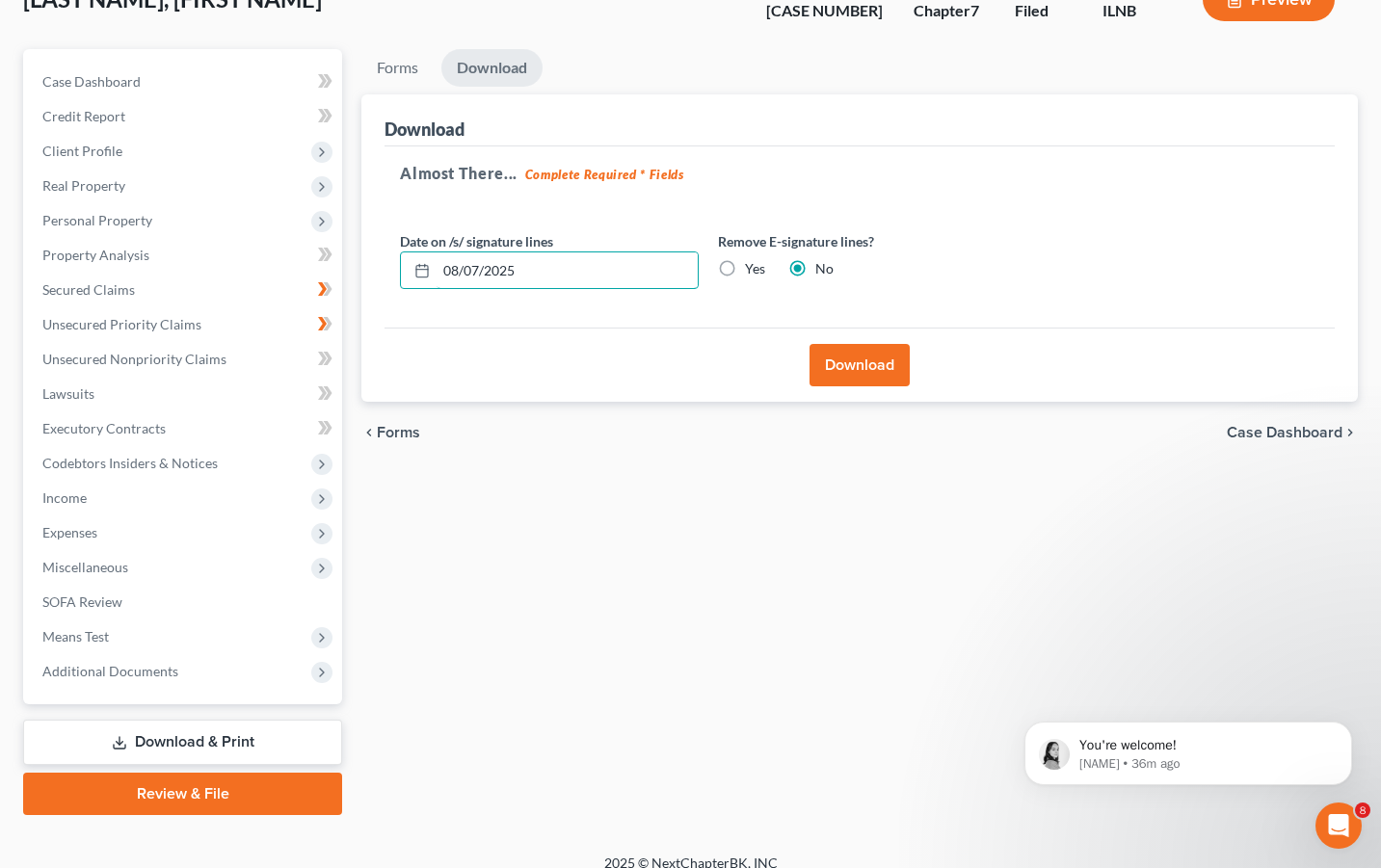 type on "08/07/2025" 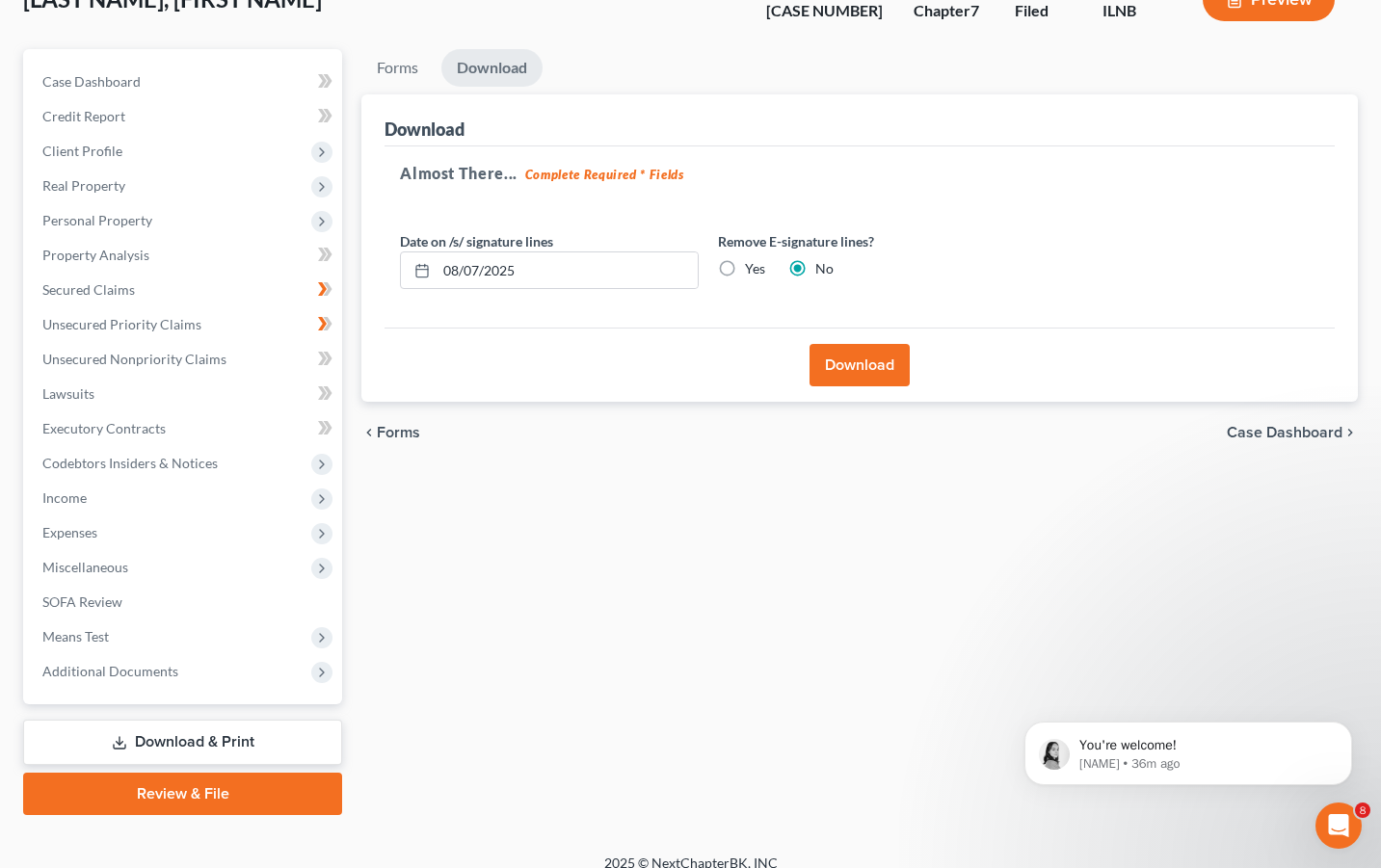 click on "Download" at bounding box center [860, 365] 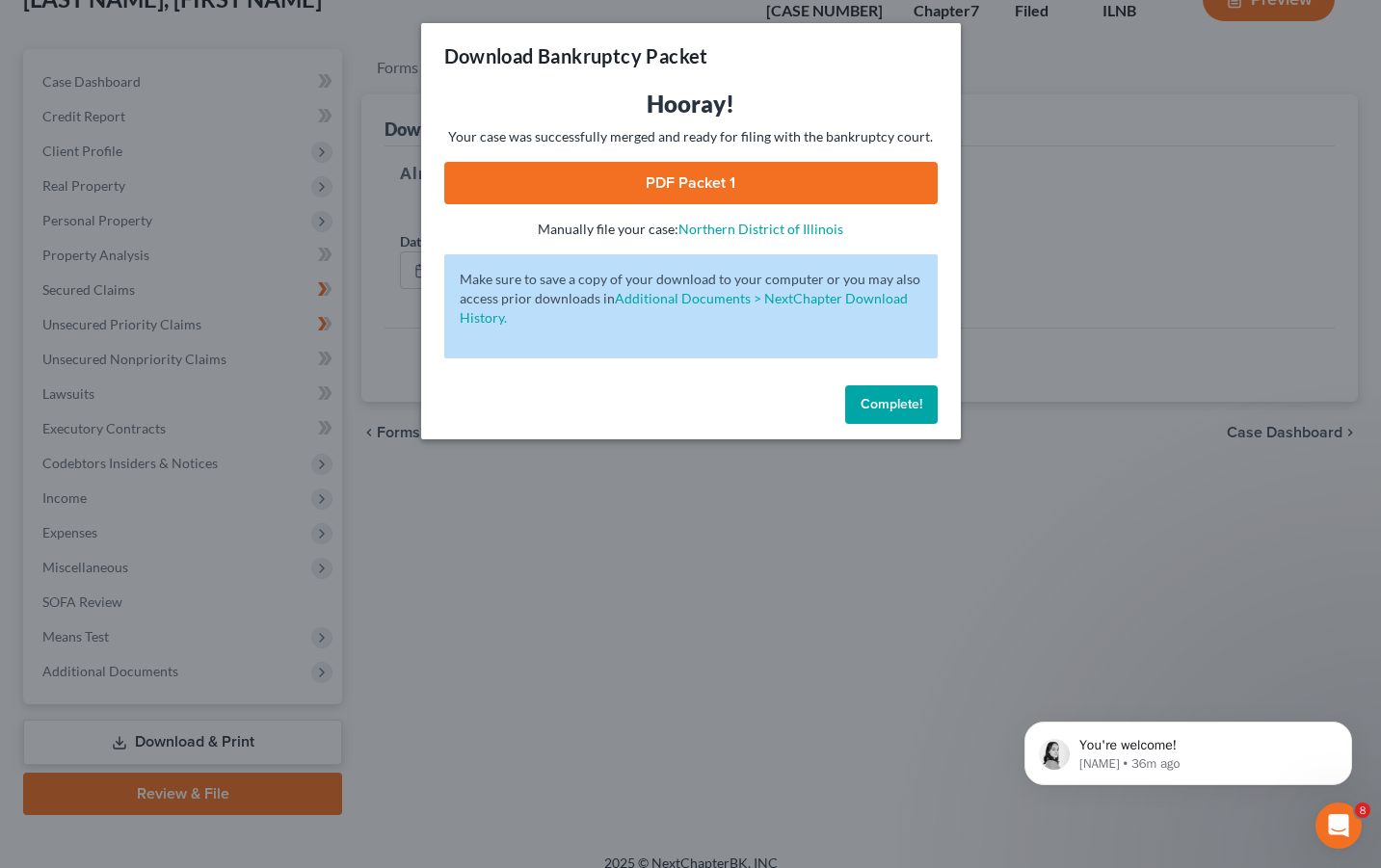 click on "PDF Packet 1" at bounding box center [691, 183] 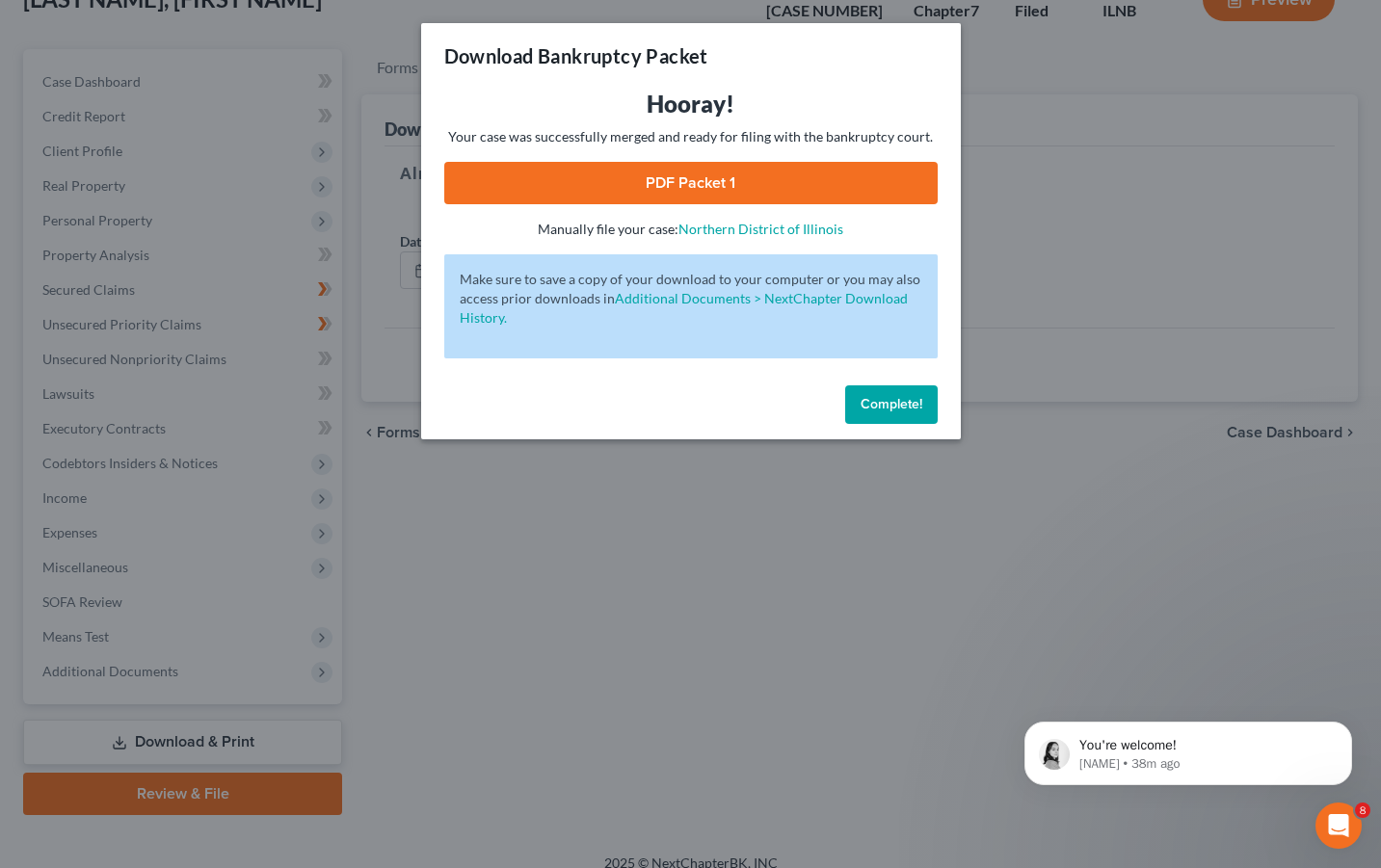 click on "Complete!" at bounding box center [891, 404] 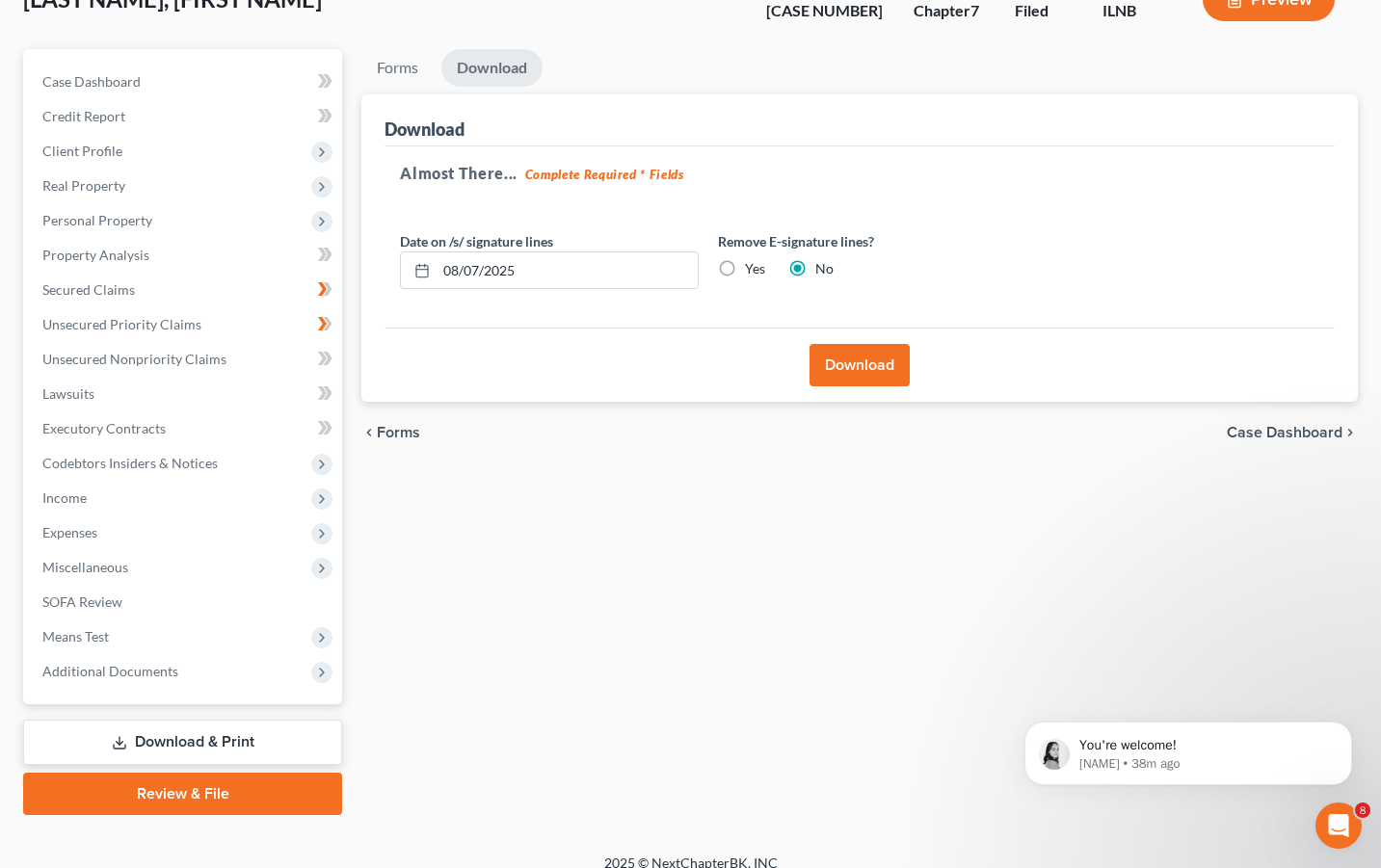 click on "Download" at bounding box center (860, 365) 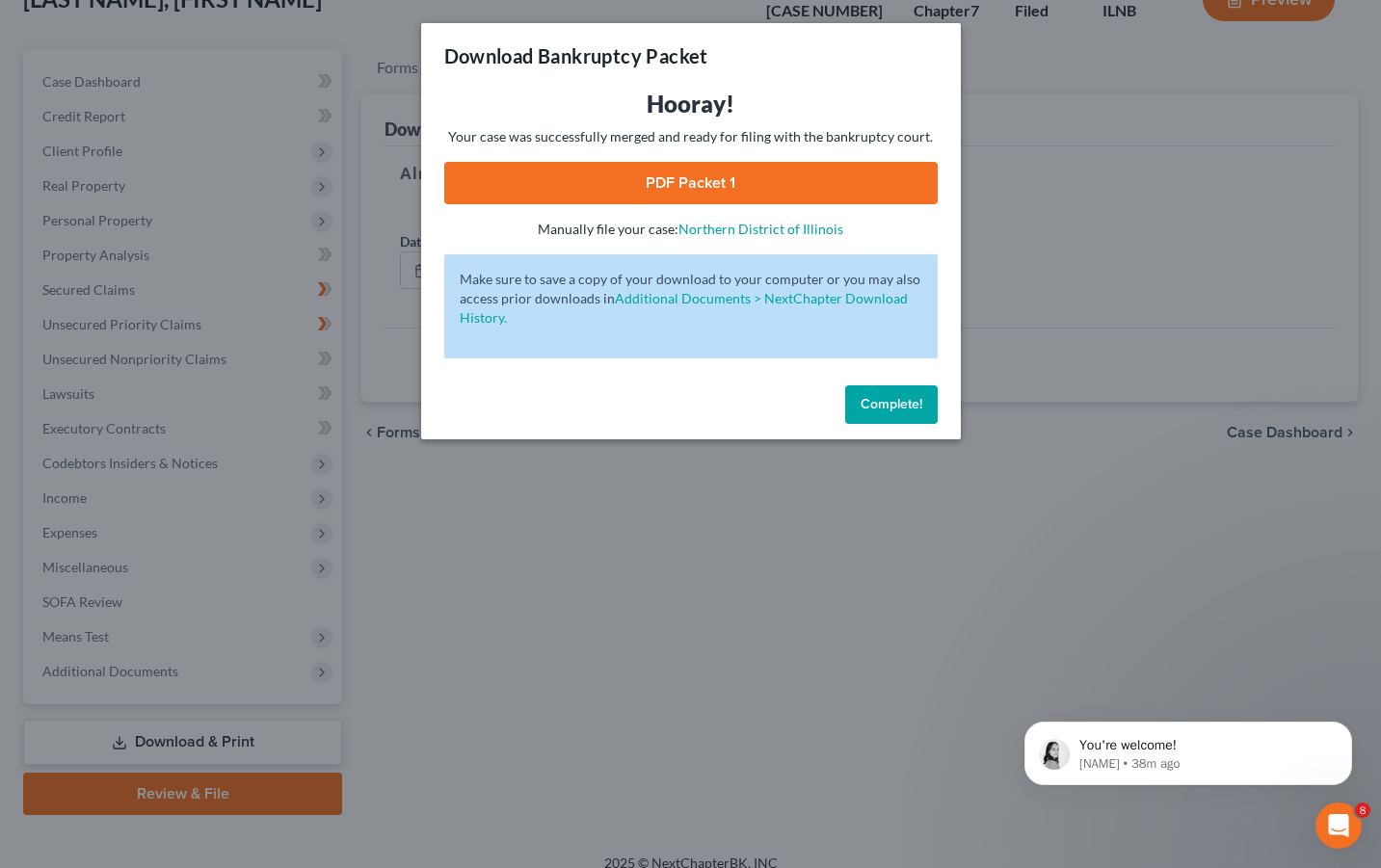 click on "PDF Packet 1" at bounding box center (691, 183) 